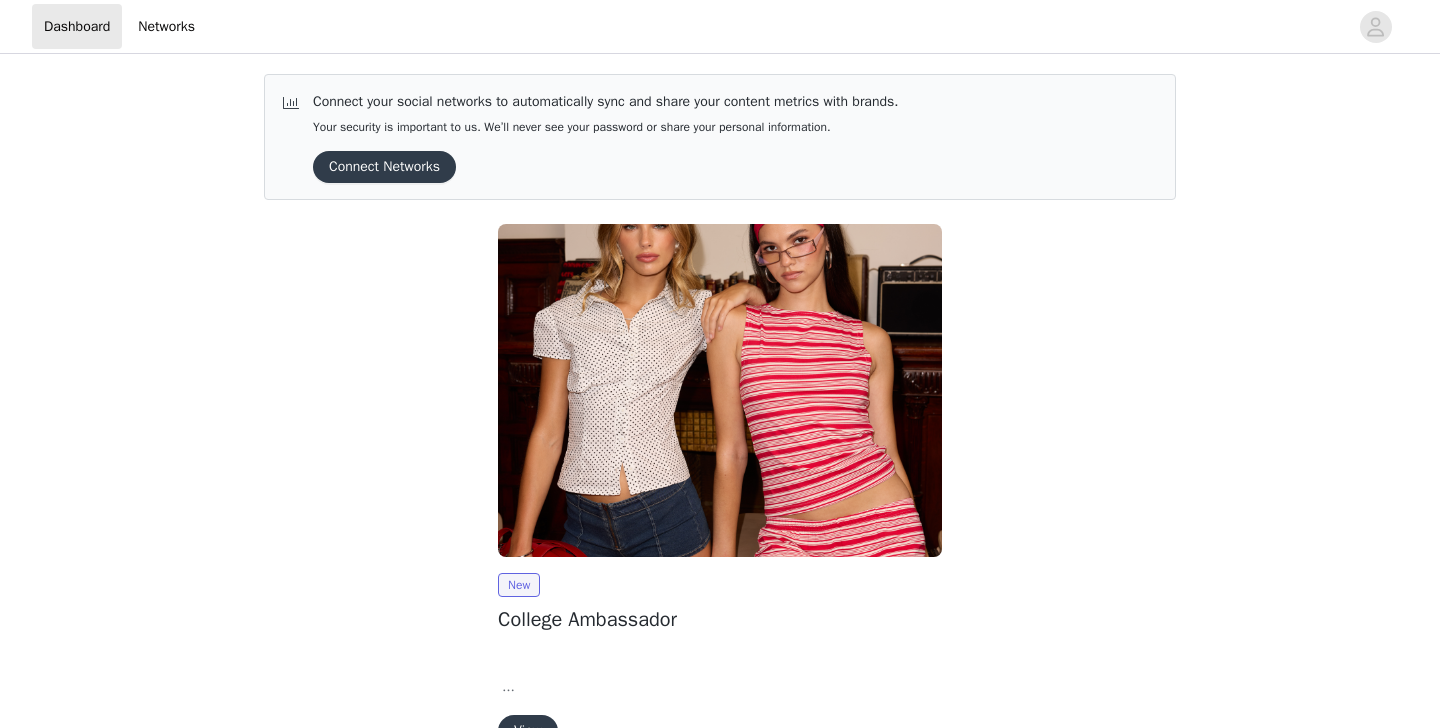 scroll, scrollTop: 0, scrollLeft: 0, axis: both 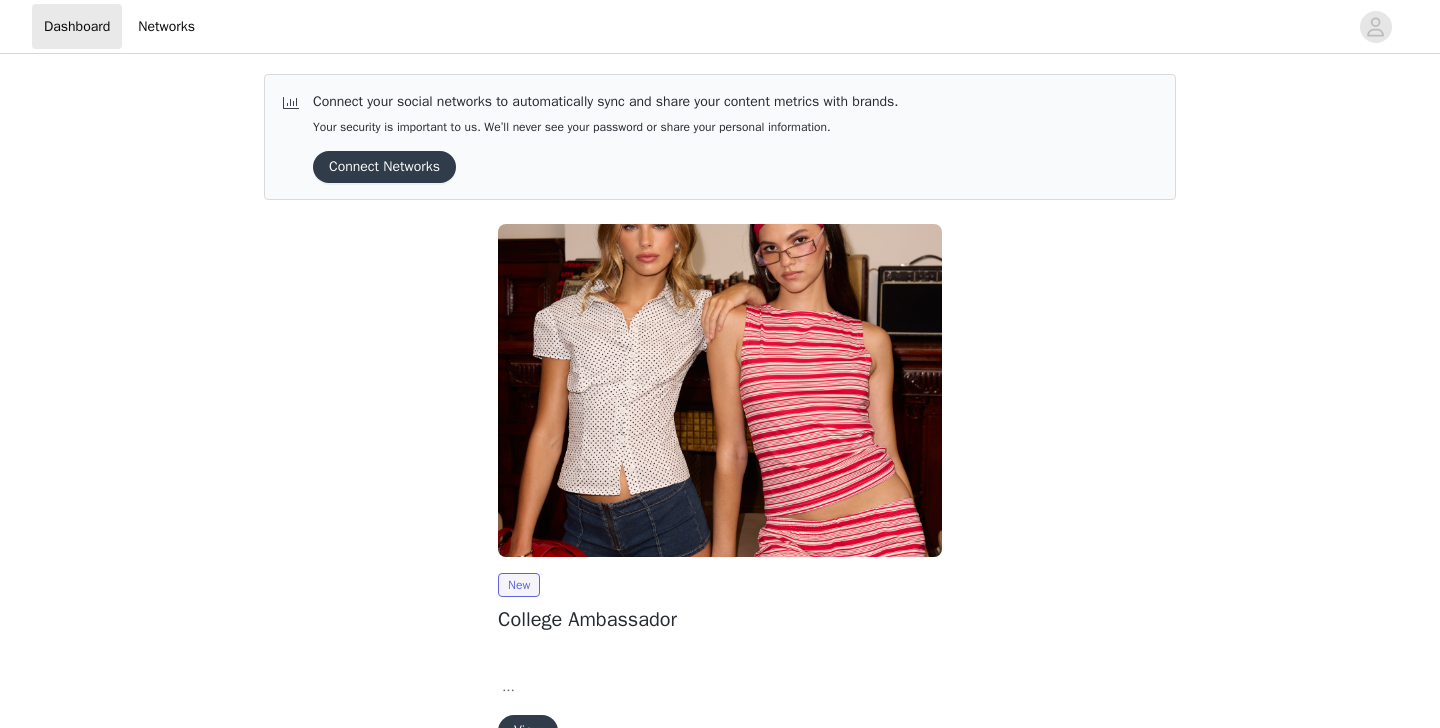 click on "Connect Networks" at bounding box center (384, 167) 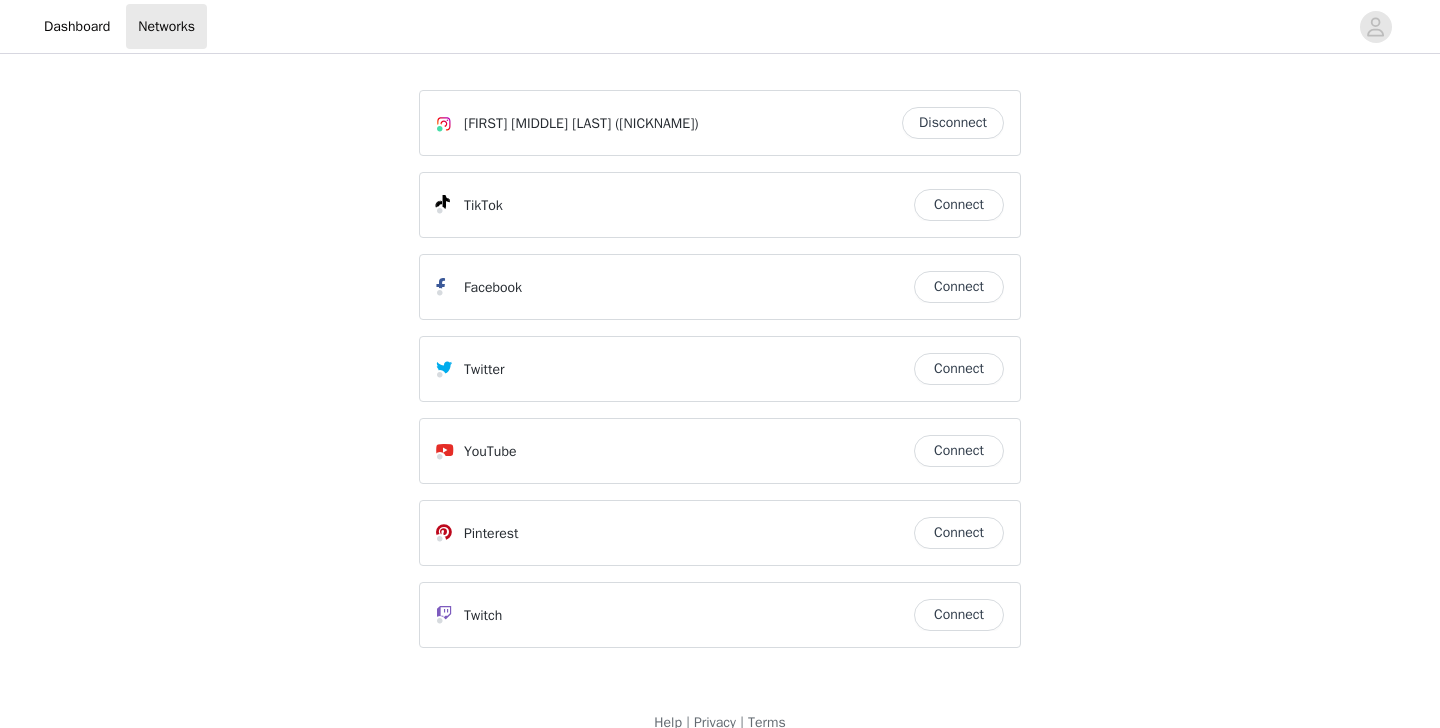 click on "Connect" at bounding box center (959, 205) 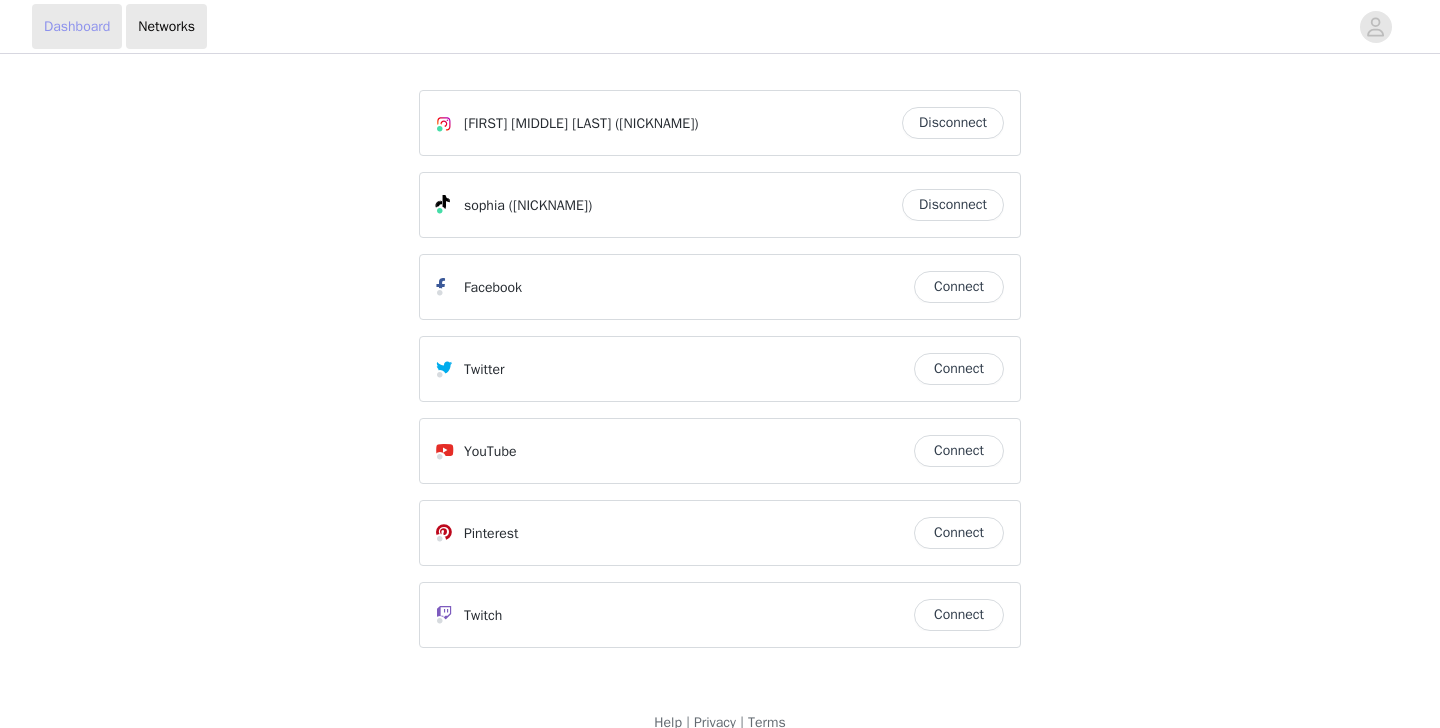 click on "Dashboard" at bounding box center (77, 26) 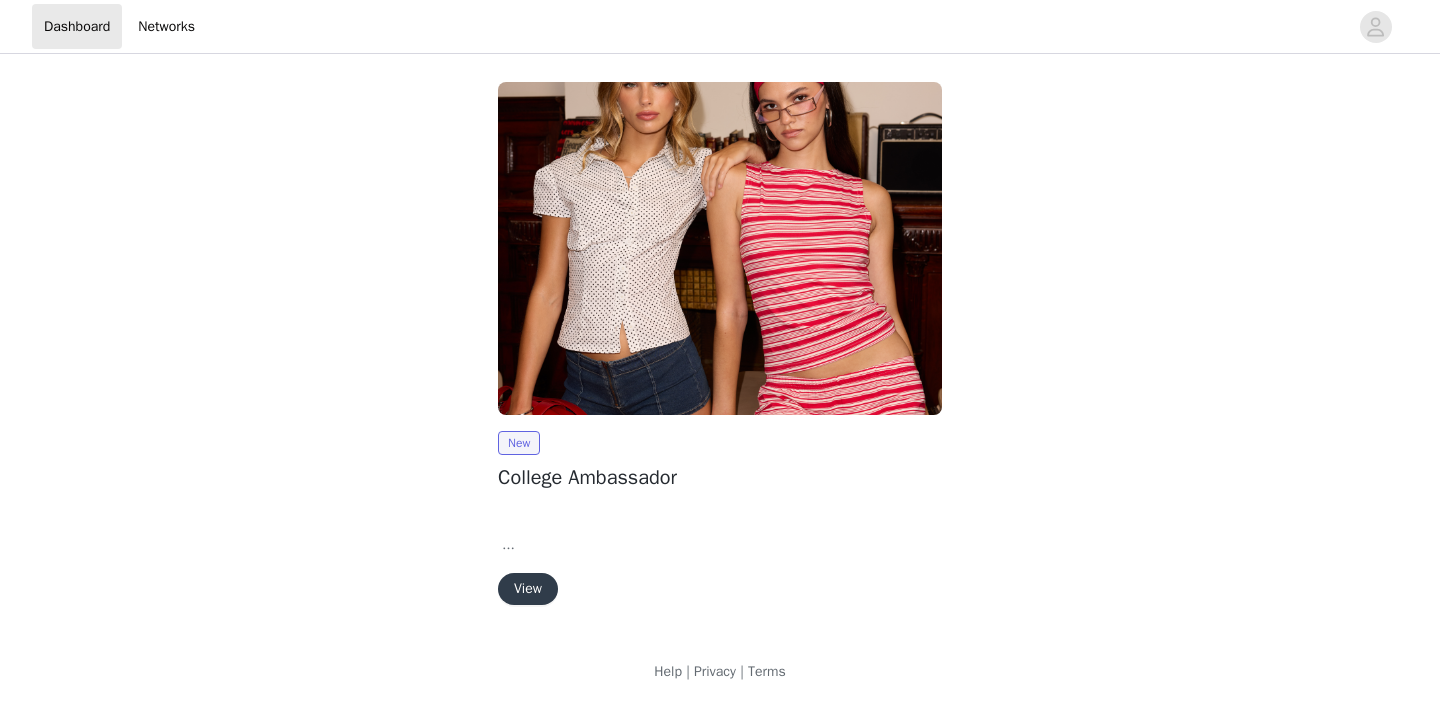 scroll, scrollTop: 0, scrollLeft: 0, axis: both 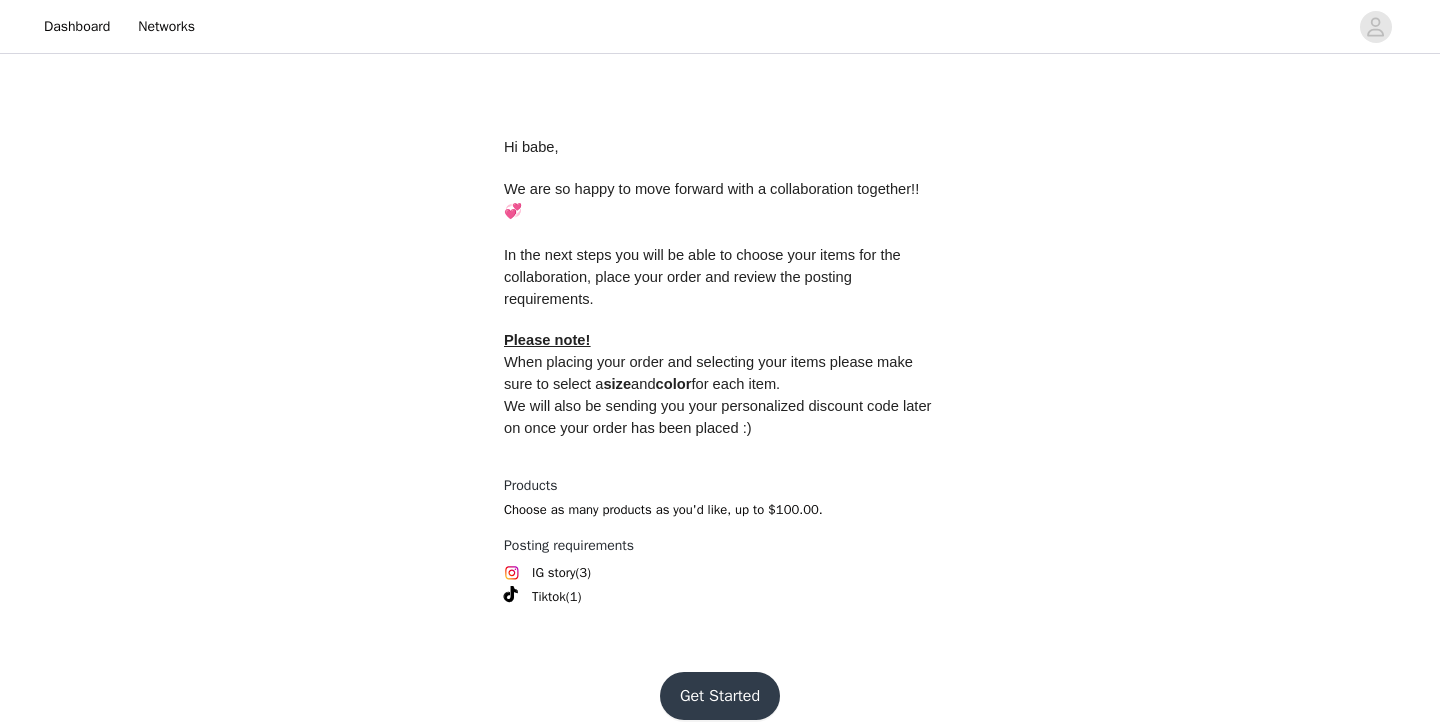 click on "Get Started" at bounding box center [720, 696] 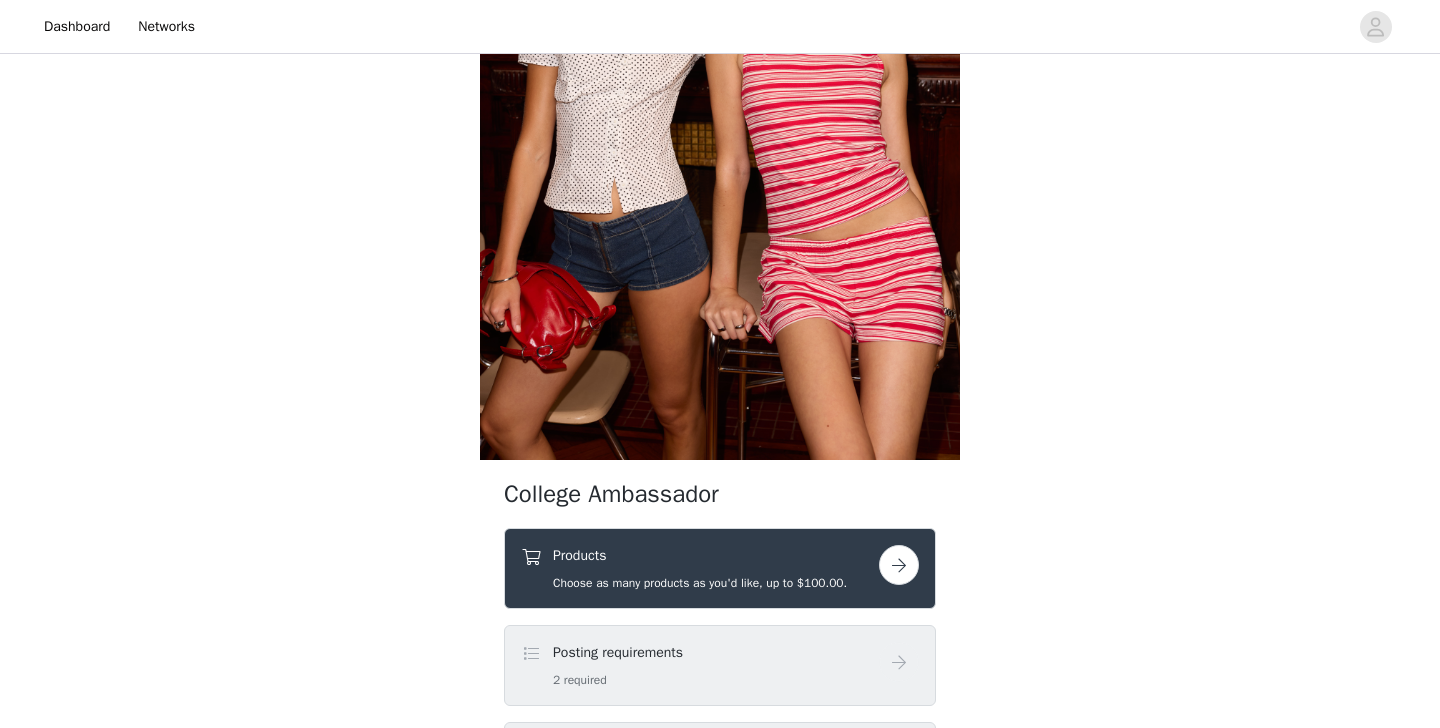 scroll, scrollTop: 652, scrollLeft: 0, axis: vertical 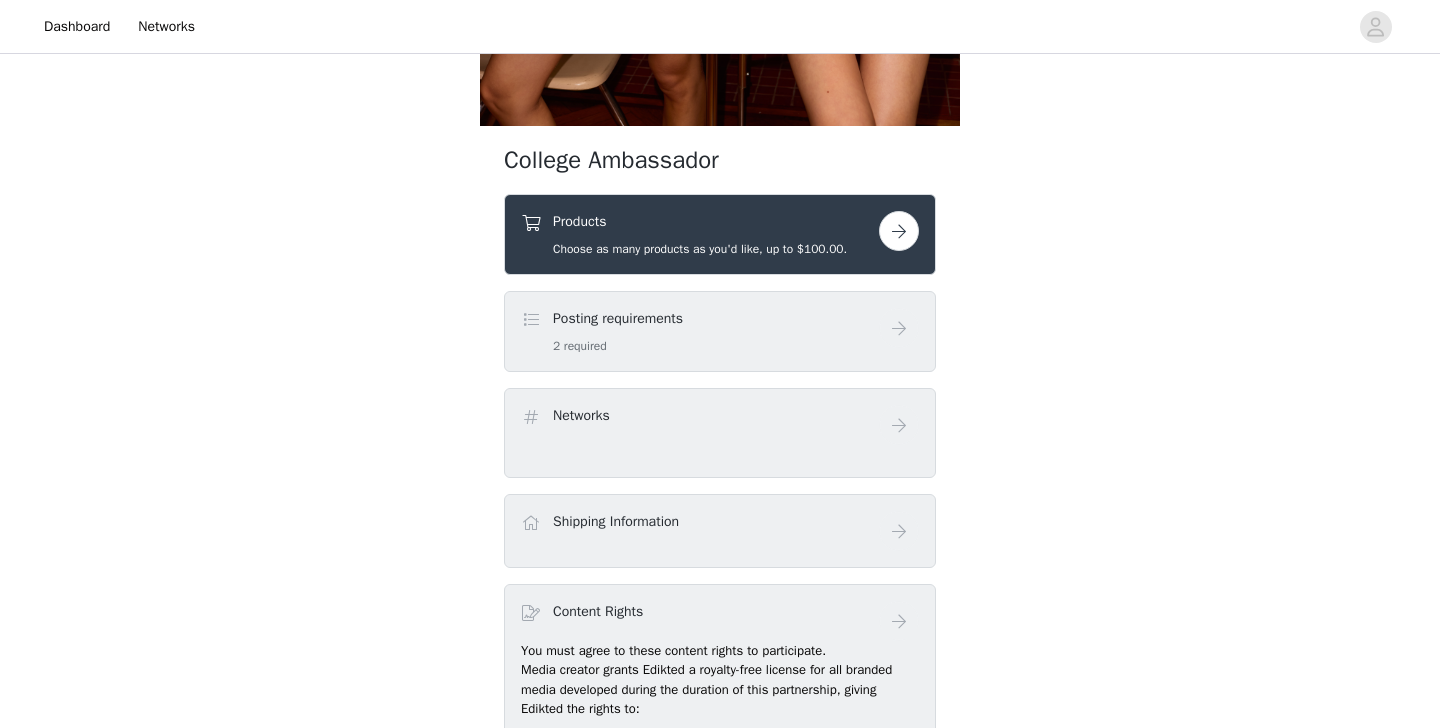 click at bounding box center [899, 231] 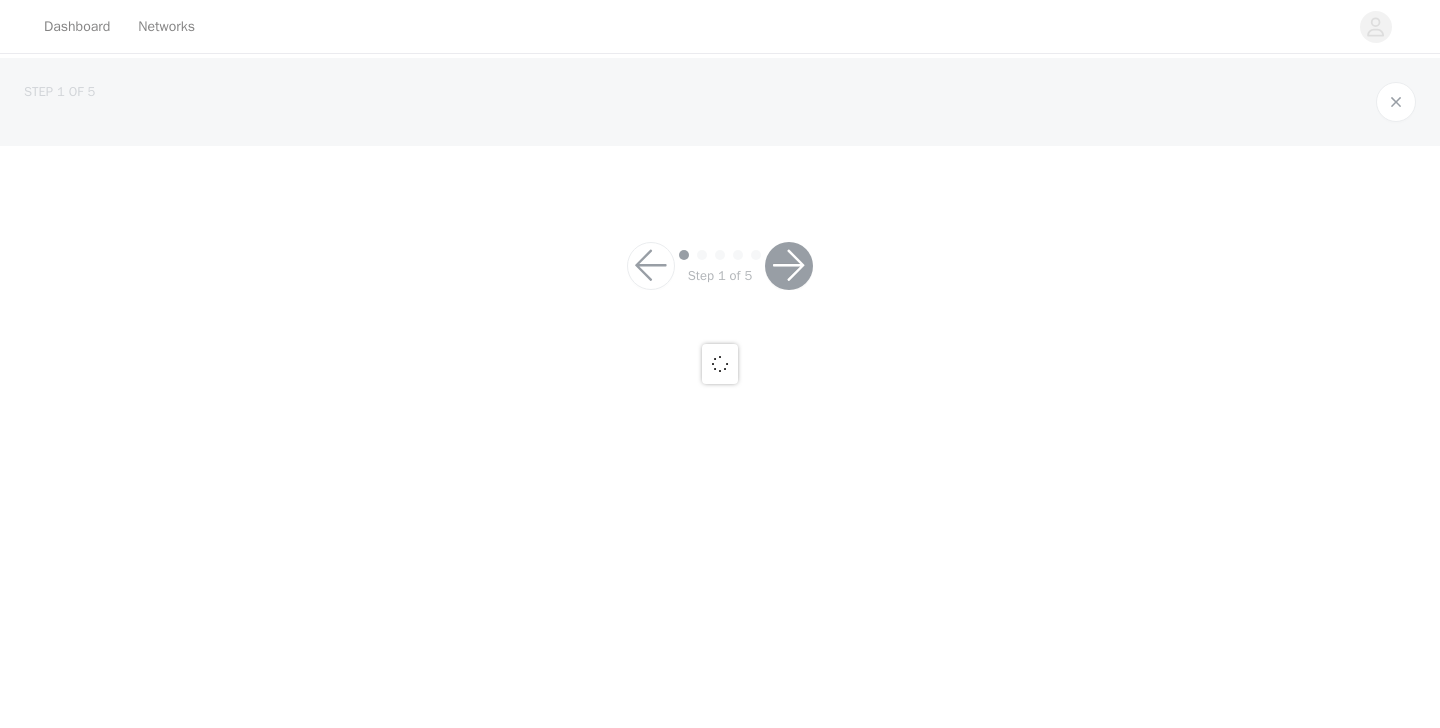 scroll, scrollTop: 0, scrollLeft: 0, axis: both 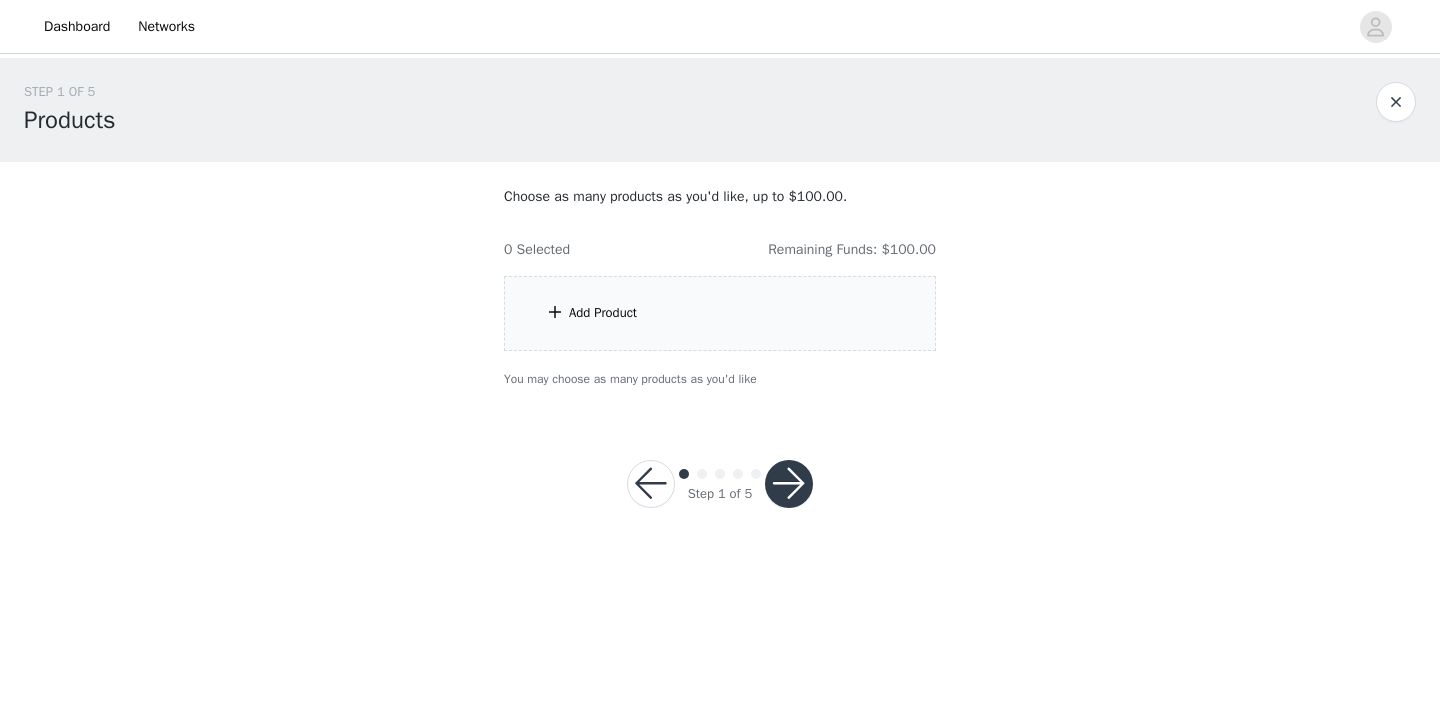 click on "Add Product" at bounding box center (720, 313) 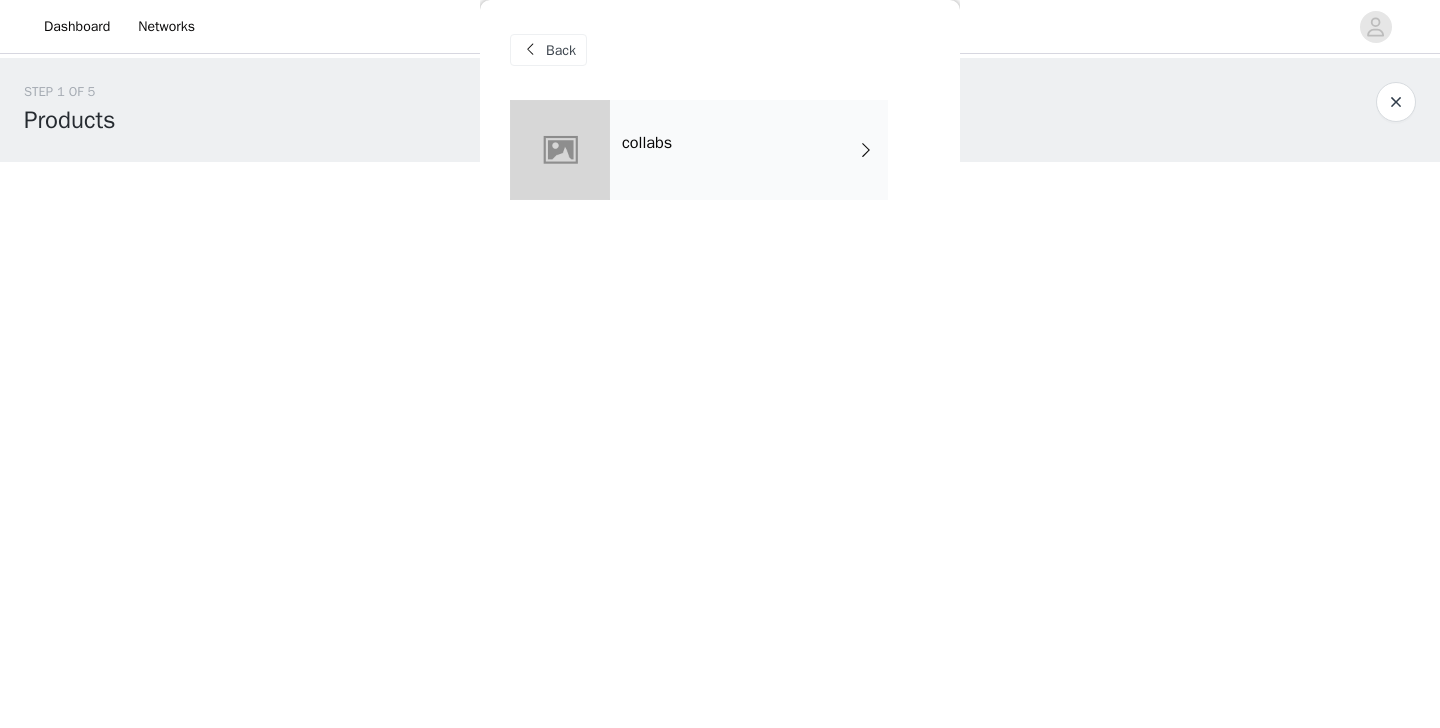 click on "collabs" at bounding box center (749, 150) 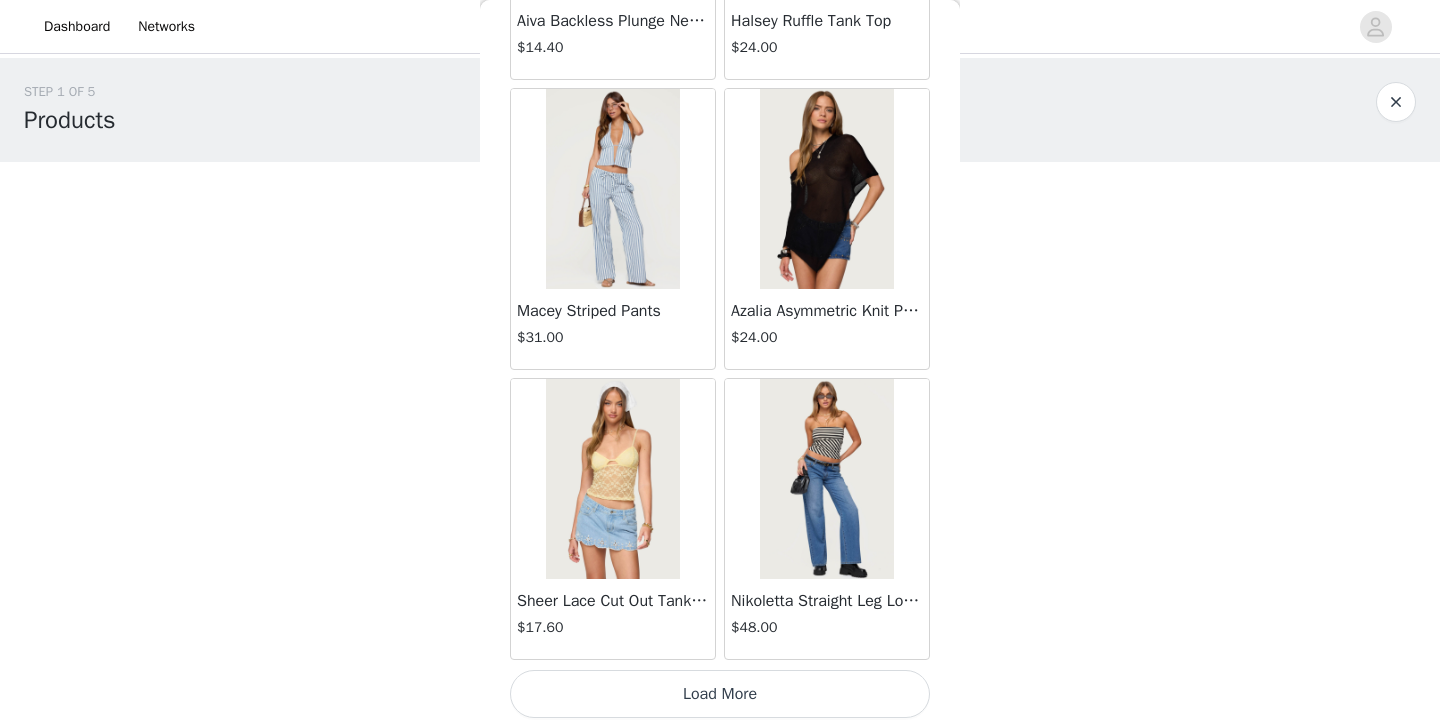 scroll, scrollTop: 2332, scrollLeft: 0, axis: vertical 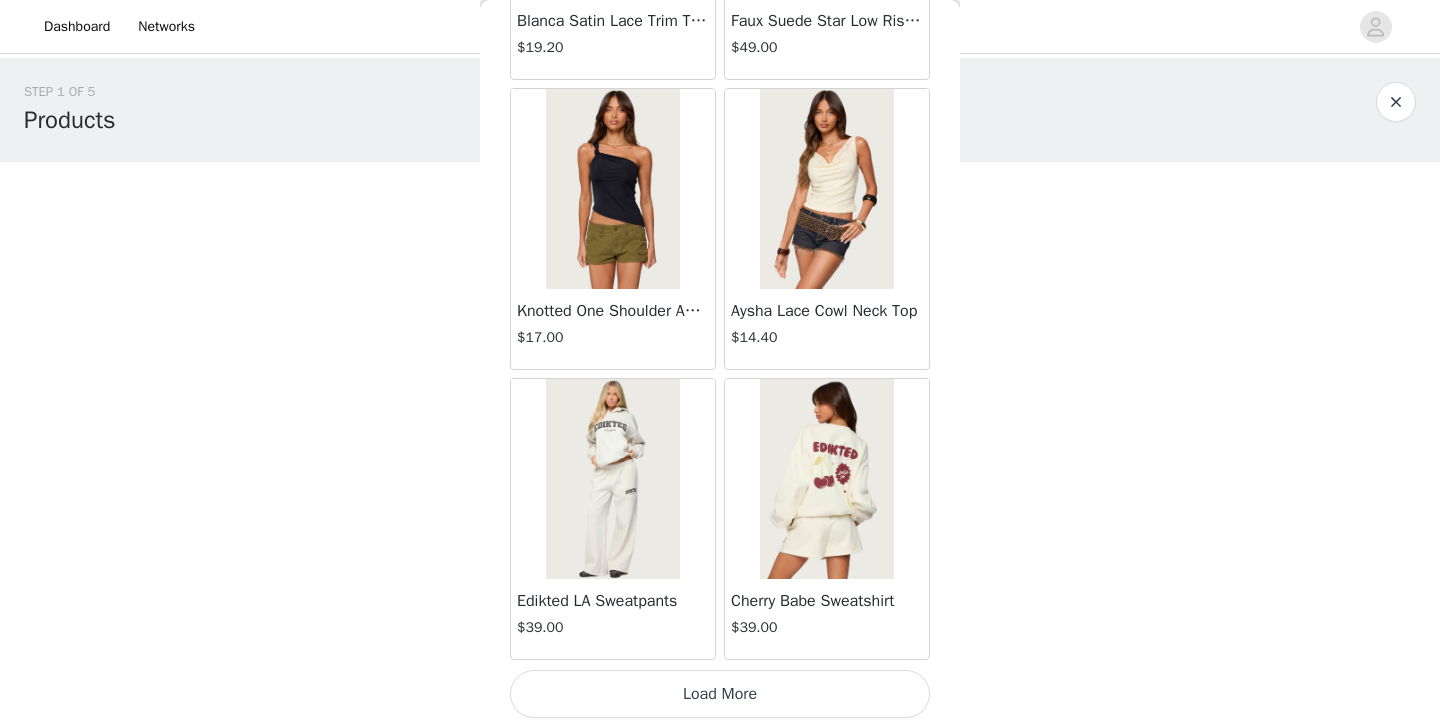 click on "Load More" at bounding box center [720, 694] 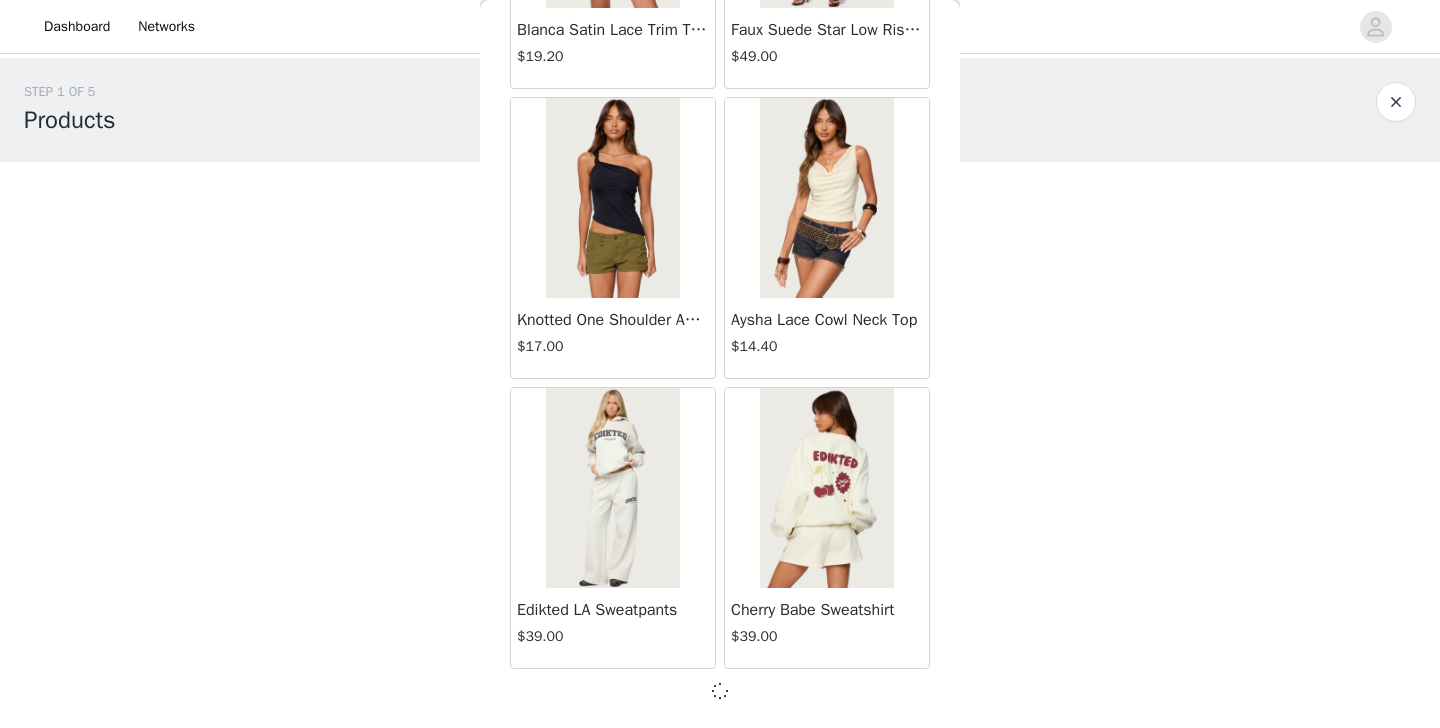 scroll, scrollTop: 5223, scrollLeft: 0, axis: vertical 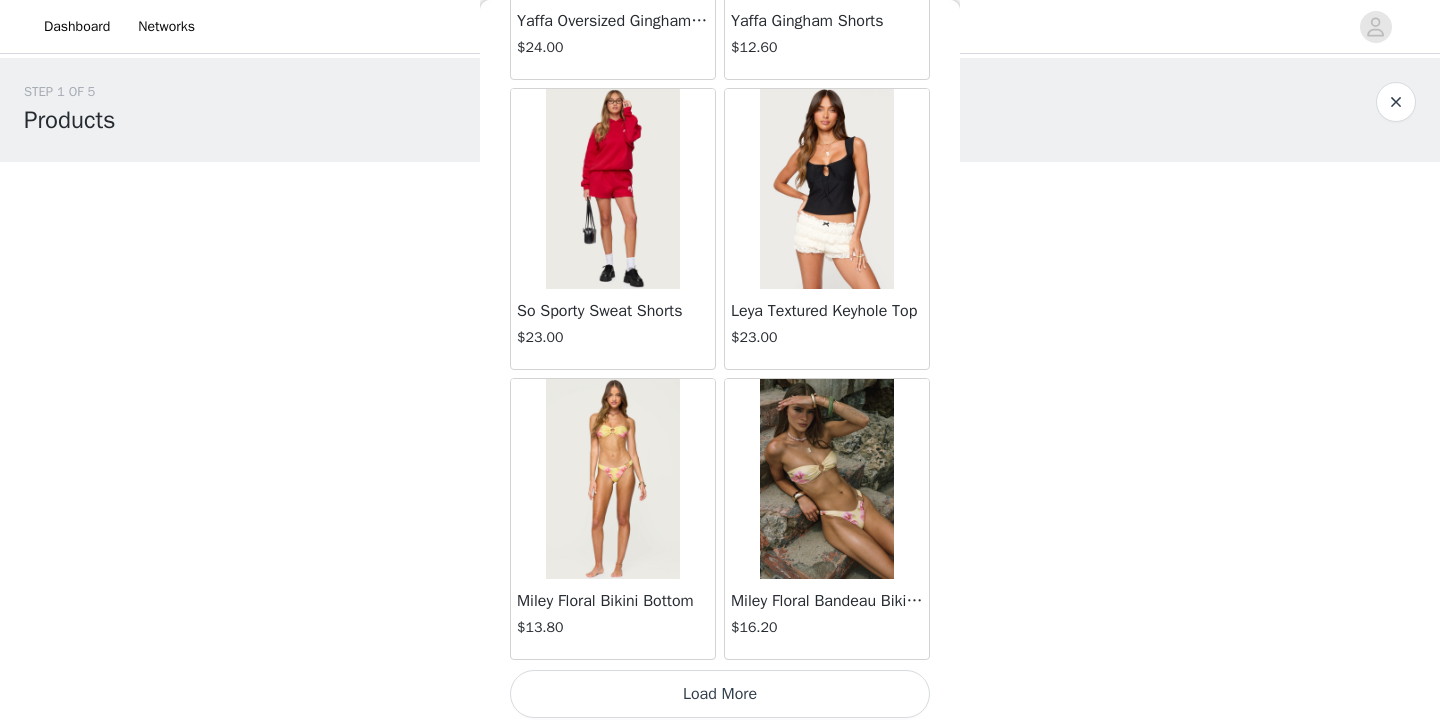 click on "Load More" at bounding box center (720, 694) 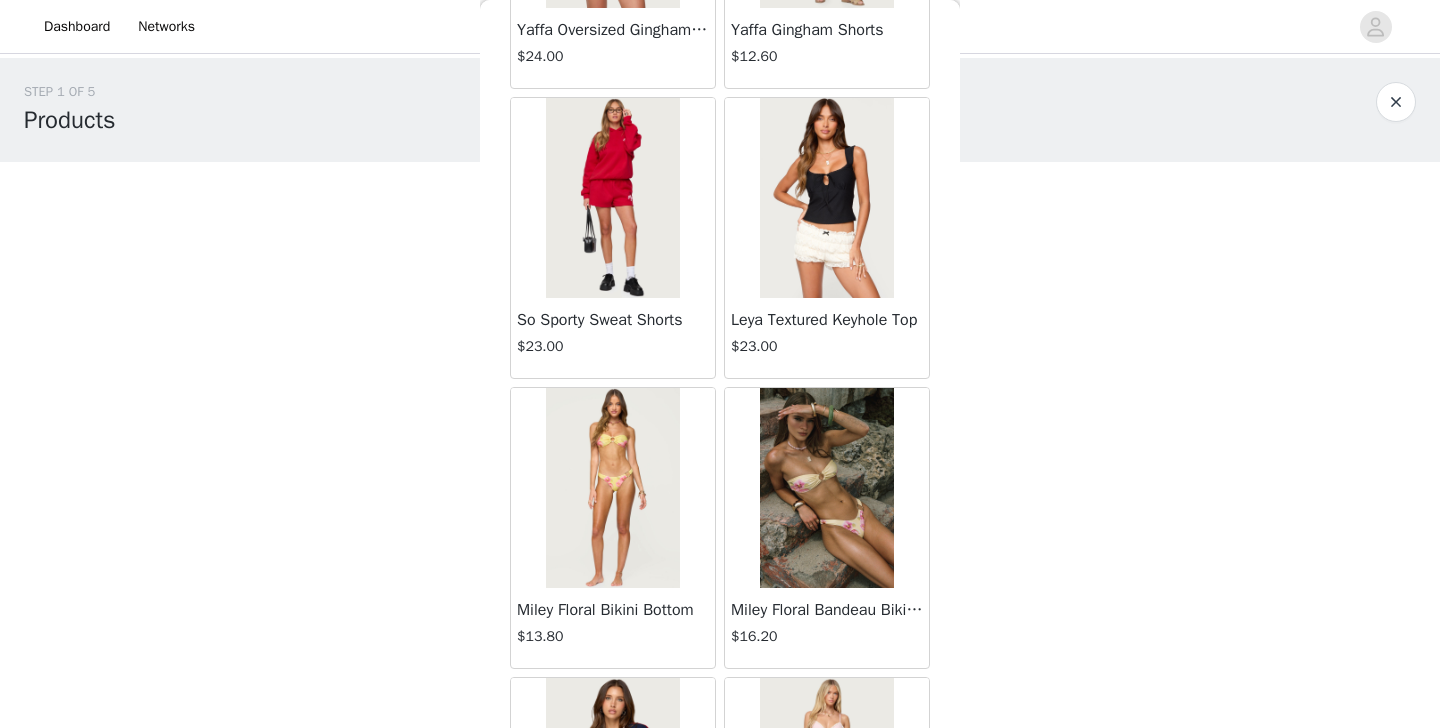 scroll, scrollTop: 0, scrollLeft: 0, axis: both 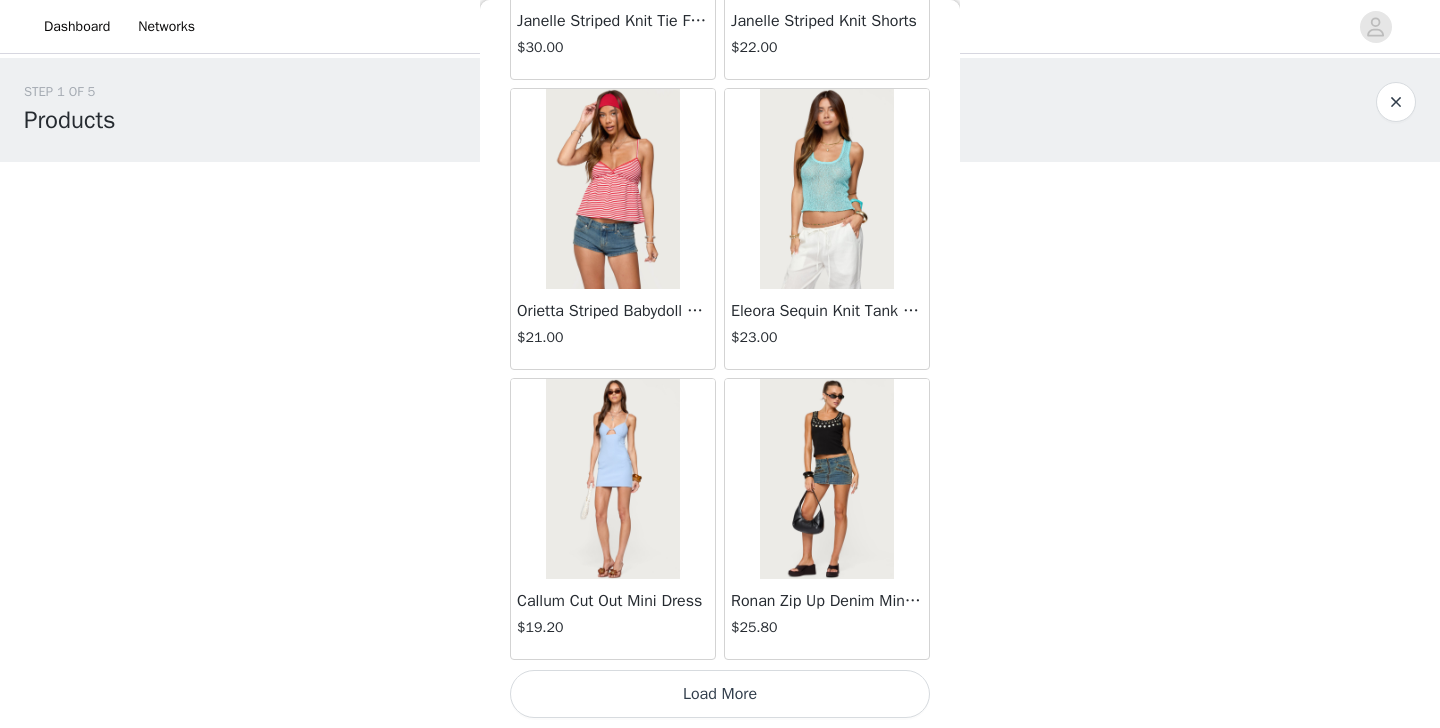 click on "Load More" at bounding box center (720, 694) 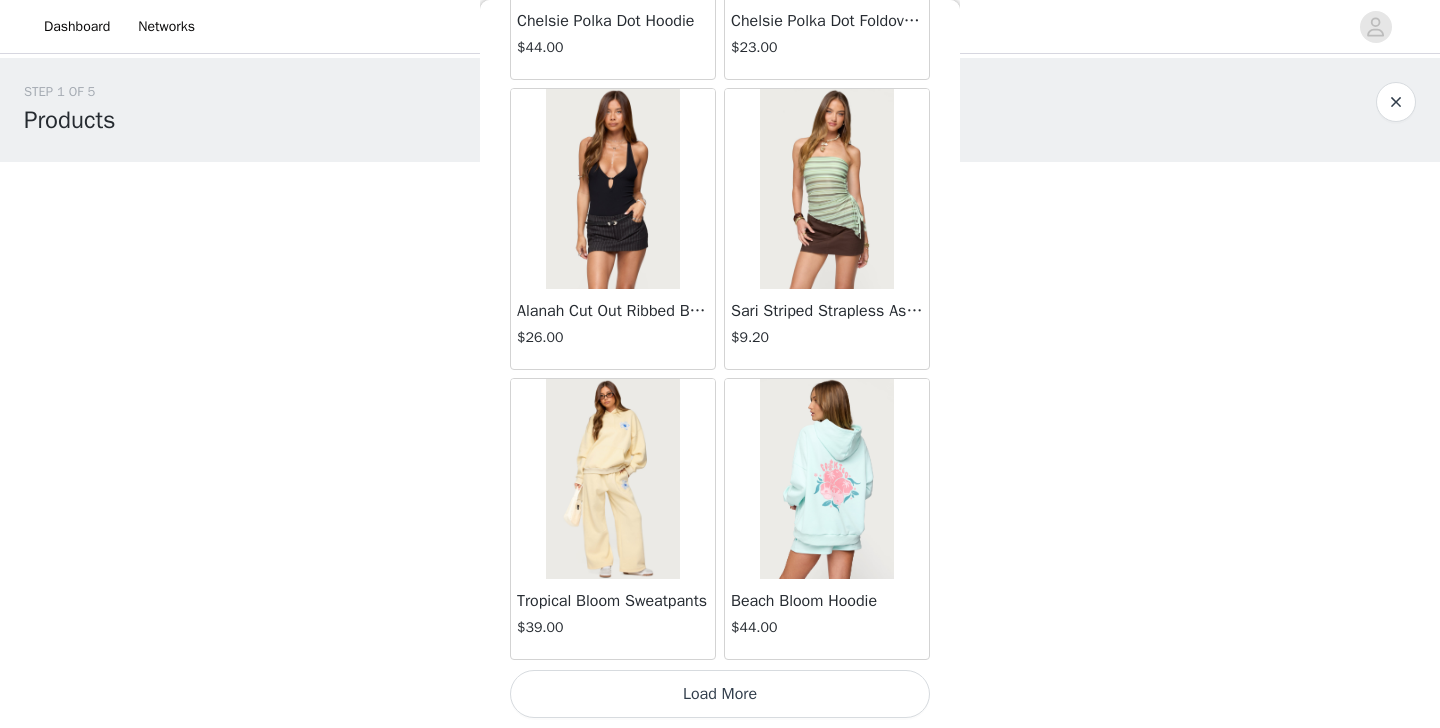 click on "Load More" at bounding box center [720, 694] 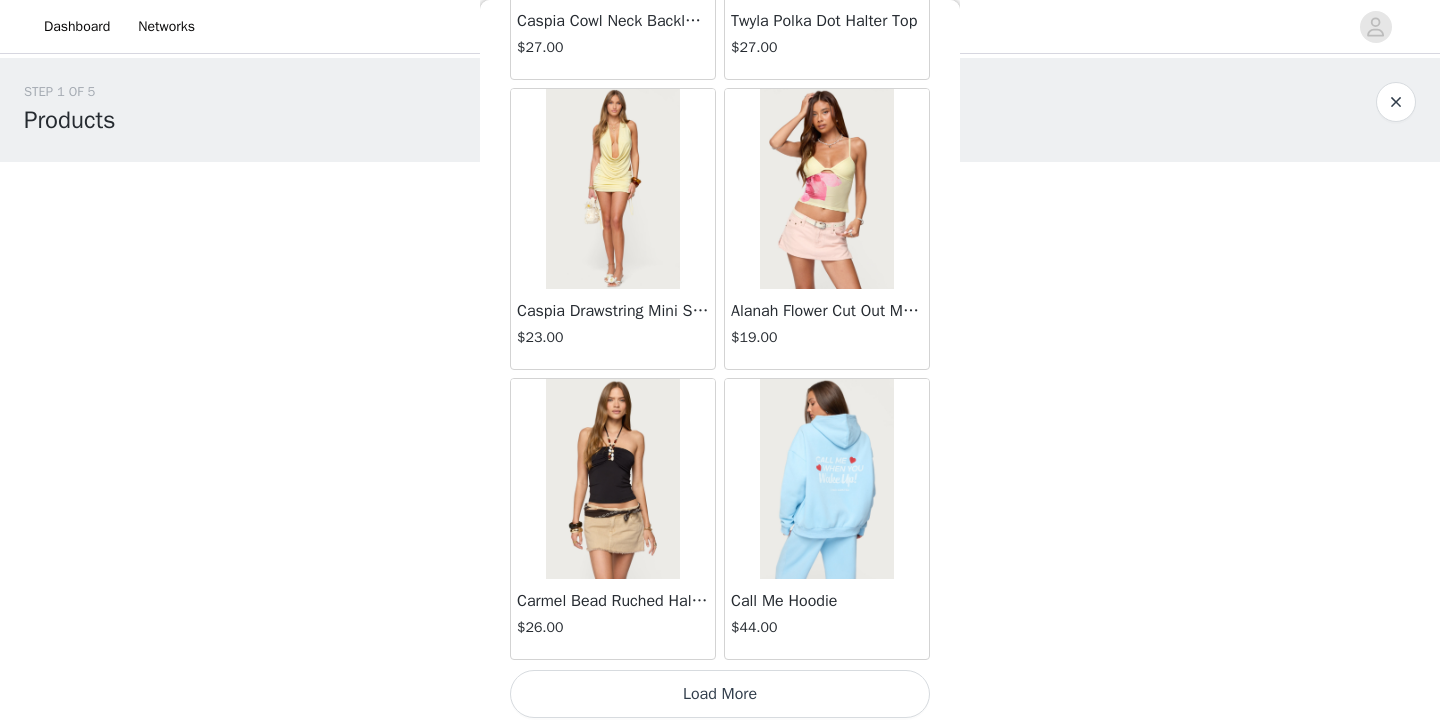 scroll, scrollTop: 16832, scrollLeft: 0, axis: vertical 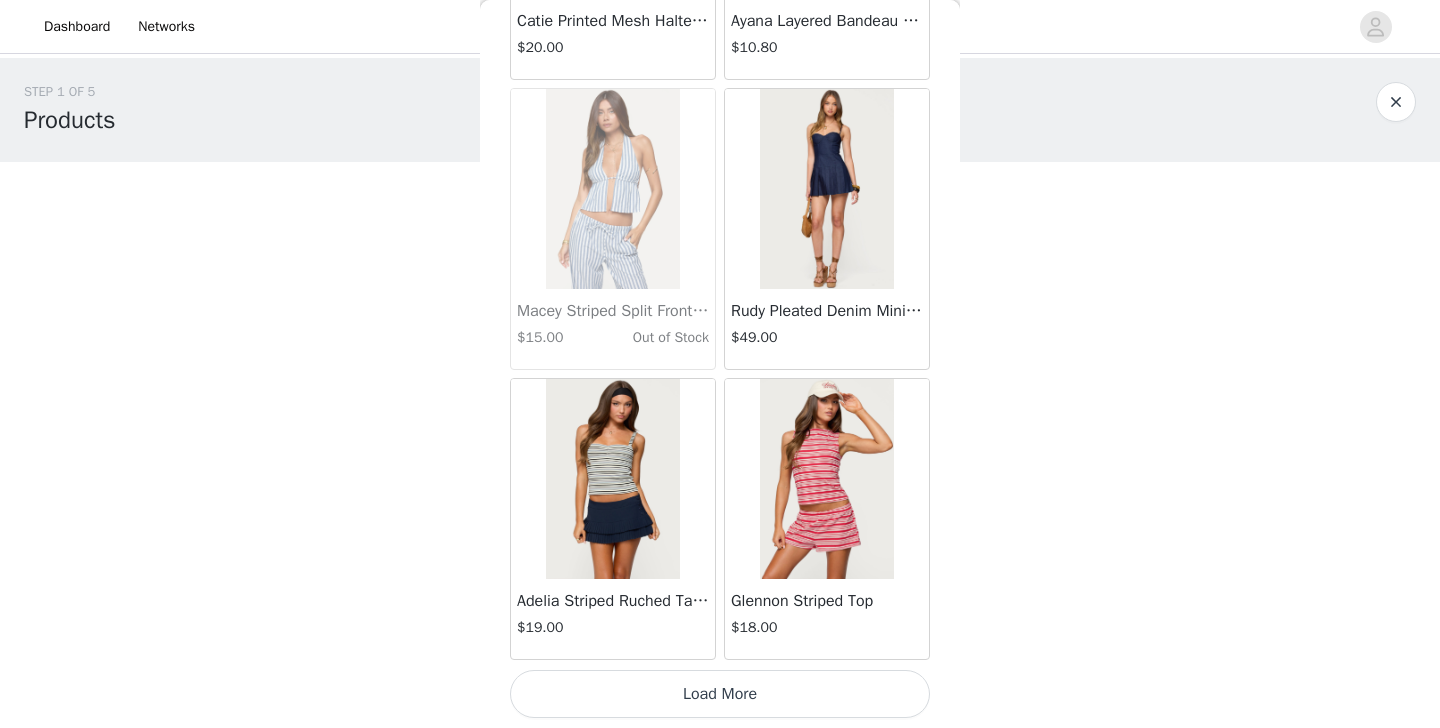 click on "Load More" at bounding box center [720, 694] 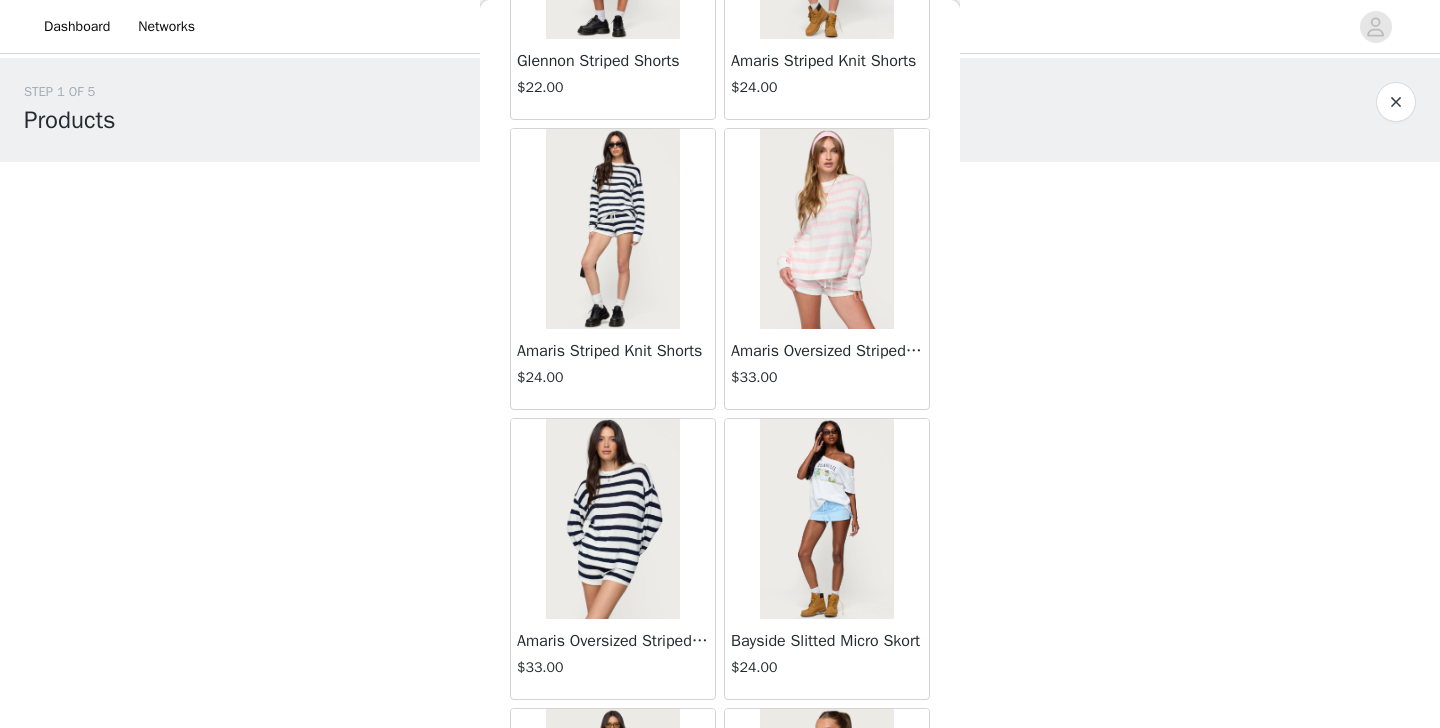 scroll, scrollTop: 20514, scrollLeft: 0, axis: vertical 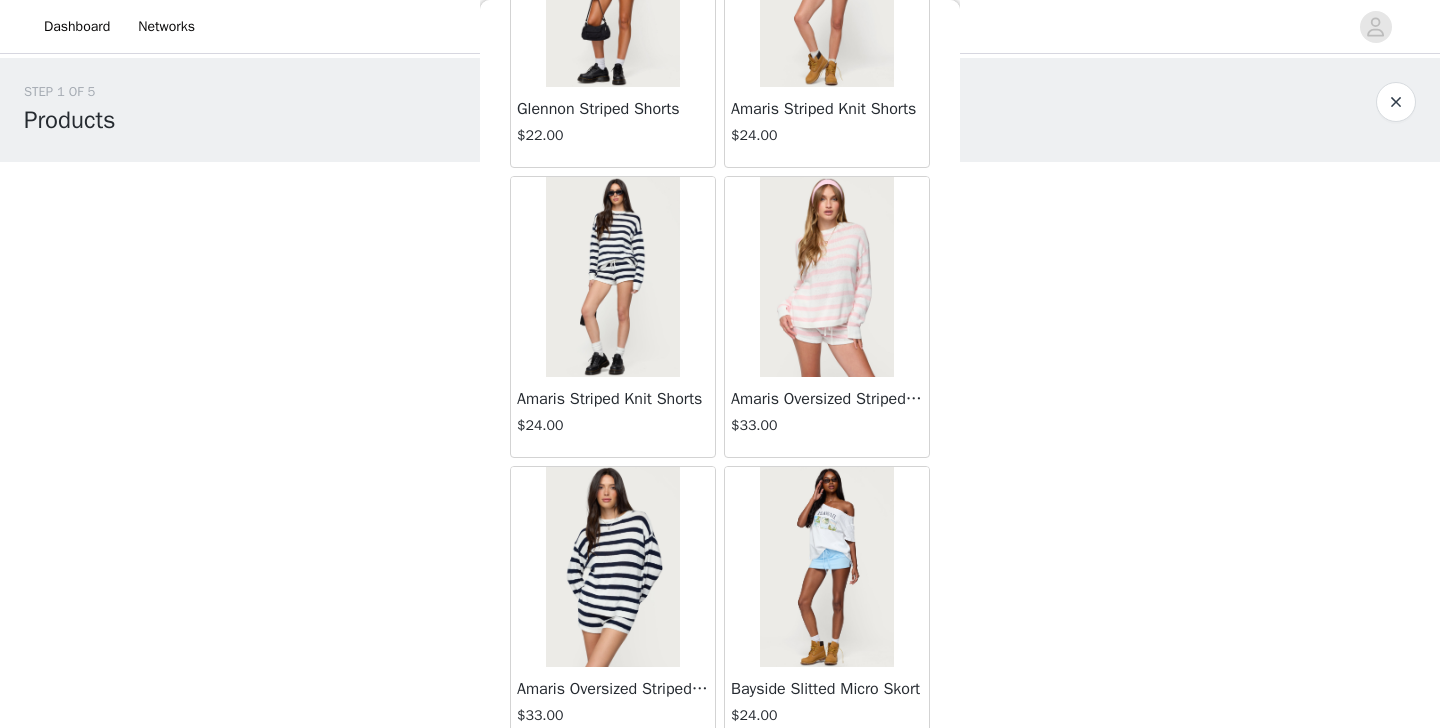 click at bounding box center [826, 277] 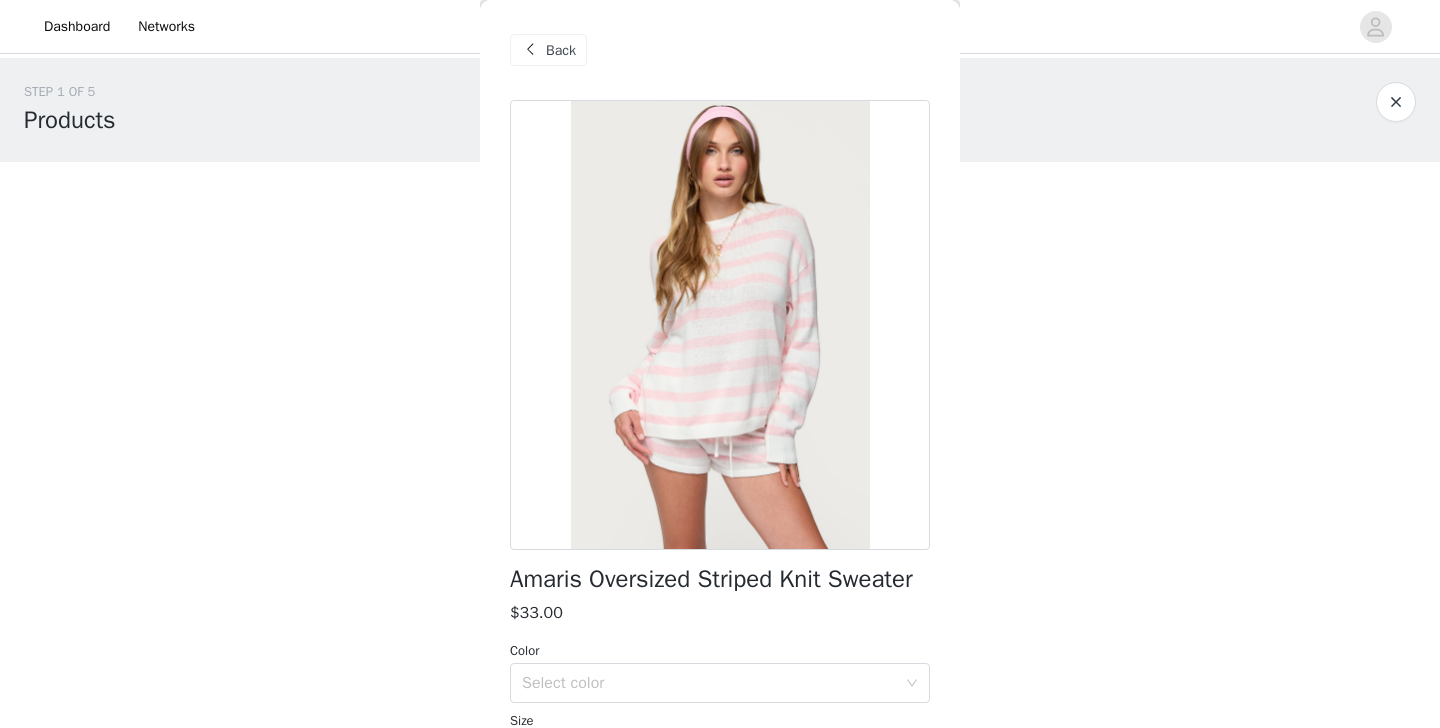 scroll, scrollTop: 255, scrollLeft: 0, axis: vertical 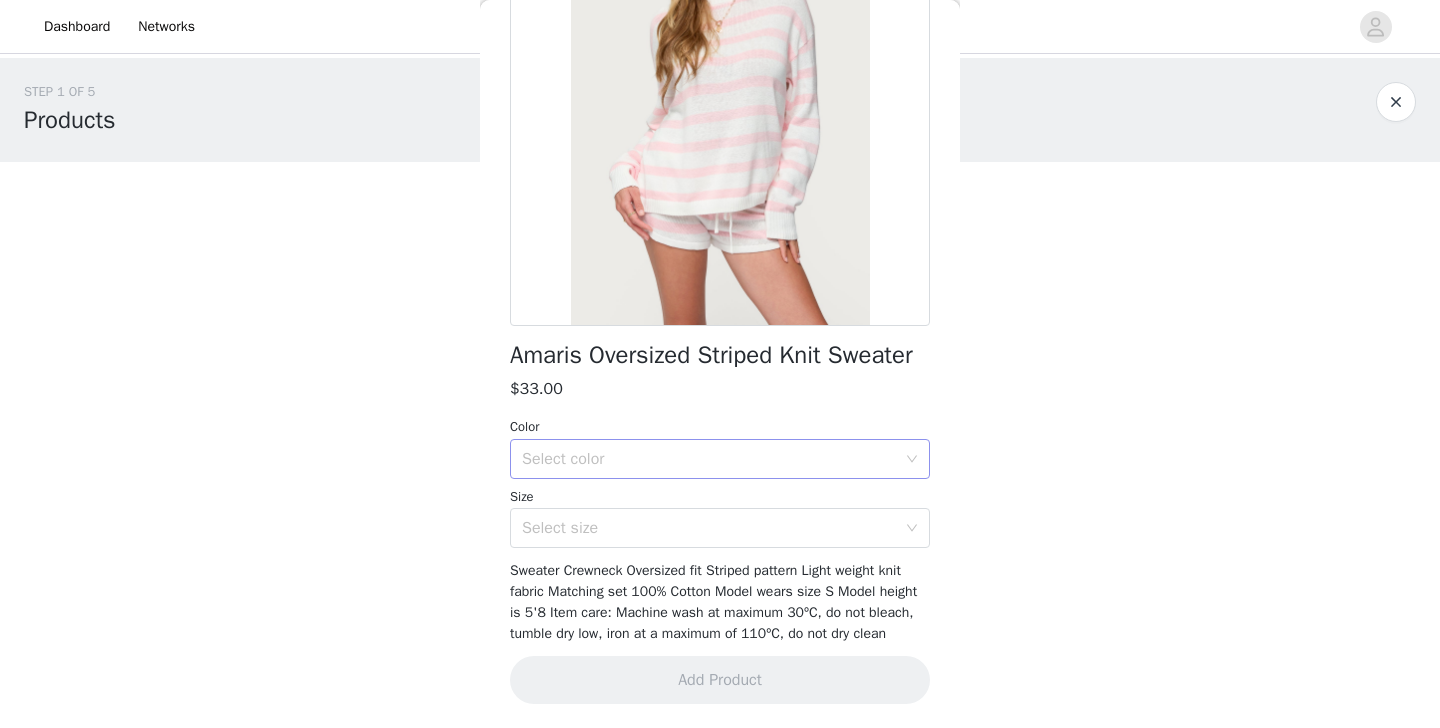 click on "Select color" at bounding box center (713, 459) 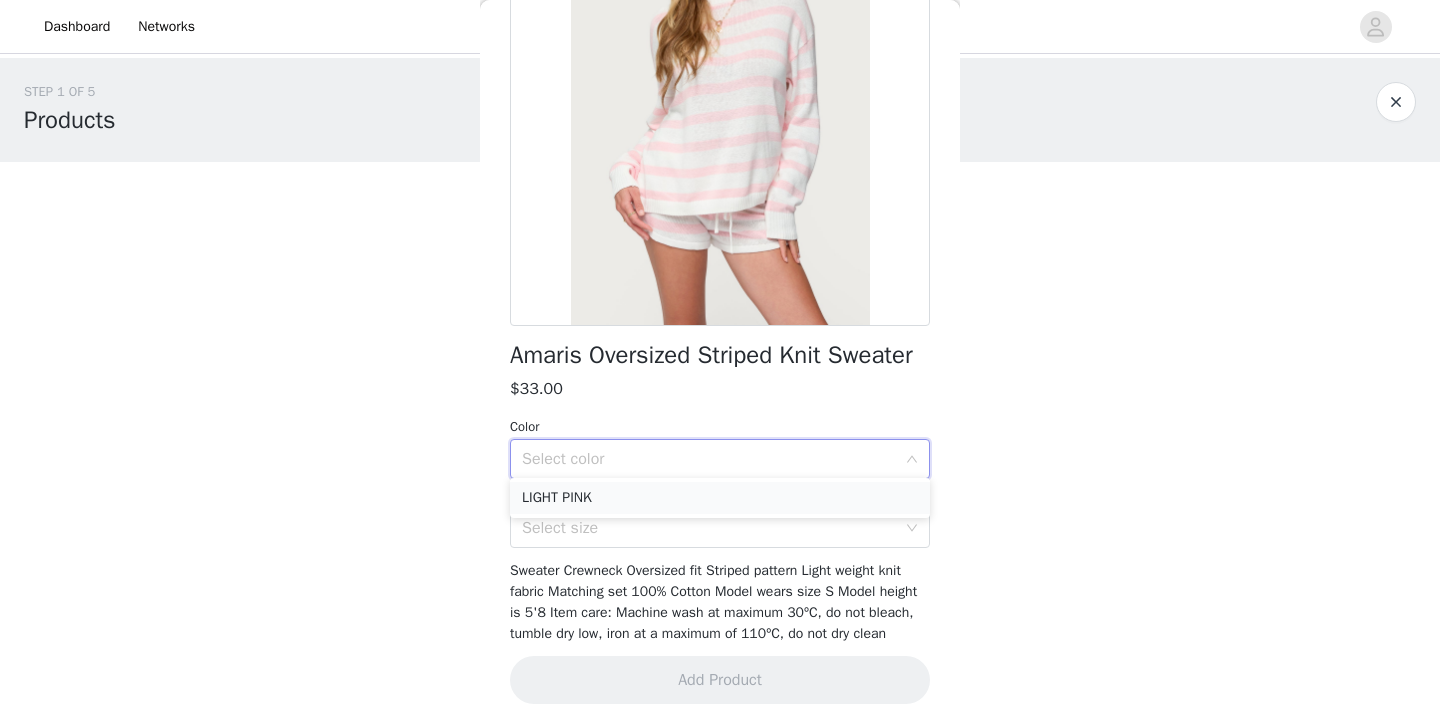 click on "LIGHT PINK" at bounding box center [720, 498] 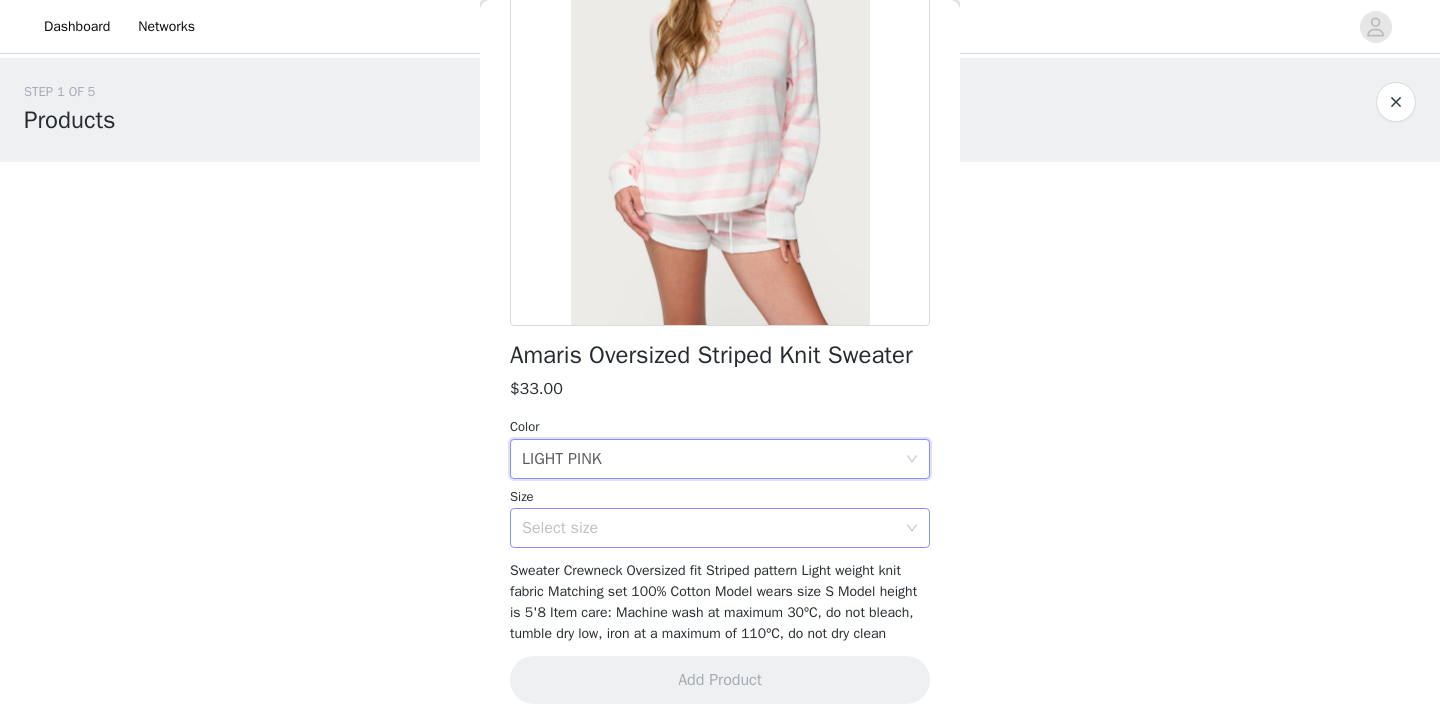 click on "Select size" at bounding box center [709, 528] 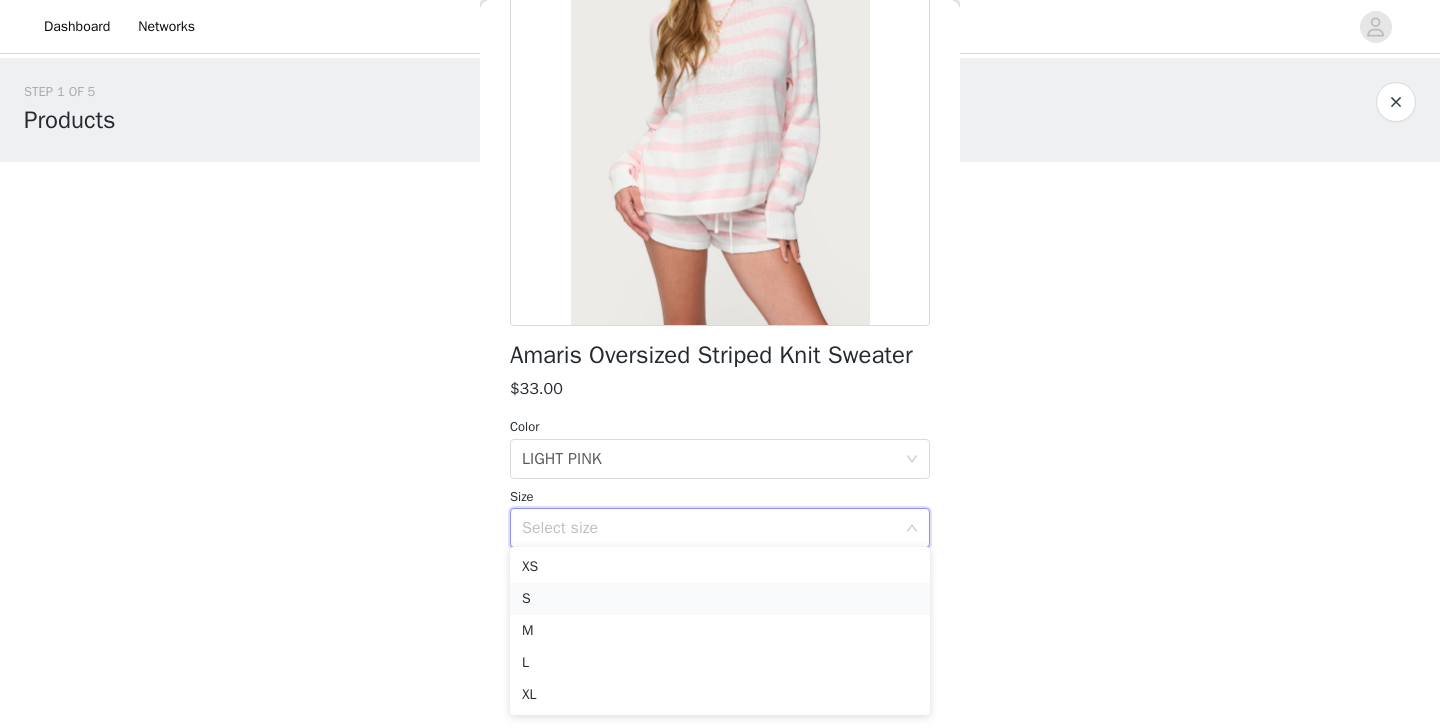click on "S" at bounding box center (720, 599) 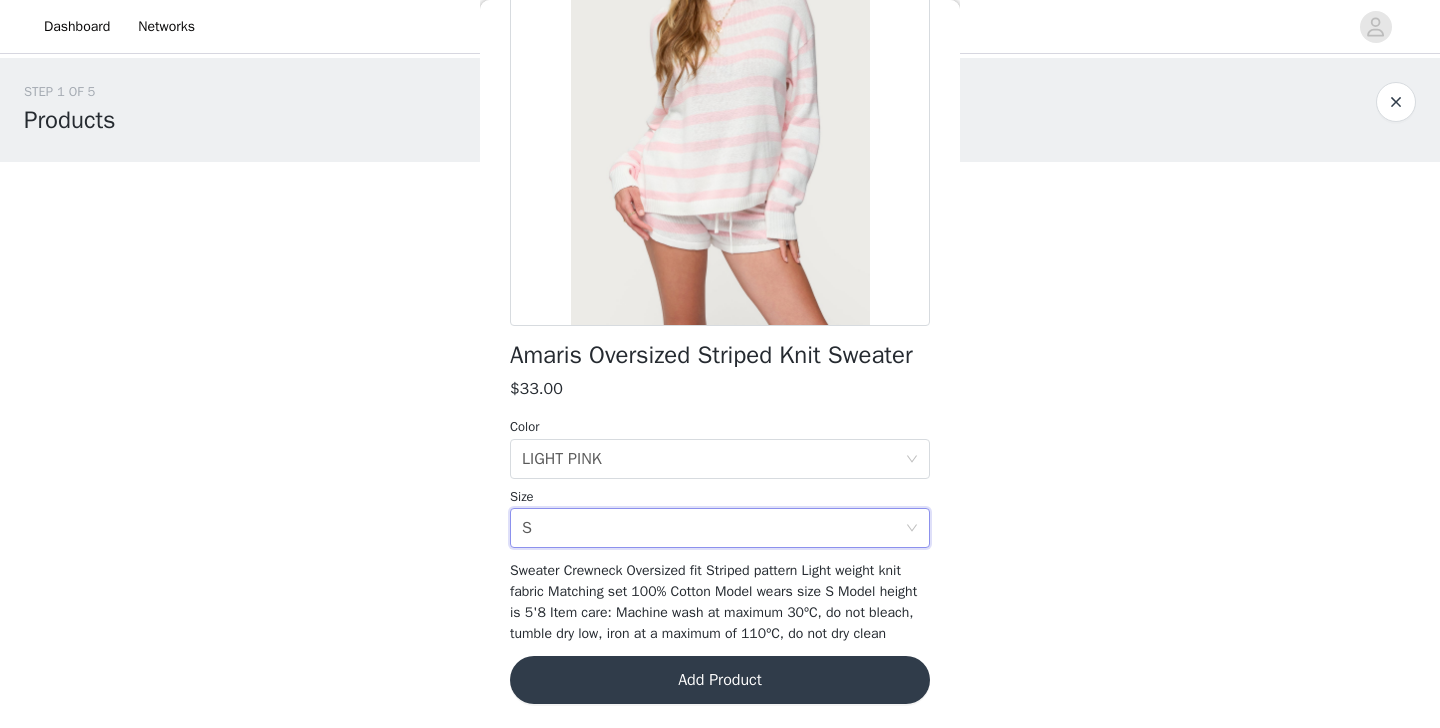 click on "Add Product" at bounding box center (720, 680) 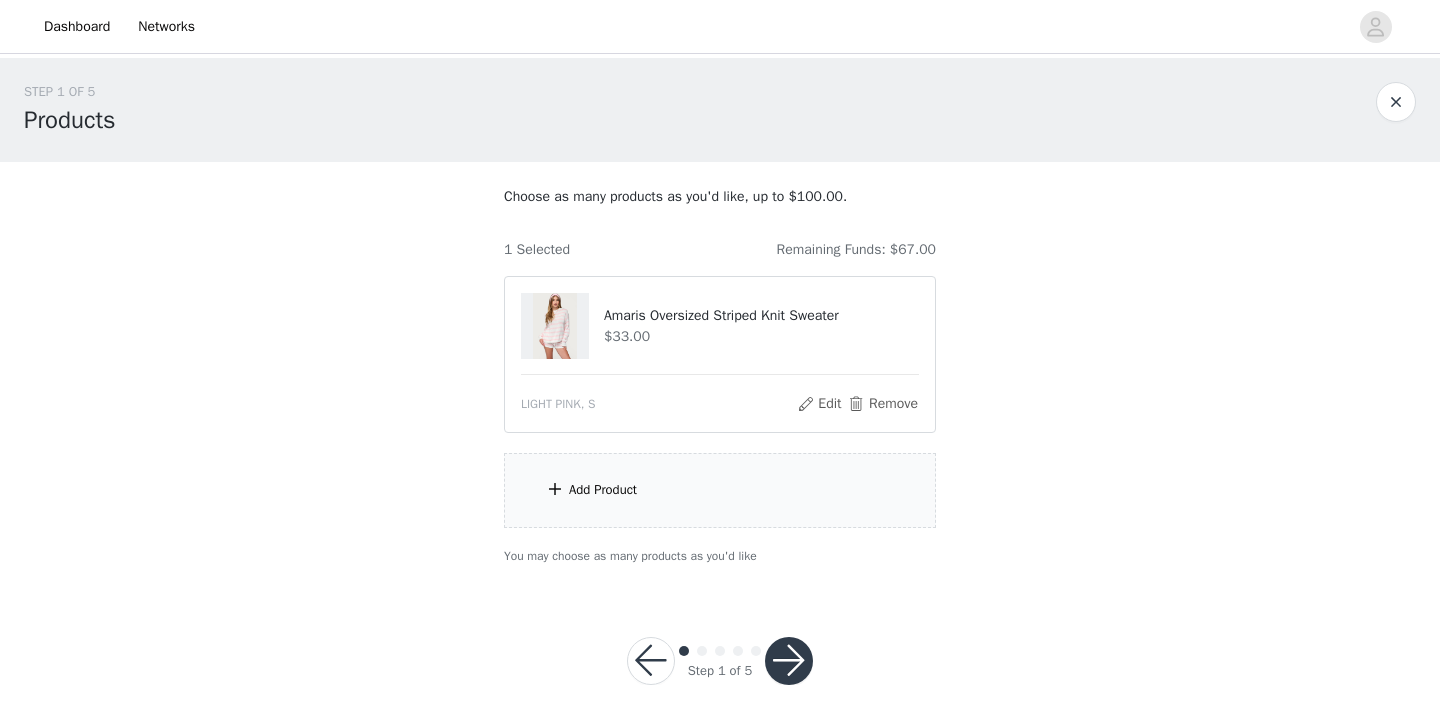 click on "Add Product" at bounding box center [720, 490] 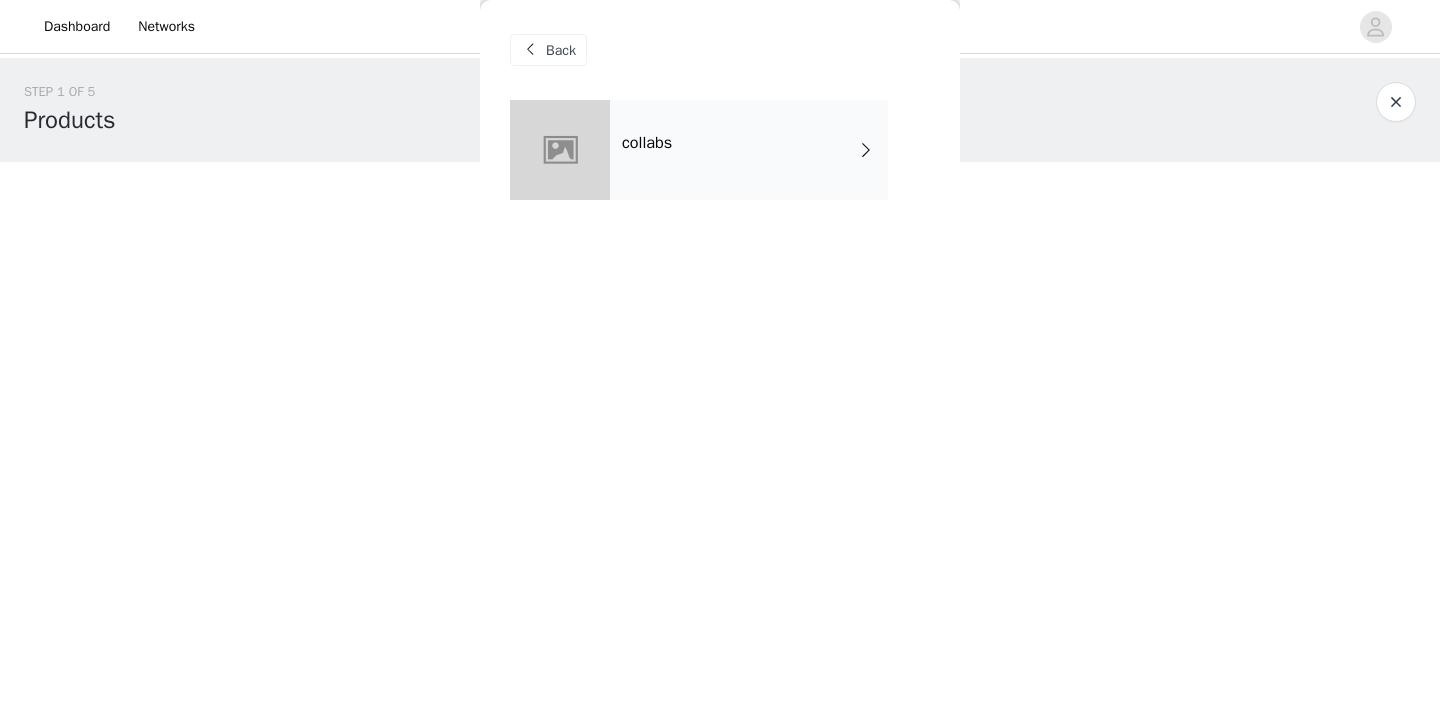 click on "collabs" at bounding box center [749, 150] 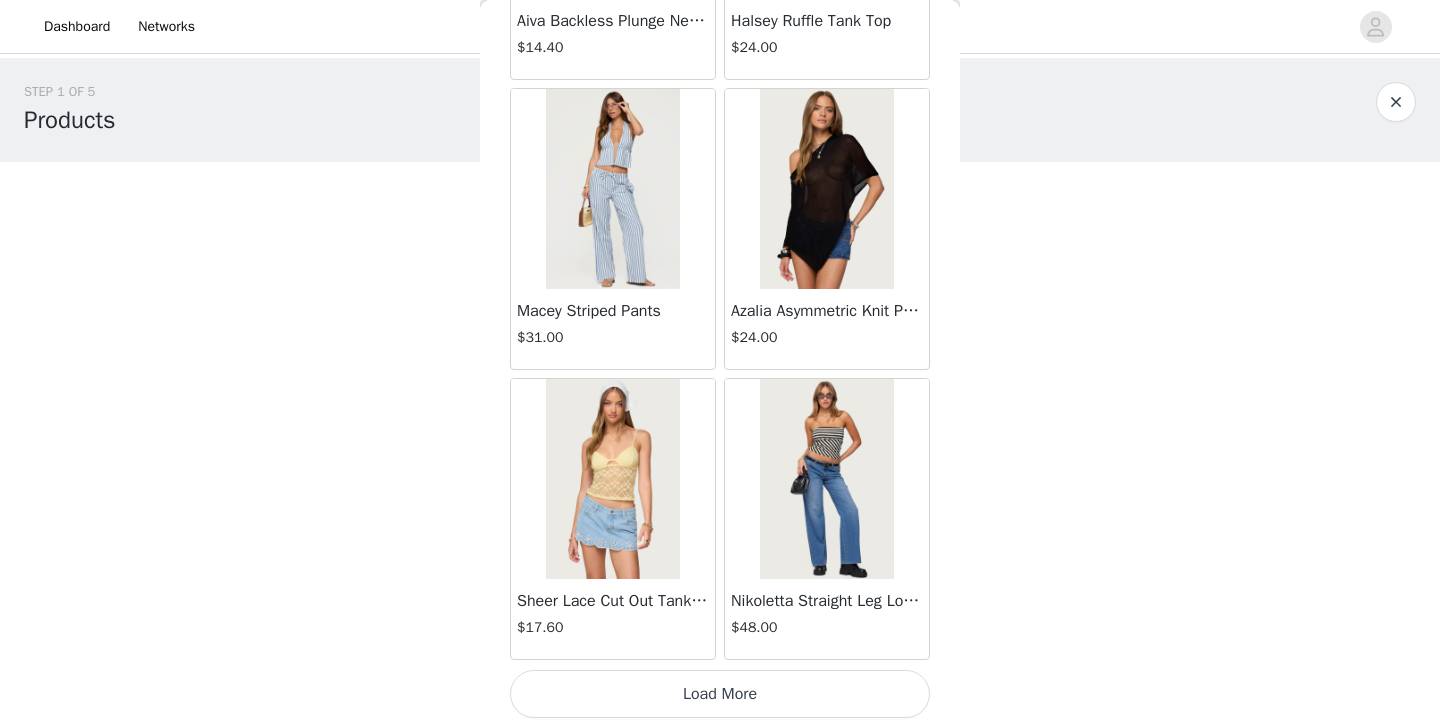 click on "Load More" at bounding box center [720, 694] 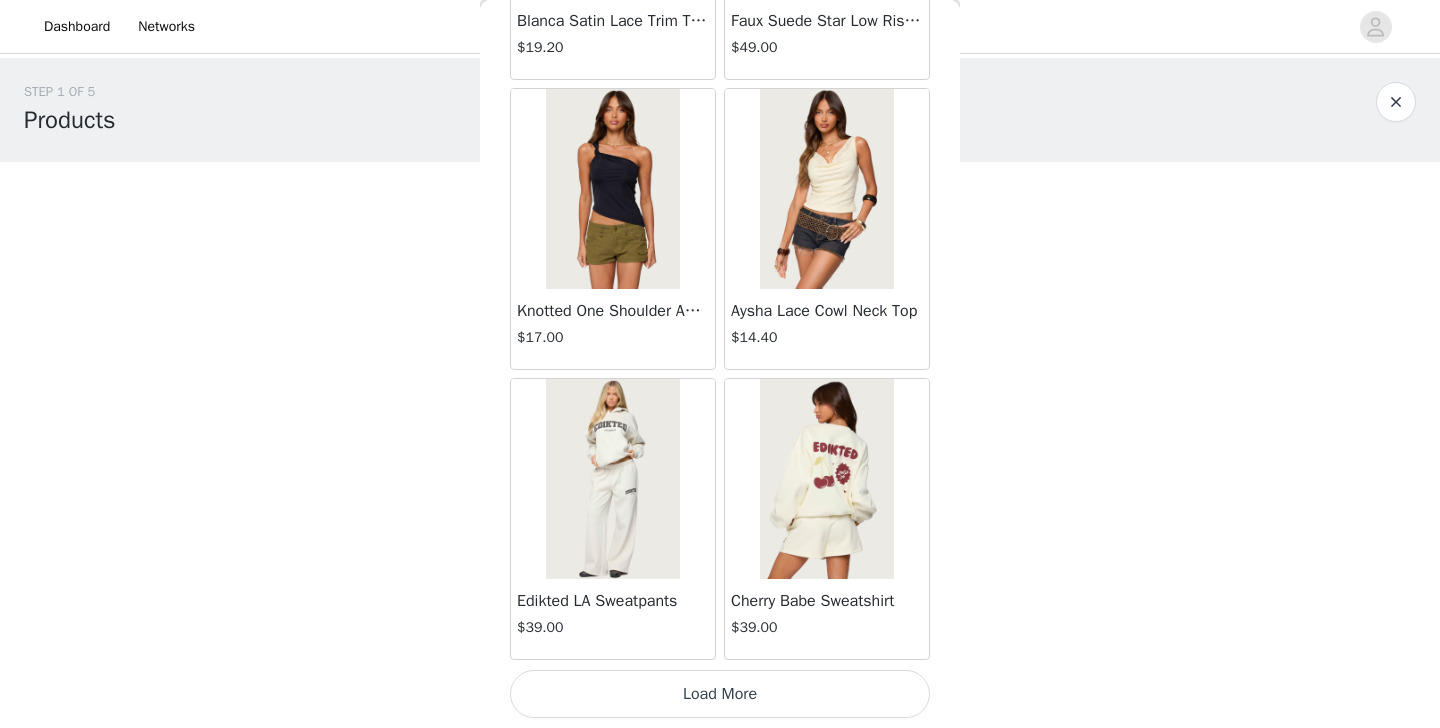 scroll, scrollTop: 5232, scrollLeft: 0, axis: vertical 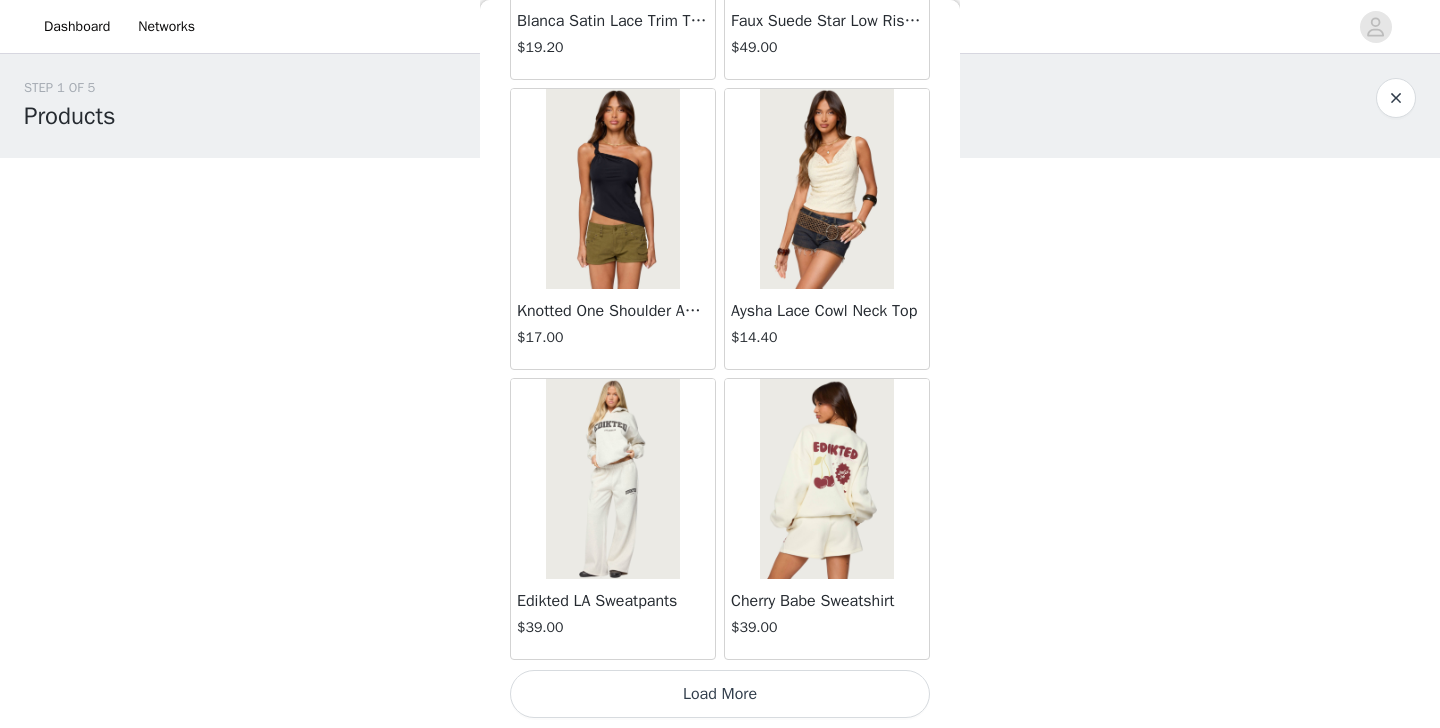 click on "Load More" at bounding box center [720, 694] 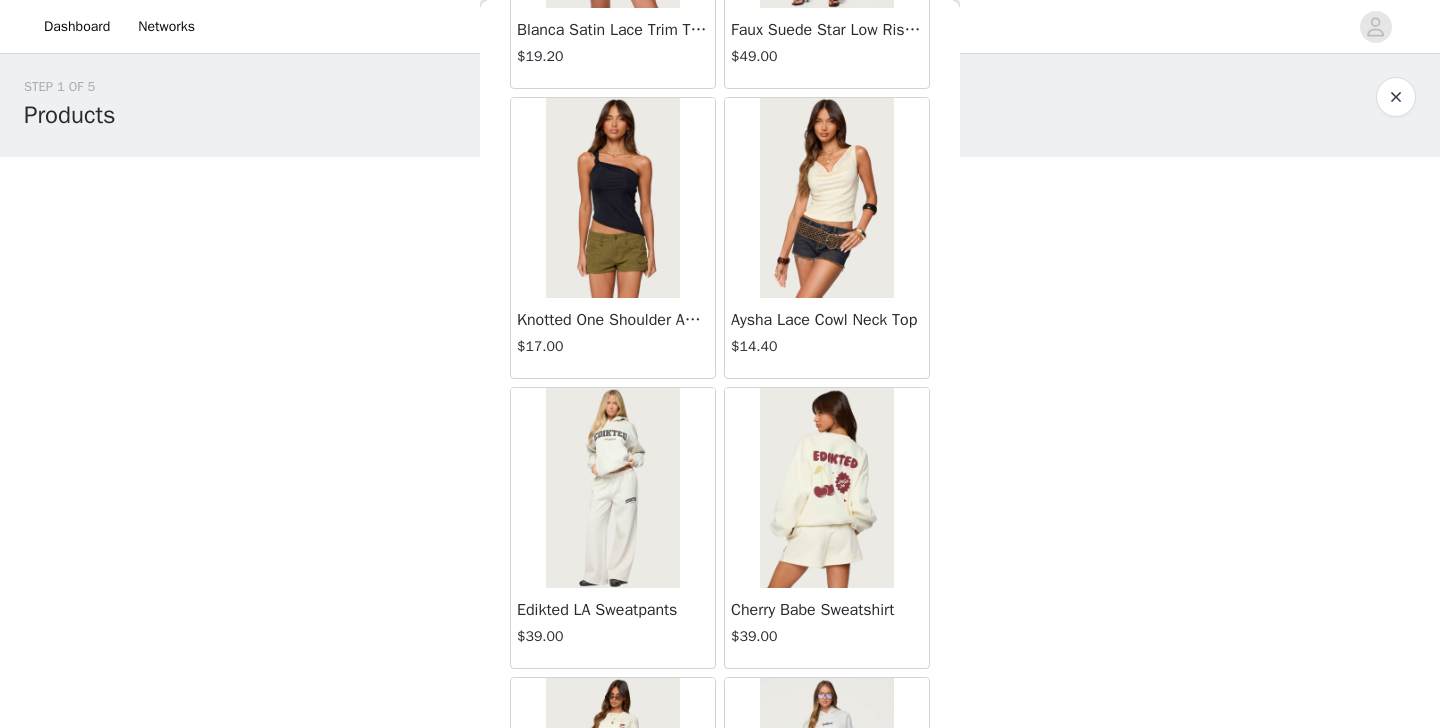 scroll, scrollTop: 4, scrollLeft: 0, axis: vertical 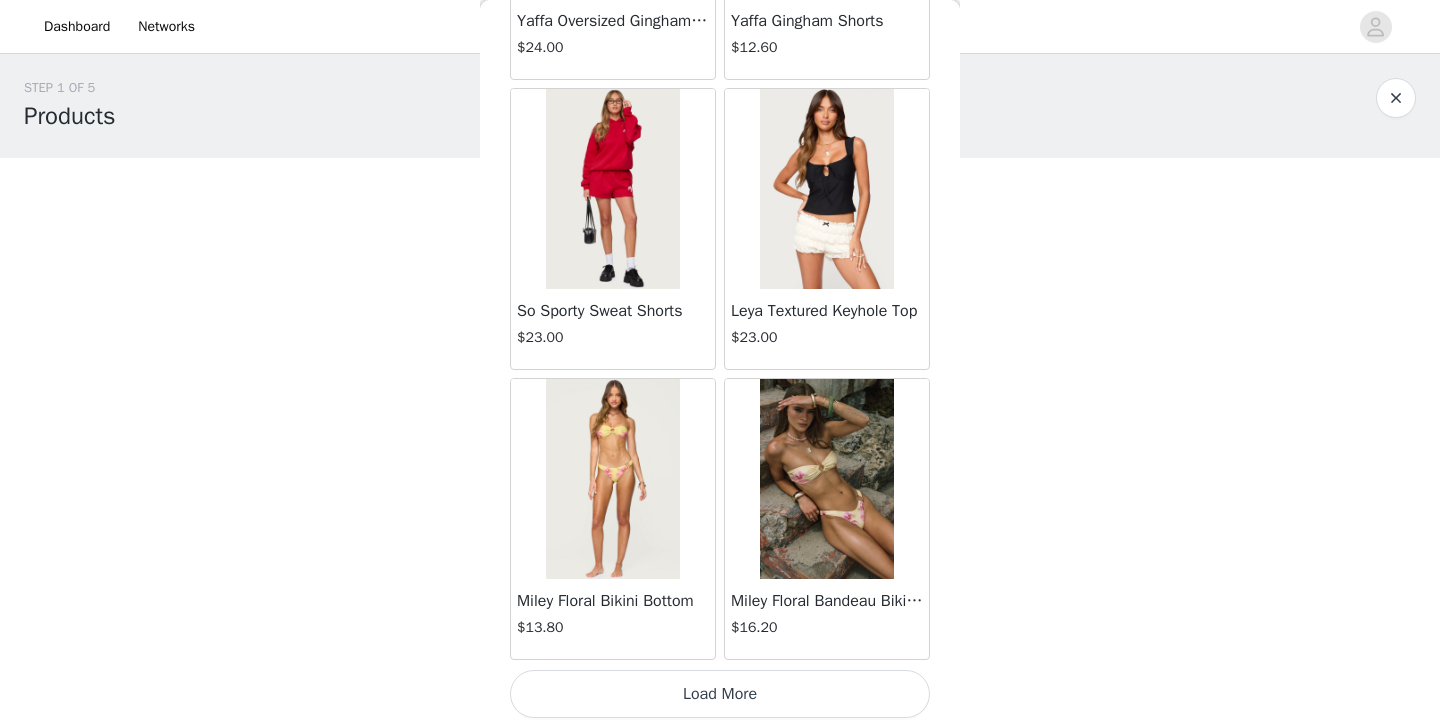 click on "Load More" at bounding box center (720, 694) 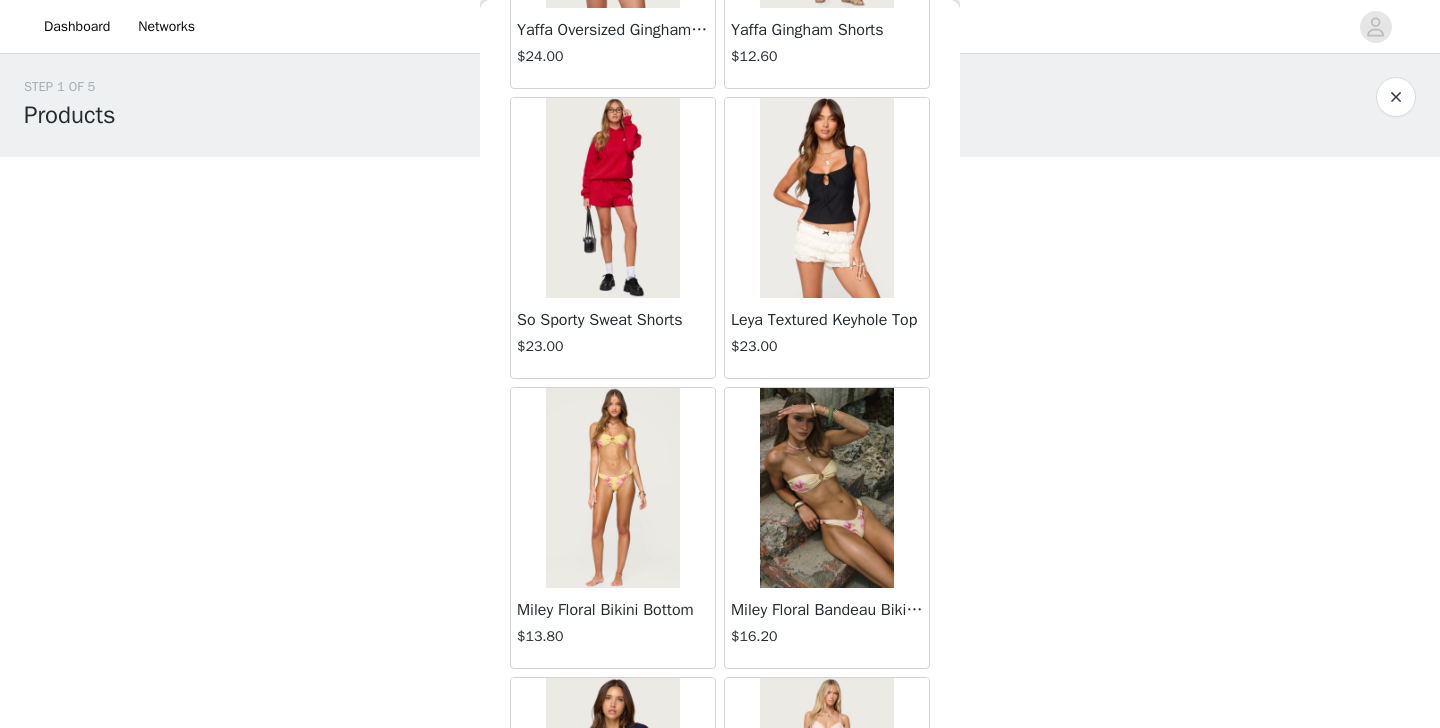 scroll, scrollTop: 4, scrollLeft: 0, axis: vertical 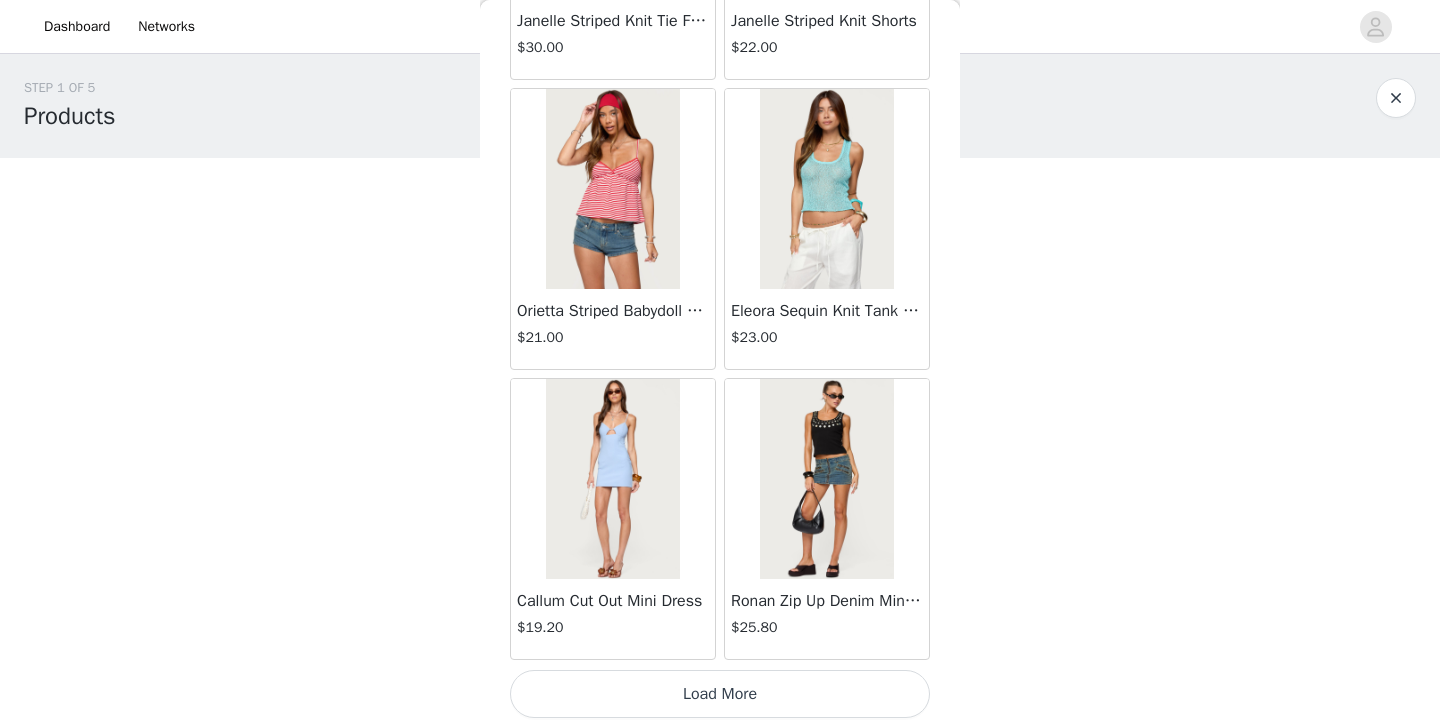 click on "Load More" at bounding box center [720, 694] 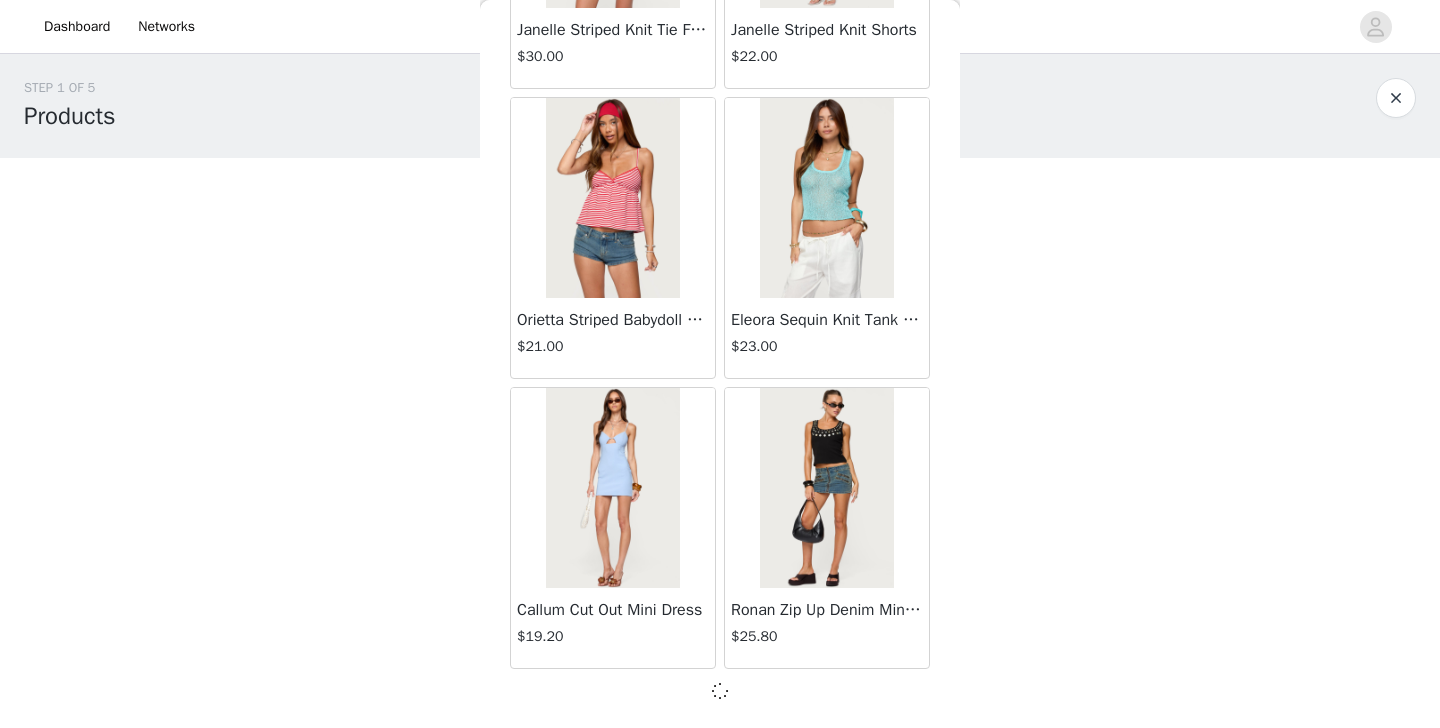 scroll, scrollTop: 11023, scrollLeft: 0, axis: vertical 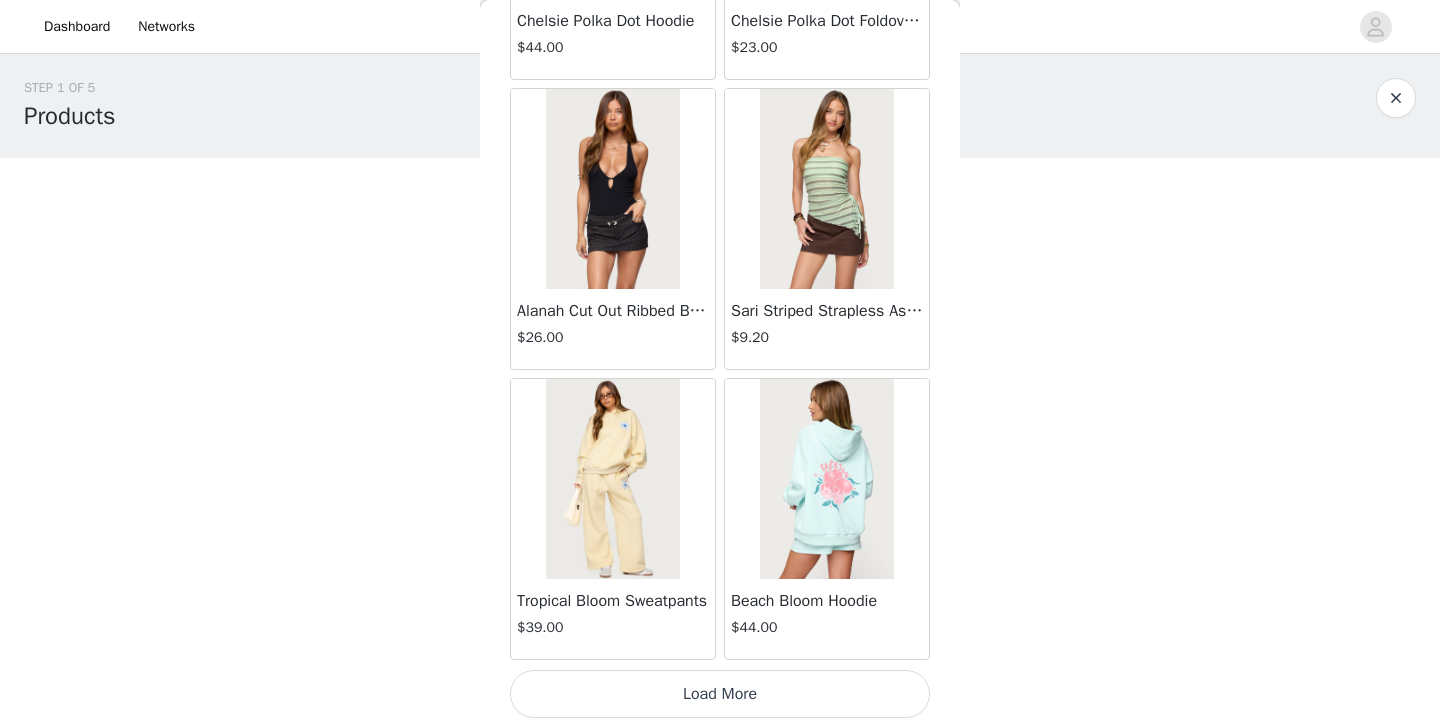 click on "Load More" at bounding box center [720, 694] 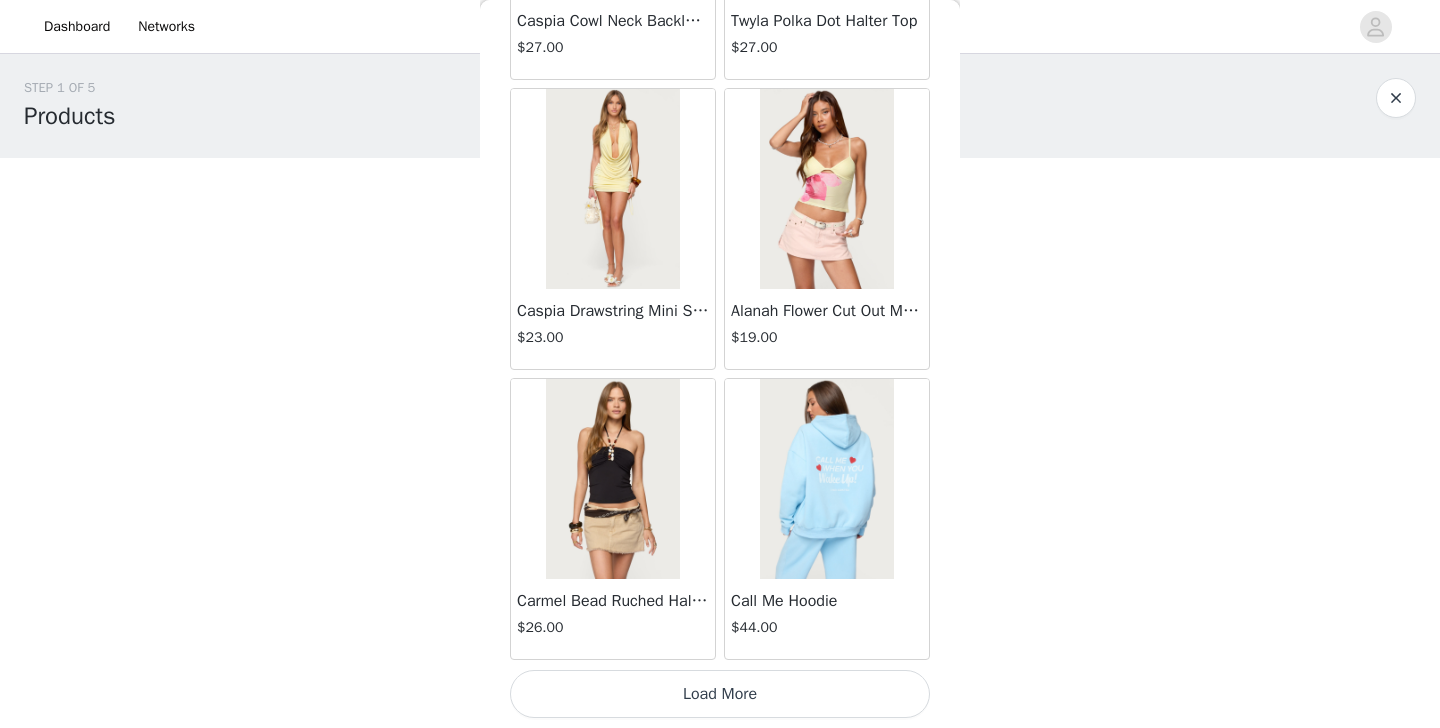 click on "Load More" at bounding box center (720, 694) 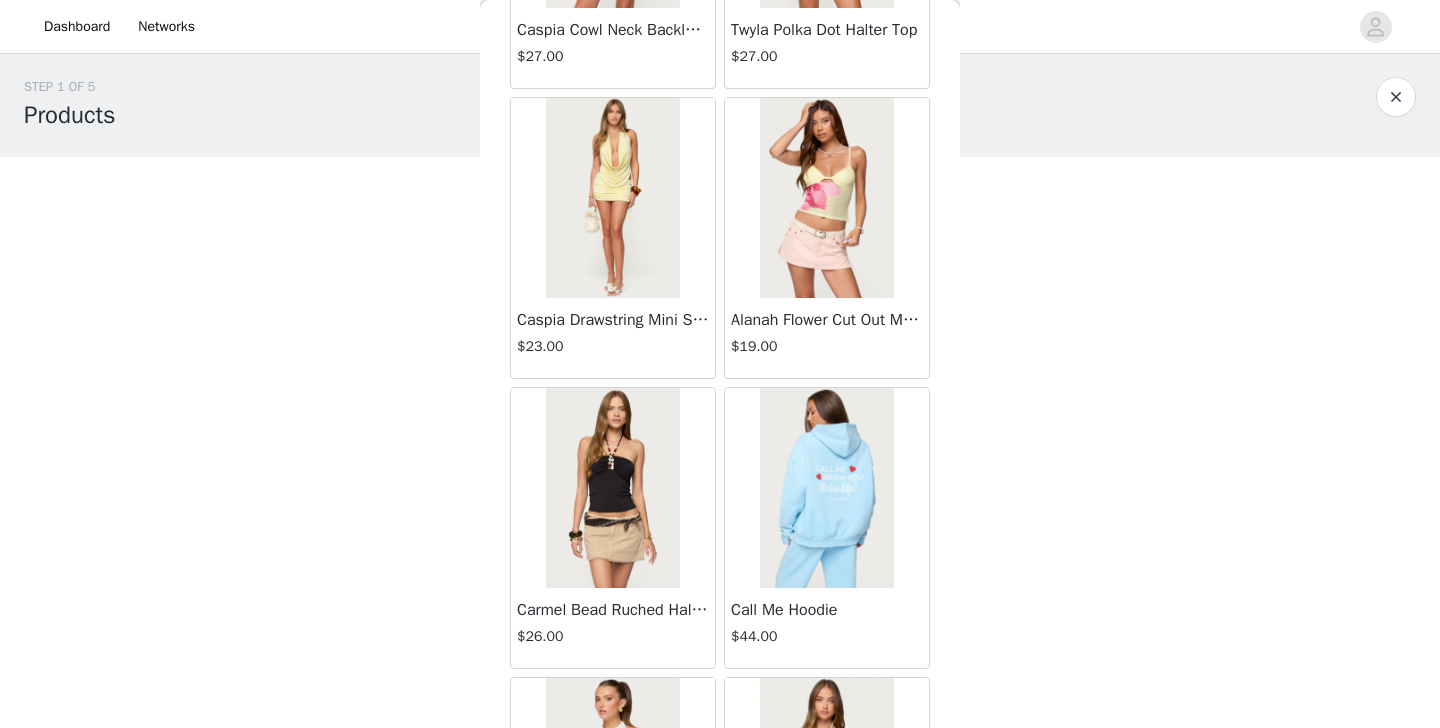 scroll, scrollTop: 5, scrollLeft: 0, axis: vertical 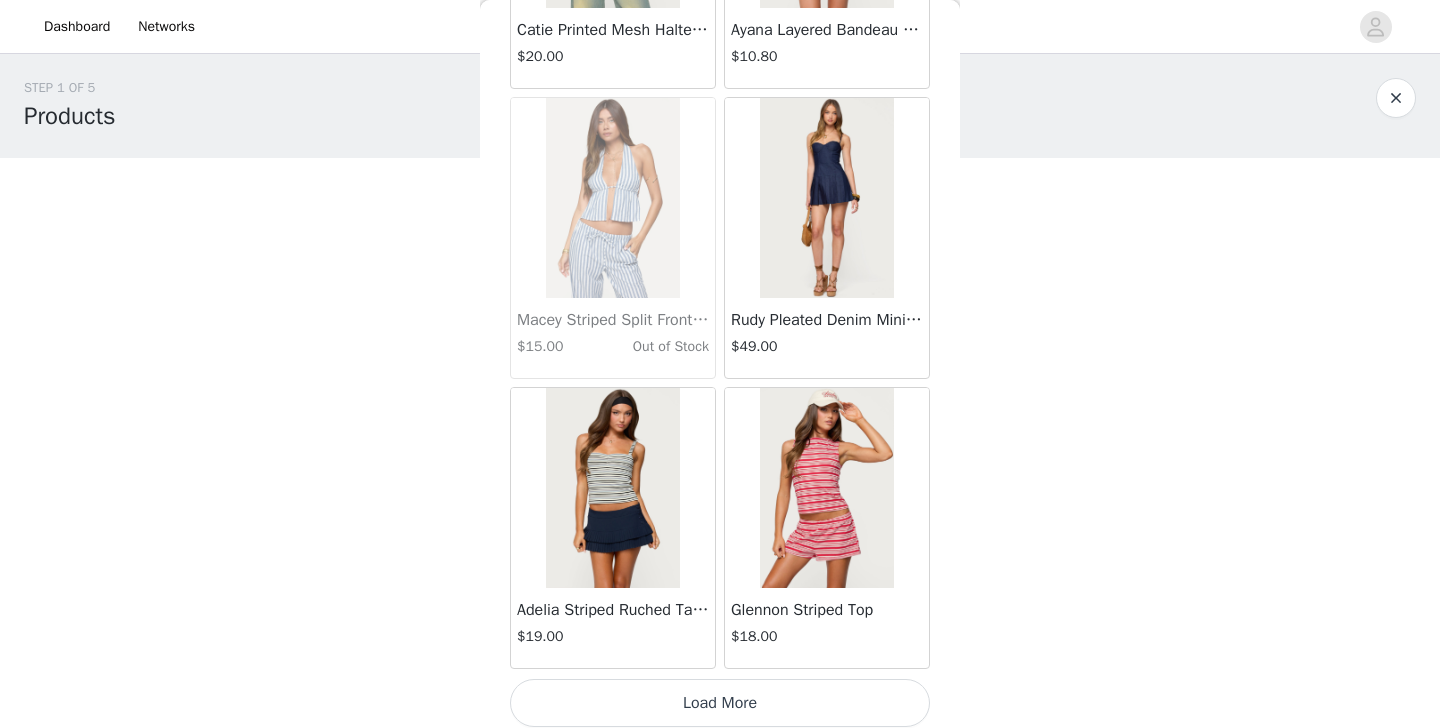 click on "Load More" at bounding box center (720, 703) 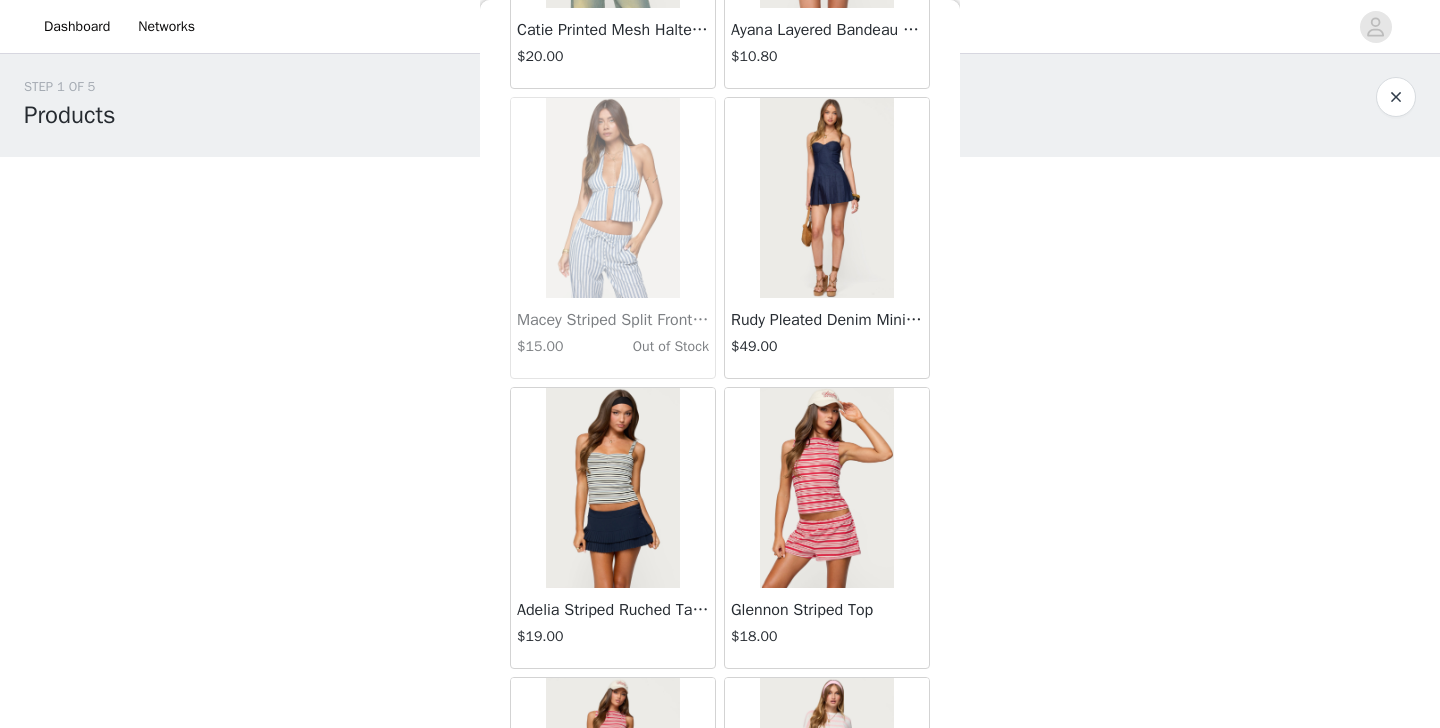 scroll, scrollTop: 4, scrollLeft: 0, axis: vertical 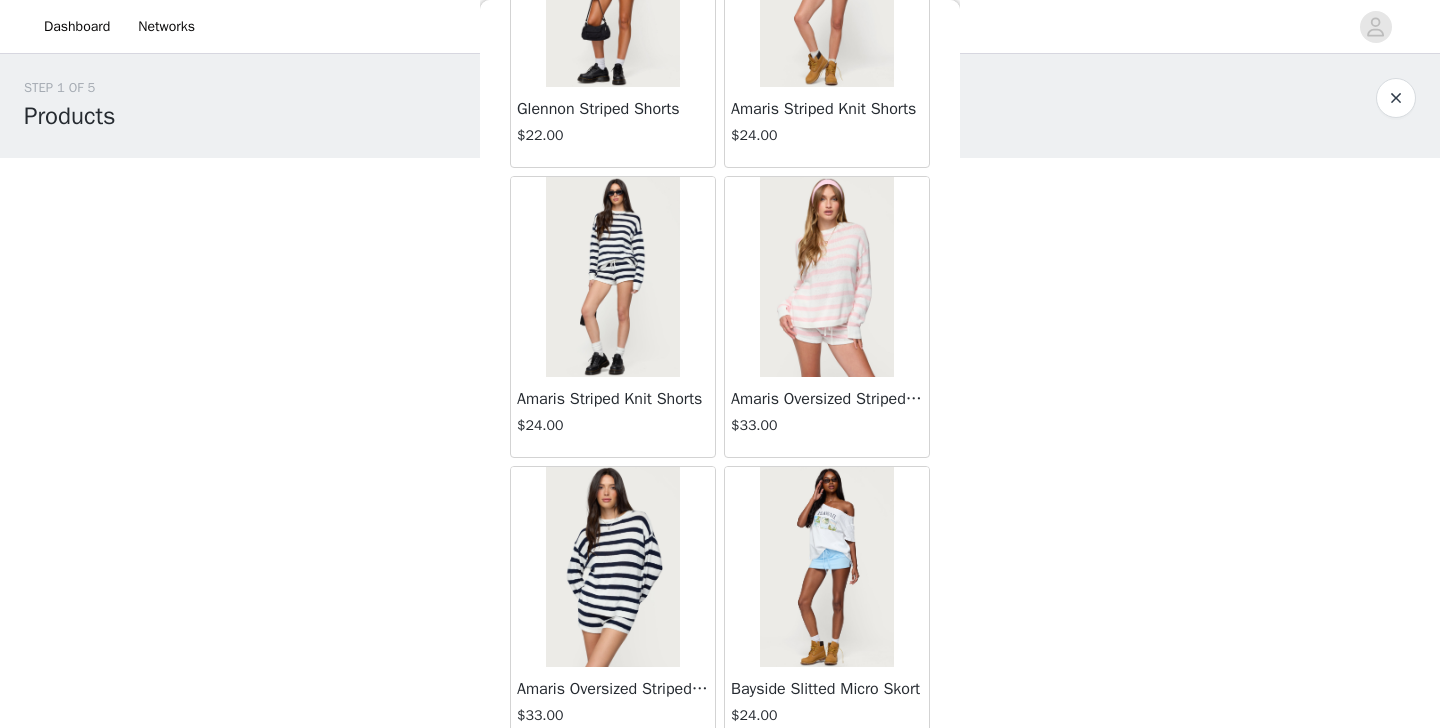 click at bounding box center (612, 277) 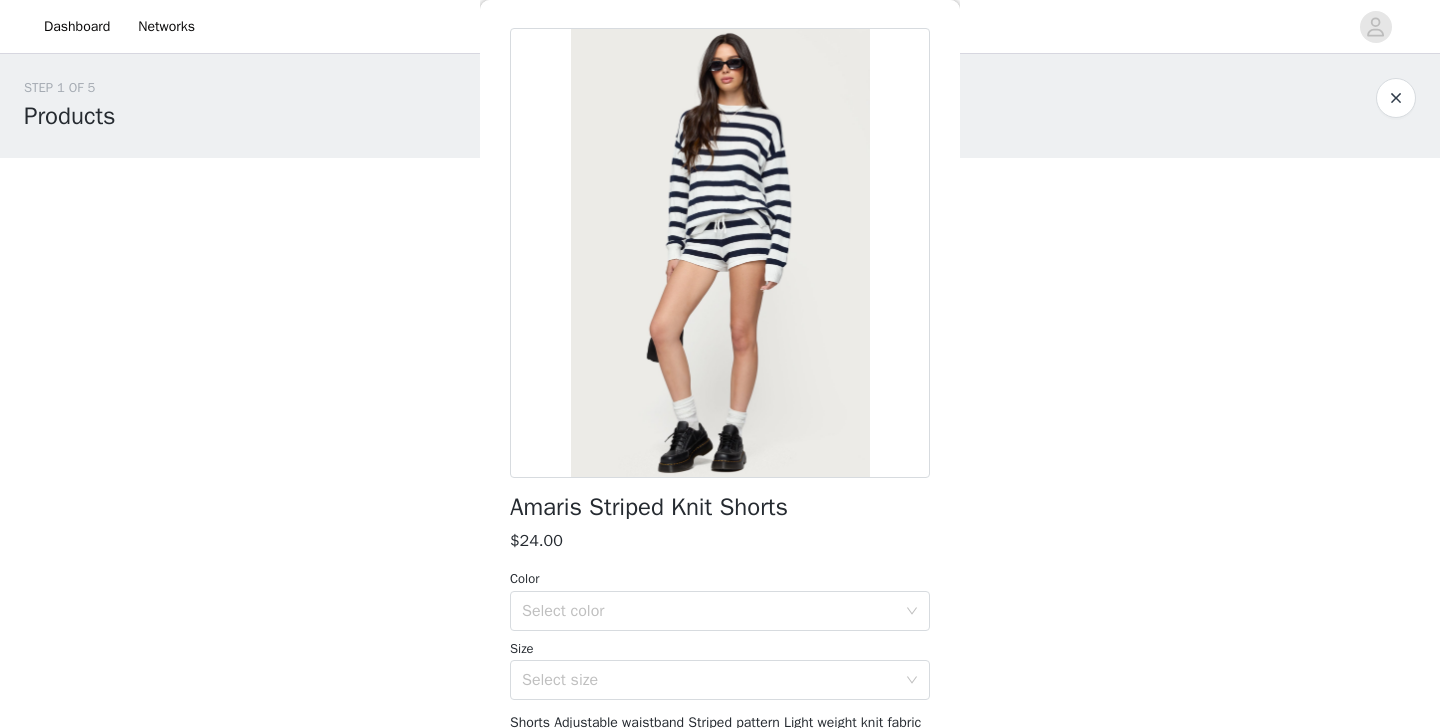 scroll, scrollTop: 85, scrollLeft: 0, axis: vertical 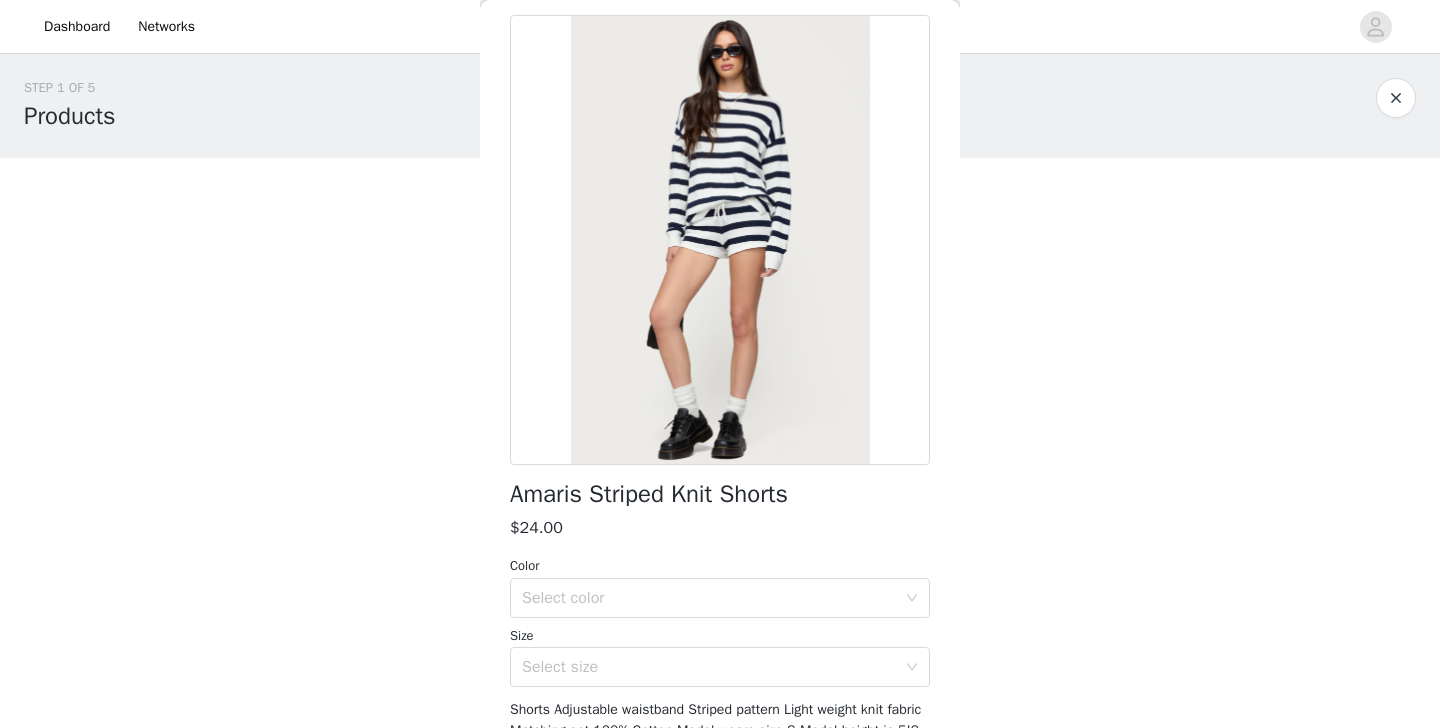 click on "Color" at bounding box center [720, 566] 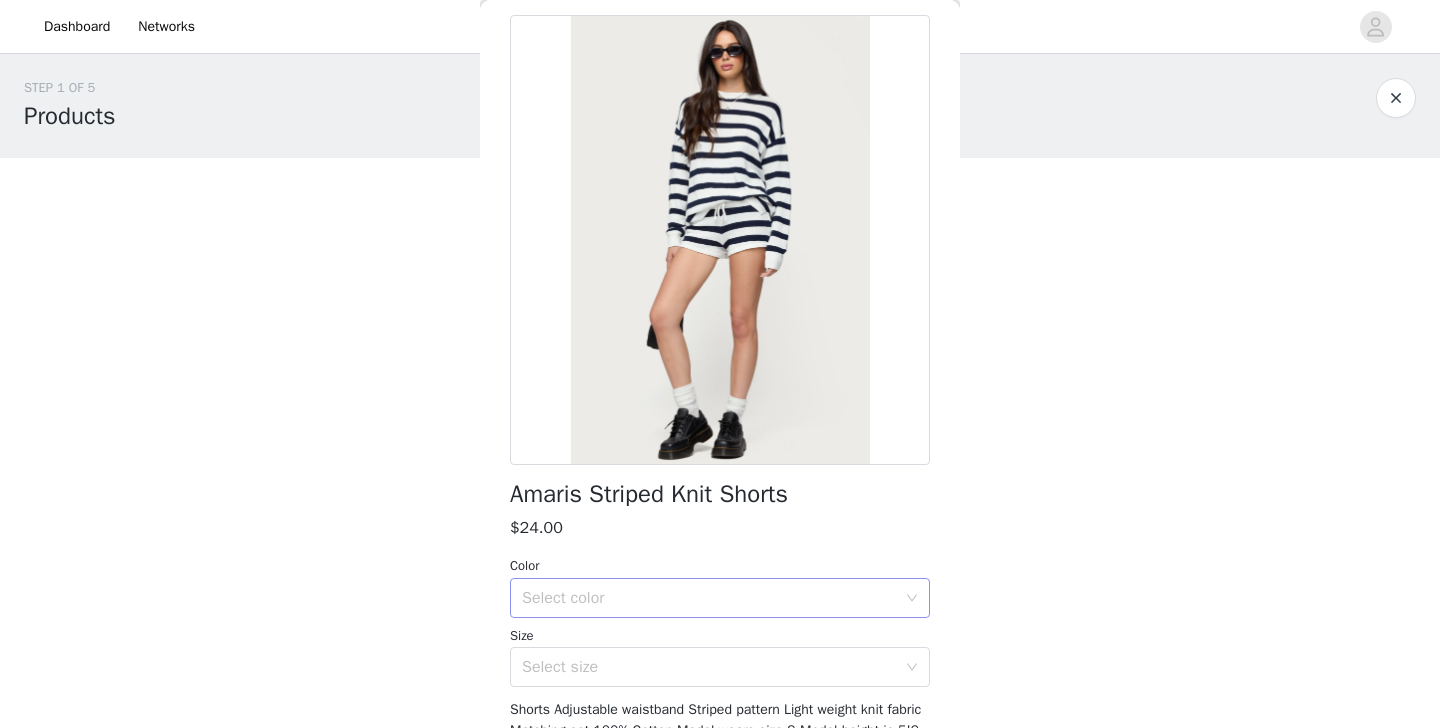 click on "Select color" at bounding box center (709, 598) 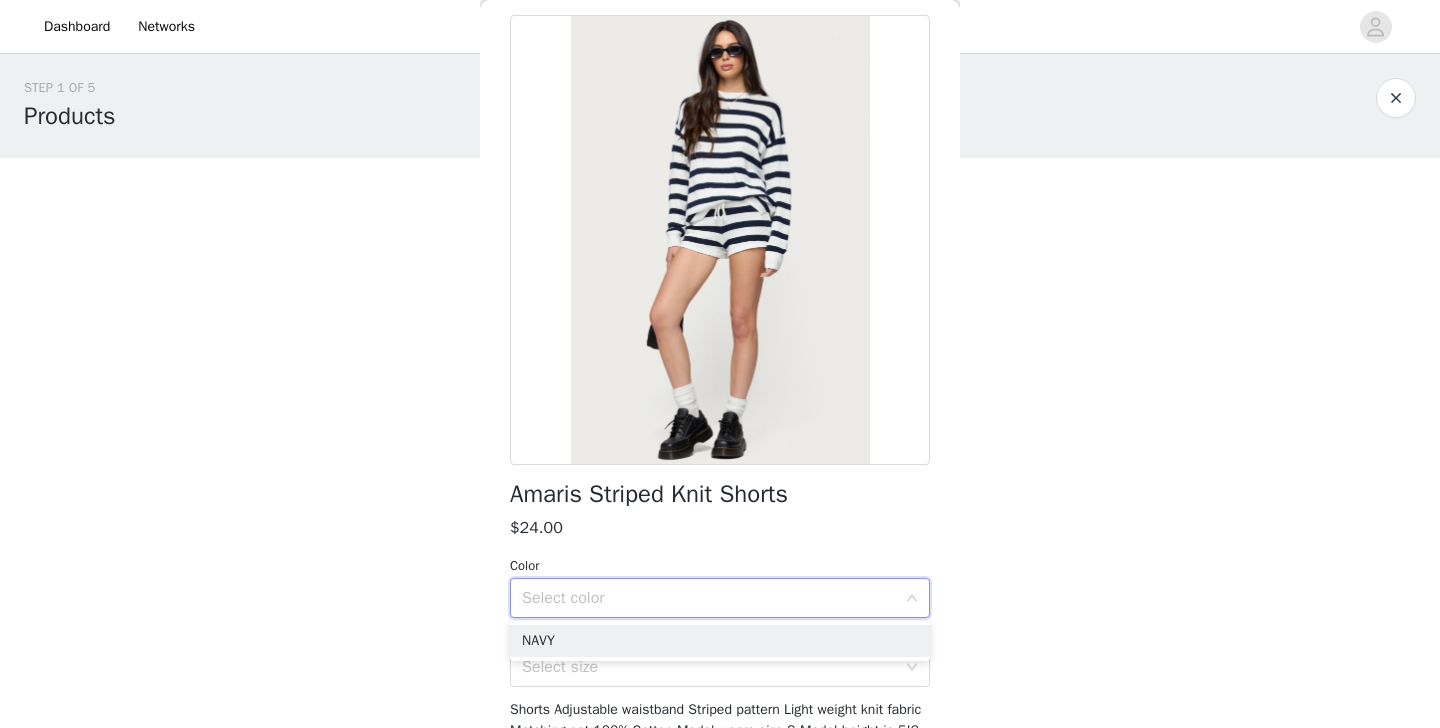click on "$24.00" at bounding box center (720, 528) 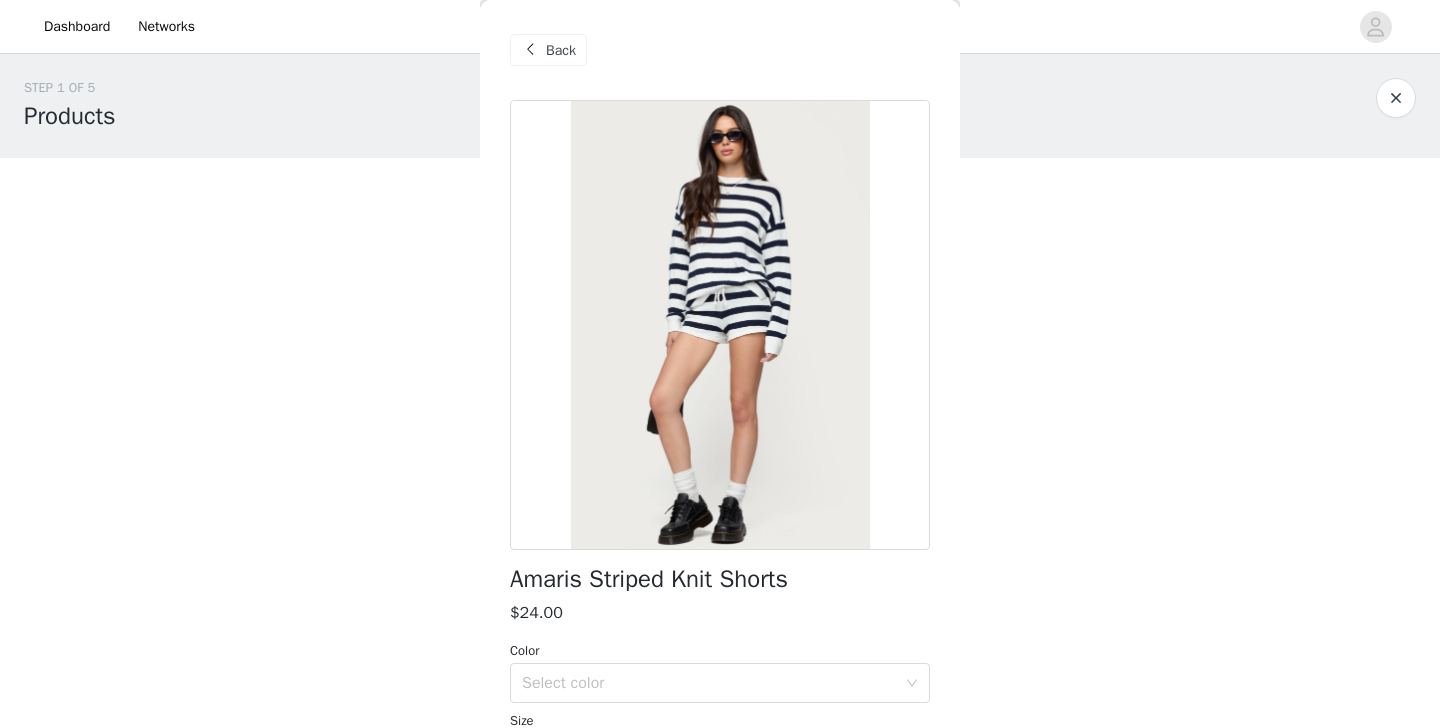 scroll, scrollTop: 0, scrollLeft: 0, axis: both 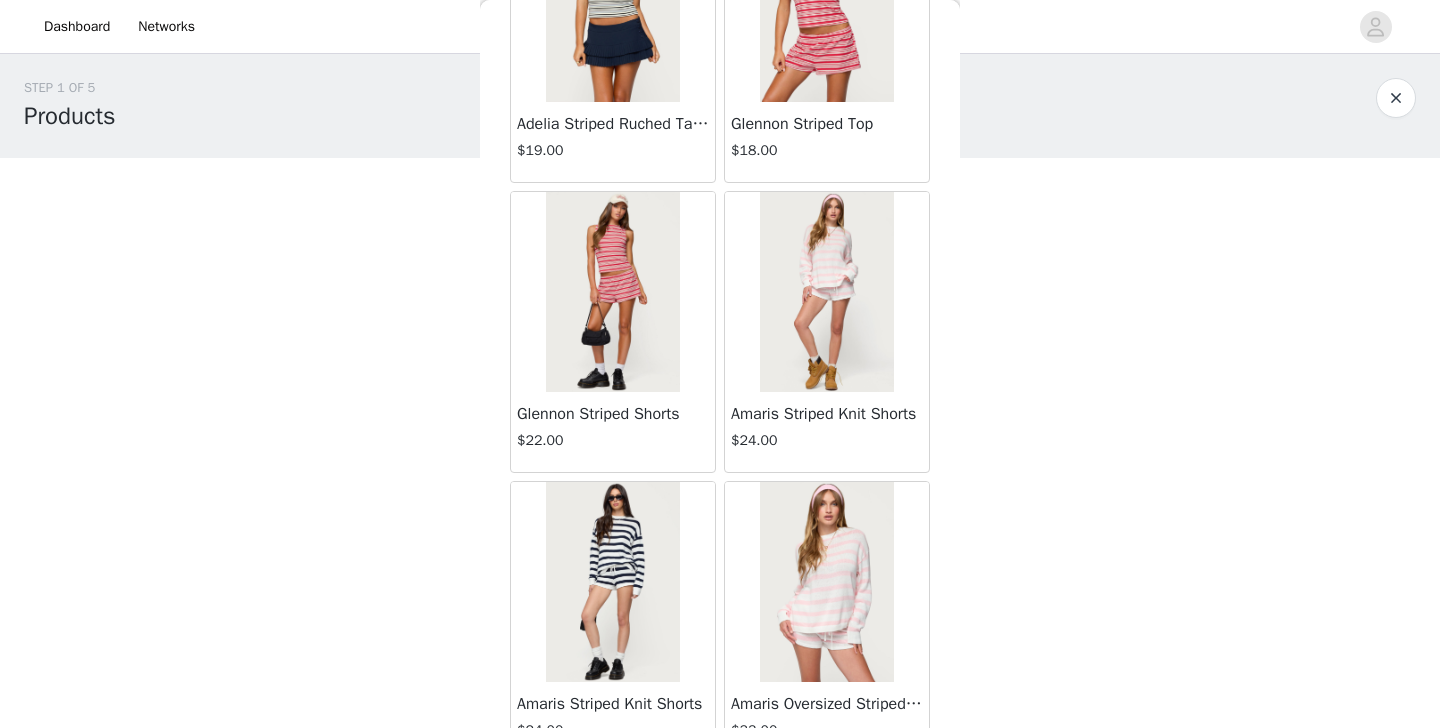click at bounding box center (826, 292) 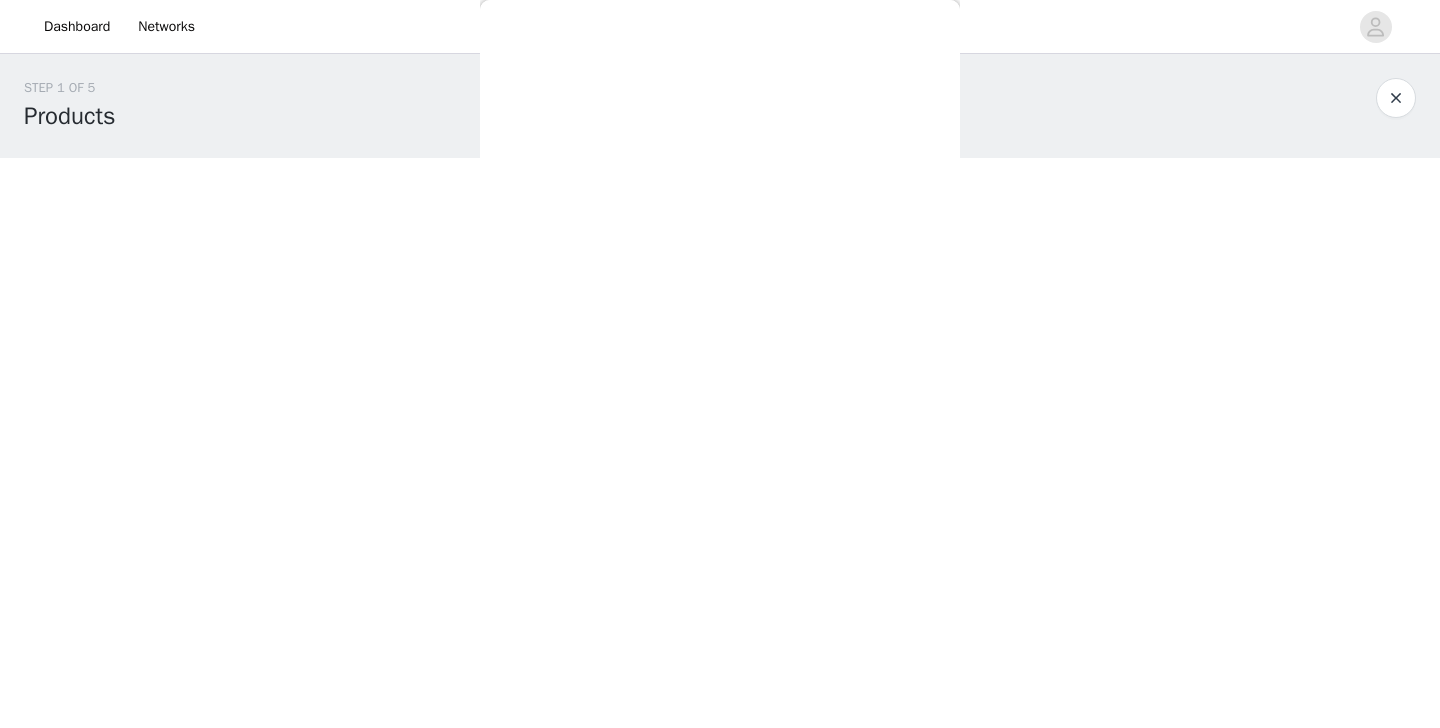 scroll, scrollTop: 0, scrollLeft: 0, axis: both 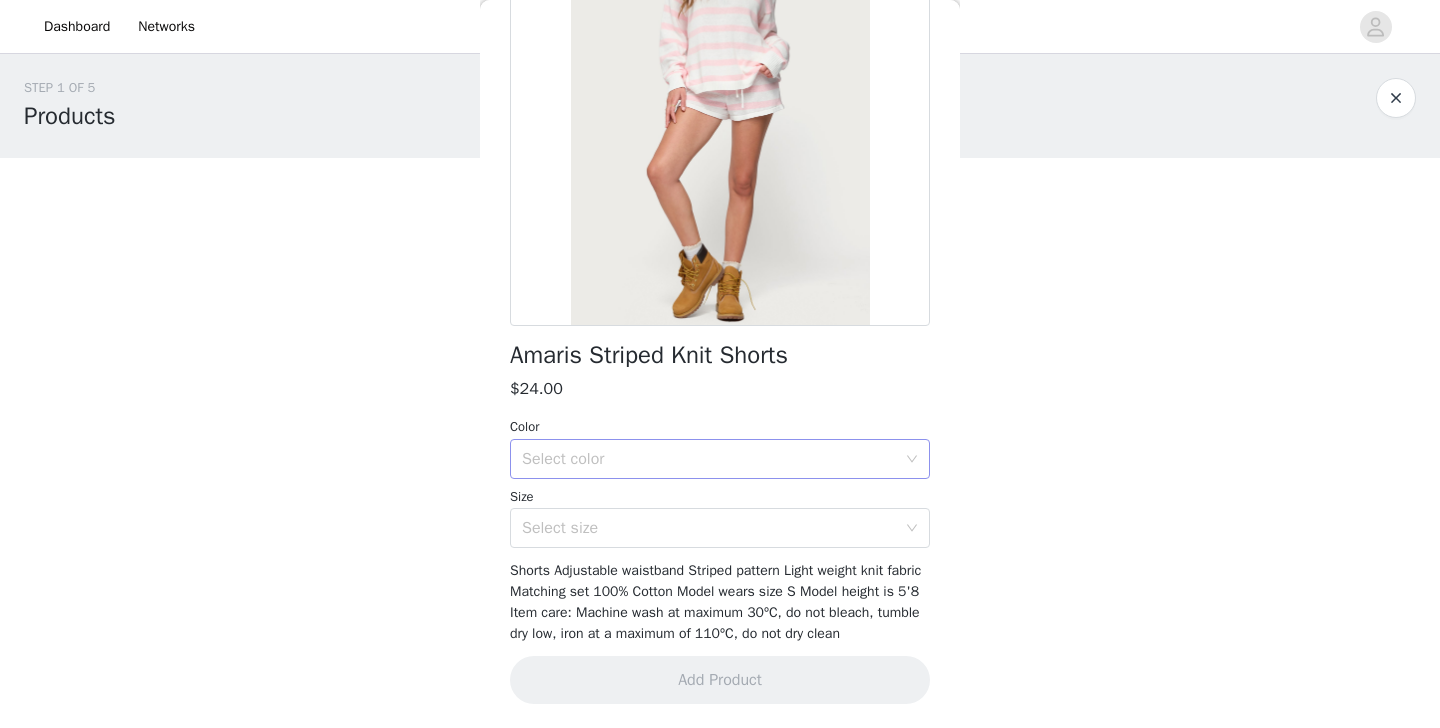 click on "Select color" at bounding box center (709, 459) 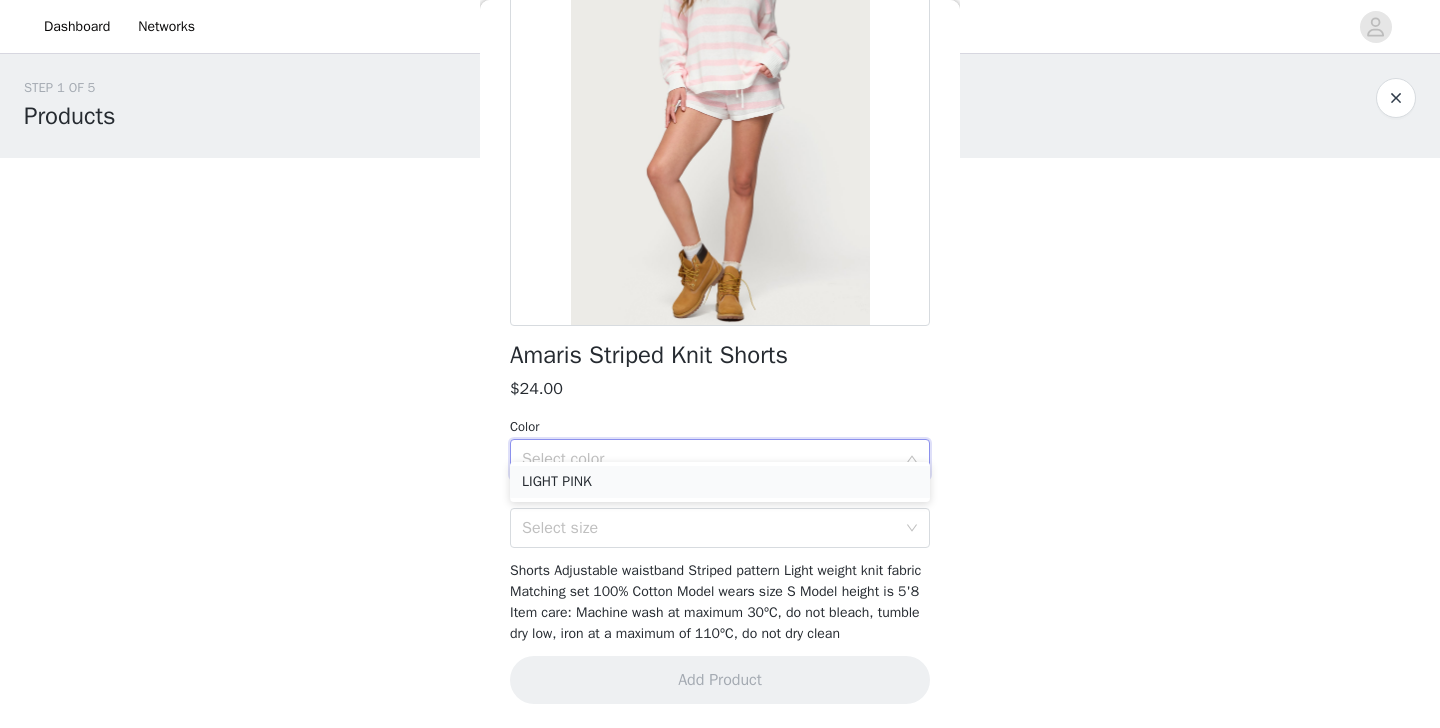 click on "LIGHT PINK" at bounding box center (720, 482) 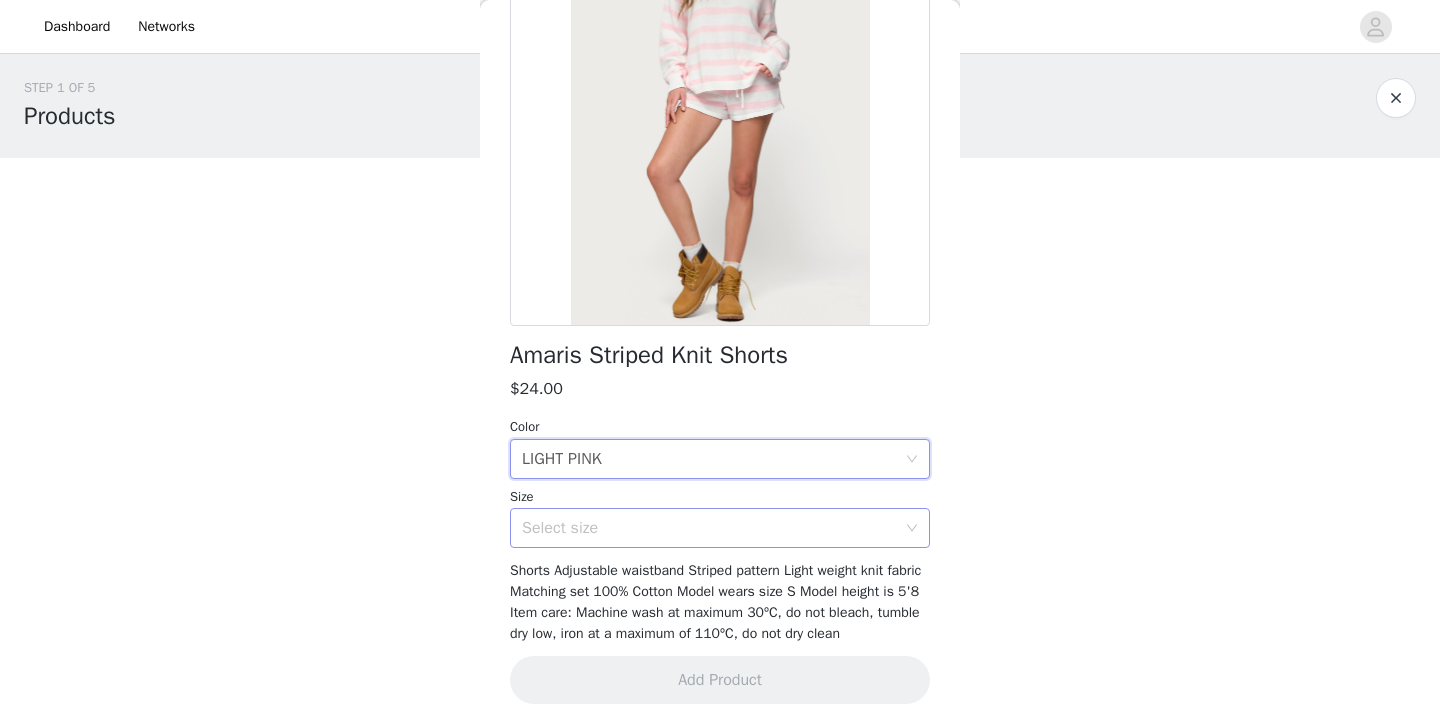 click on "Select size" at bounding box center (709, 528) 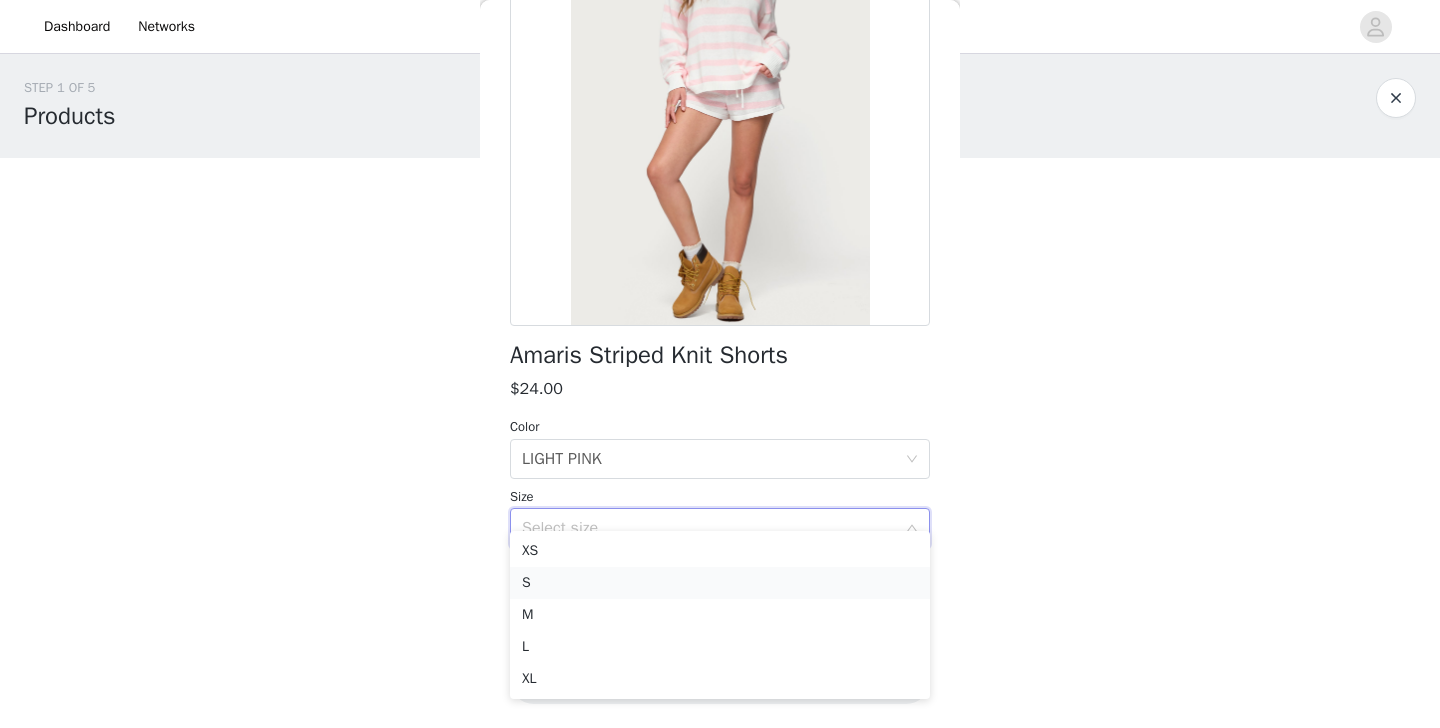 click on "S" at bounding box center (720, 583) 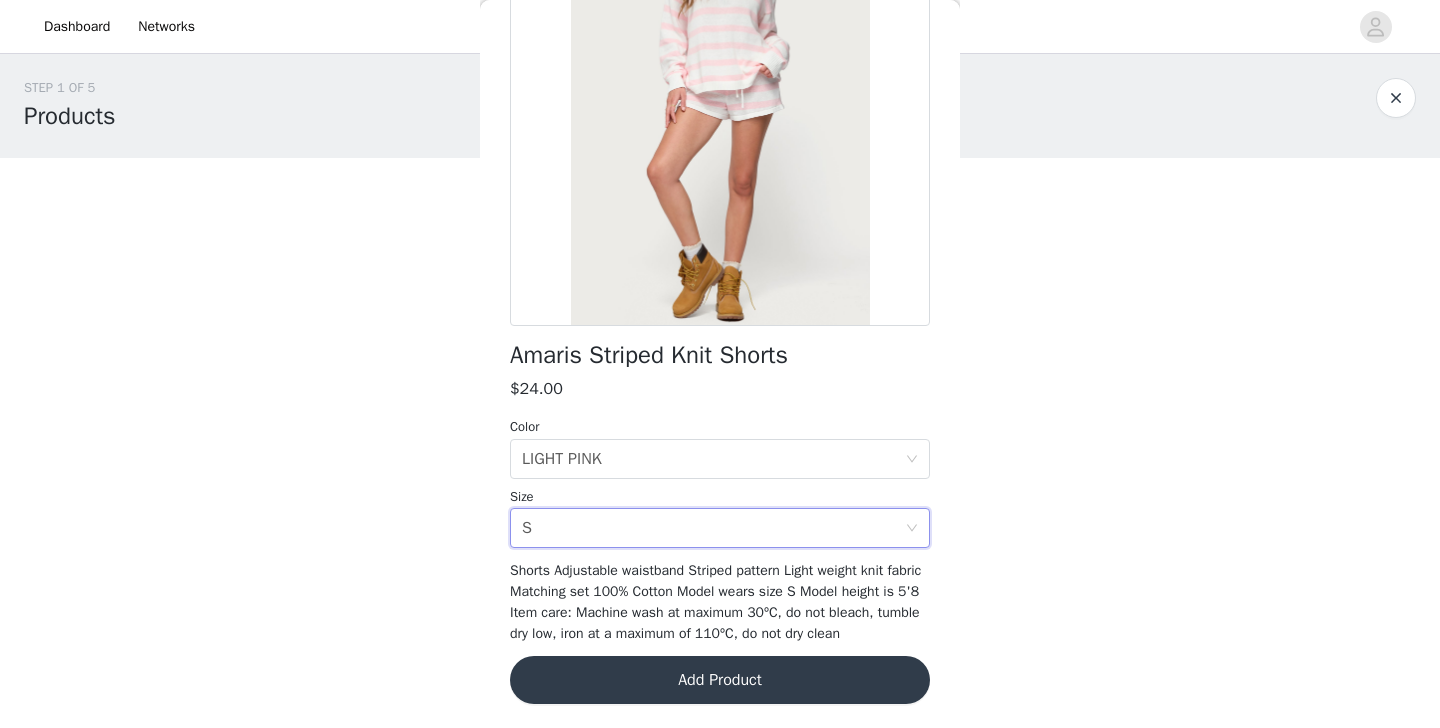 click on "Add Product" at bounding box center (720, 680) 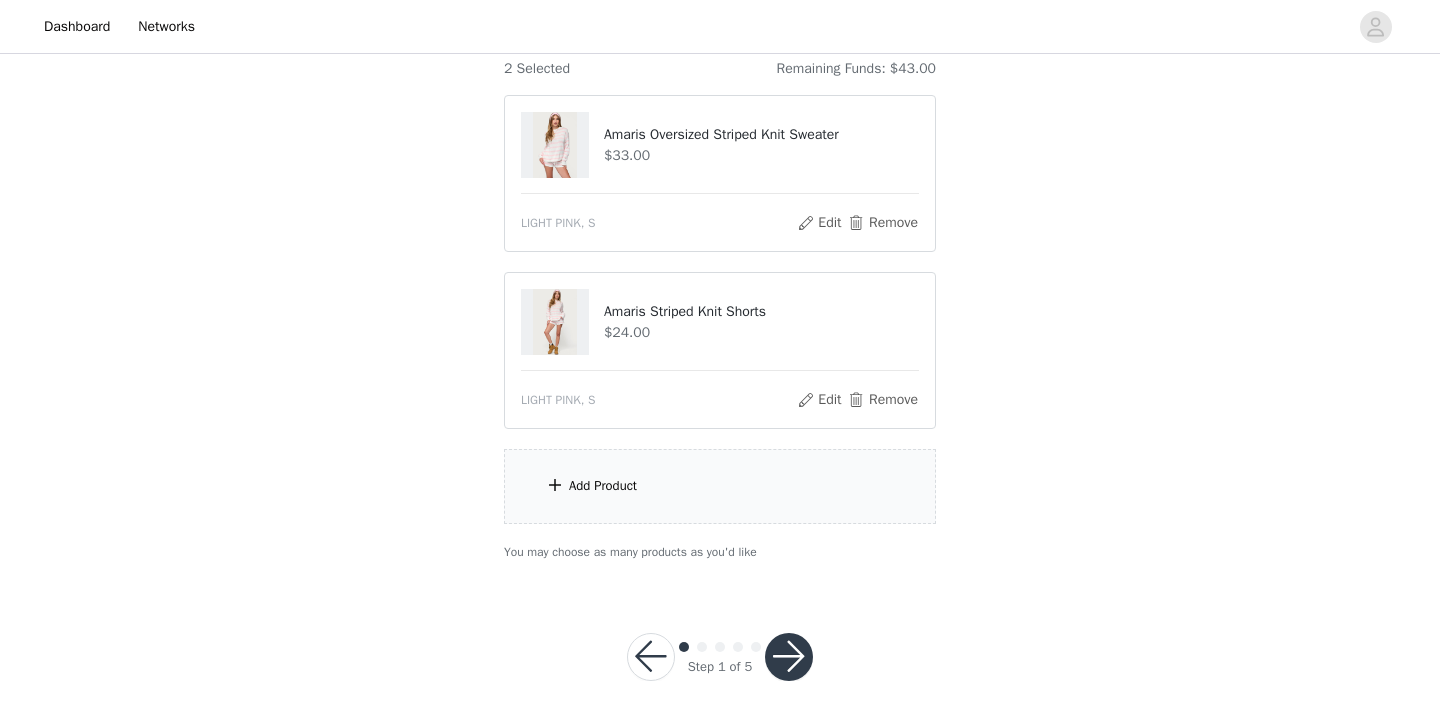 scroll, scrollTop: 118, scrollLeft: 0, axis: vertical 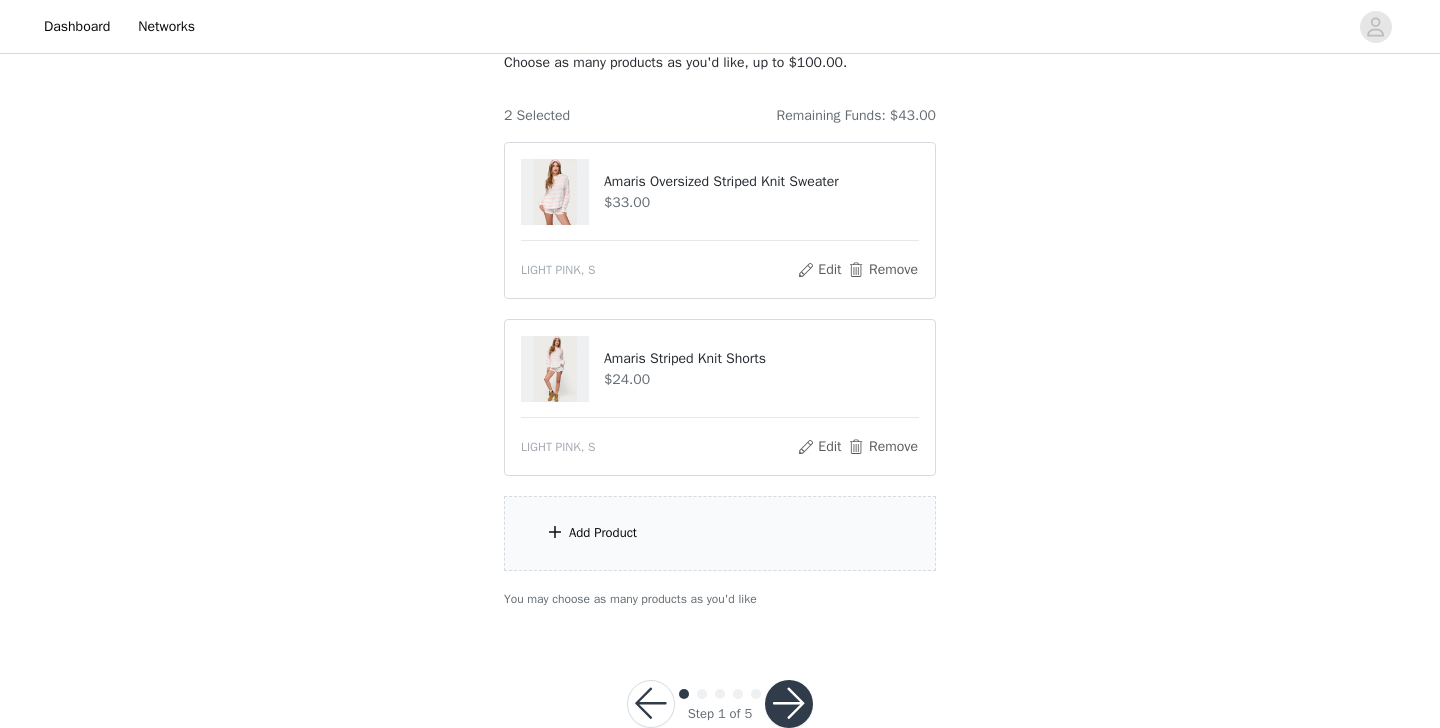 click on "Add Product" at bounding box center [720, 533] 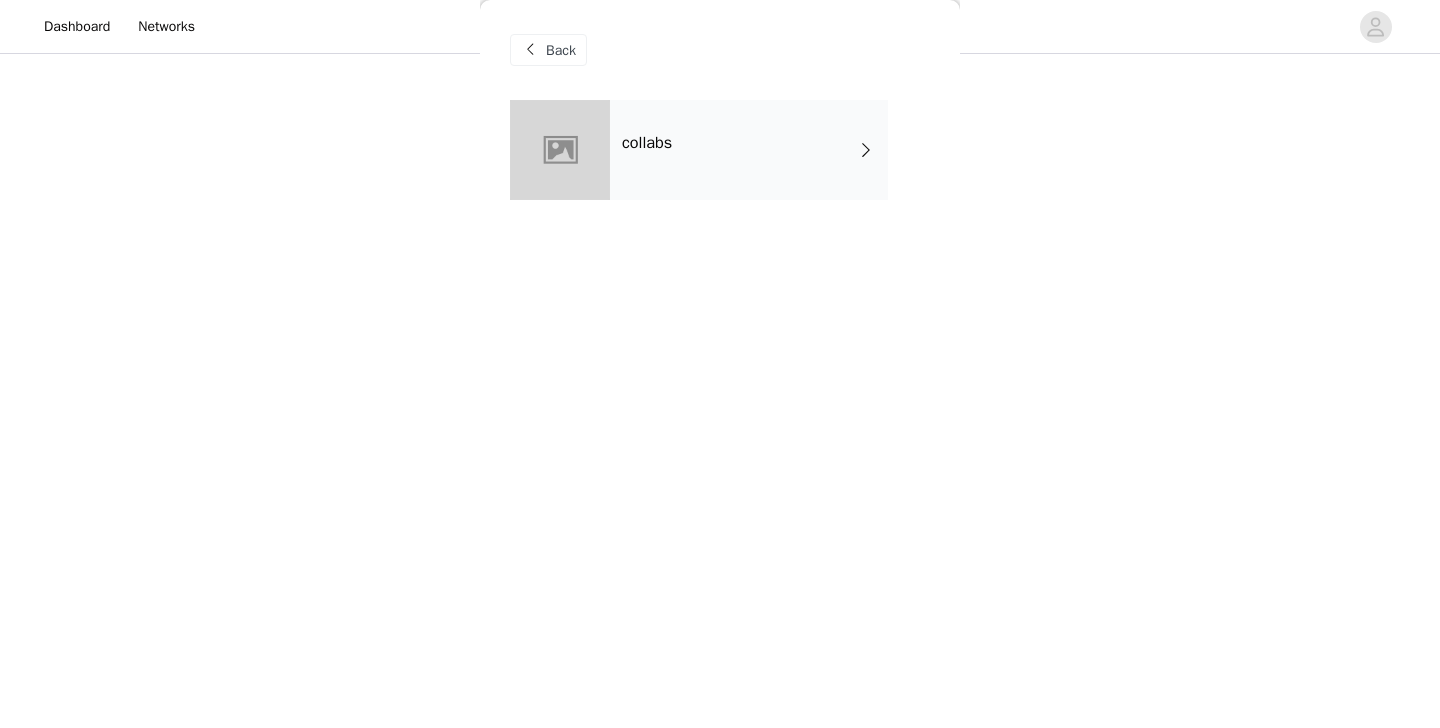 click on "Back" at bounding box center (720, 50) 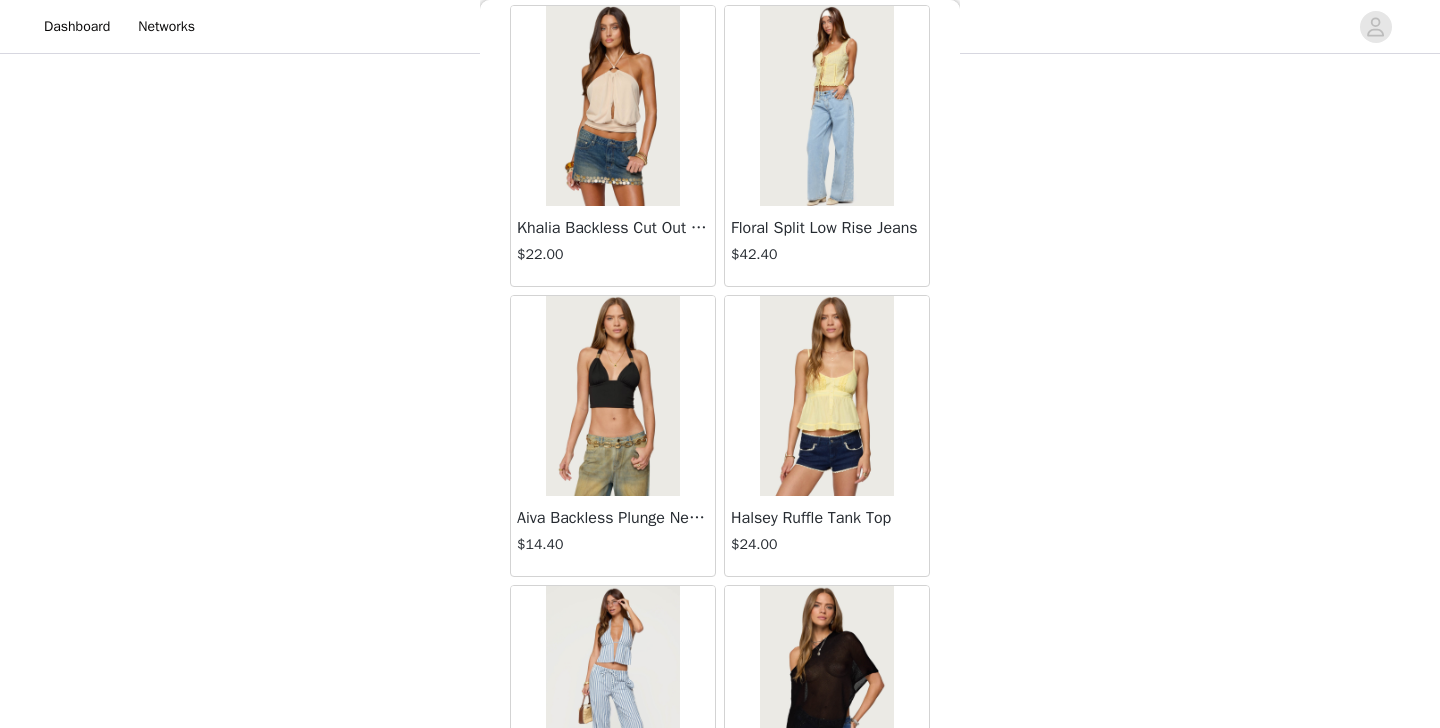 scroll, scrollTop: 2161, scrollLeft: 0, axis: vertical 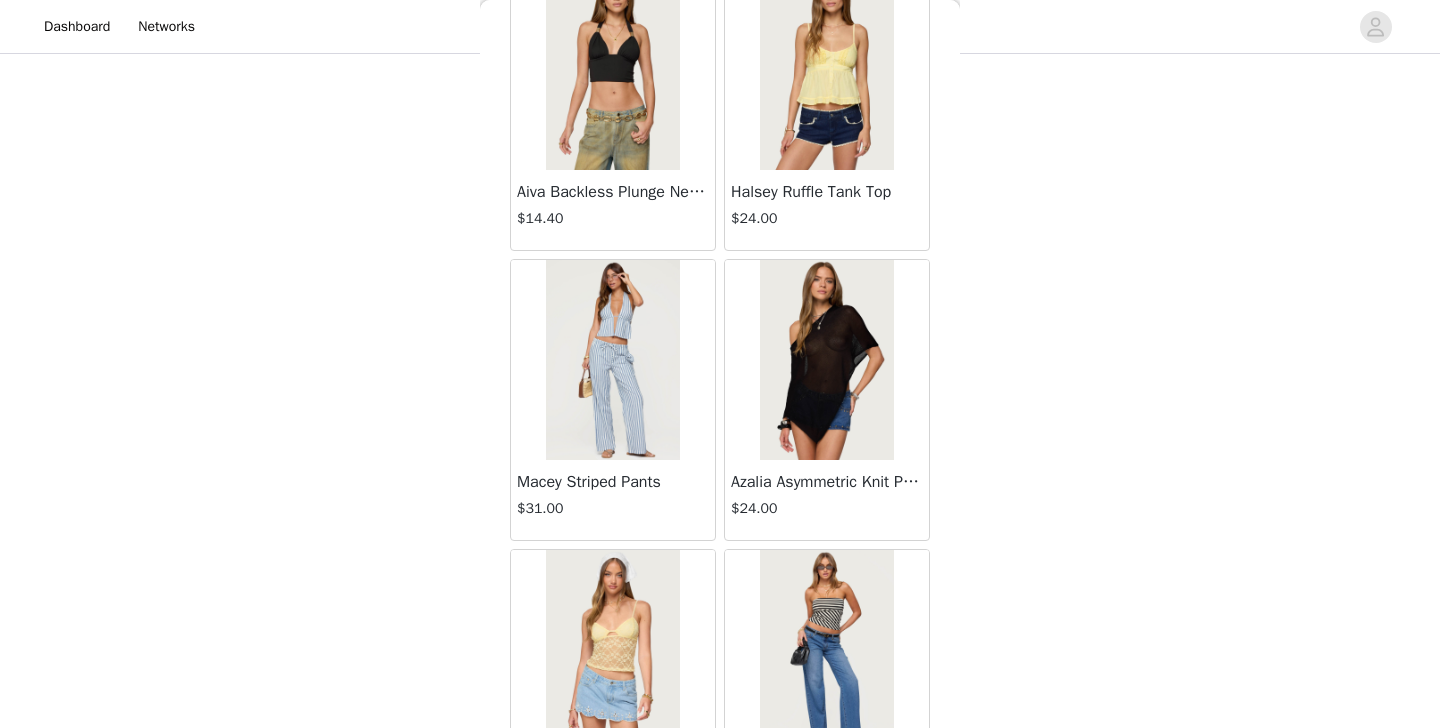 click on "STEP 1 OF 5
Products
Choose as many products as you'd like, up to $100.00.       2 Selected   Remaining Funds: $43.00         Amaris Oversized Striped Knit Sweater     $33.00       LIGHT PINK, S       Edit   Remove     Amaris Striped Knit Shorts     $24.00       LIGHTPINK, S       Edit   Remove     Add Product     You may choose as many products as you'd like     Back       Jaynee Halter Top   $7.60       Tropical Fruits Graphic T Shirt   $19.00   Out of Stock     Patti Floral Mini Dress   $27.20       Starrie Panel Stitch Low Rise Jeans   $53.00       Fringe Sequin Crochet Poncho   $39.00       Macee Gingham Romper   $34.00       Malena Asymmetric Halter Top   $9.20       Clementina Eyelet Bodysuit   $18.40       Edikted LA Hoodie   $44.00       Keryn Striped Asymmetric Top   $10.80       Helsa Grommet T Shirt   $18.40       Dragon Lily Layered Chiffon Halter top   $24.00       Khalia Backless Cut Out Halter Top" at bounding box center (720, 278) 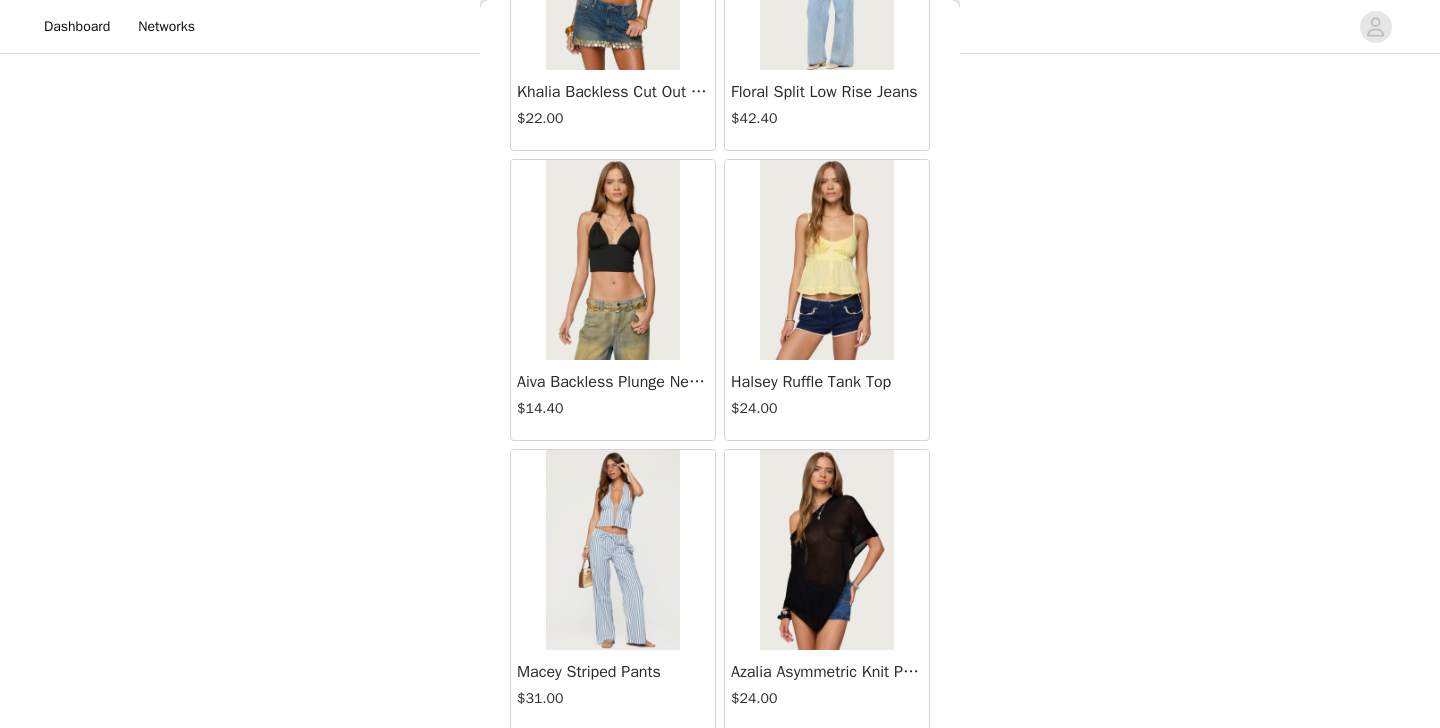 scroll, scrollTop: 2332, scrollLeft: 0, axis: vertical 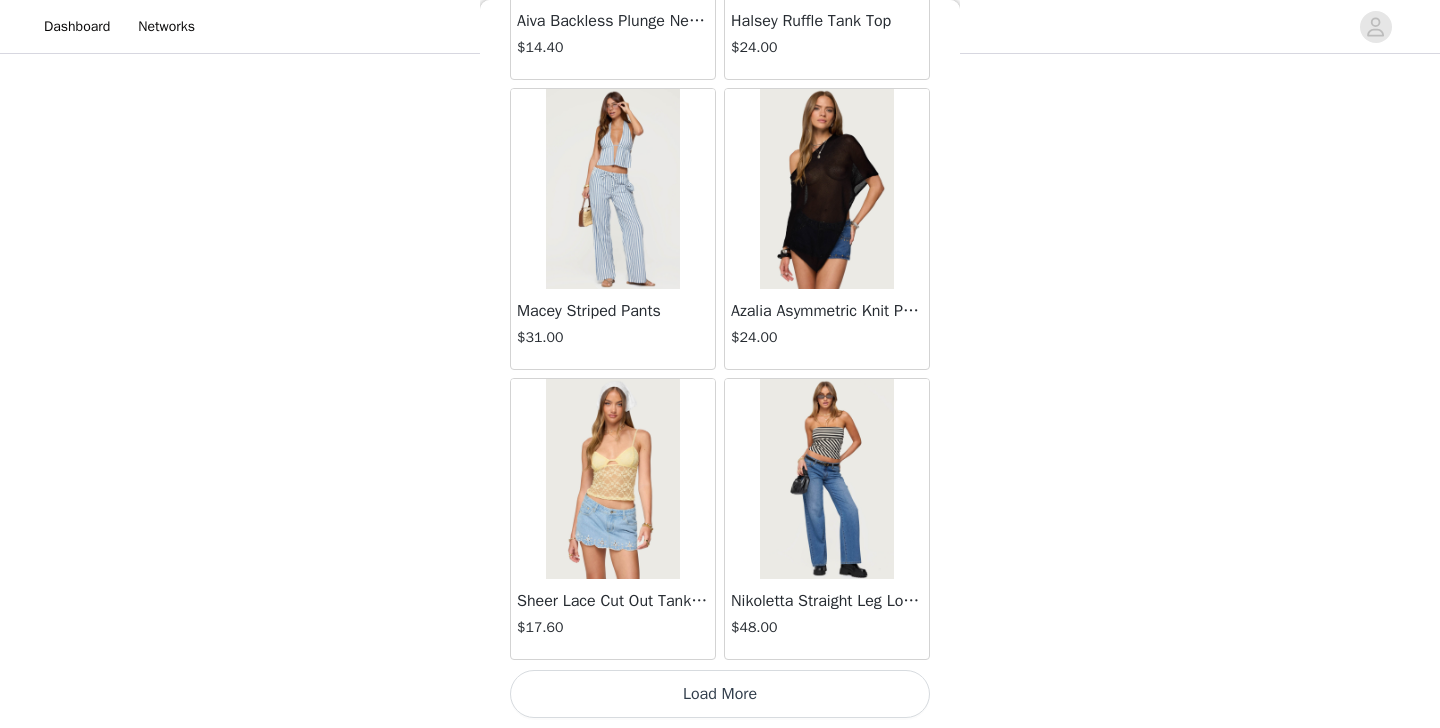 click on "Load More" at bounding box center [720, 694] 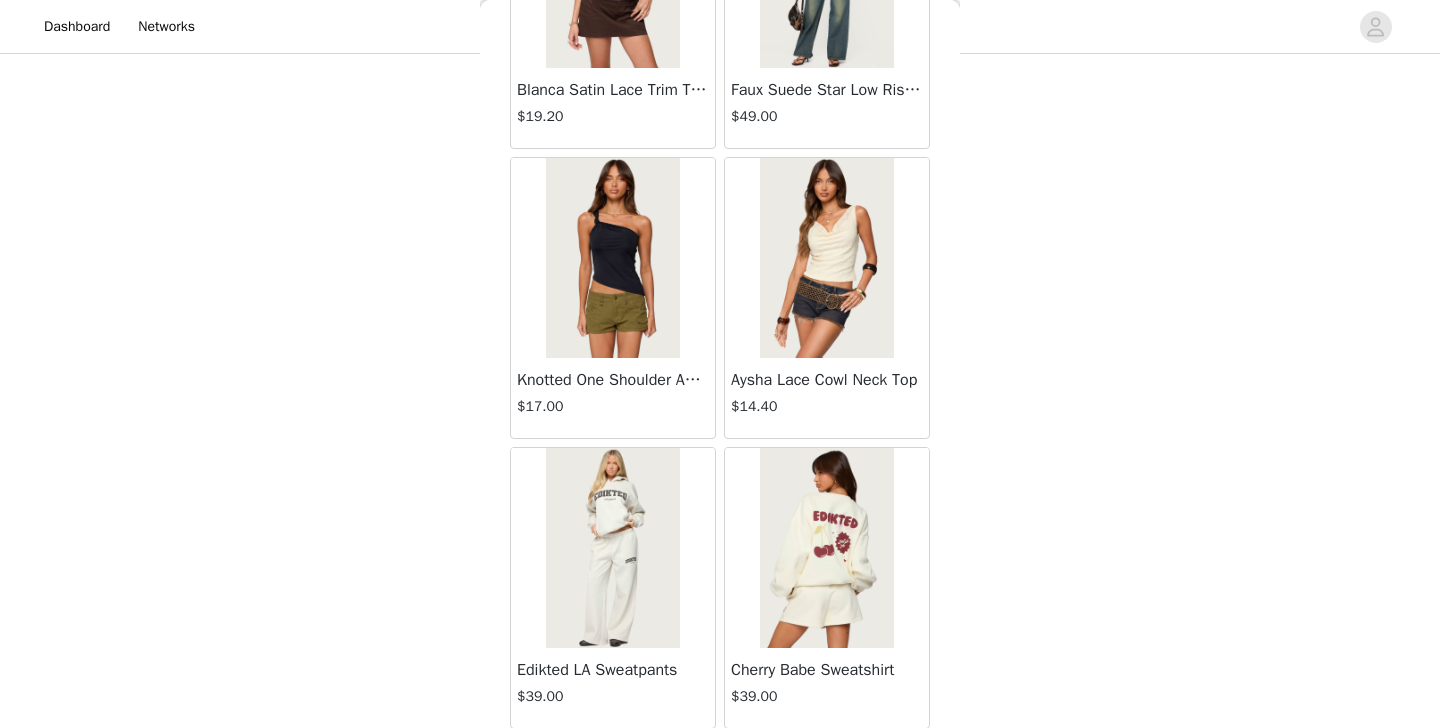 scroll, scrollTop: 5191, scrollLeft: 0, axis: vertical 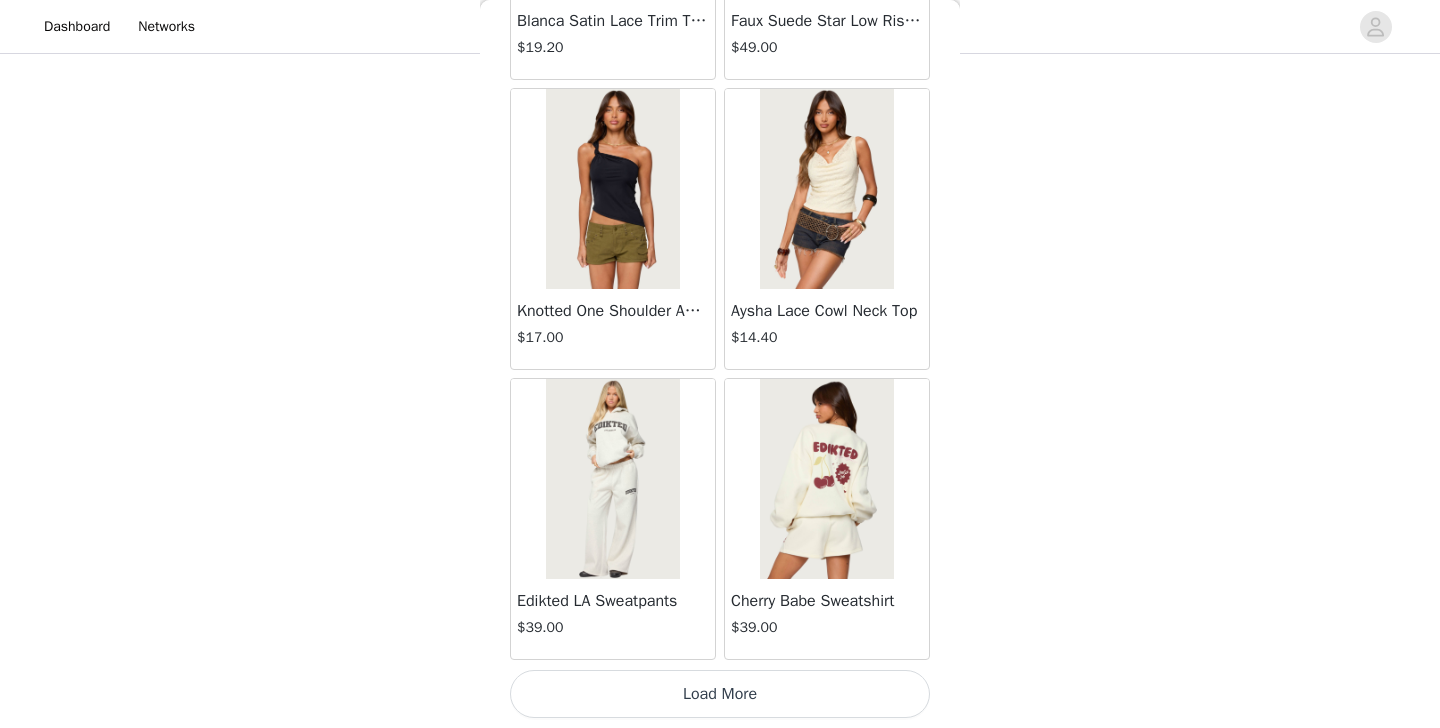 click on "Load More" at bounding box center [720, 694] 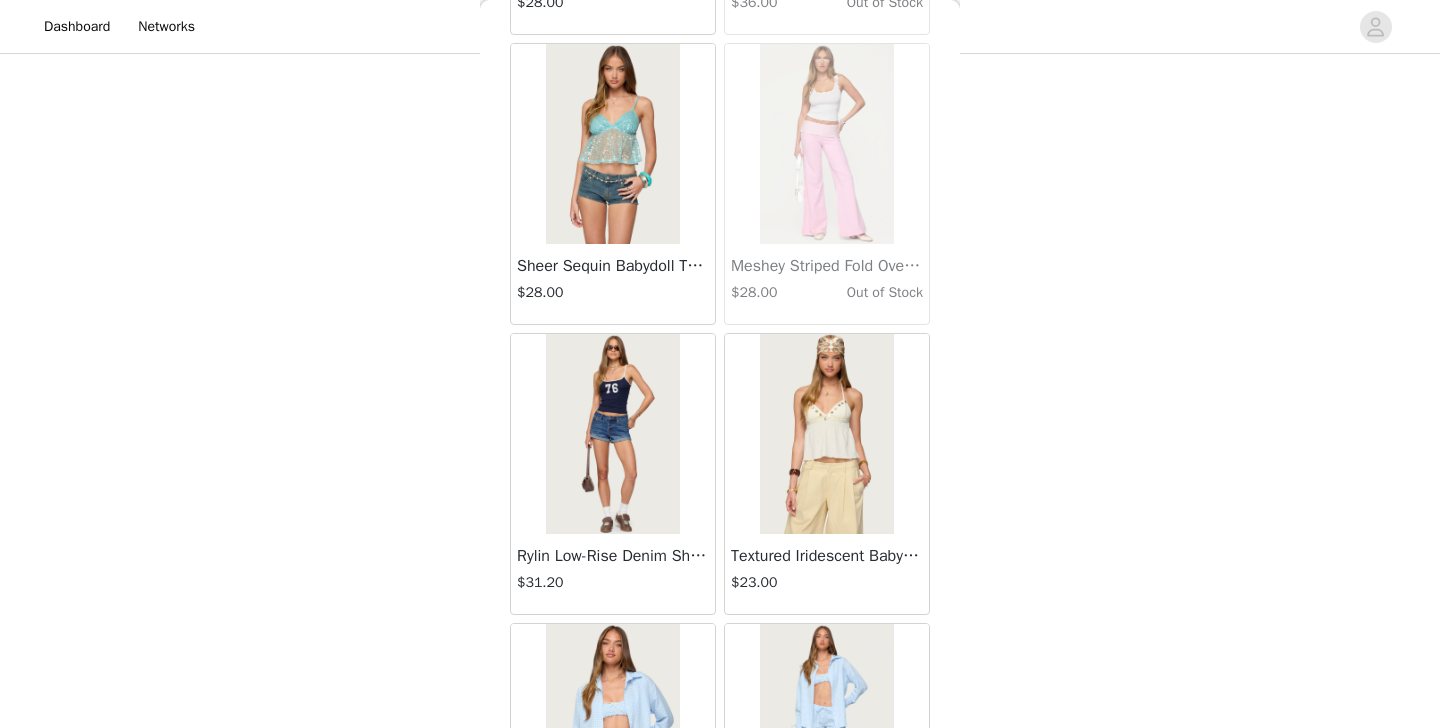 scroll, scrollTop: 7240, scrollLeft: 0, axis: vertical 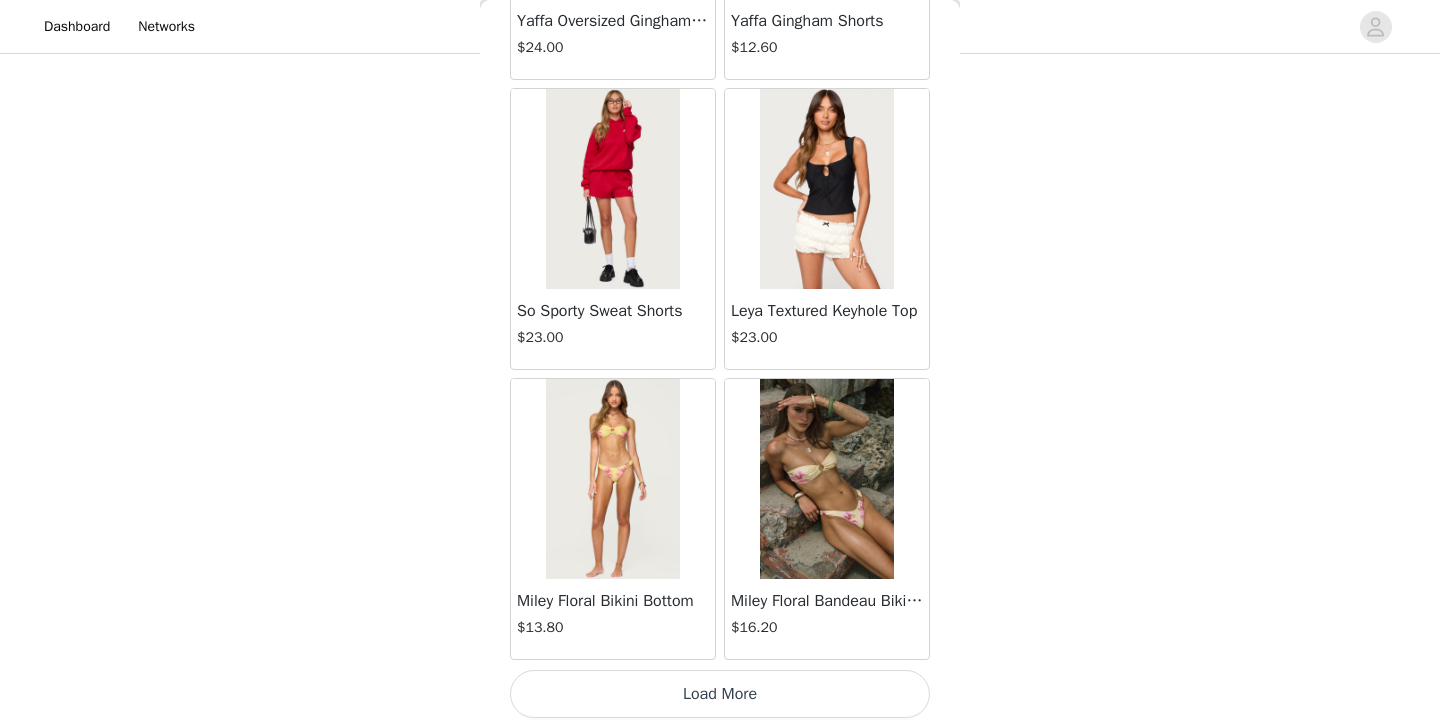 click on "Load More" at bounding box center [720, 694] 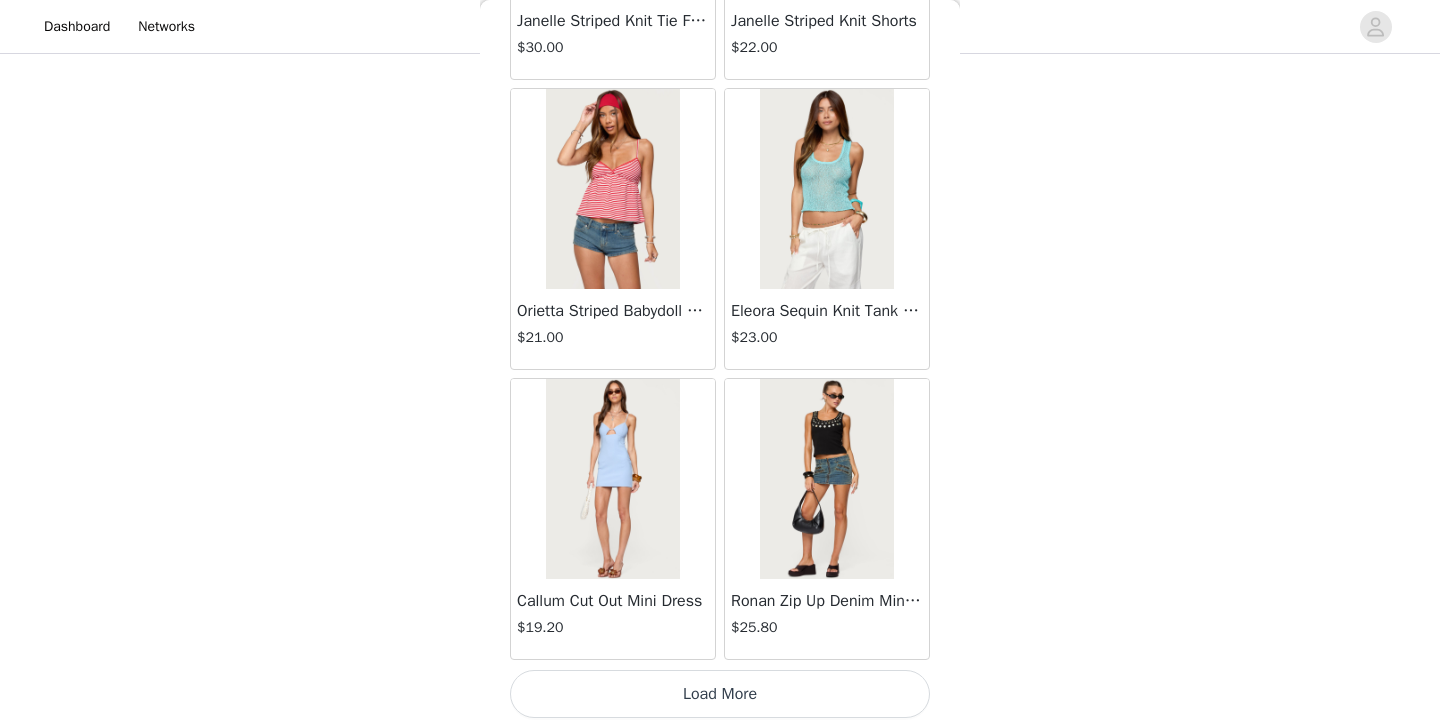 scroll, scrollTop: 11032, scrollLeft: 0, axis: vertical 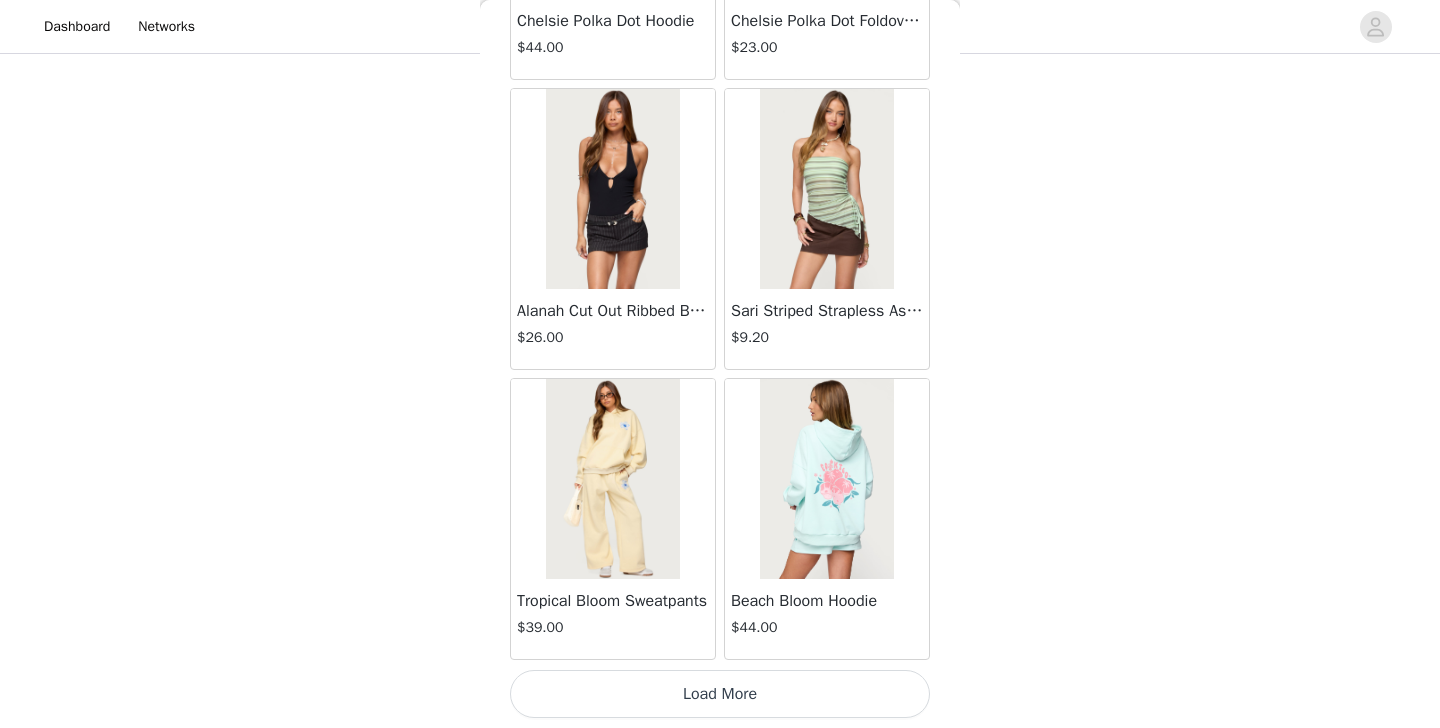 click on "Load More" at bounding box center [720, 694] 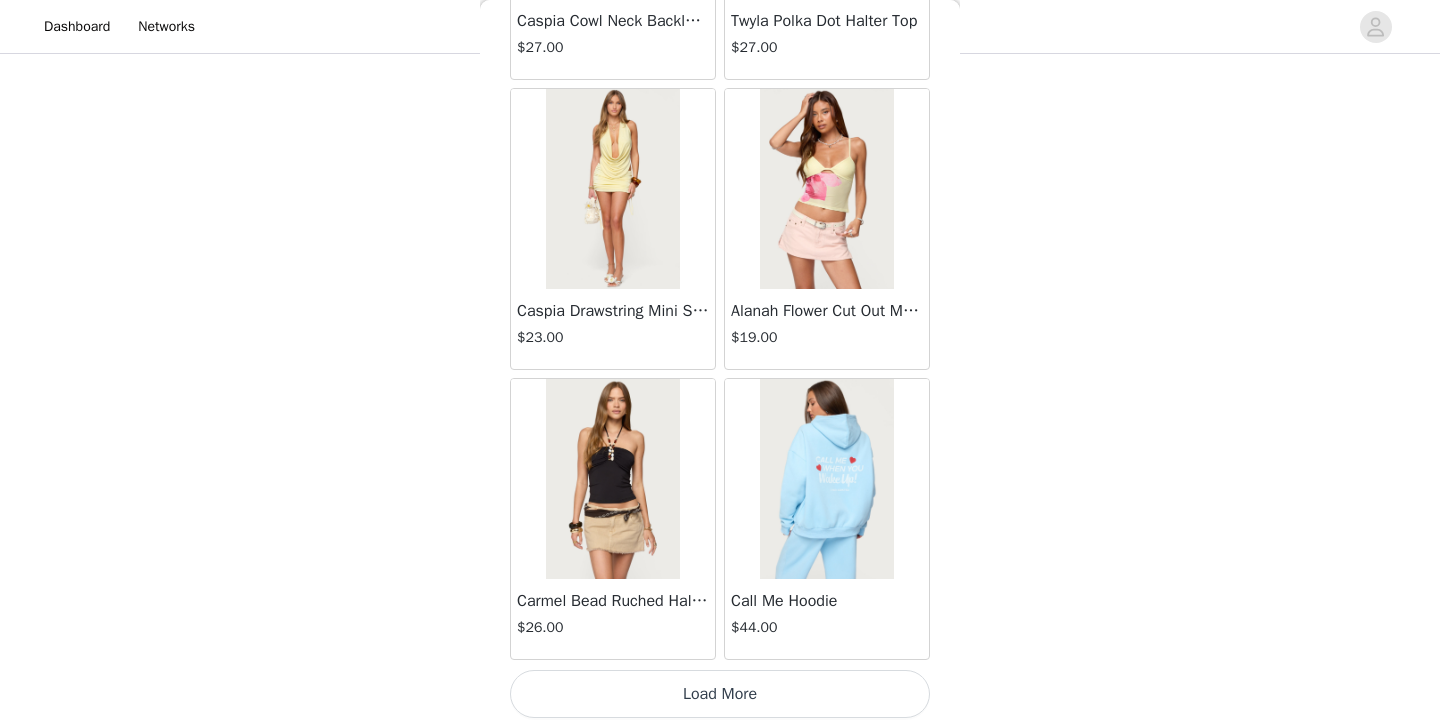 scroll, scrollTop: 16832, scrollLeft: 0, axis: vertical 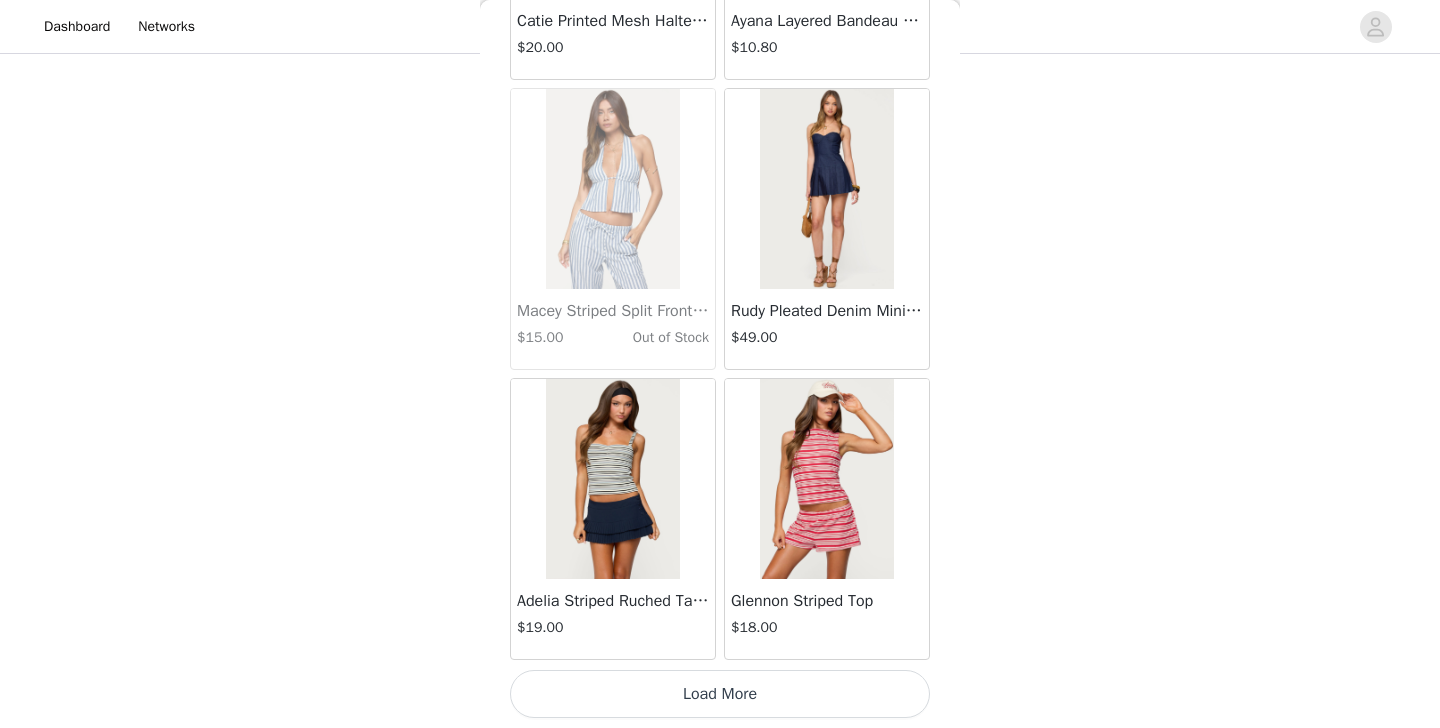 click on "Load More" at bounding box center (720, 694) 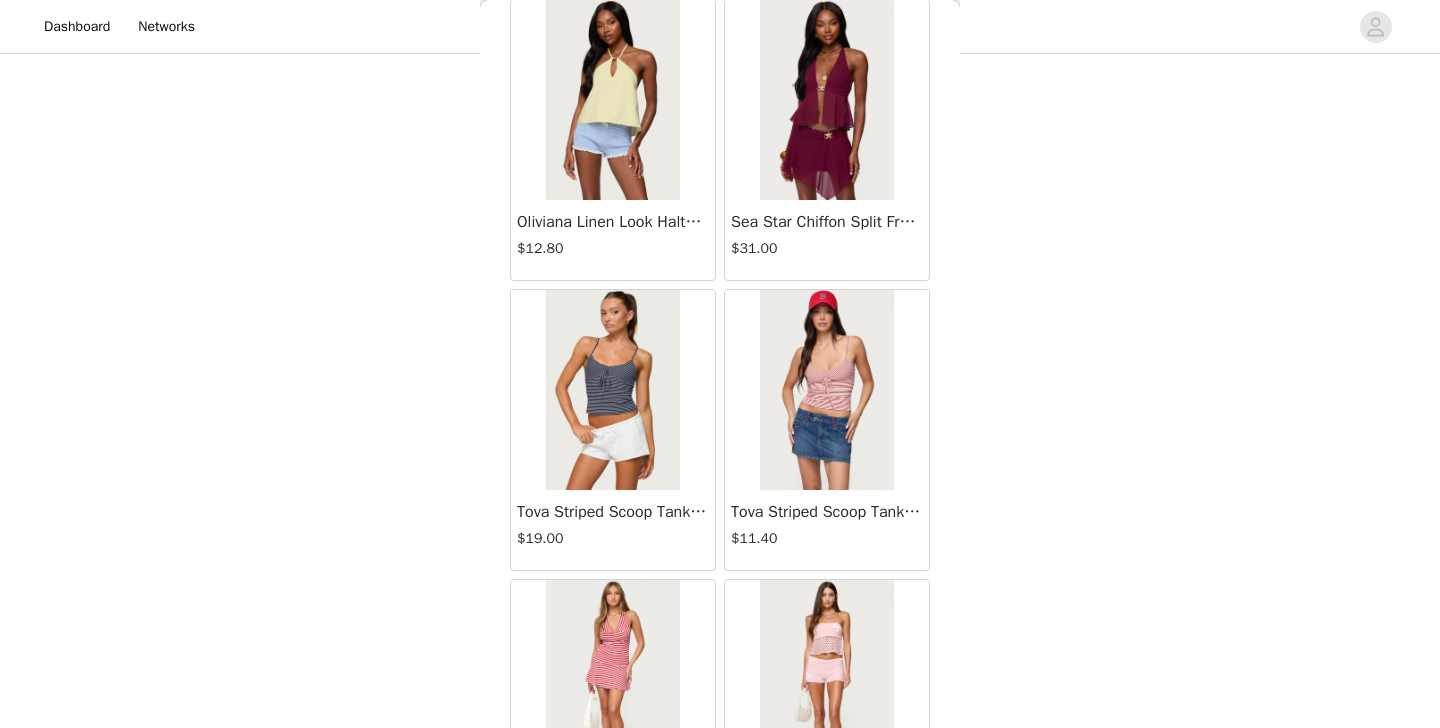 scroll, scrollTop: 22380, scrollLeft: 0, axis: vertical 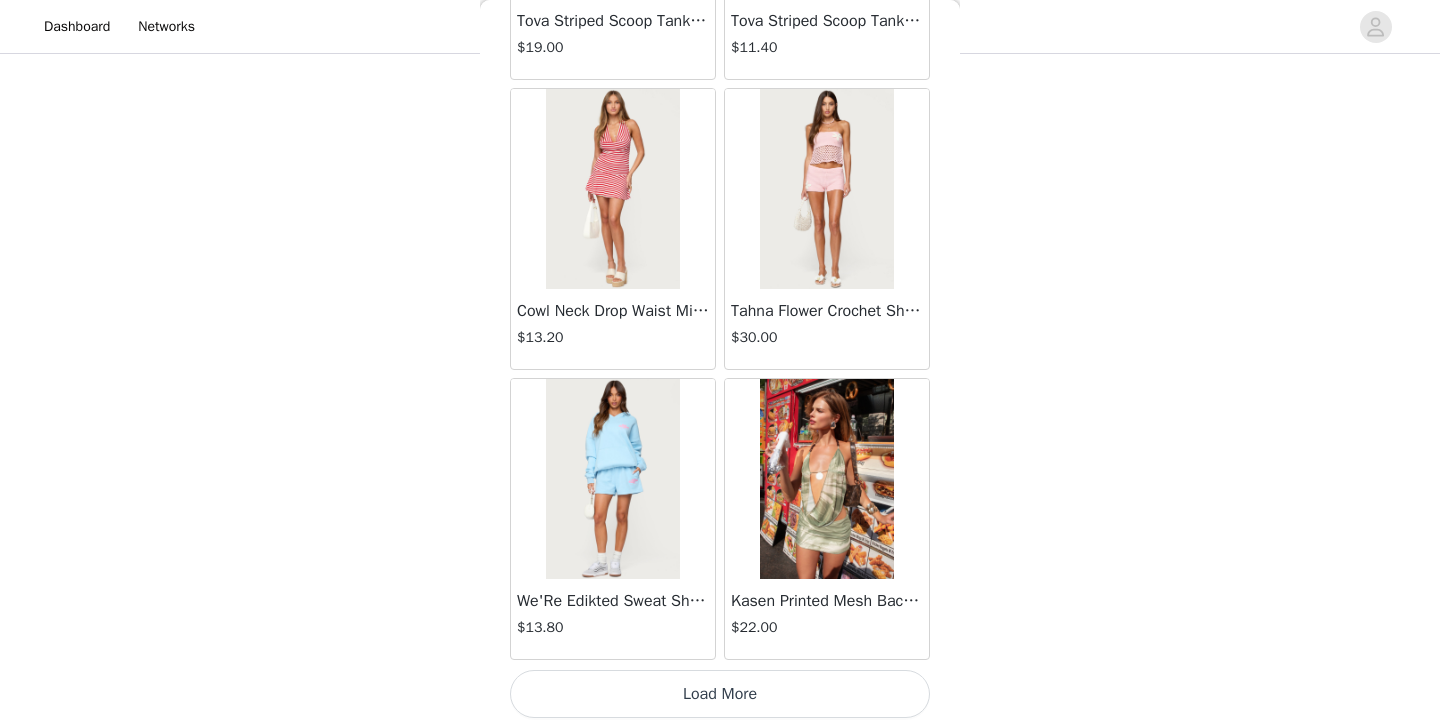 click on "Load More" at bounding box center [720, 694] 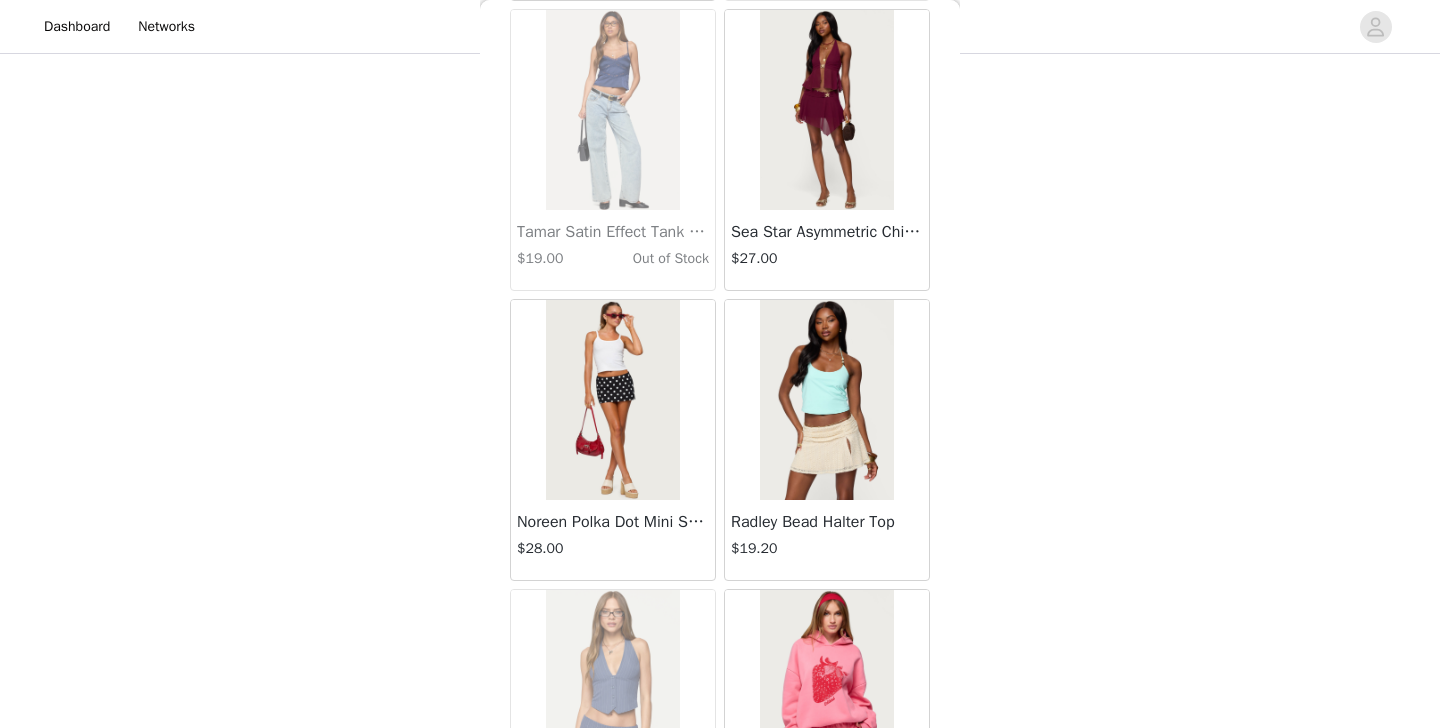 scroll, scrollTop: 25081, scrollLeft: 0, axis: vertical 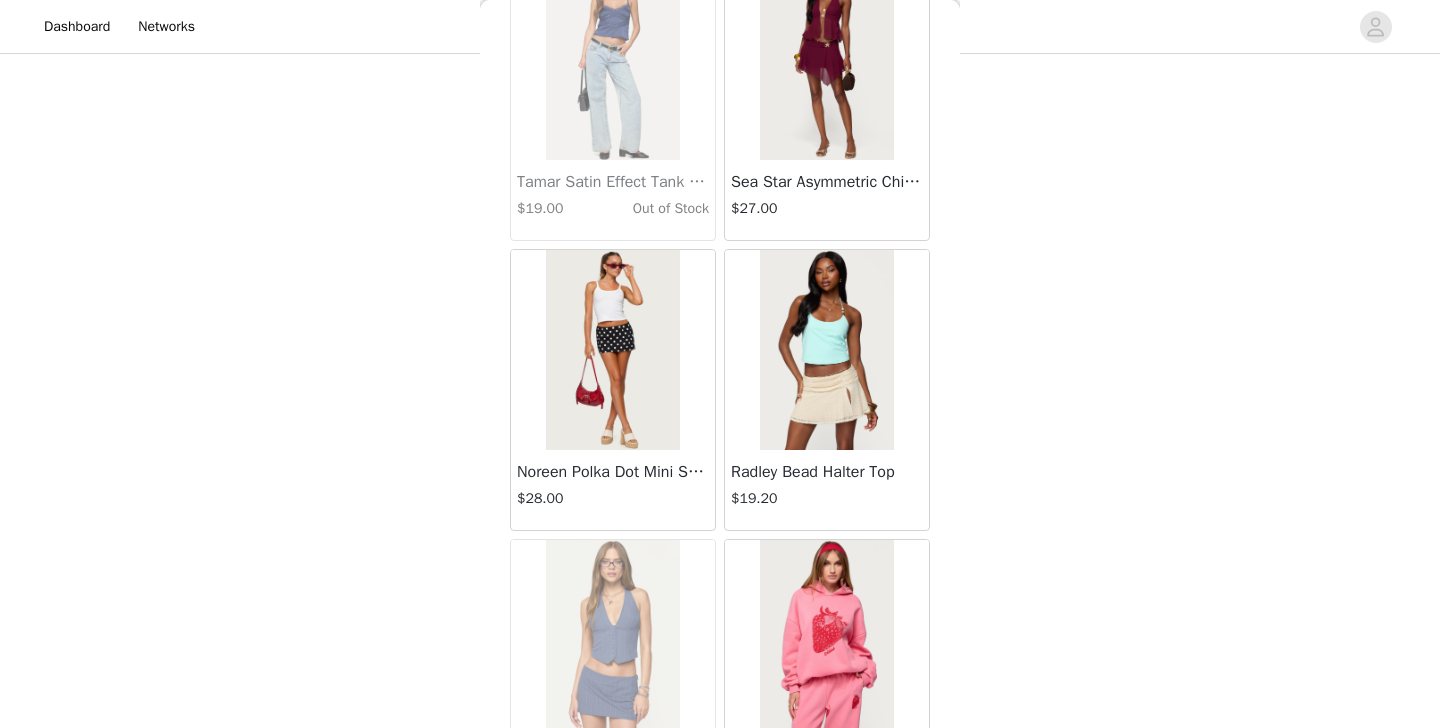 click at bounding box center [612, 350] 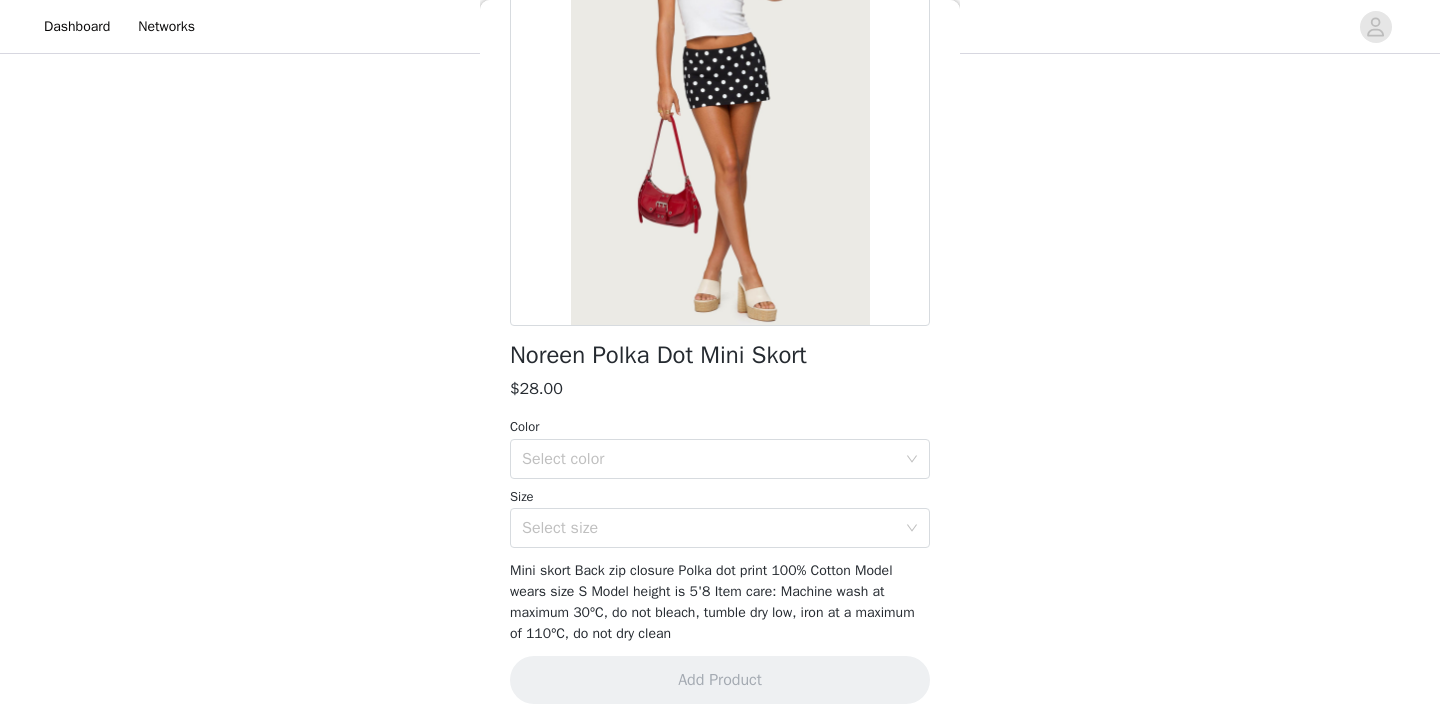scroll, scrollTop: 223, scrollLeft: 0, axis: vertical 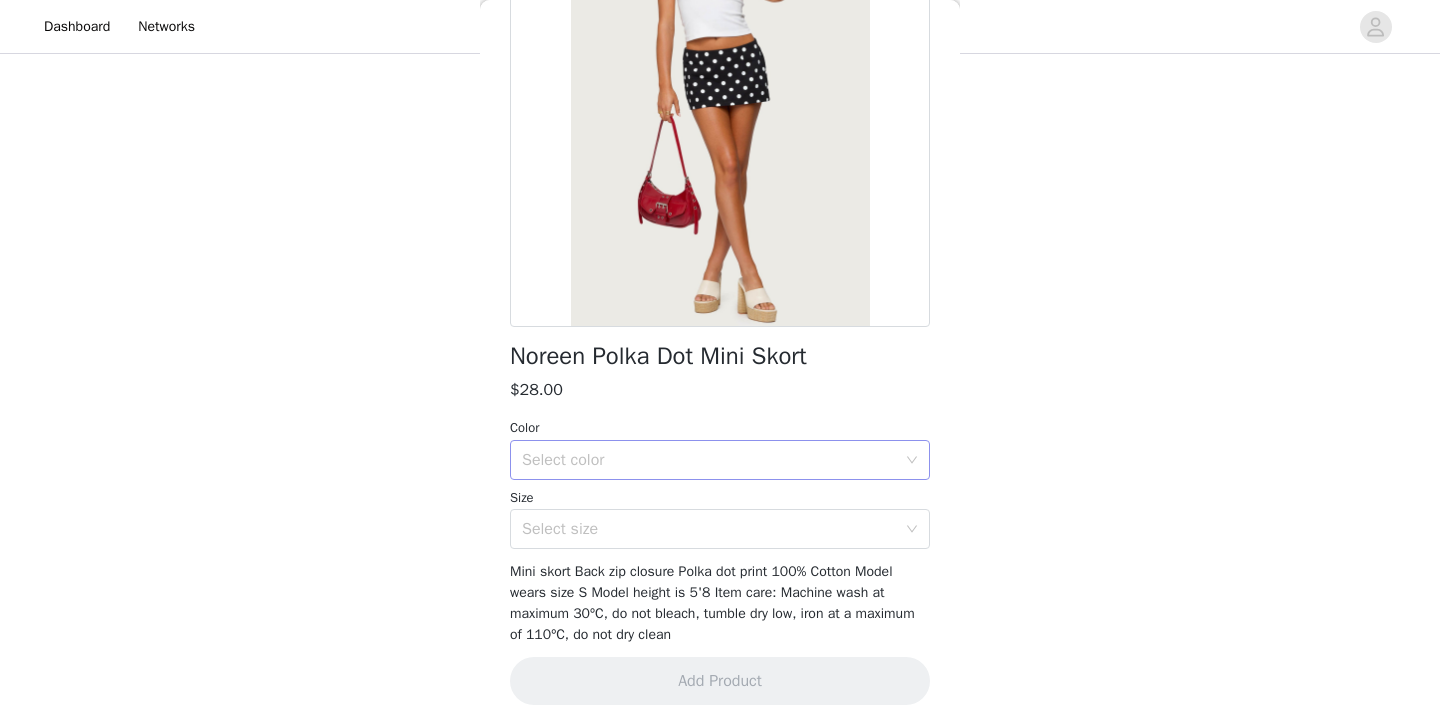 click on "Select color" at bounding box center [709, 460] 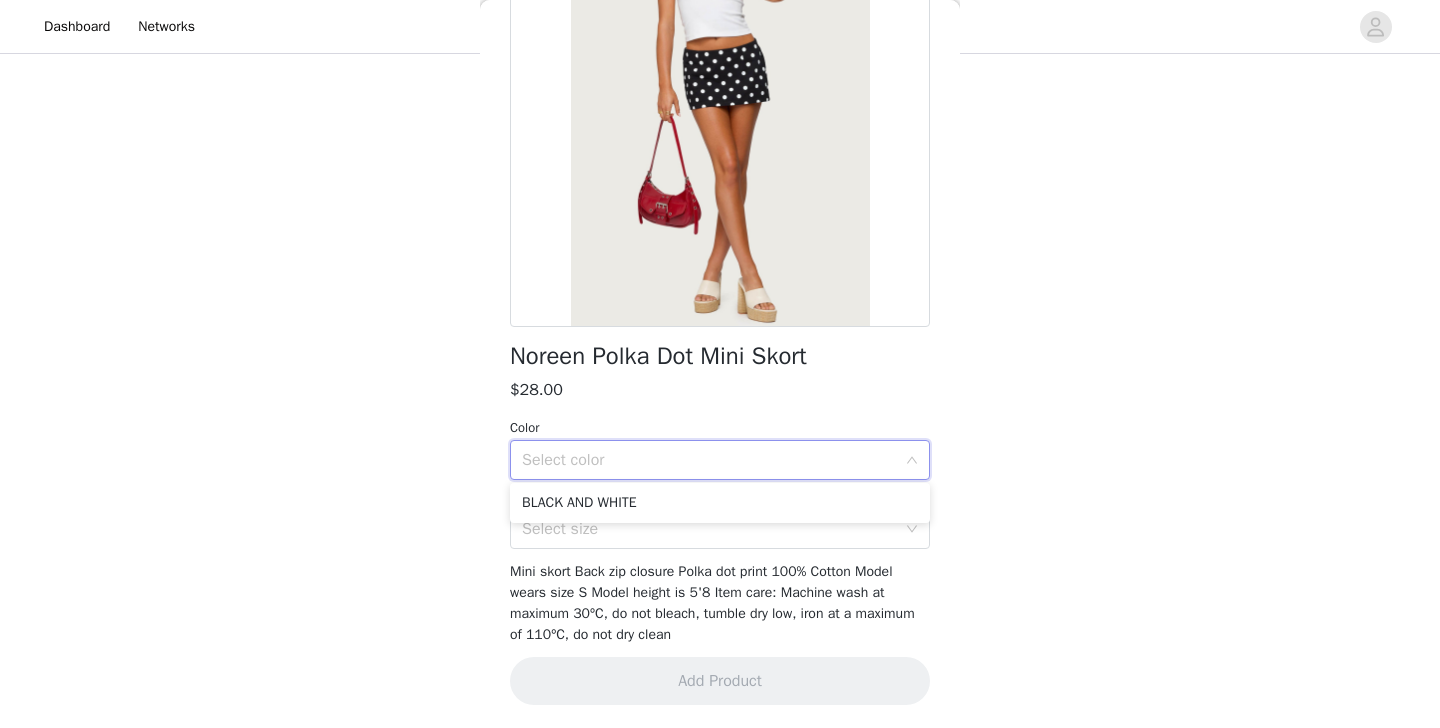 click on "BLACK AND WHITE" at bounding box center [720, 503] 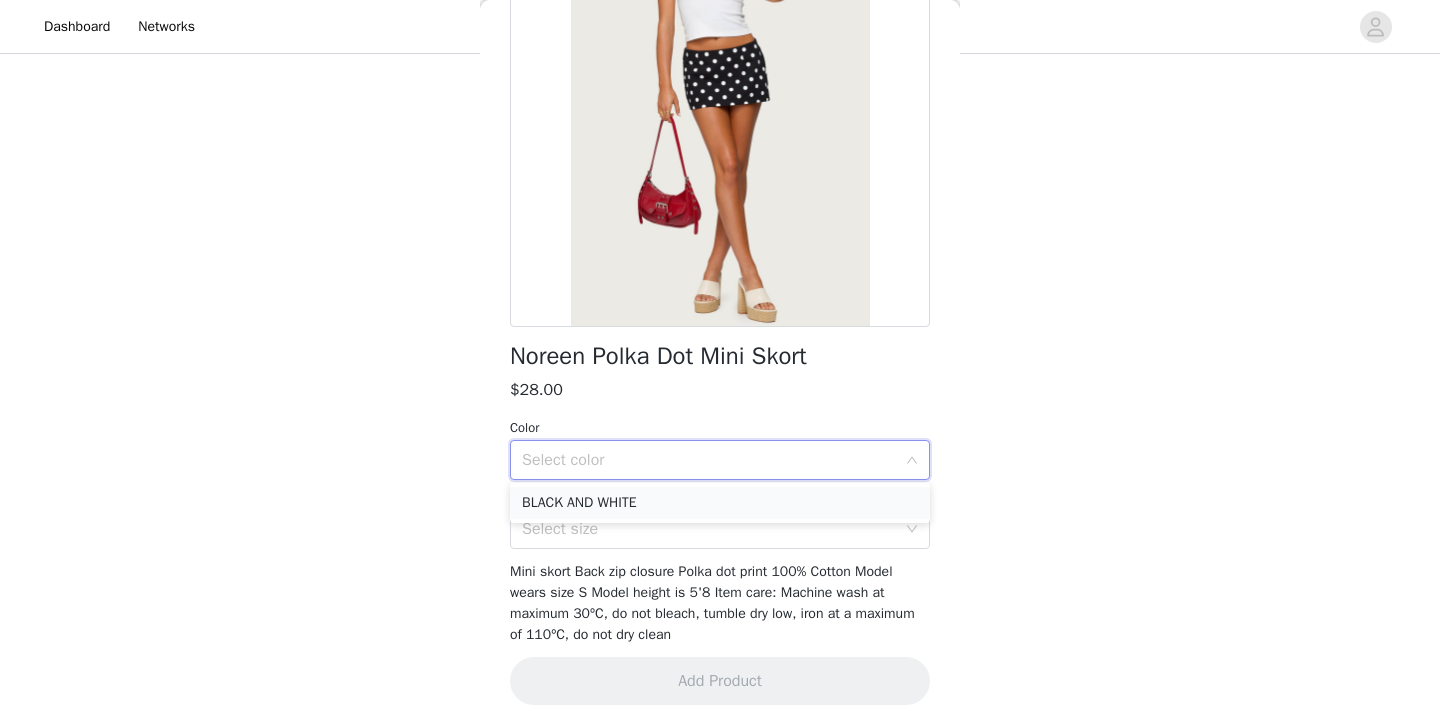 click on "BLACK AND WHITE" at bounding box center [720, 503] 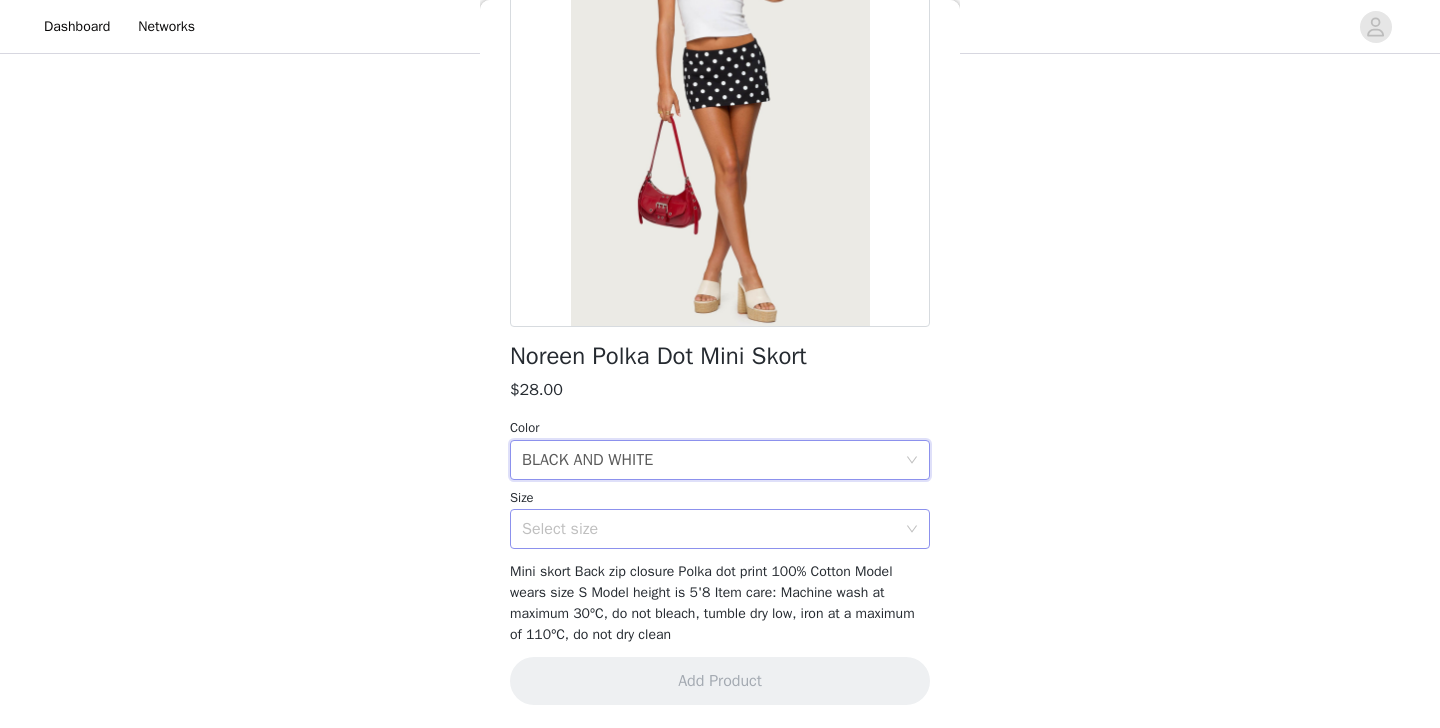 click on "Select size" at bounding box center (709, 529) 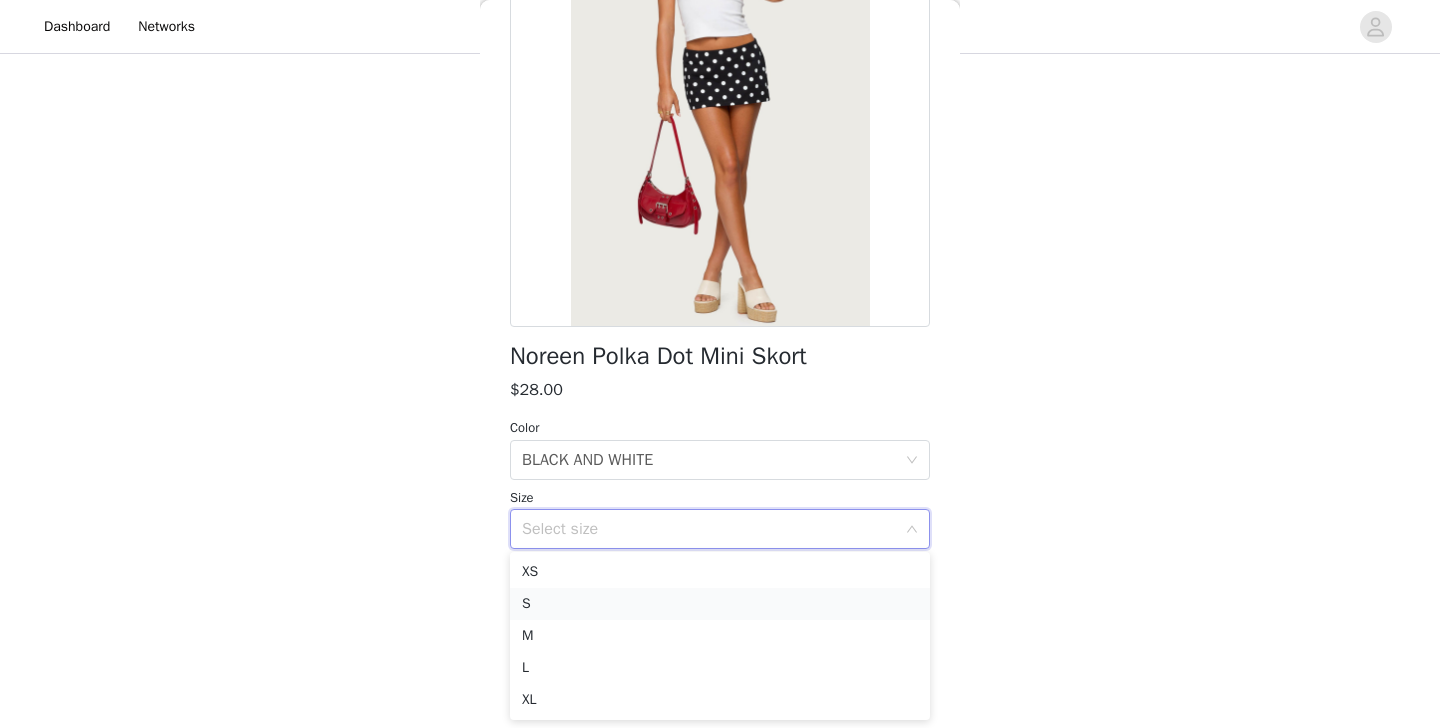 click on "S" at bounding box center (720, 604) 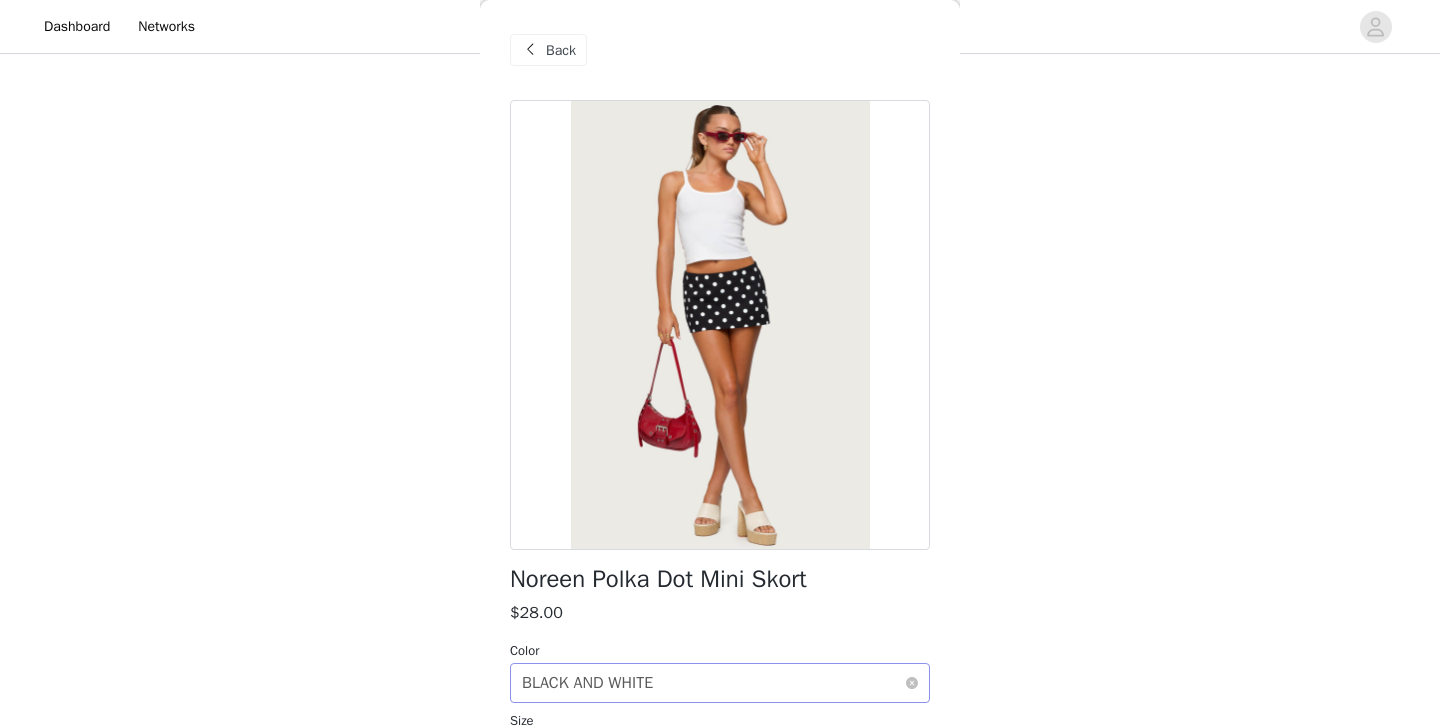 scroll, scrollTop: 0, scrollLeft: 0, axis: both 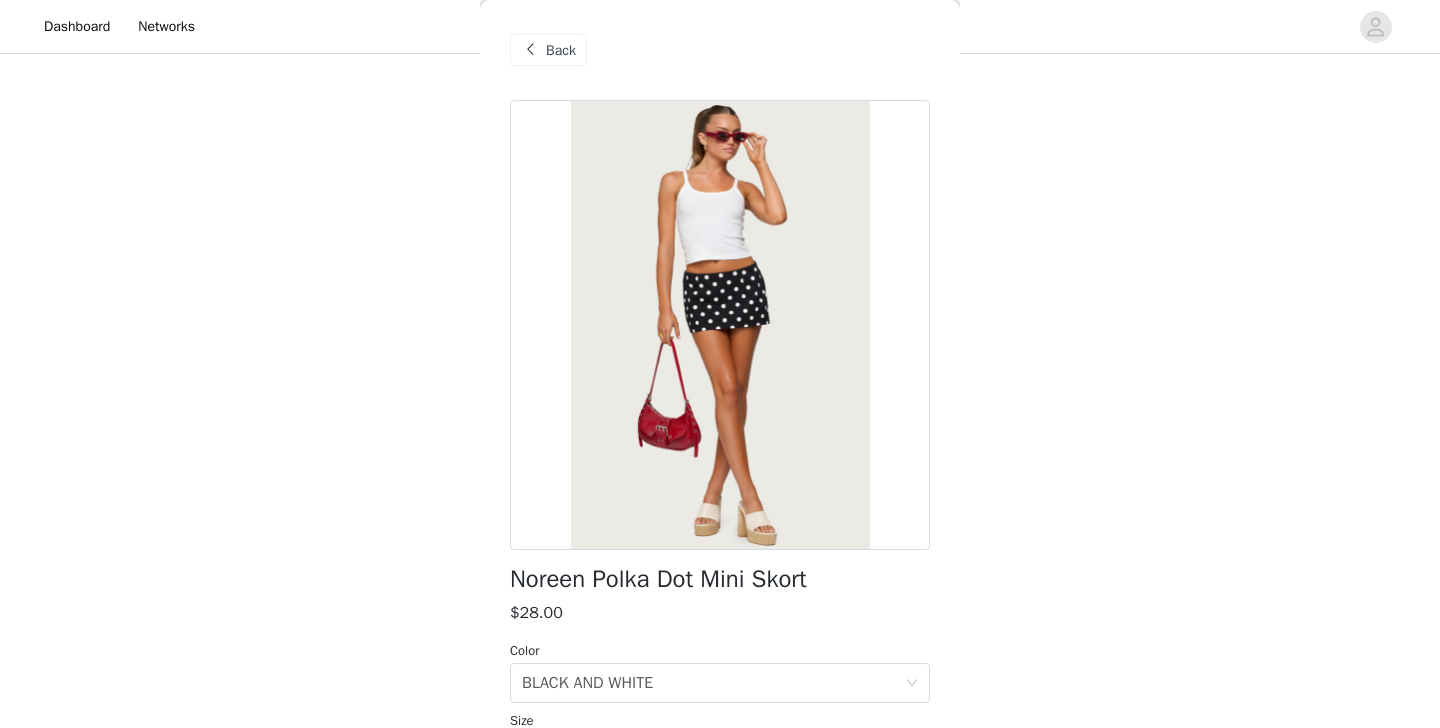 click on "STEP 1 OF 5
Products
Choose as many products as you'd like, up to $100.00.       2 Selected   Remaining Funds: $43.00         Amaris Oversized Striped Knit Sweater     $33.00       LIGHTPINK, S       Edit   Remove     Amaris Striped Knit Shorts     $24.00       LIGHTPINK, S       Edit   Remove     Add Product     You may choose as many products as you'd like     Back     Noreen Polka Dot Mini Skort       $28.00         Color   Select color BLACK AND WHITE Size   Select size S   Mini skort Back zip closure Polka dot print 100% Cotton Model wears size S Model height is 5'8 Item care: Machine wash at maximum 30ºC, do not bleach, tumble dry low, iron at a maximum of 110ºC, do not dry clean   Add Product" at bounding box center (720, 231) 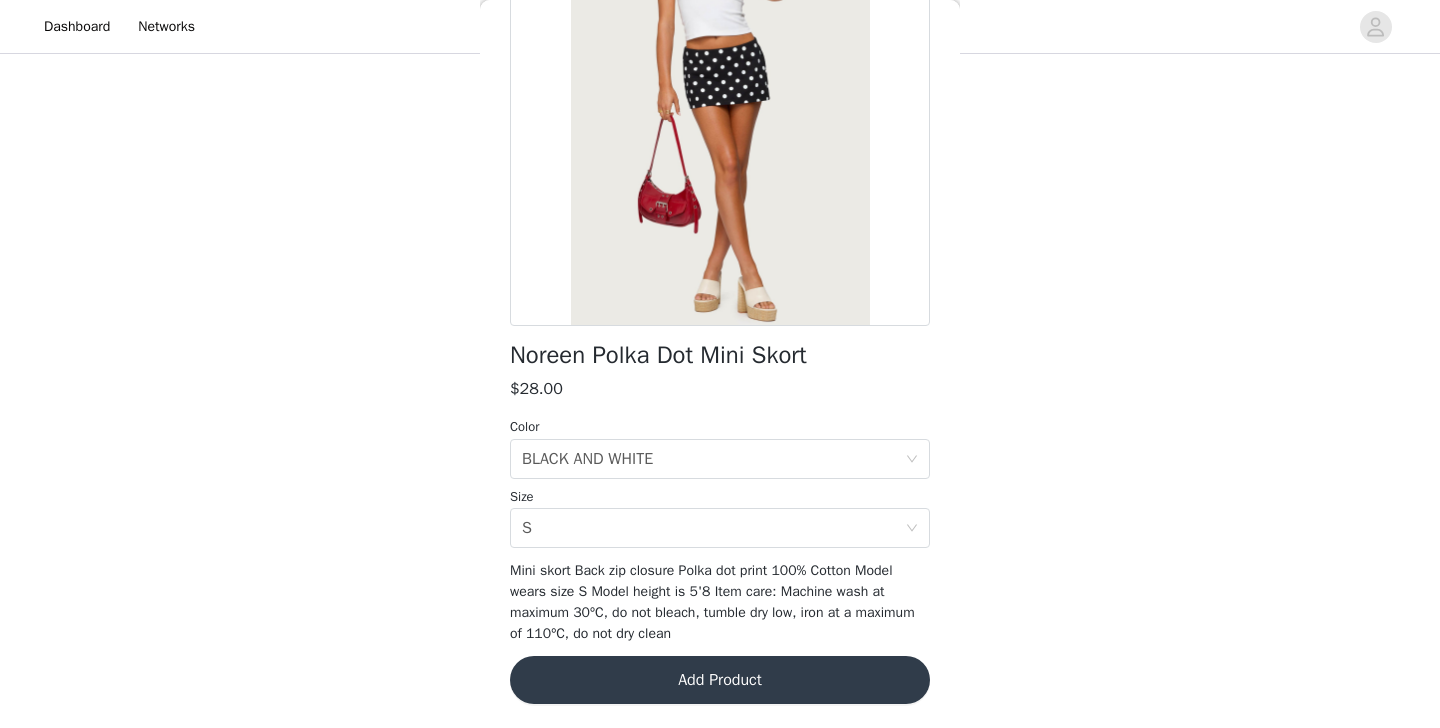 scroll, scrollTop: 223, scrollLeft: 0, axis: vertical 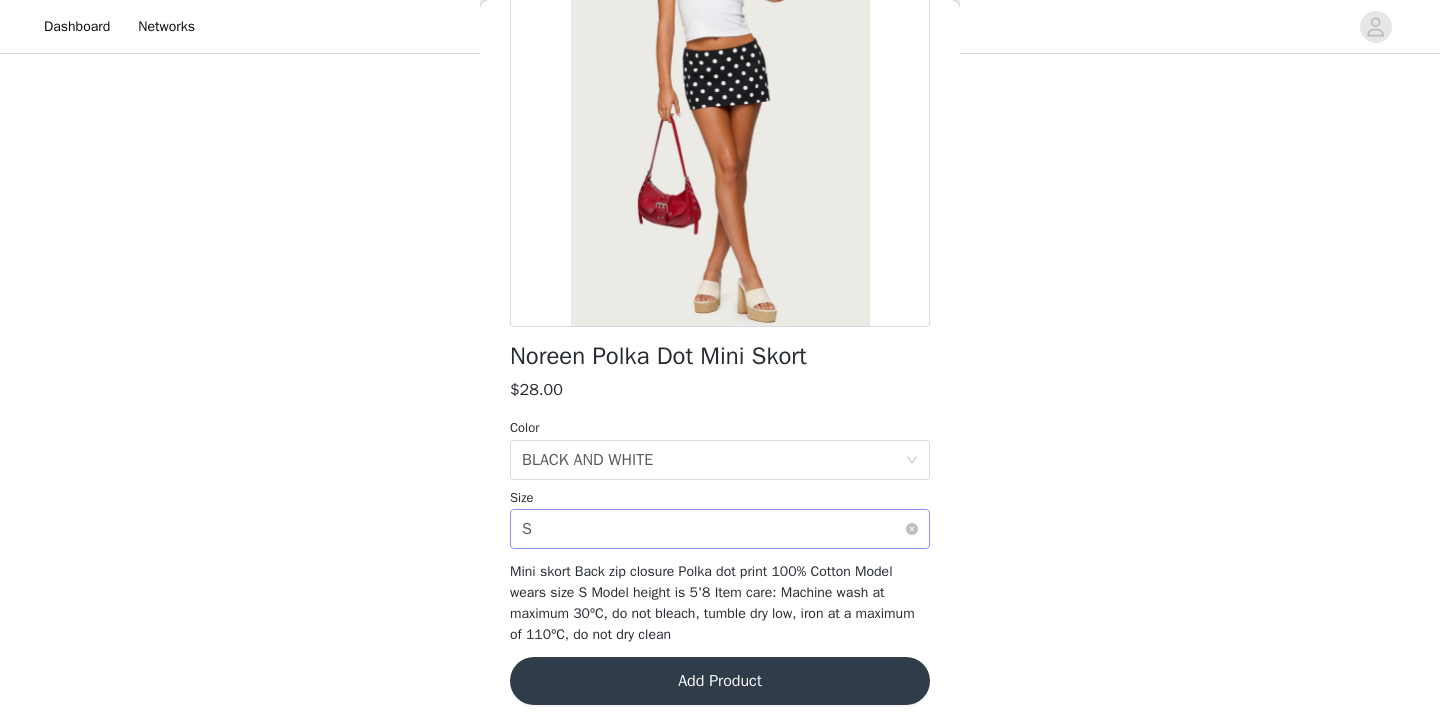 click on "Select size S" at bounding box center [713, 529] 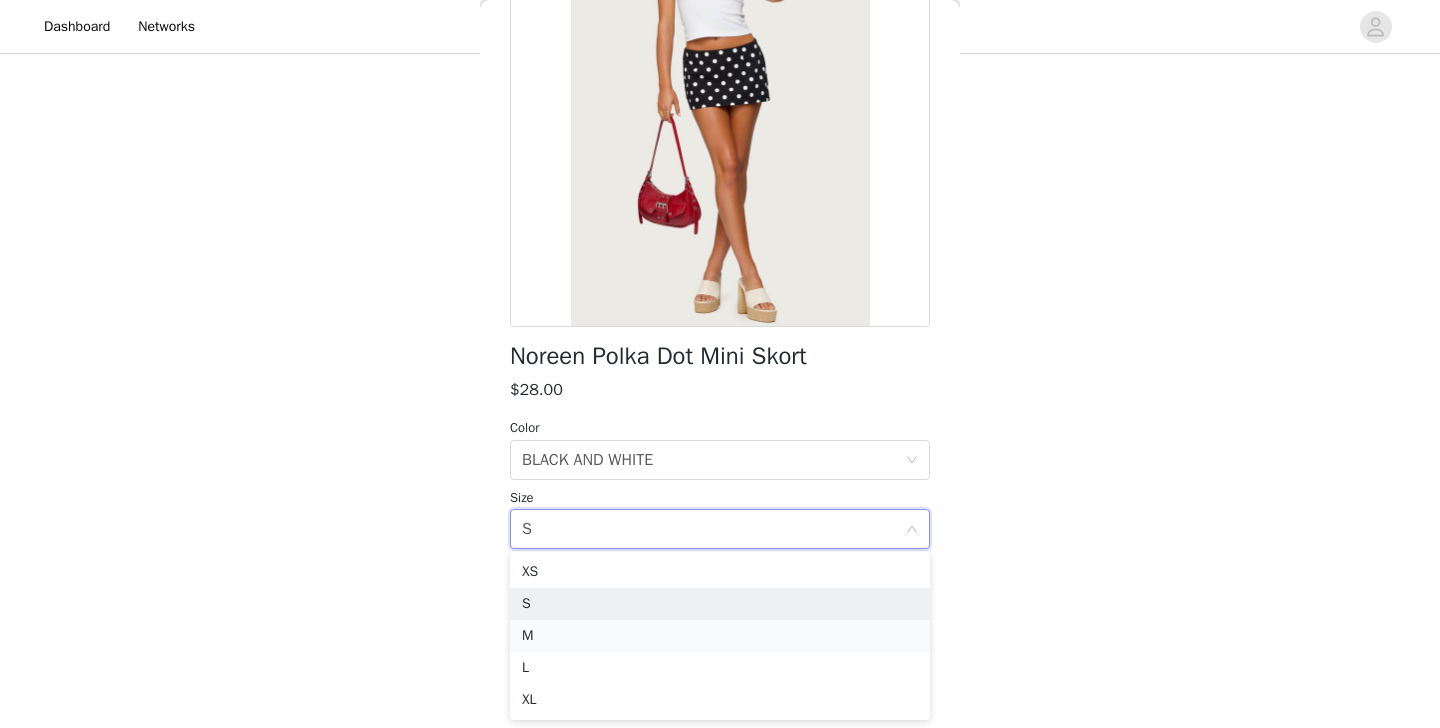 click on "M" at bounding box center [720, 636] 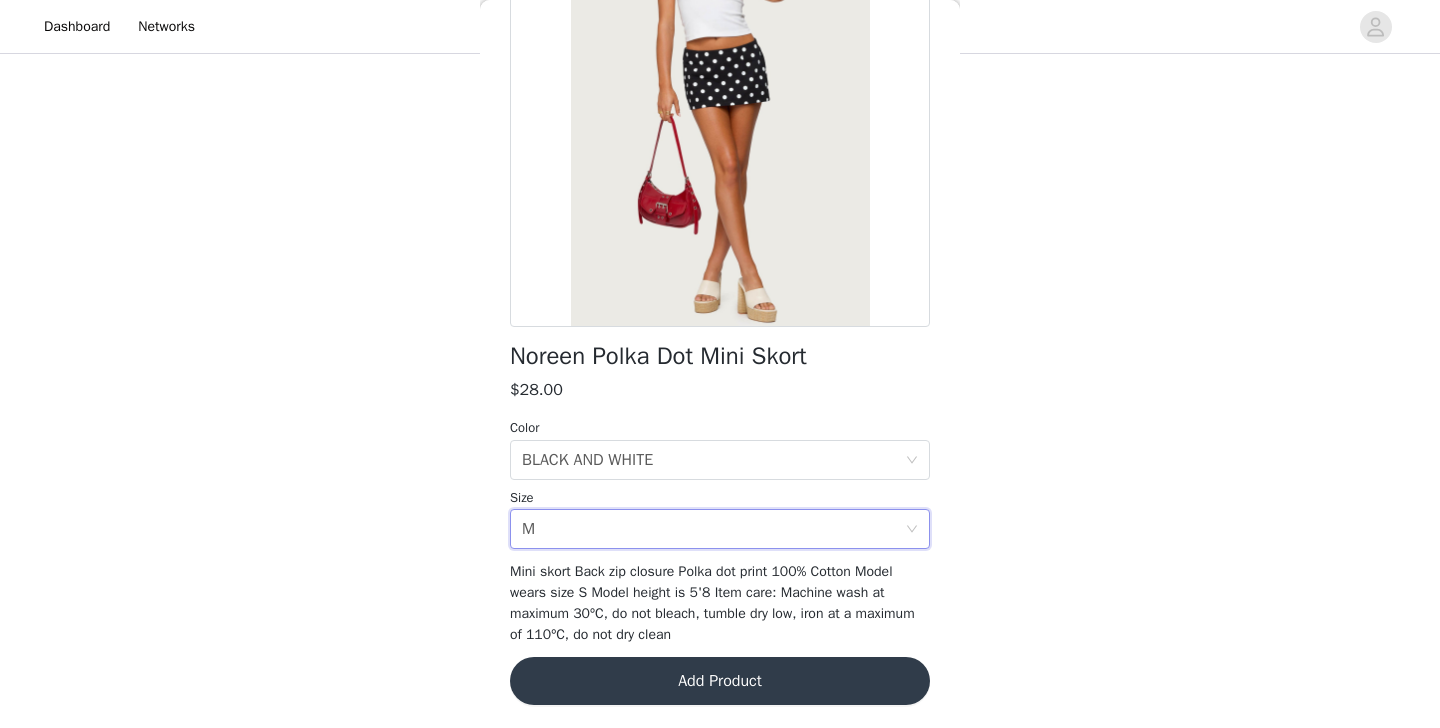 scroll, scrollTop: 181, scrollLeft: 0, axis: vertical 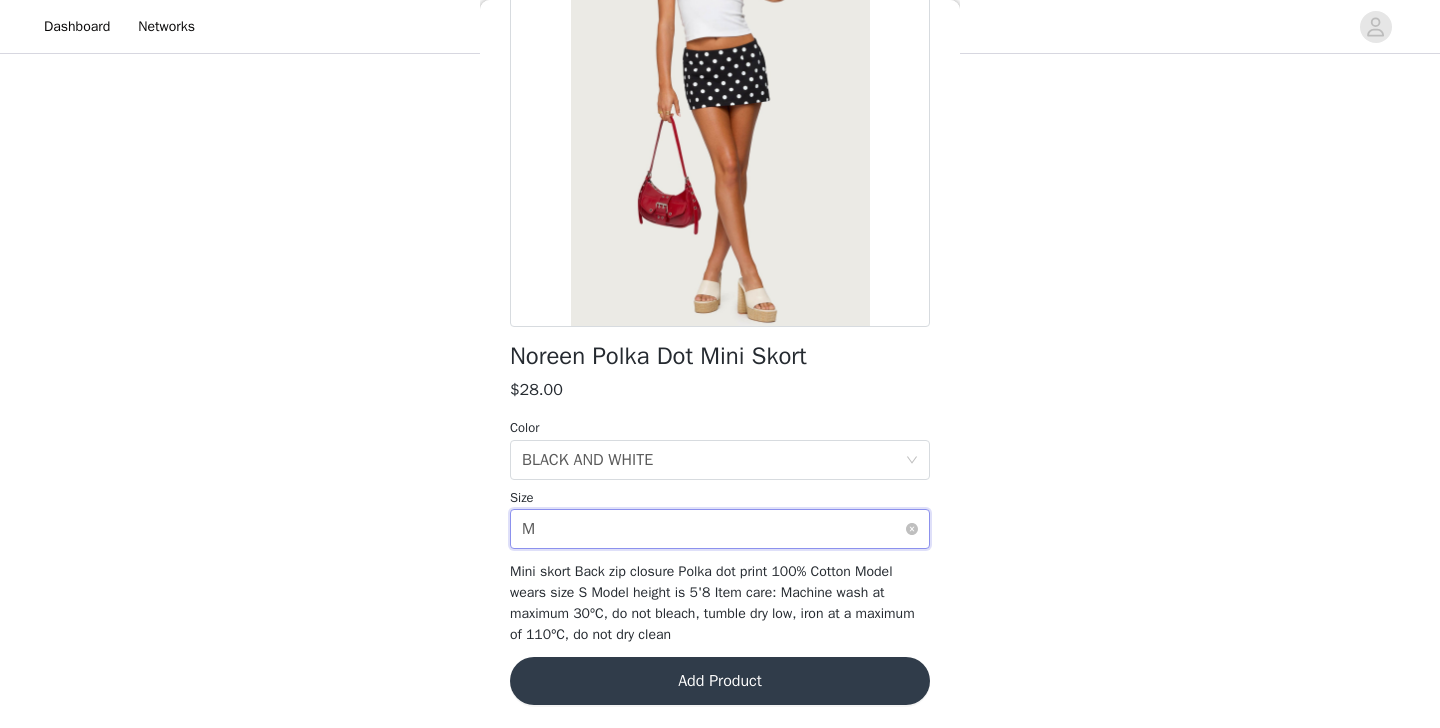 click on "Select size M" at bounding box center [713, 529] 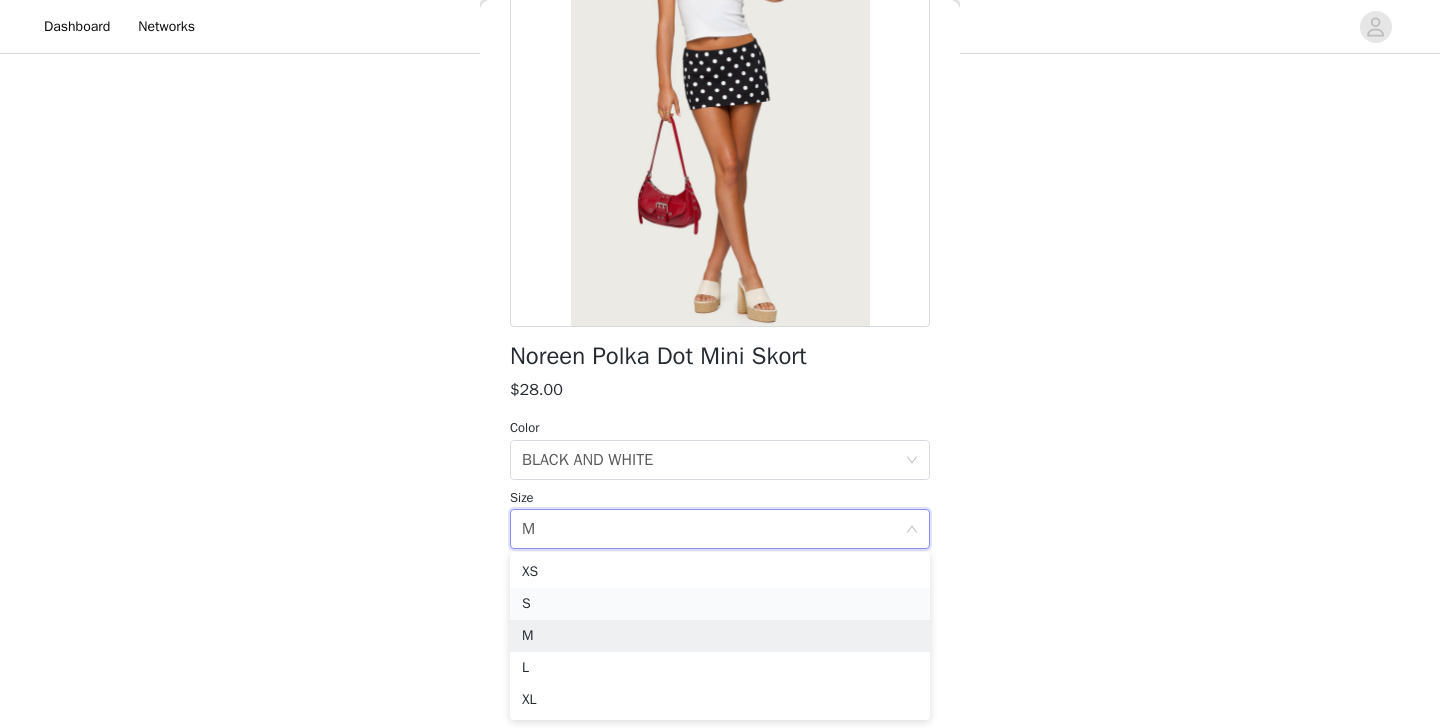 click on "S" at bounding box center [720, 604] 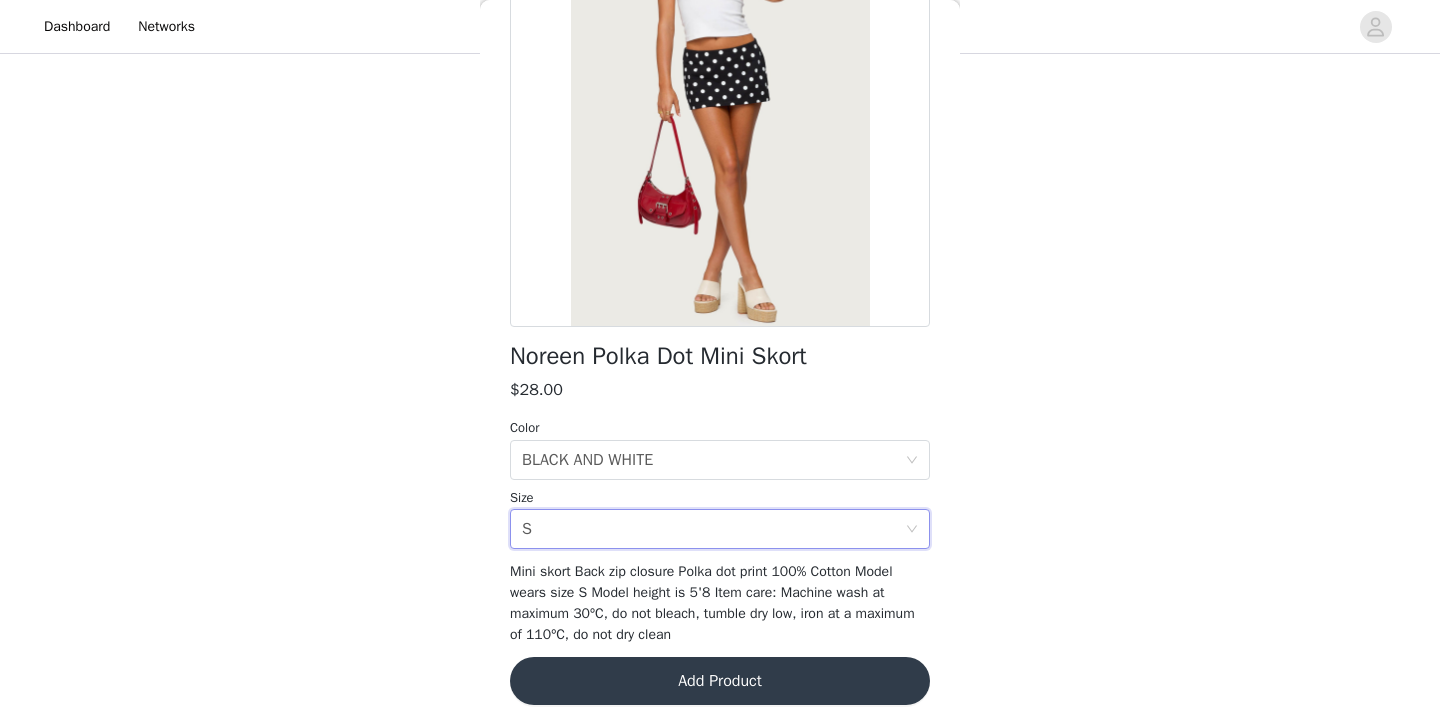 click on "STEP 1 OF 5
Products
Choose as many products as you'd like, up to $100.00.       2 Selected   Remaining Funds: $43.00         Amaris Oversized Striped Knit Sweater     $33.00       LIGHTPINK, S       Edit   Remove     Amaris Striped Knit Shorts     $24.00       LIGHTPINK, S       Edit   Remove     Add Product     You may choose as many products as you'd like     Back     Noreen Polka Dot Mini Skort       $28.00         Color   Select color BLACK AND WHITE Size   Select size S   Mini skort Back zip closure Polka dot print 100% Cotton Model wears size S Model height is 5'8 Item care: Machine wash at maximum 30ºC, do not bleach, tumble dry low, iron at a maximum of 110ºC, do not dry clean   Add Product" at bounding box center (720, 231) 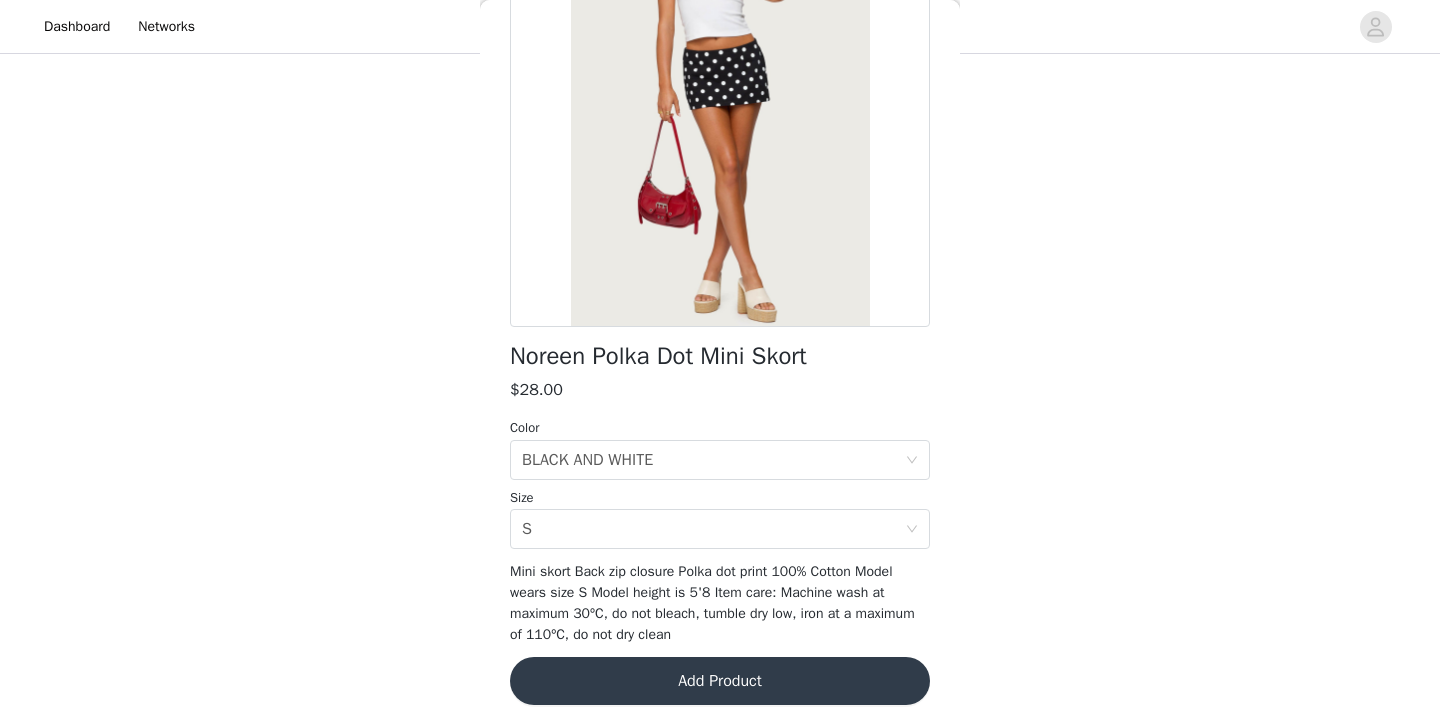 click on "STEP 1 OF 5
Products
Choose as many products as you'd like, up to $100.00.       2 Selected   Remaining Funds: $43.00         Amaris Oversized Striped Knit Sweater     $33.00       LIGHTPINK, S       Edit   Remove     Amaris Striped Knit Shorts     $24.00       LIGHTPINK, S       Edit   Remove     Add Product     You may choose as many products as you'd like     Back     Noreen Polka Dot Mini Skort       $28.00         Color   Select color BLACK AND WHITE Size   Select size S   Mini skort Back zip closure Polka dot print 100% Cotton Model wears size S Model height is 5'8 Item care: Machine wash at maximum 30ºC, do not bleach, tumble dry low, iron at a maximum of 110ºC, do not dry clean   Add Product" at bounding box center (720, 231) 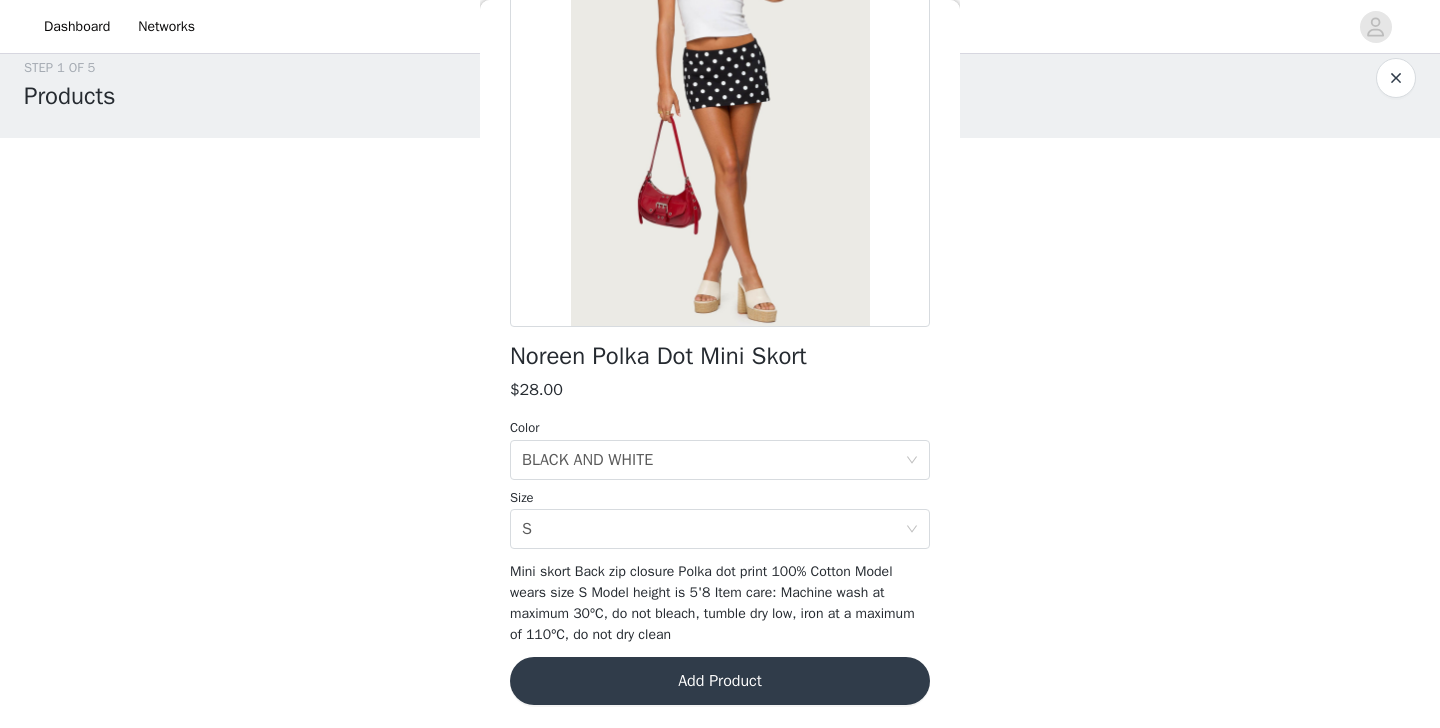 scroll, scrollTop: 12, scrollLeft: 0, axis: vertical 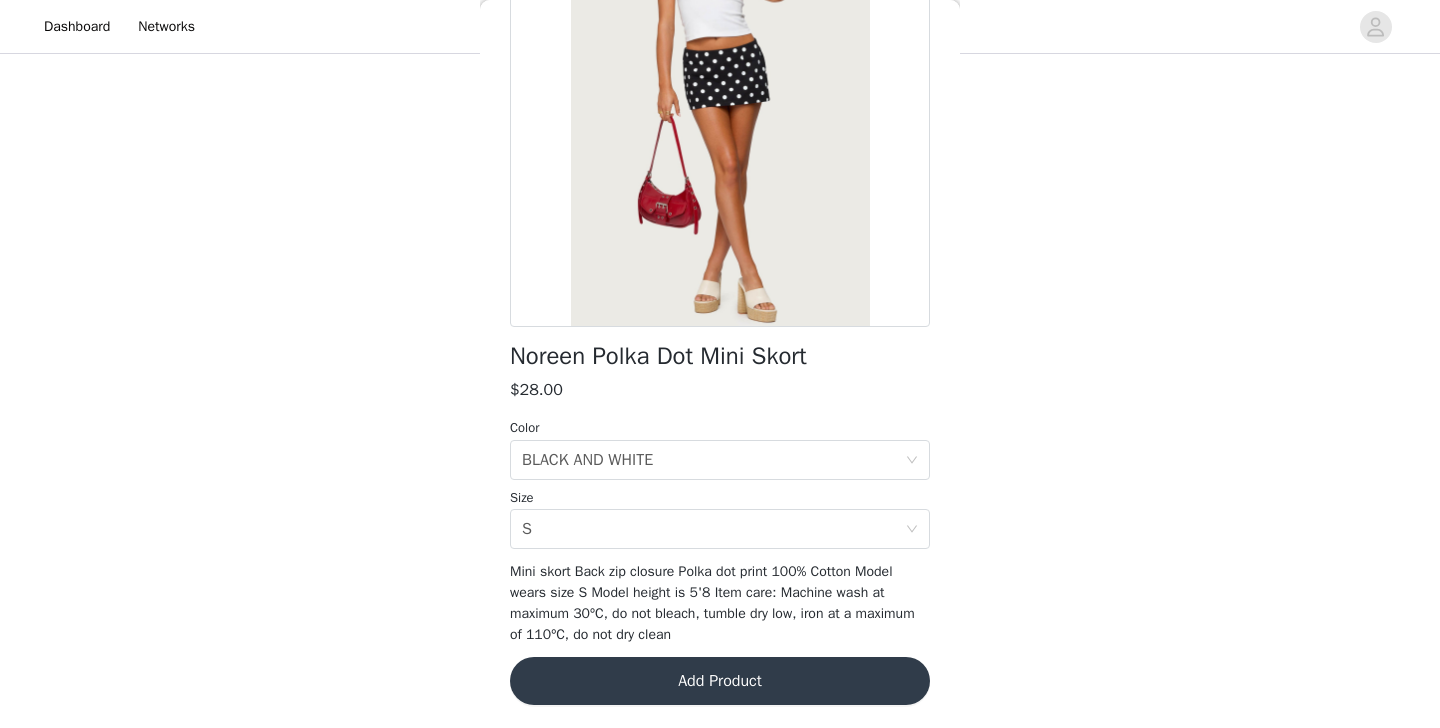 click on "Add Product" at bounding box center (720, 681) 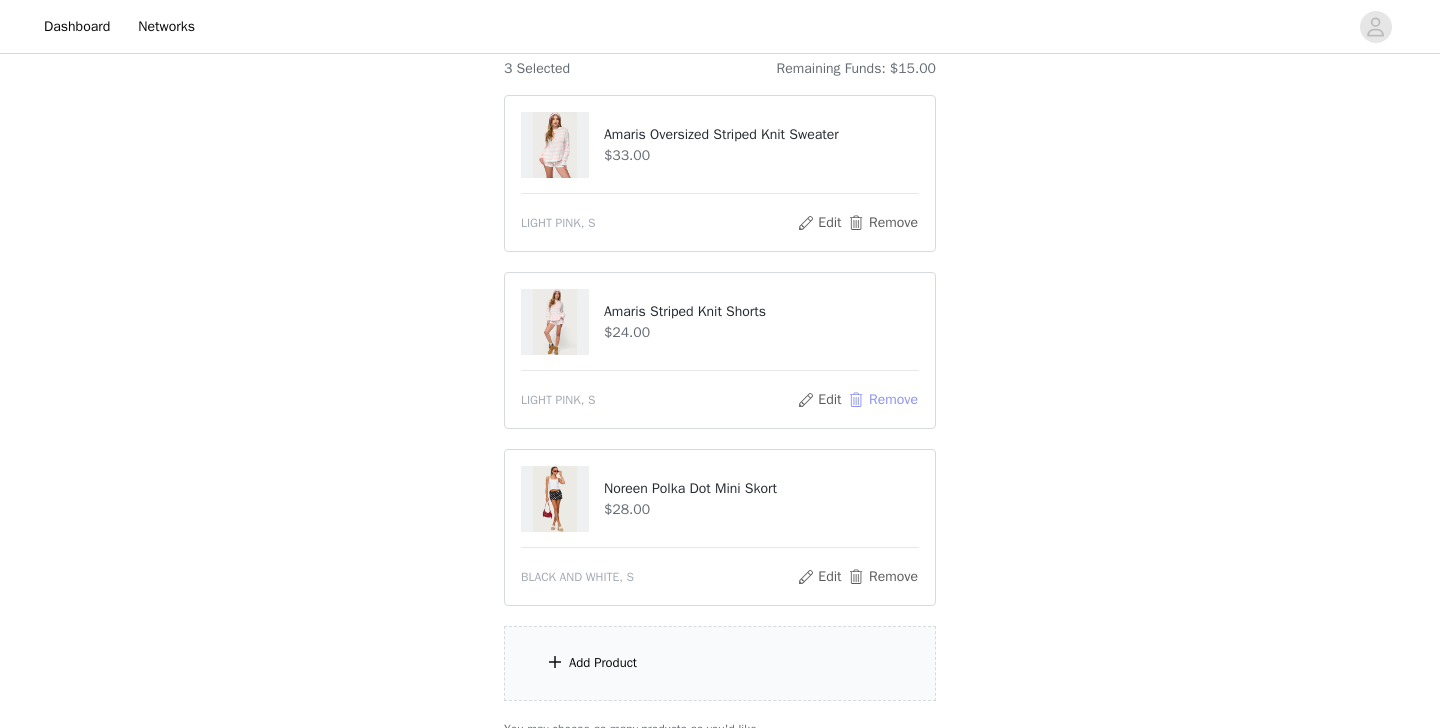 click on "Remove" at bounding box center [883, 400] 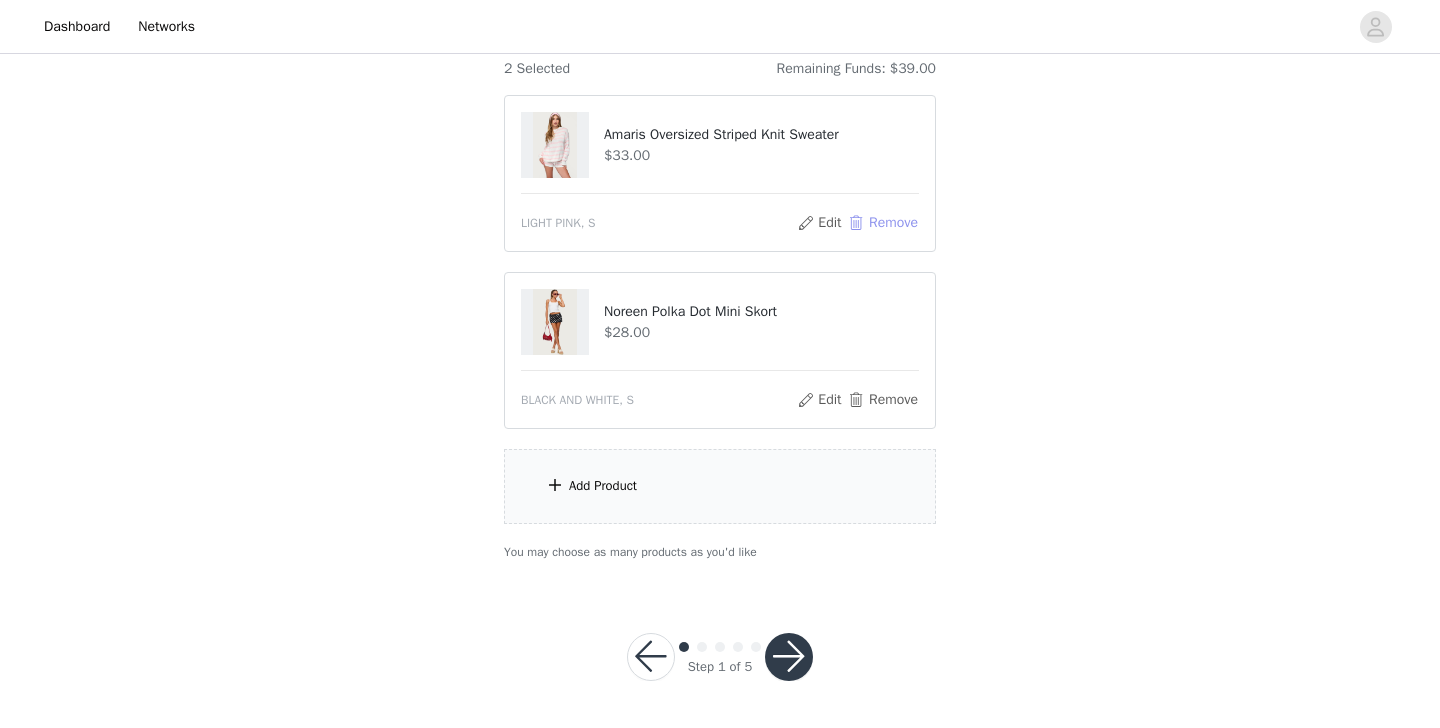 click on "Remove" at bounding box center [883, 223] 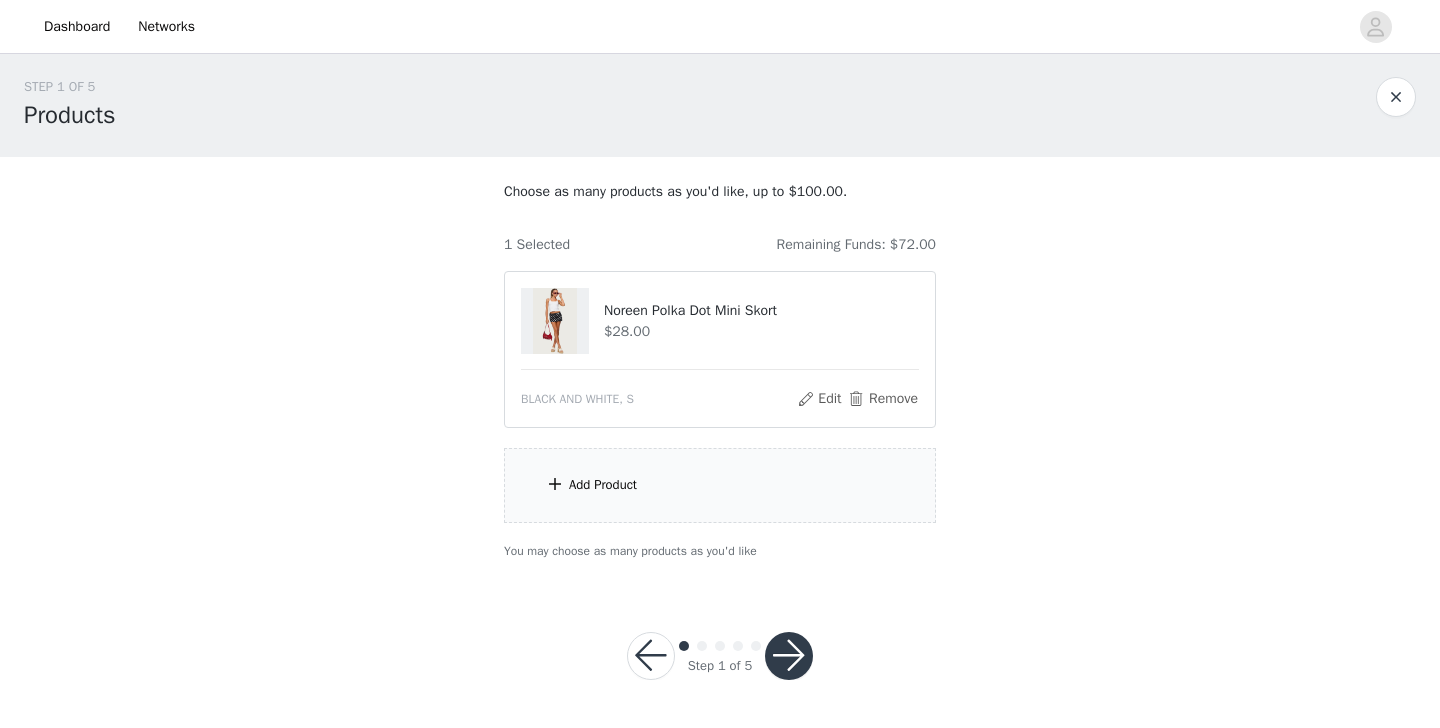 scroll, scrollTop: 4, scrollLeft: 0, axis: vertical 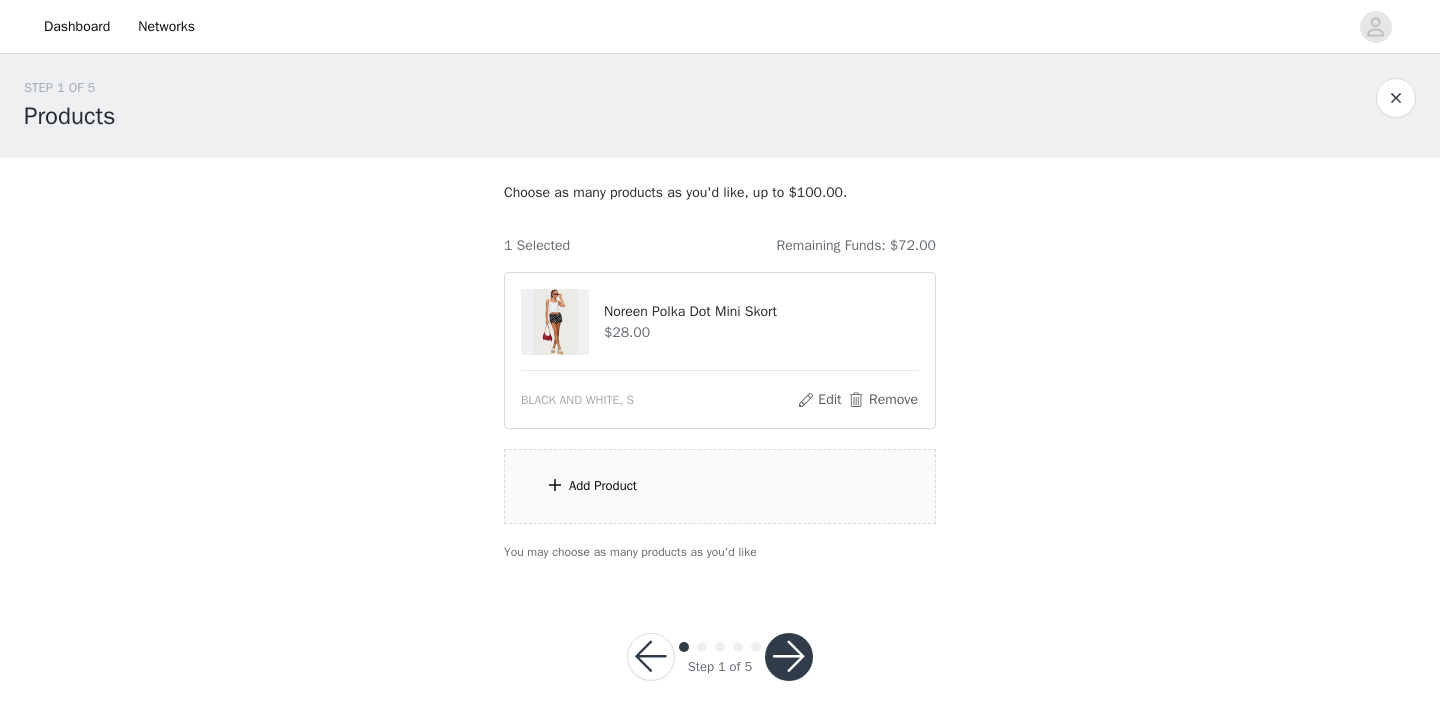 click on "Add Product" at bounding box center [720, 486] 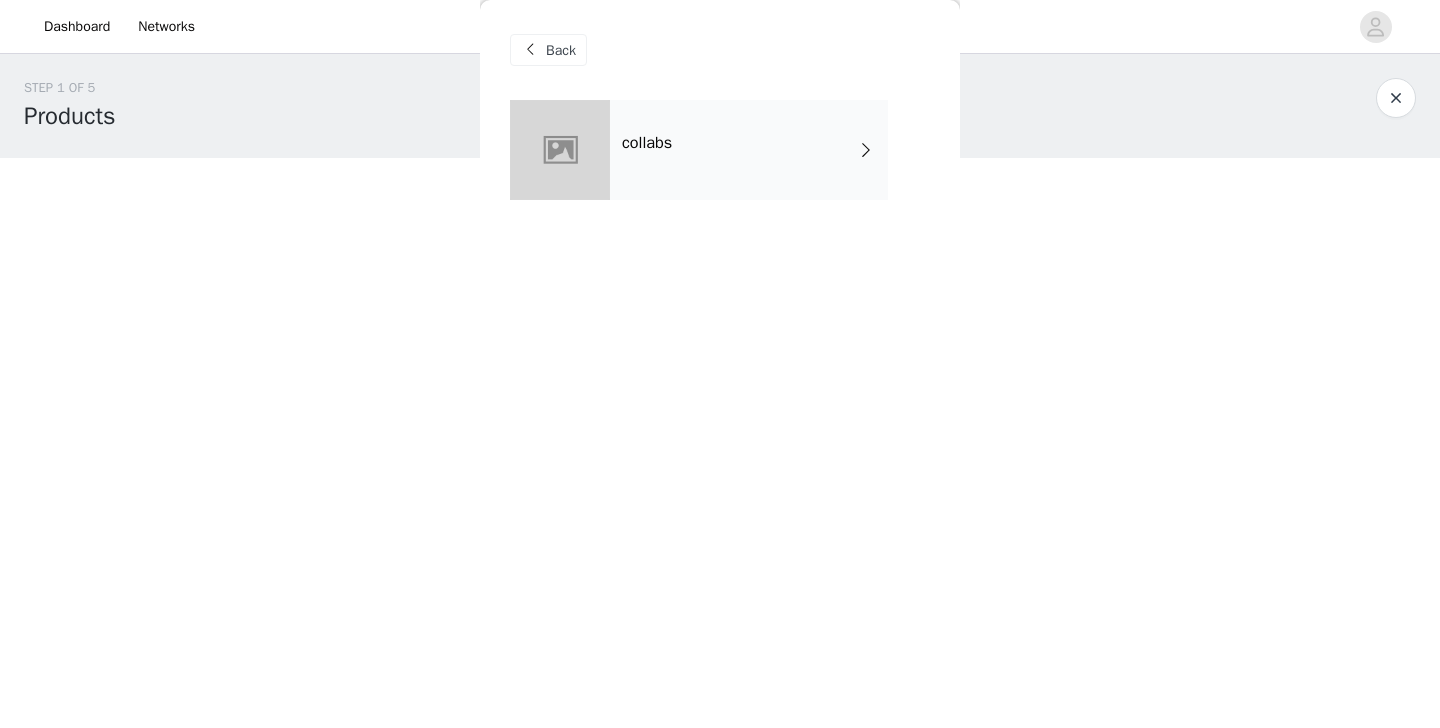 click on "collabs" at bounding box center (749, 150) 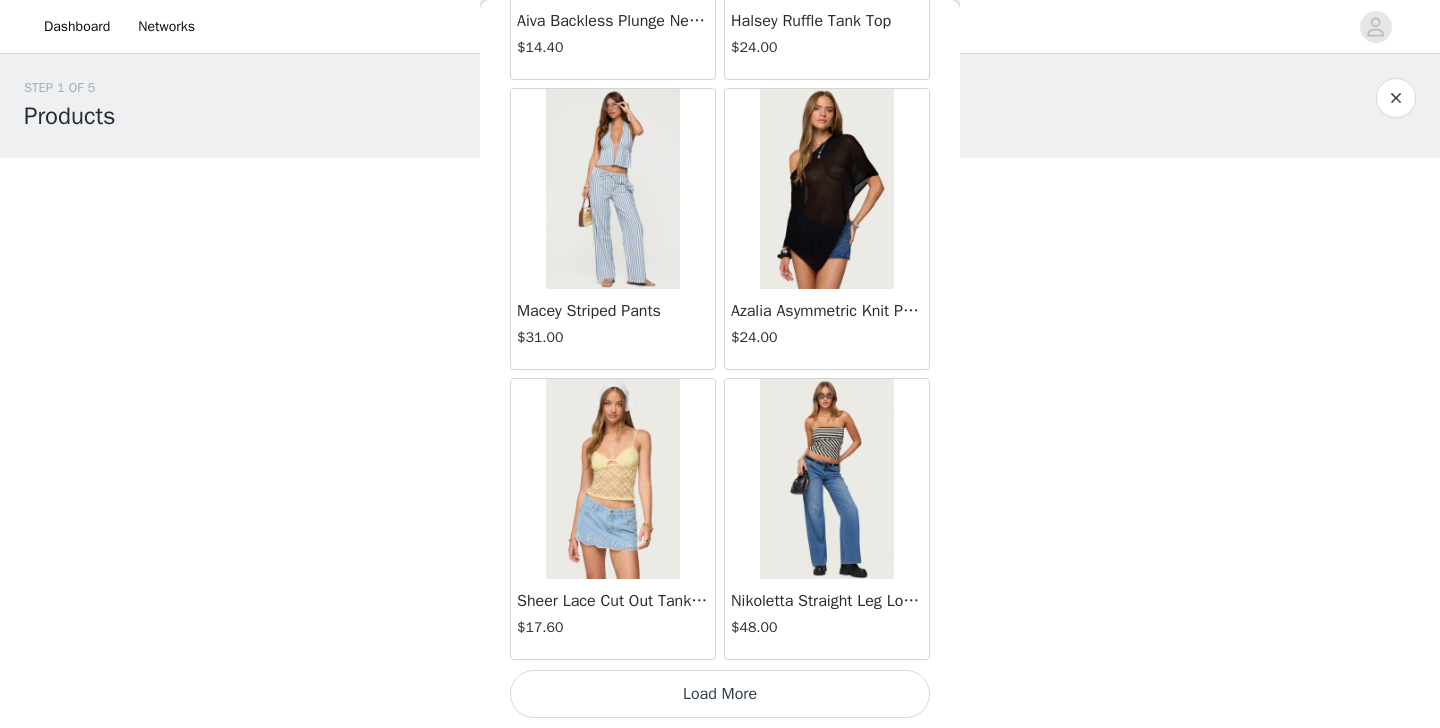 scroll, scrollTop: 2332, scrollLeft: 0, axis: vertical 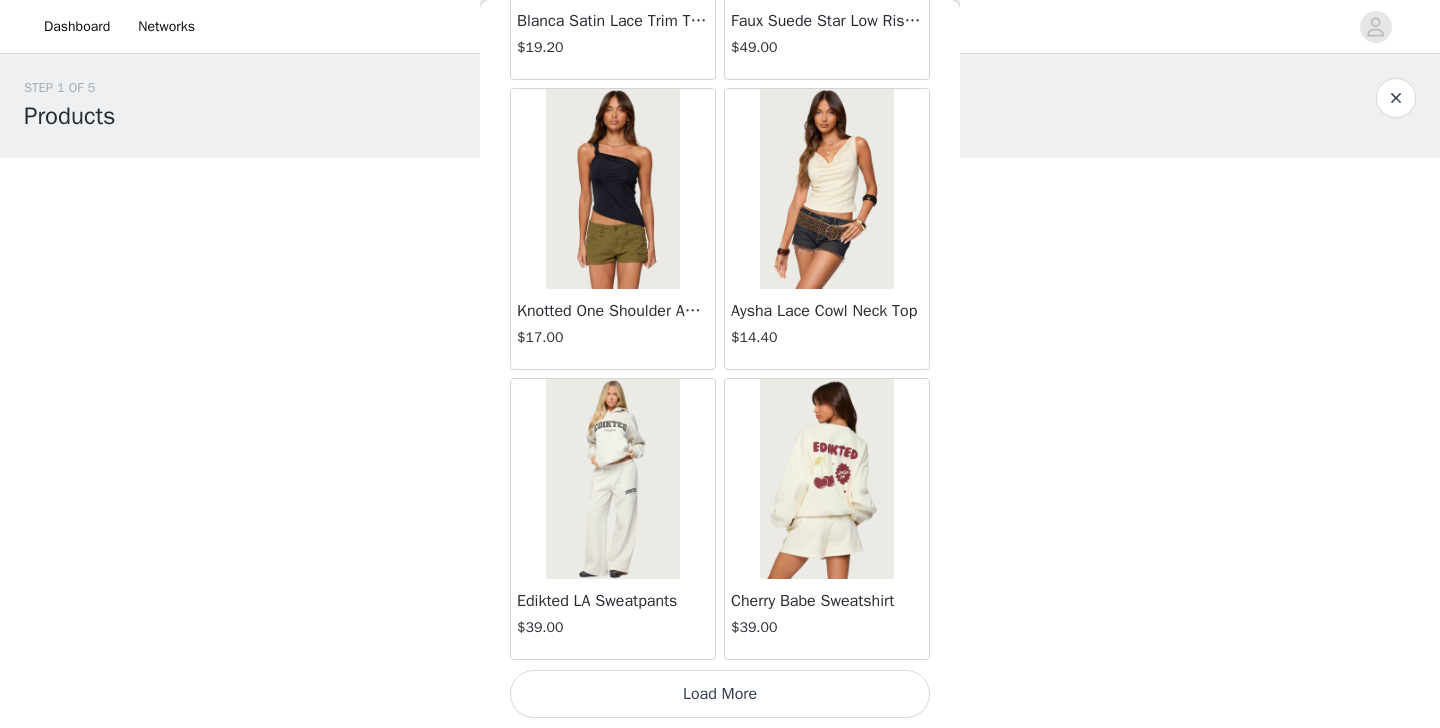 click at bounding box center [612, 189] 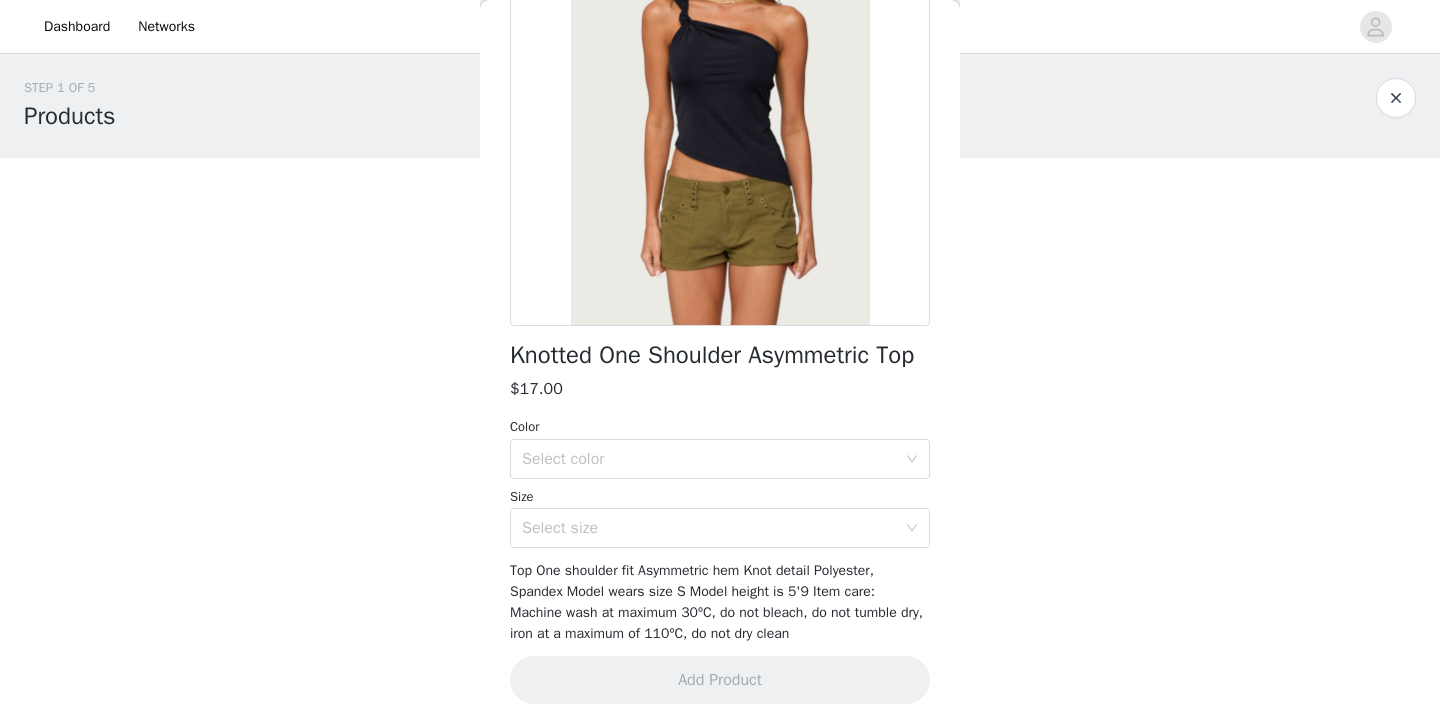 scroll, scrollTop: 250, scrollLeft: 0, axis: vertical 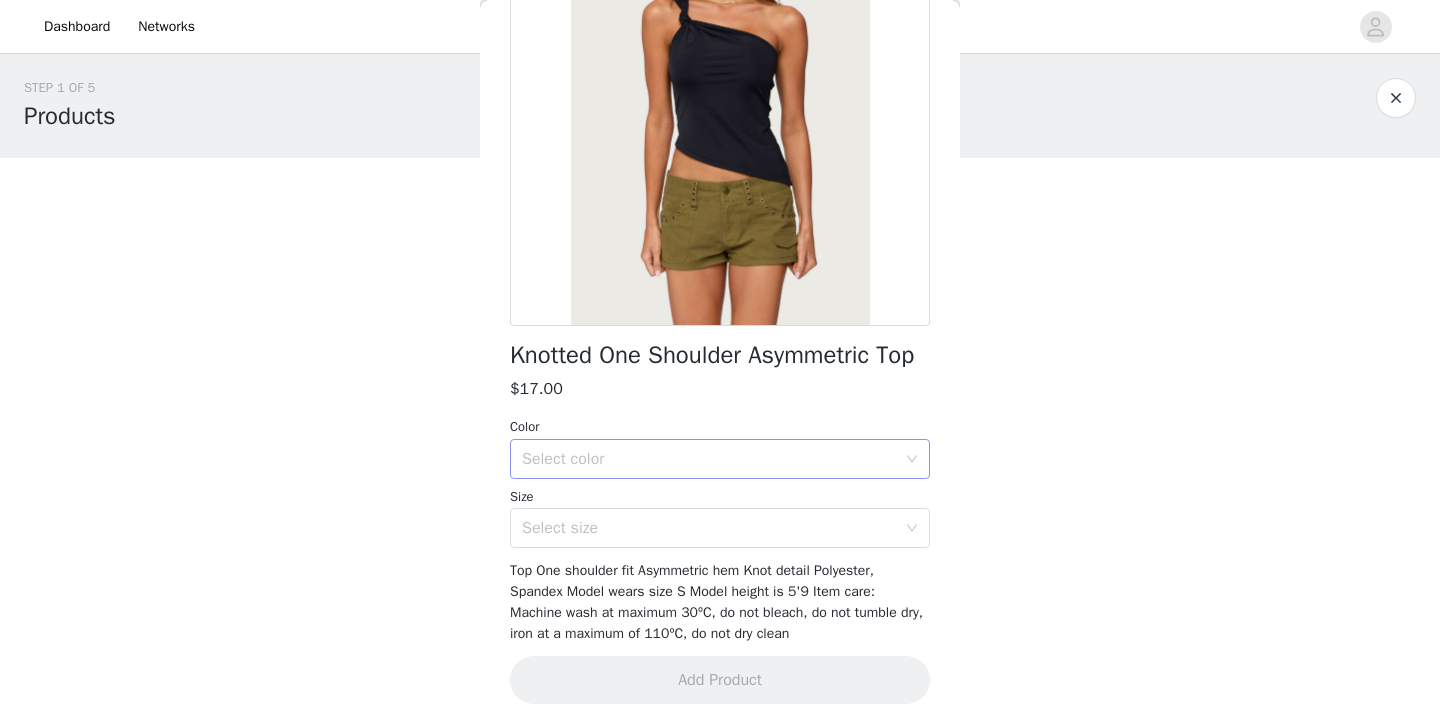 click on "Select color" at bounding box center (709, 459) 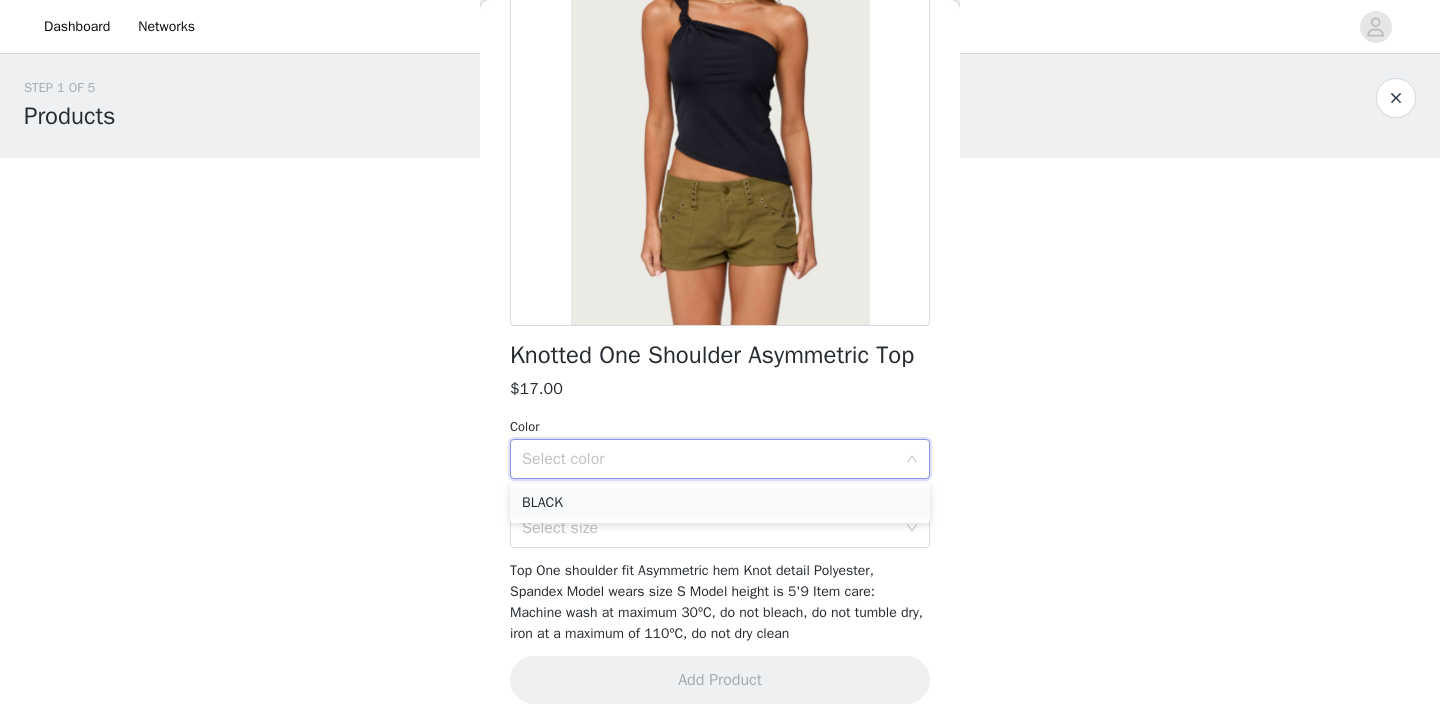 click on "BLACK" at bounding box center (720, 503) 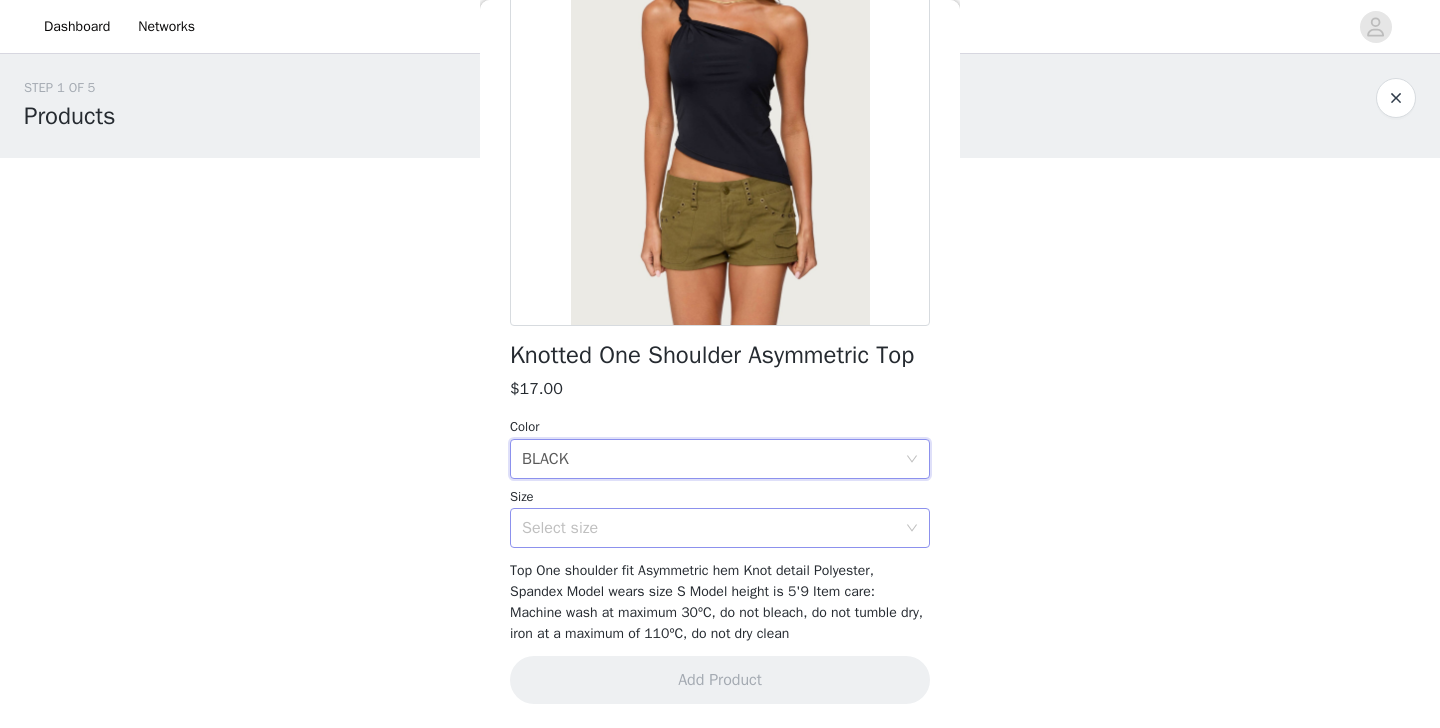 click on "Select size" at bounding box center [709, 528] 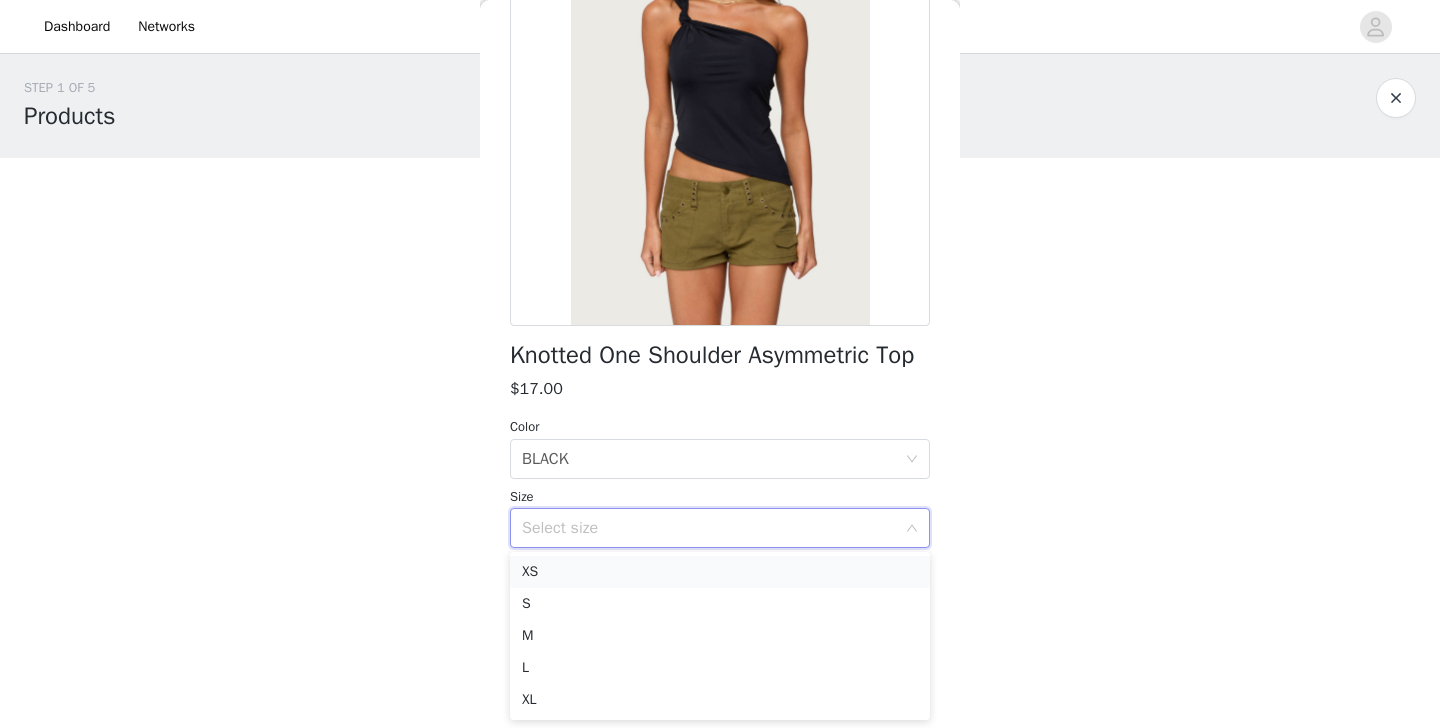 click on "XS" at bounding box center [720, 572] 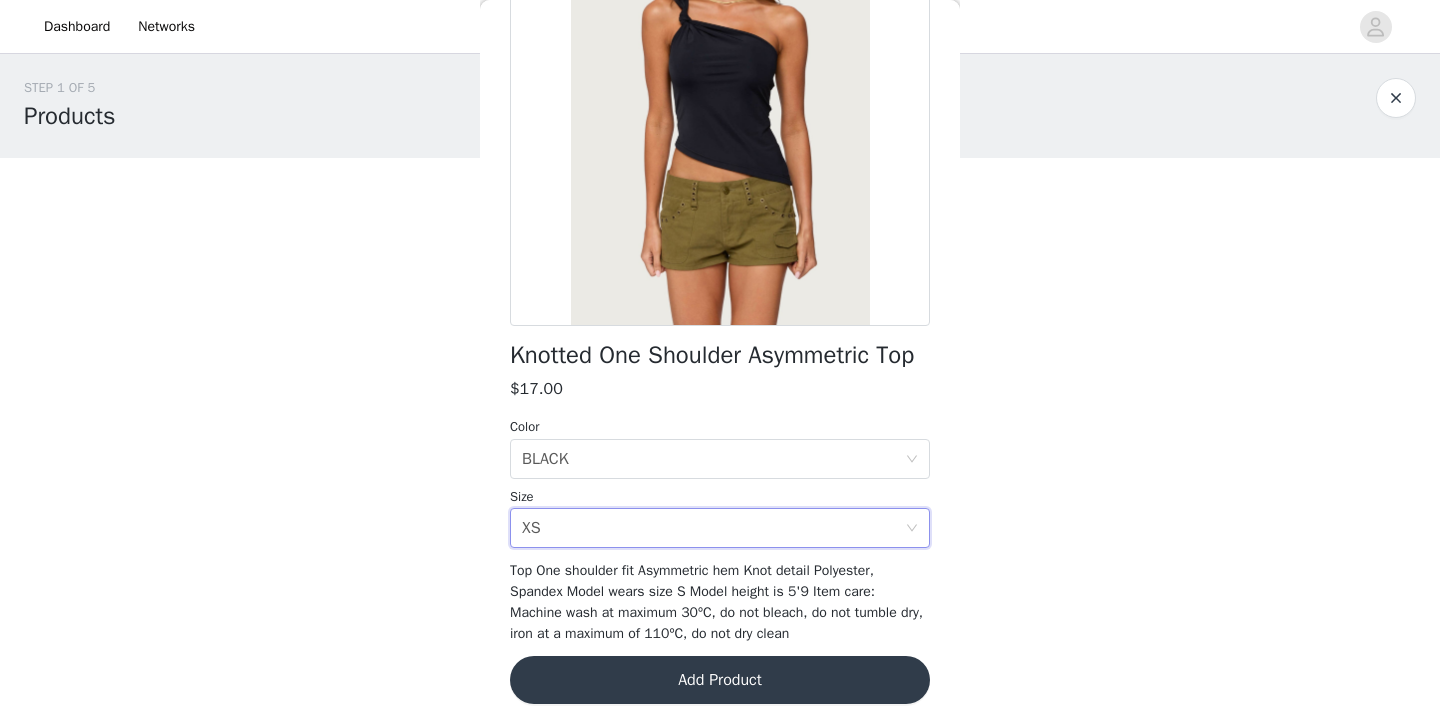 scroll, scrollTop: 250, scrollLeft: 0, axis: vertical 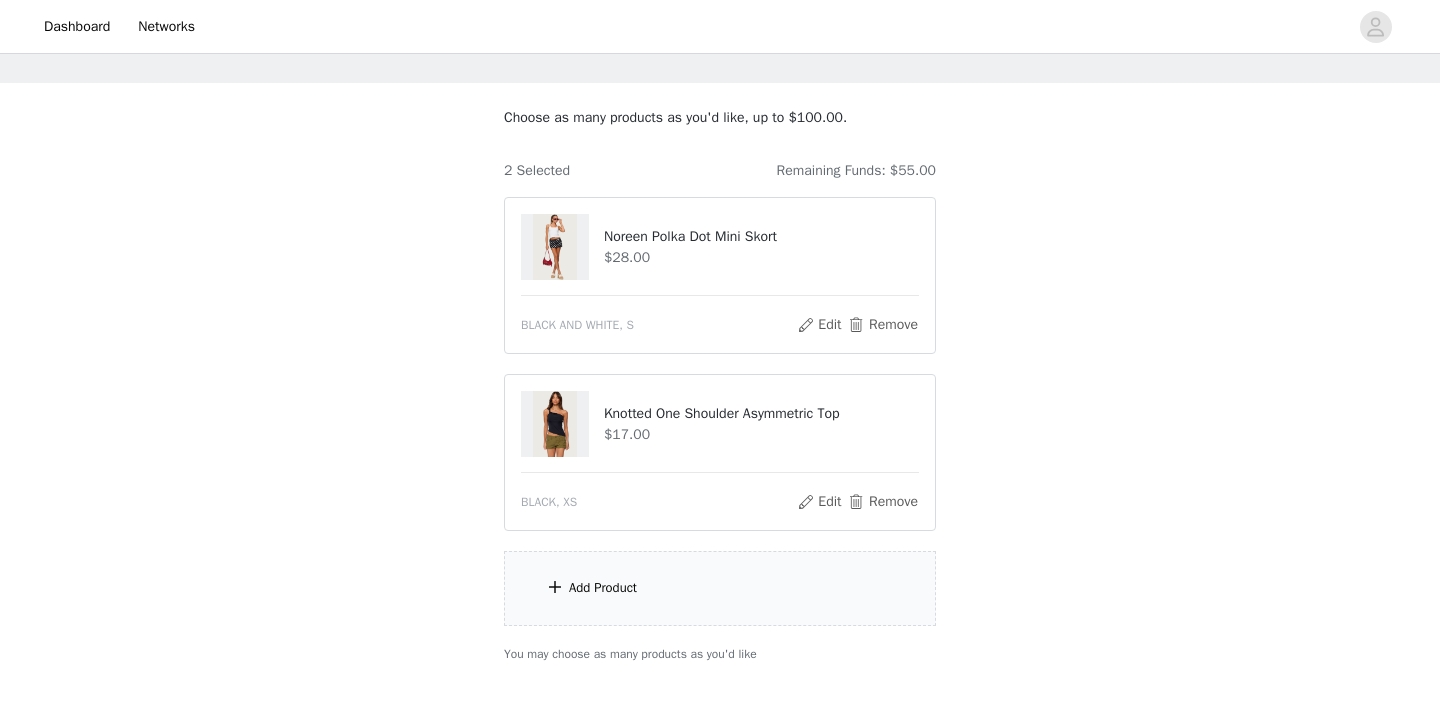 click on "Add Product" at bounding box center [720, 588] 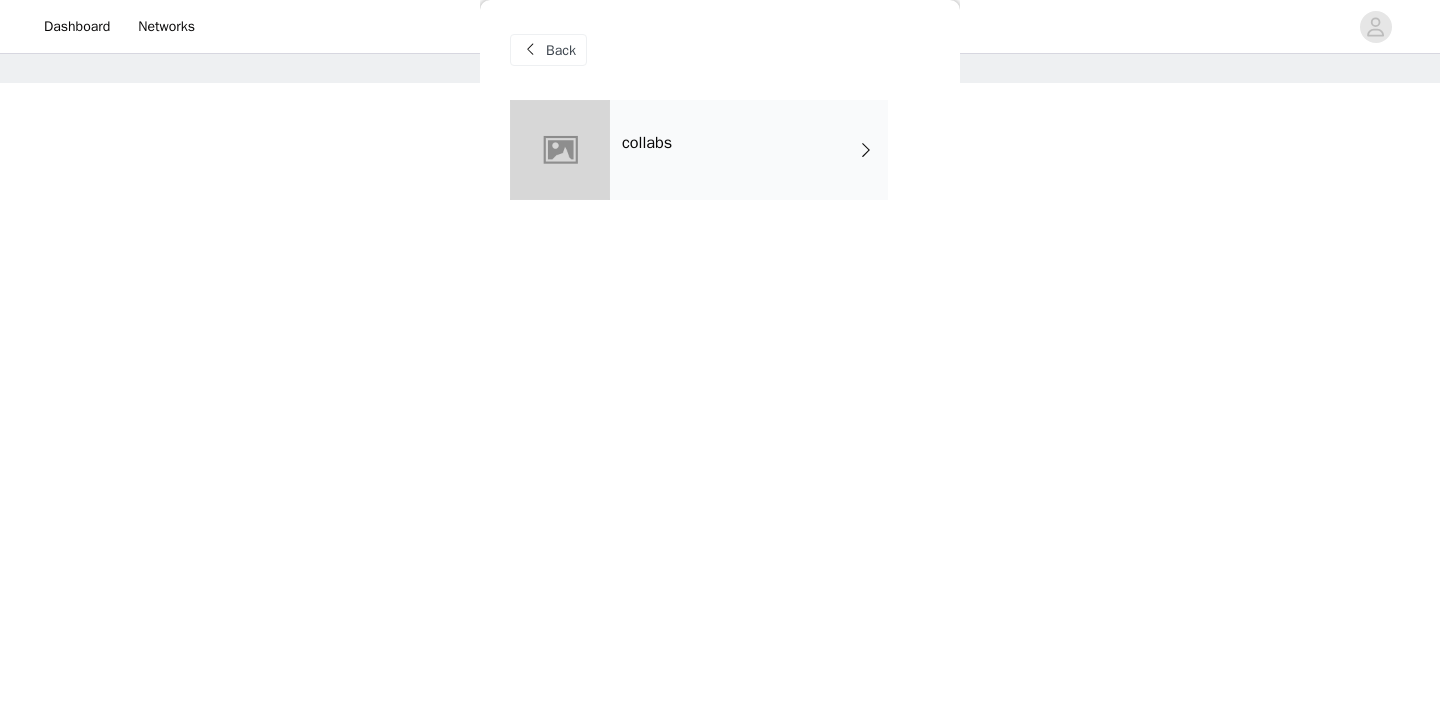 click on "collabs" at bounding box center (749, 150) 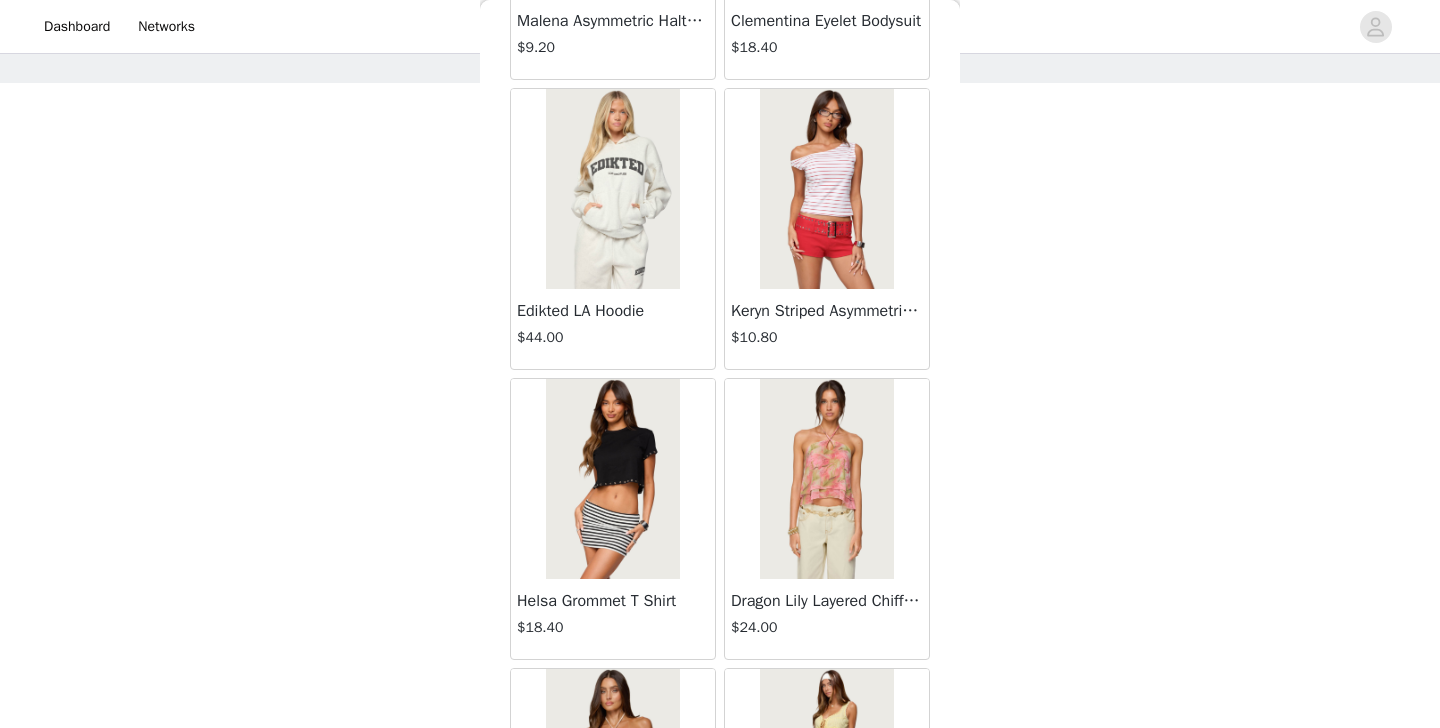 scroll, scrollTop: 874, scrollLeft: 0, axis: vertical 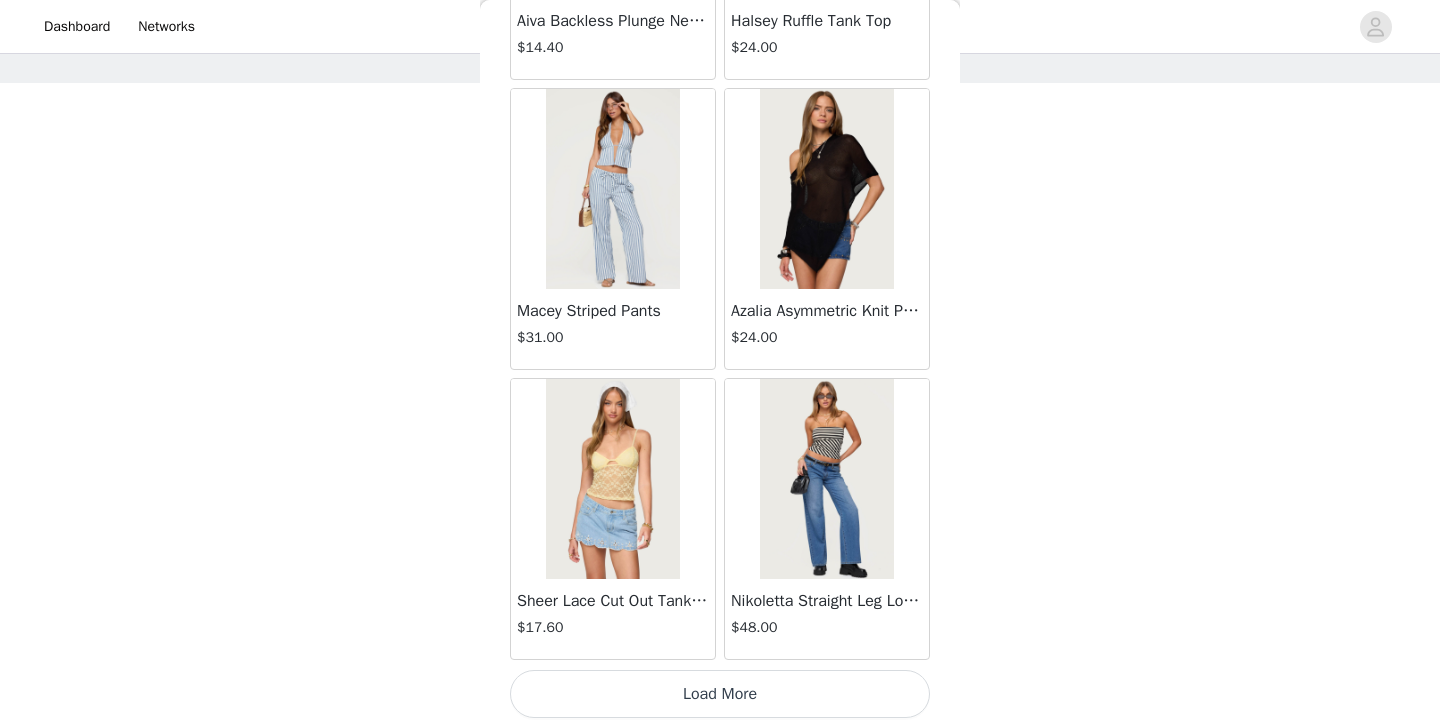 click on "Load More" at bounding box center [720, 694] 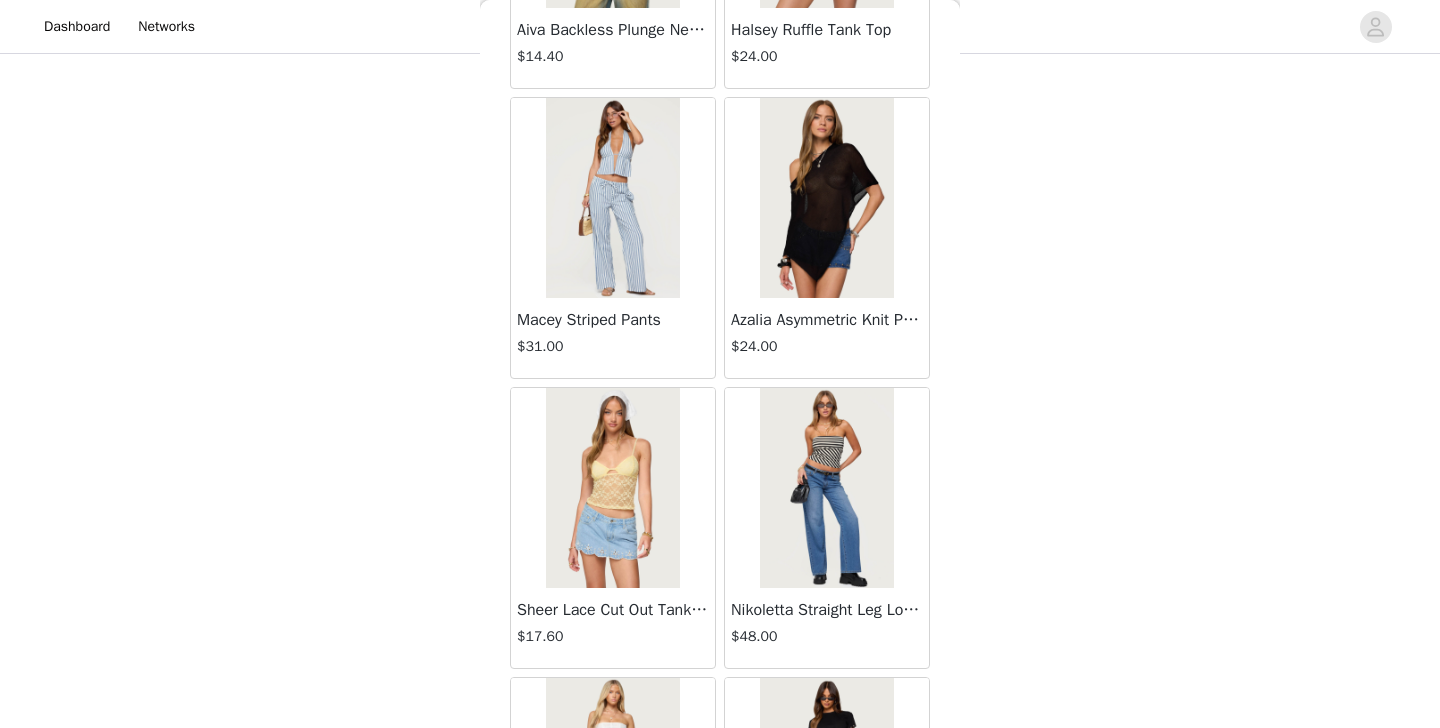 scroll, scrollTop: 181, scrollLeft: 0, axis: vertical 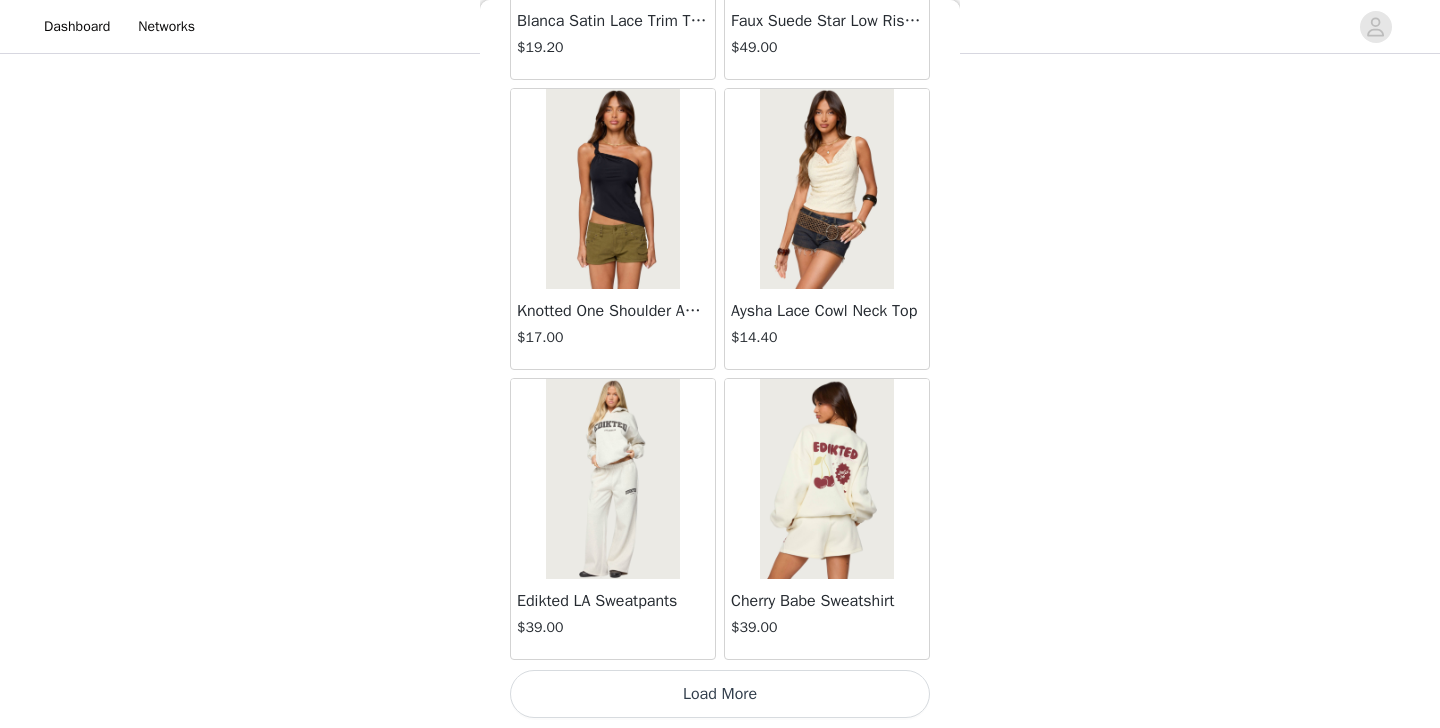 click on "Load More" at bounding box center [720, 694] 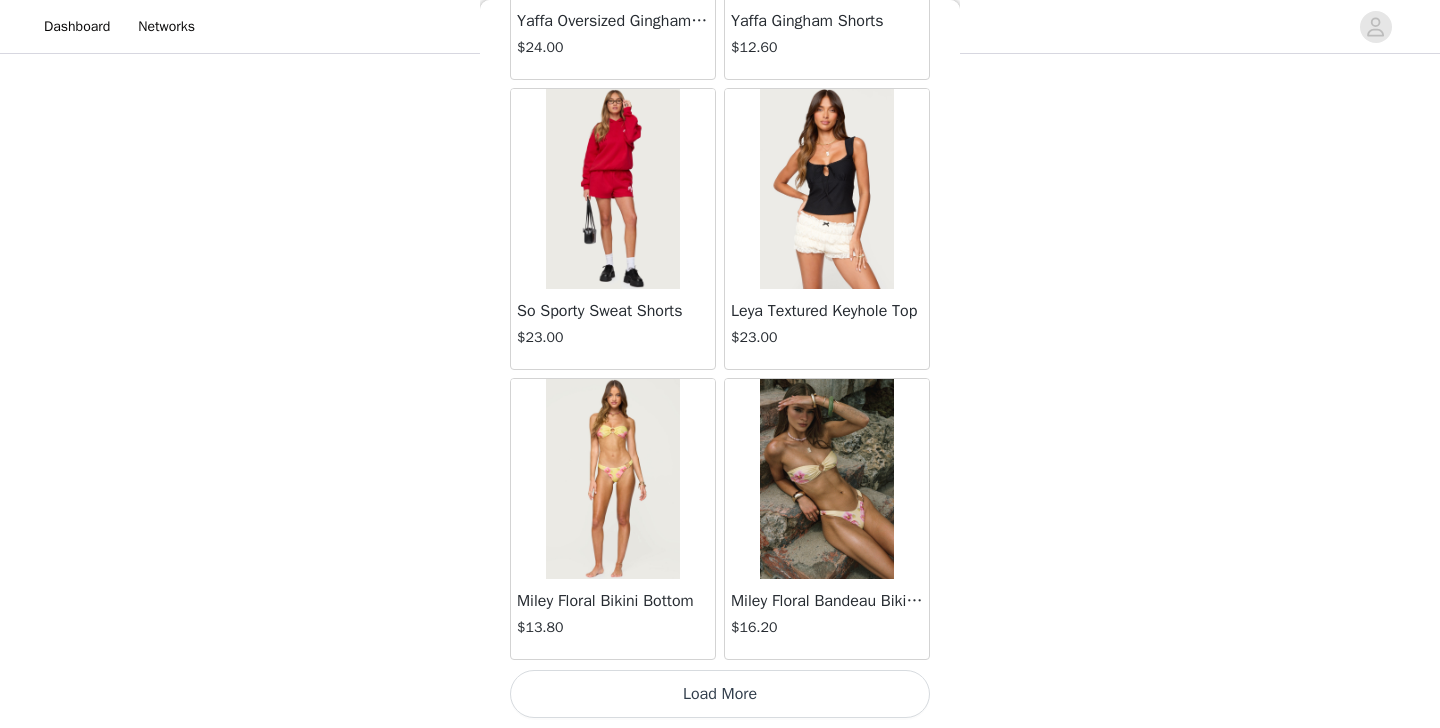 scroll, scrollTop: 8132, scrollLeft: 0, axis: vertical 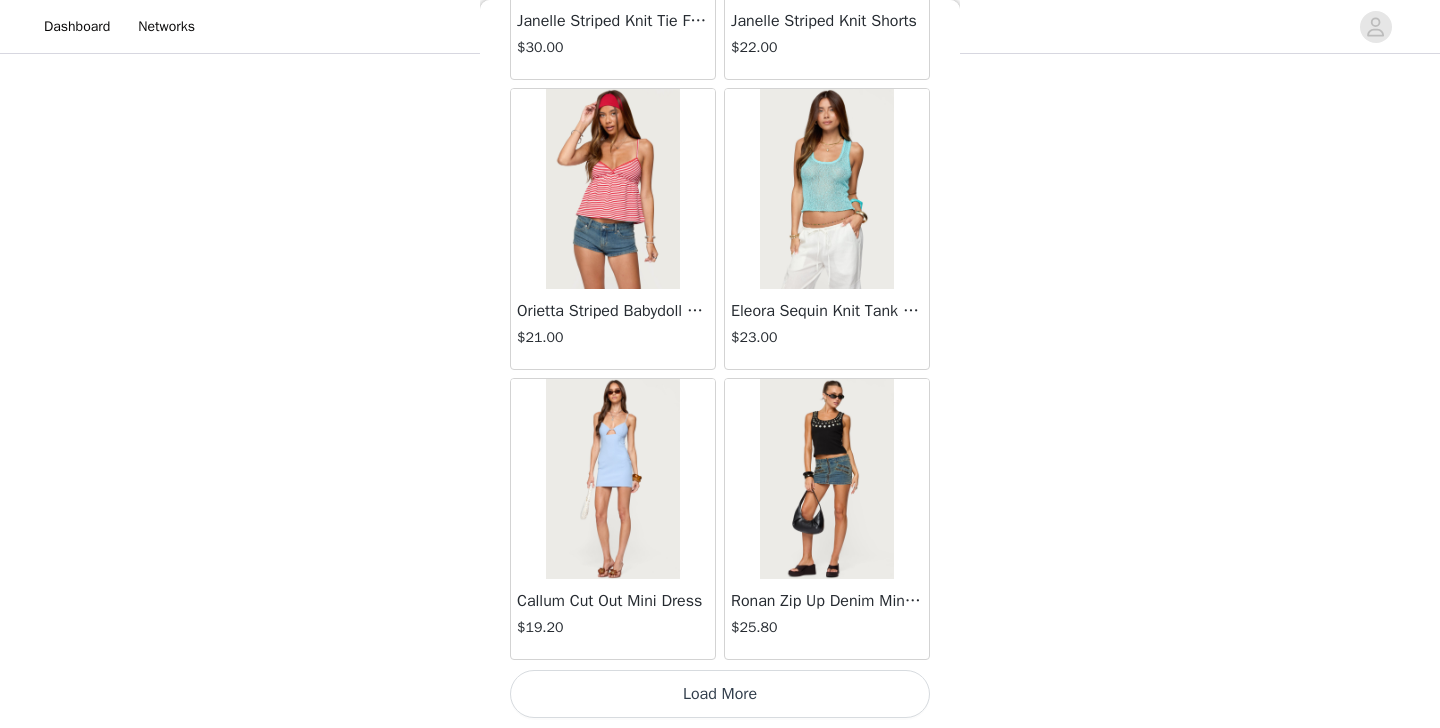 click on "Load More" at bounding box center (720, 694) 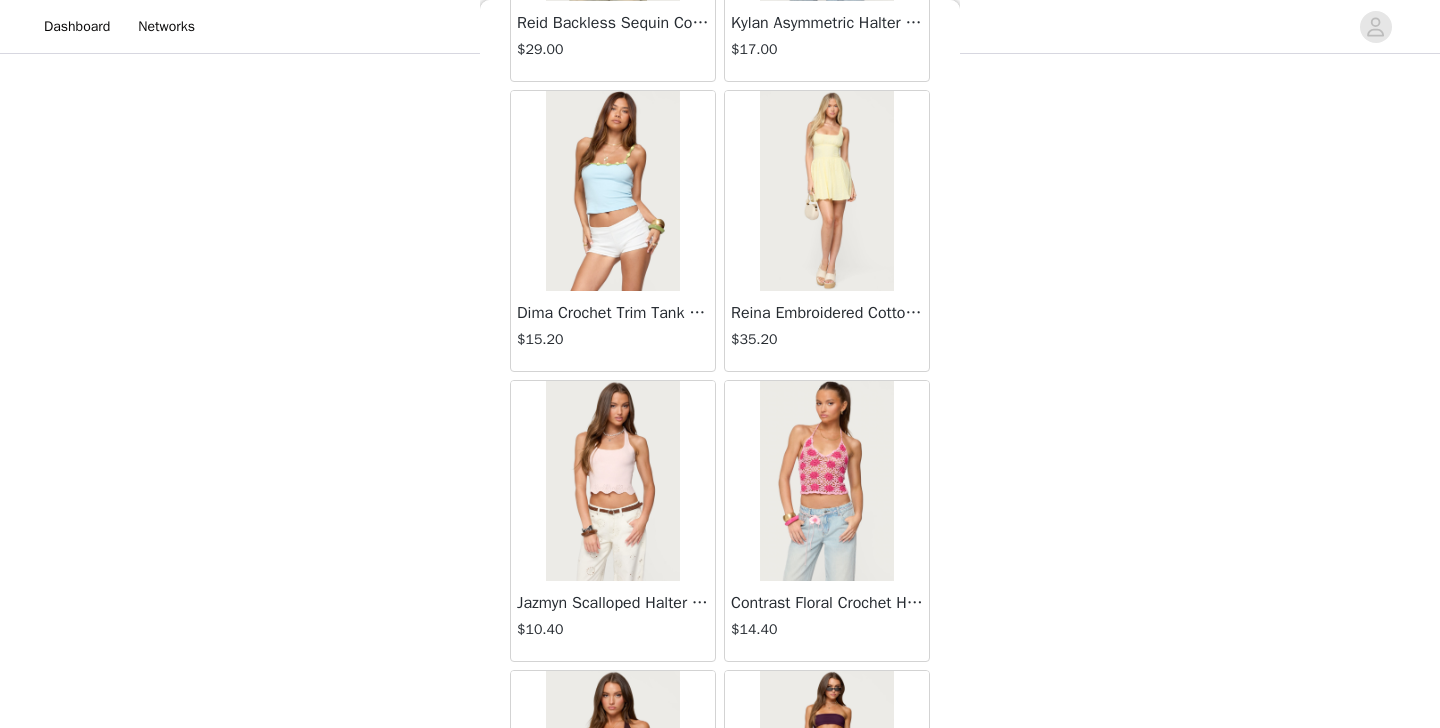 scroll, scrollTop: 12868, scrollLeft: 0, axis: vertical 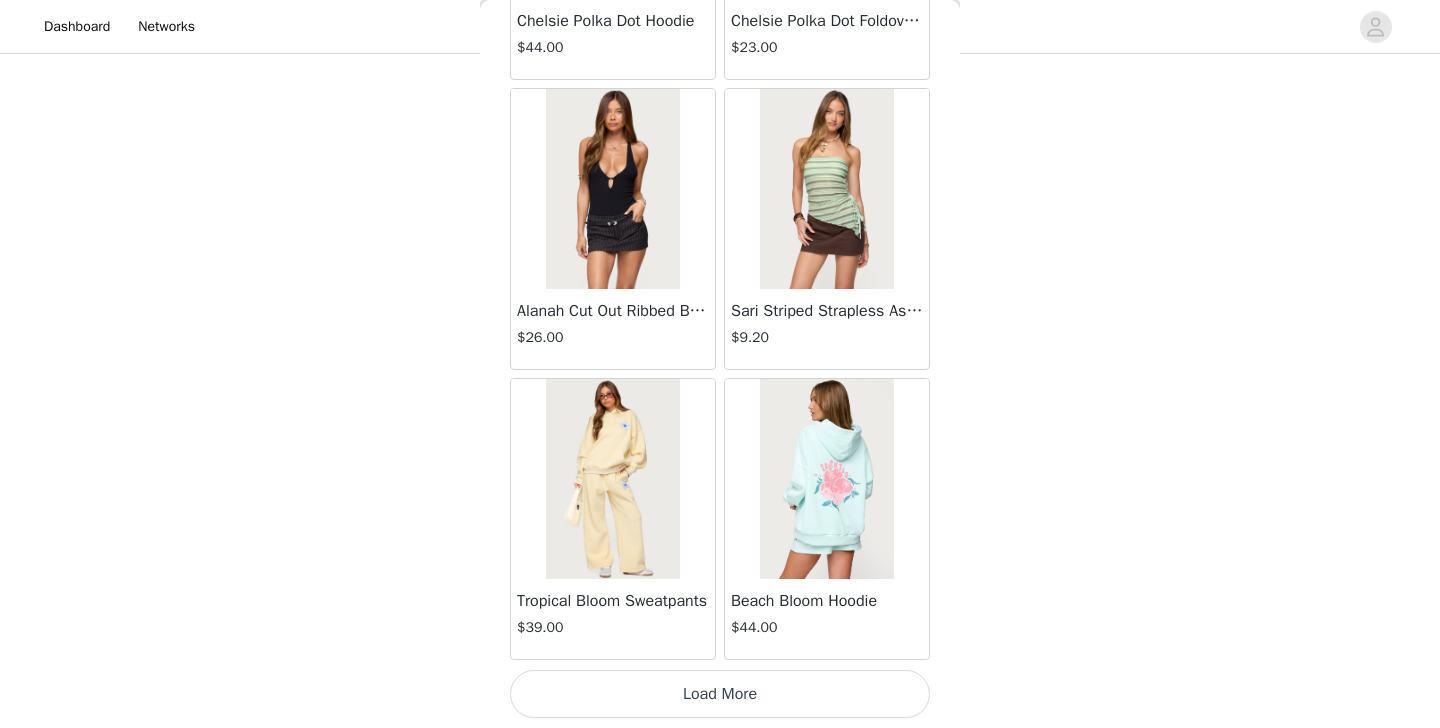 click on "Load More" at bounding box center [720, 694] 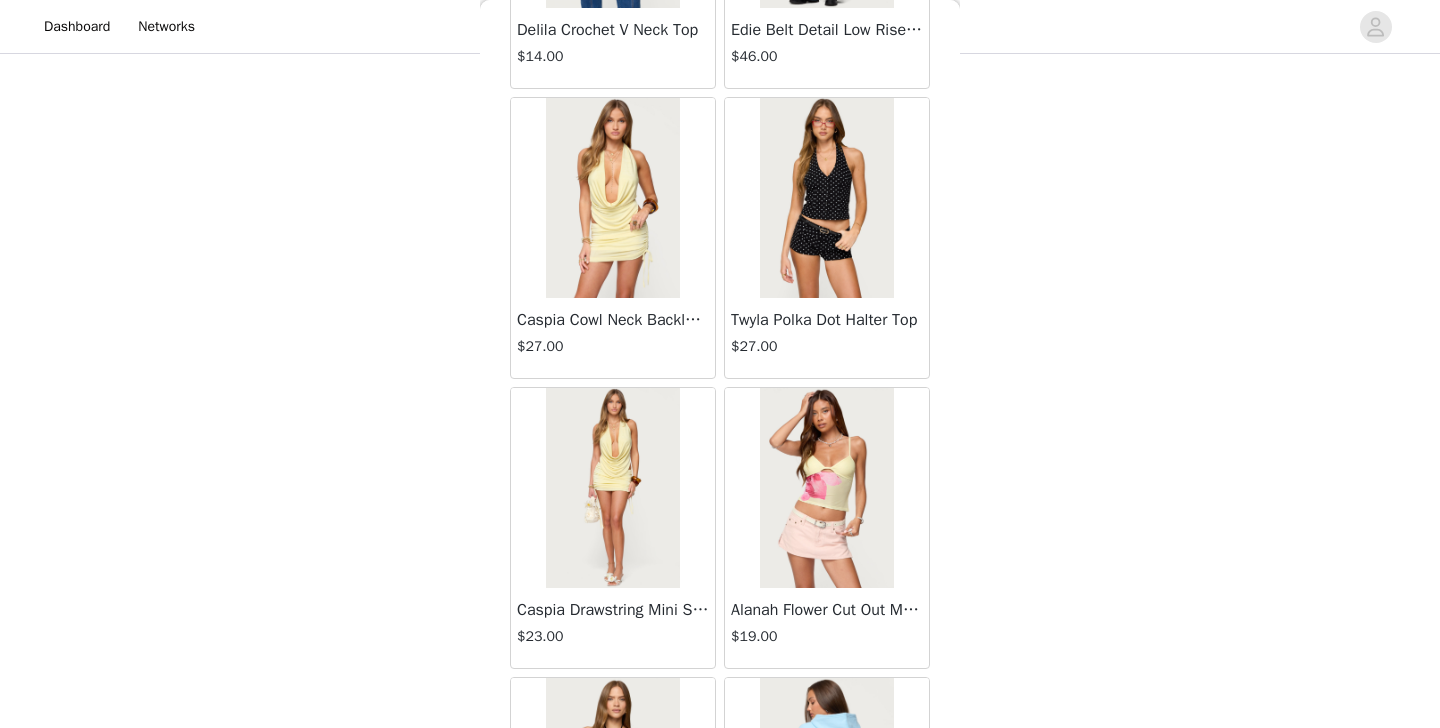 scroll, scrollTop: 16832, scrollLeft: 0, axis: vertical 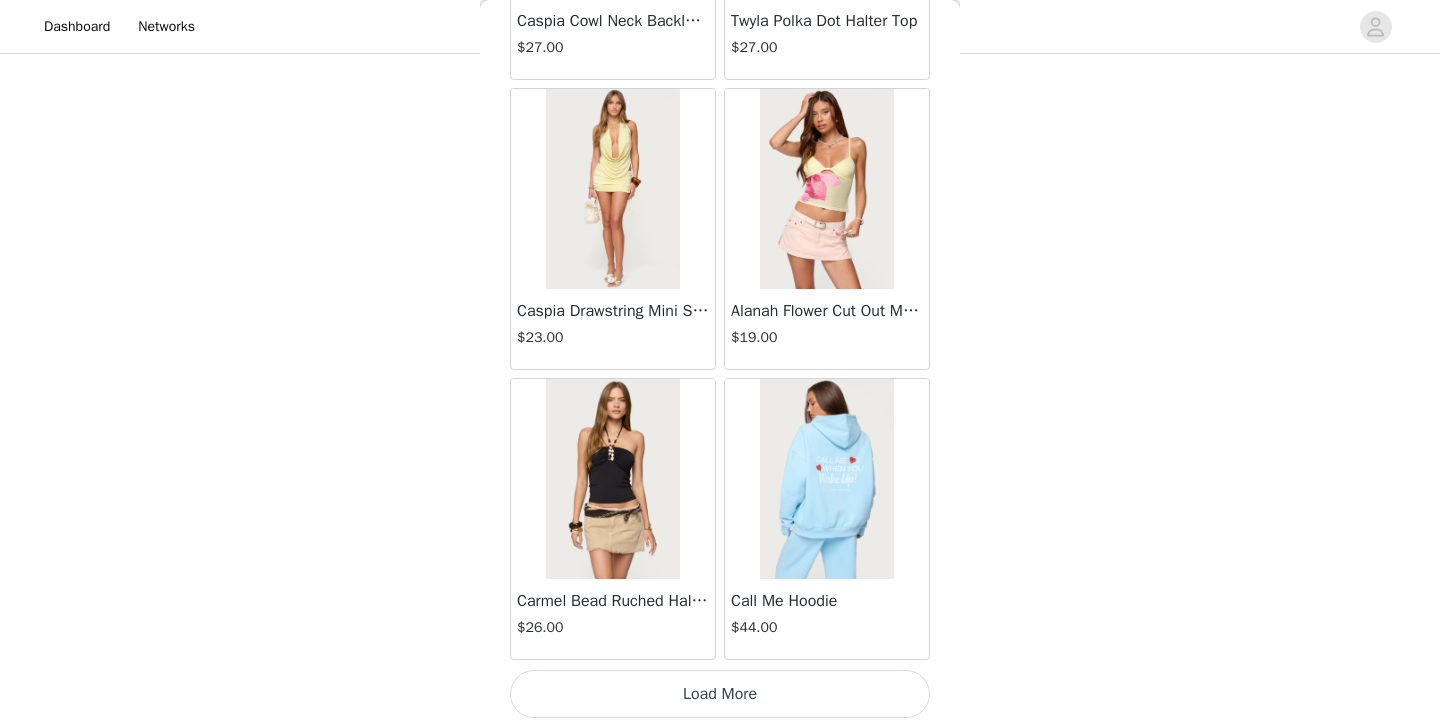 click on "Load More" at bounding box center (720, 694) 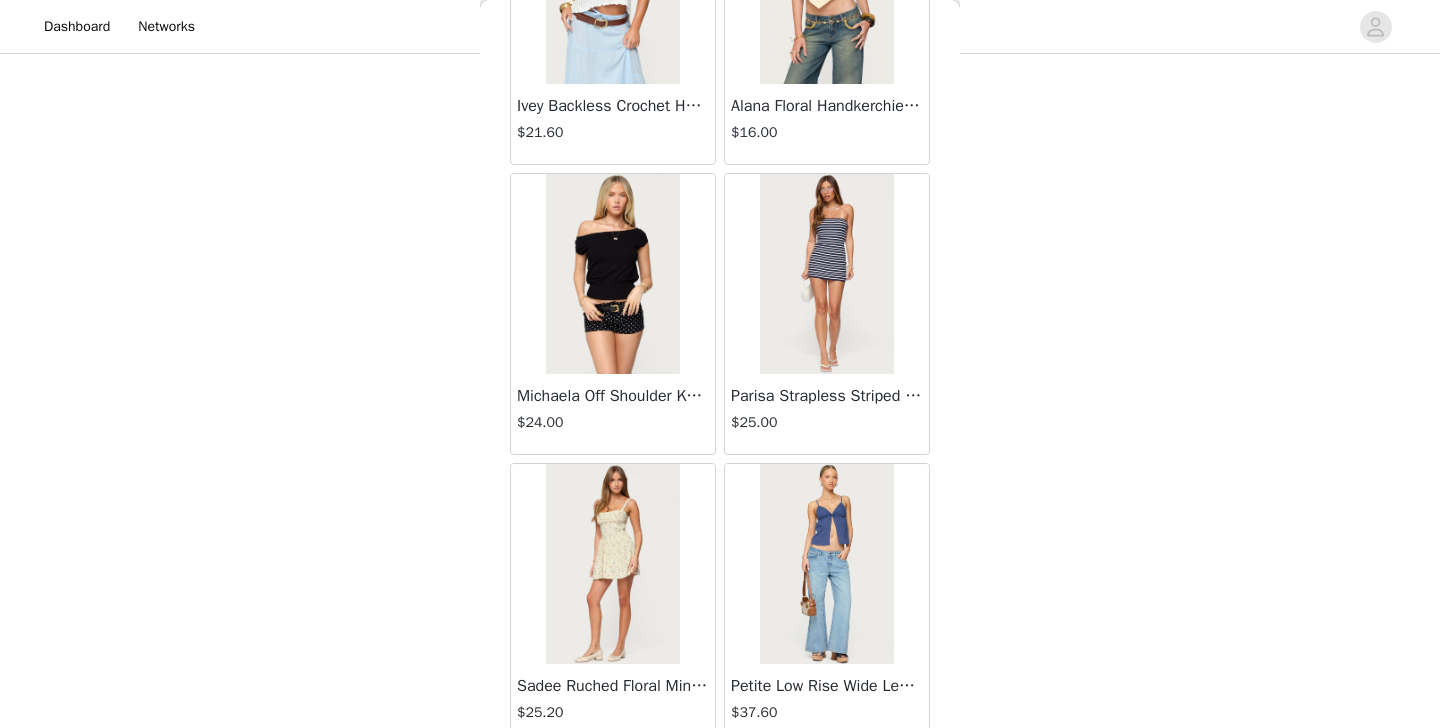 scroll, scrollTop: 17681, scrollLeft: 0, axis: vertical 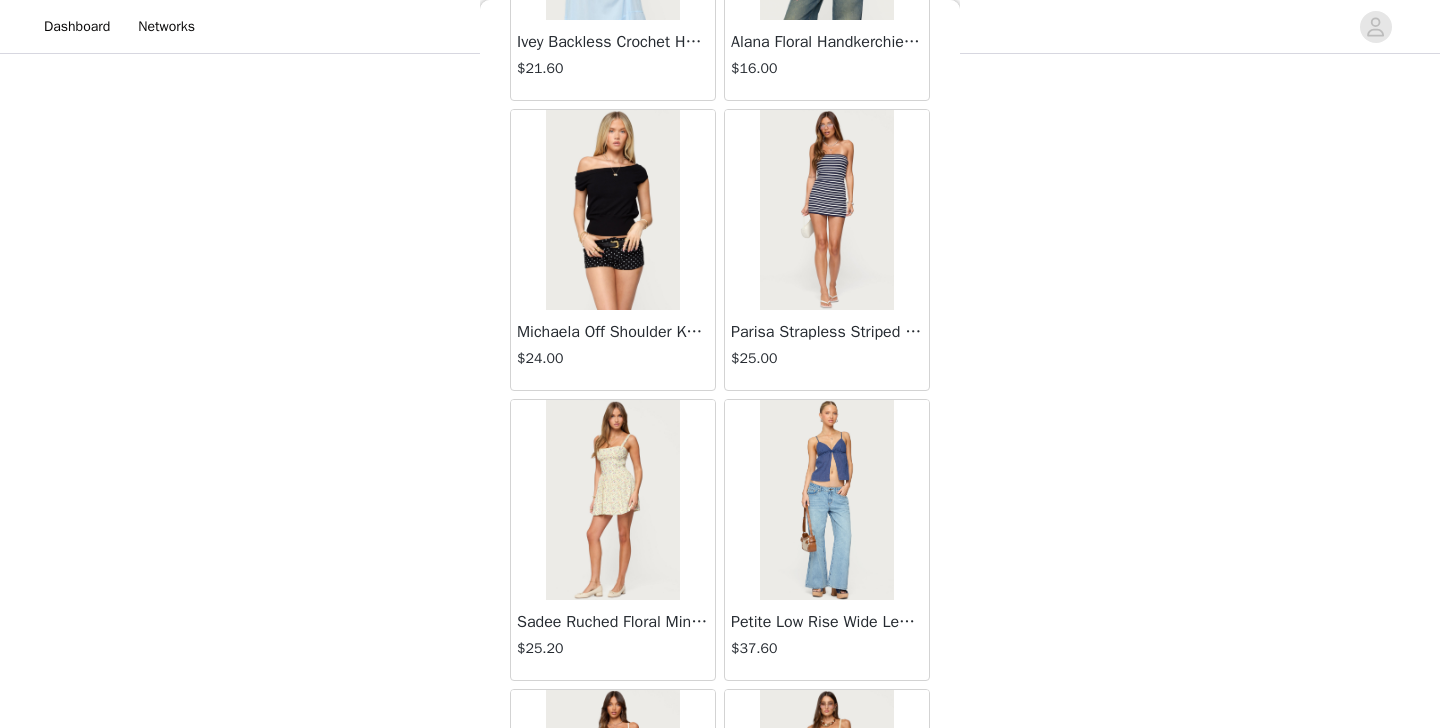 click at bounding box center [612, 210] 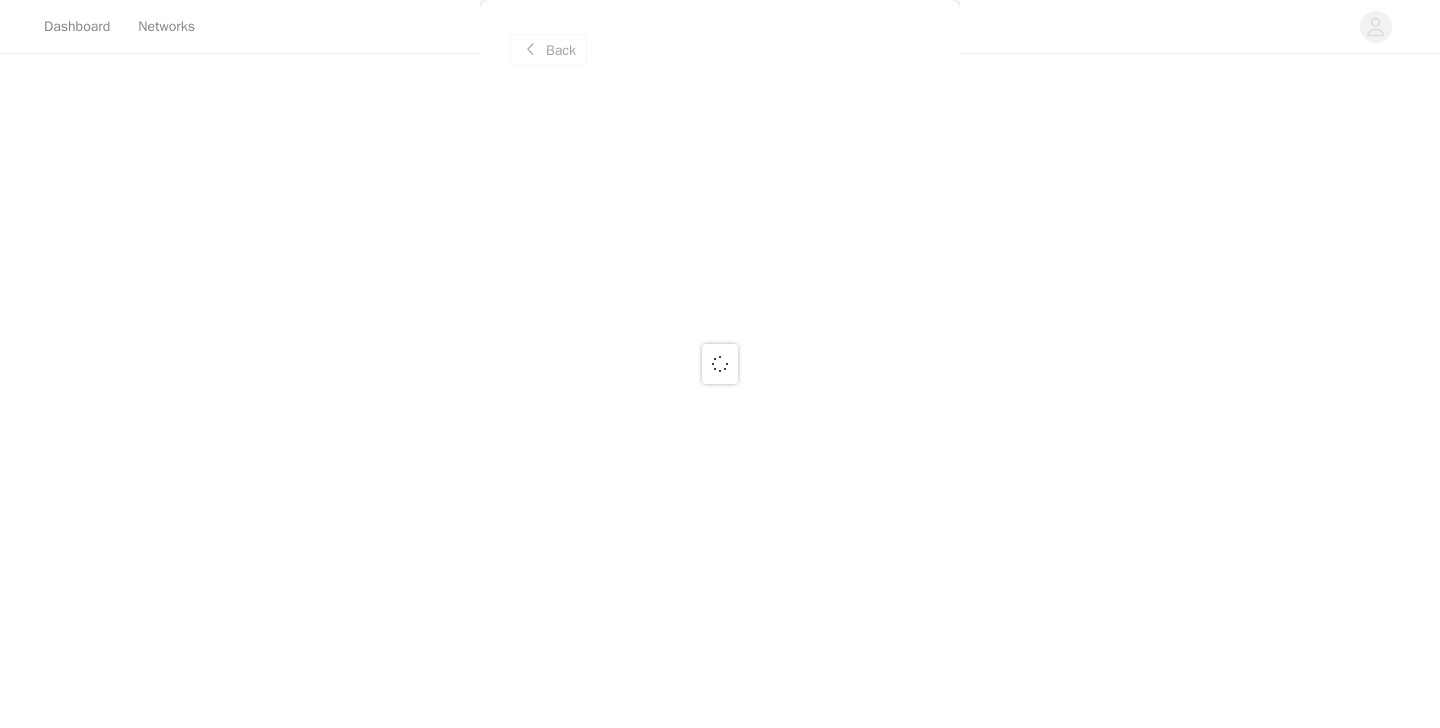 scroll, scrollTop: 0, scrollLeft: 0, axis: both 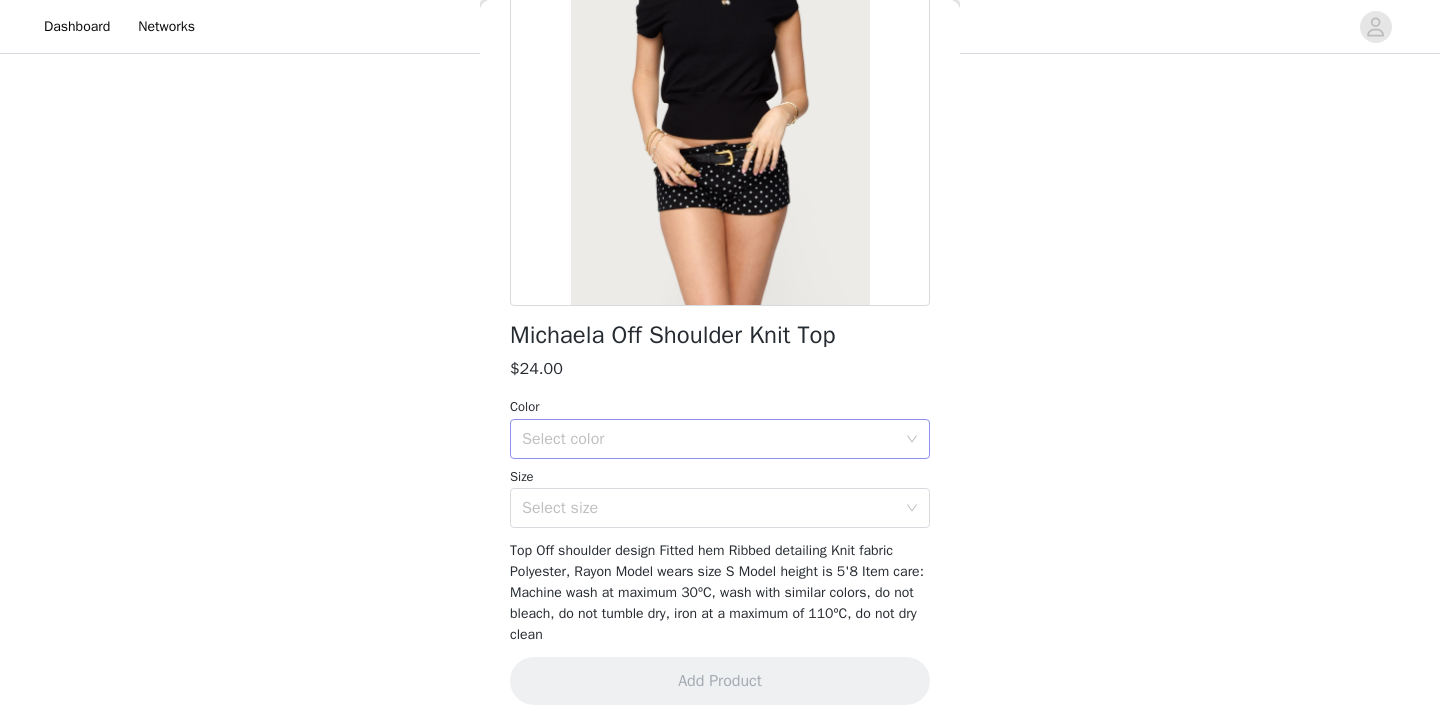 click on "Select color" at bounding box center [709, 439] 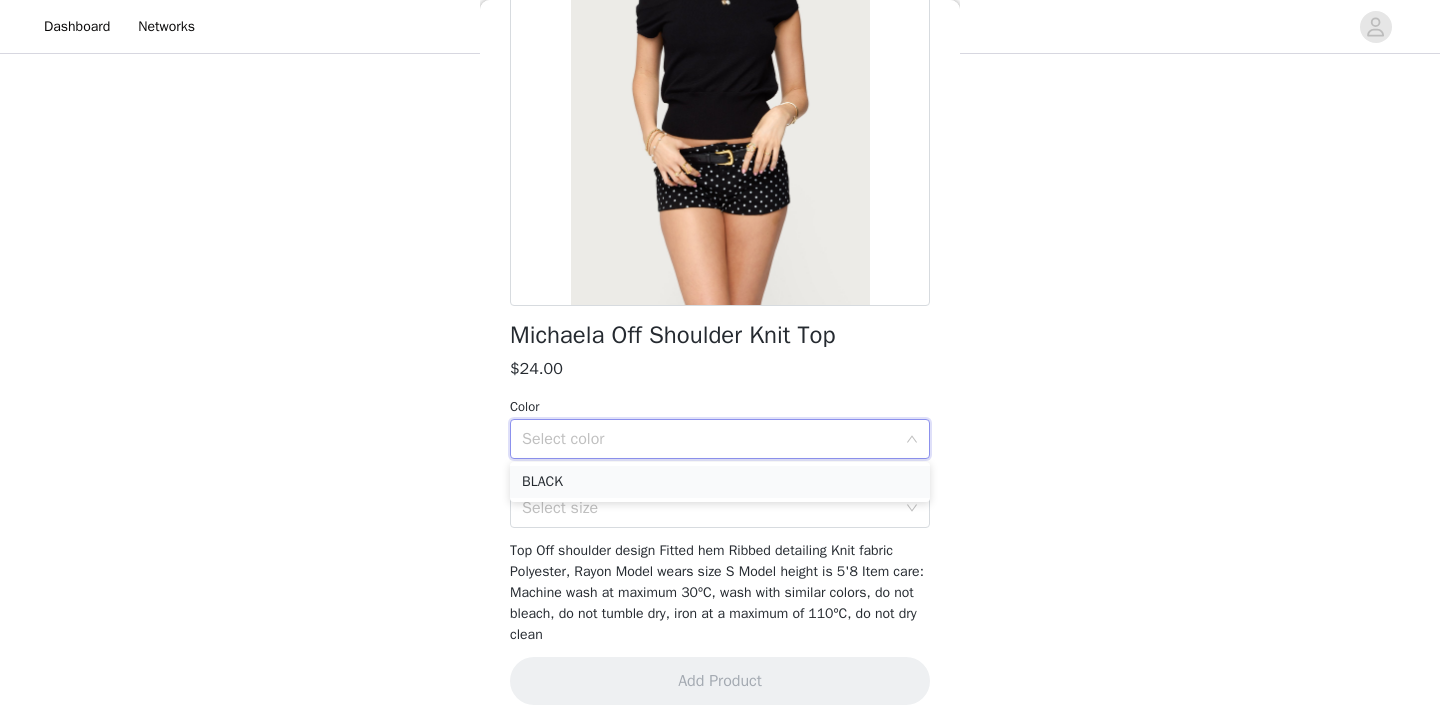 click on "BLACK" at bounding box center (720, 482) 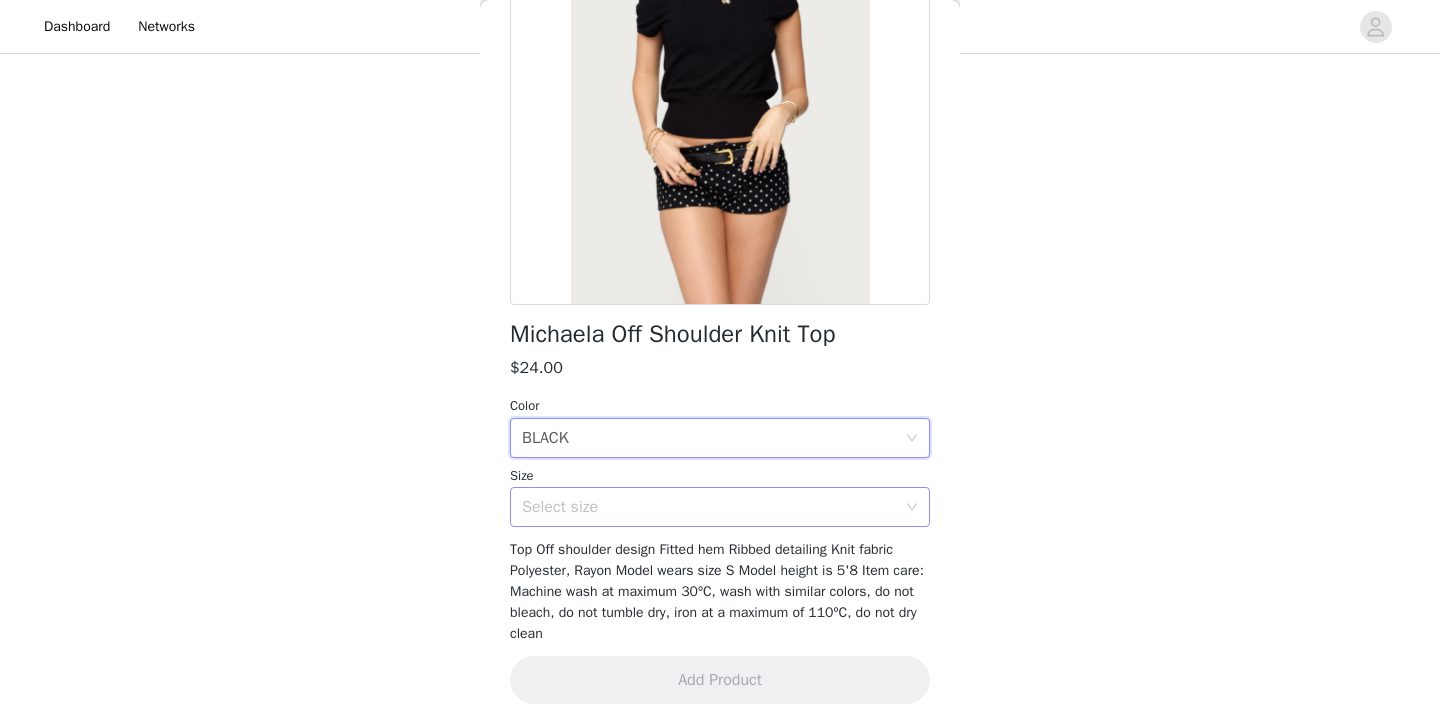 scroll, scrollTop: 244, scrollLeft: 0, axis: vertical 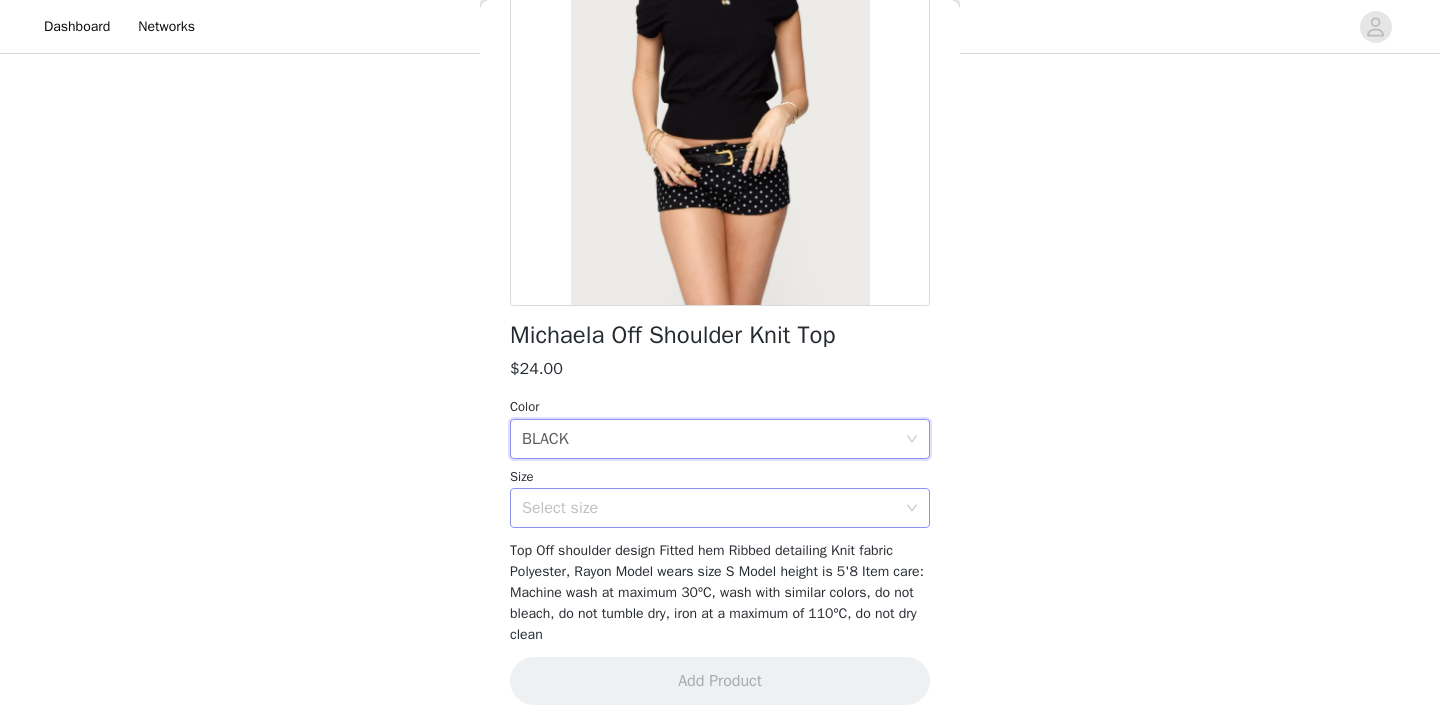 click on "Select size" at bounding box center [709, 508] 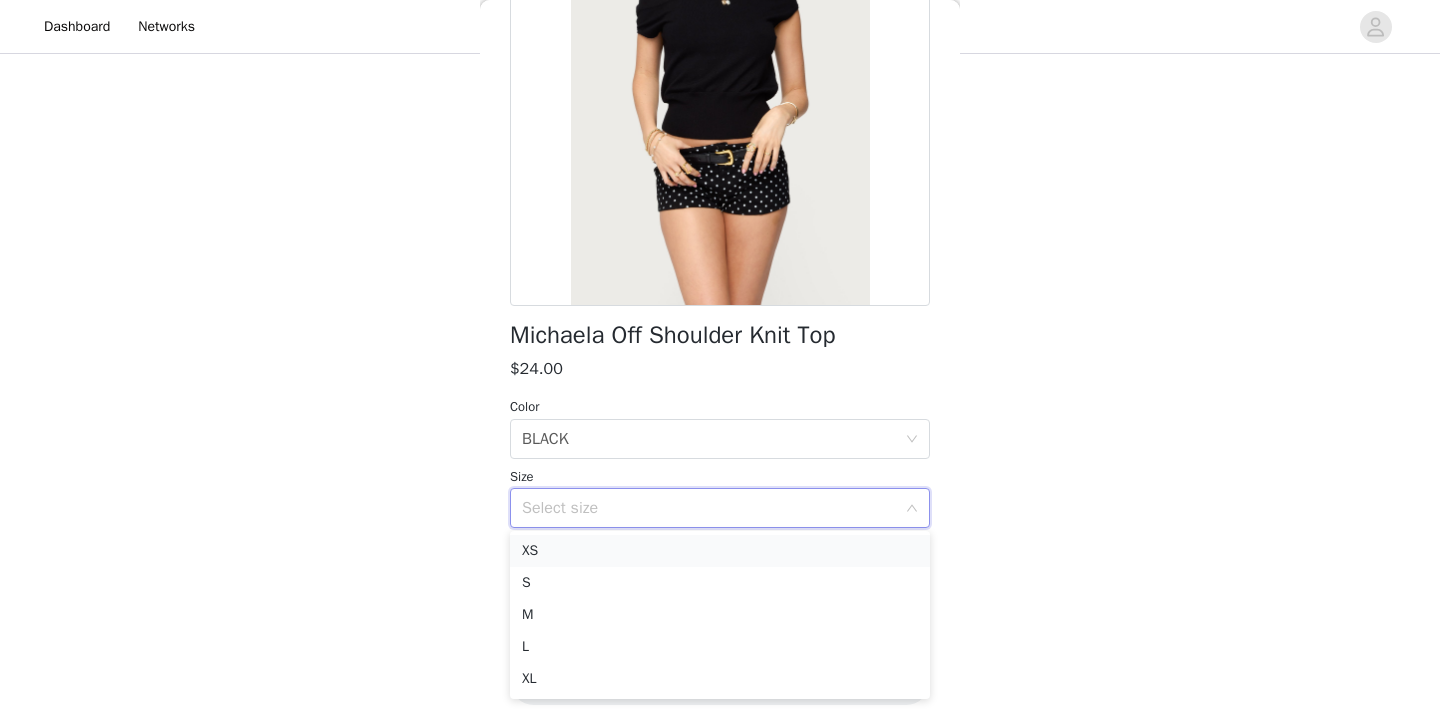 click on "XS" at bounding box center (720, 551) 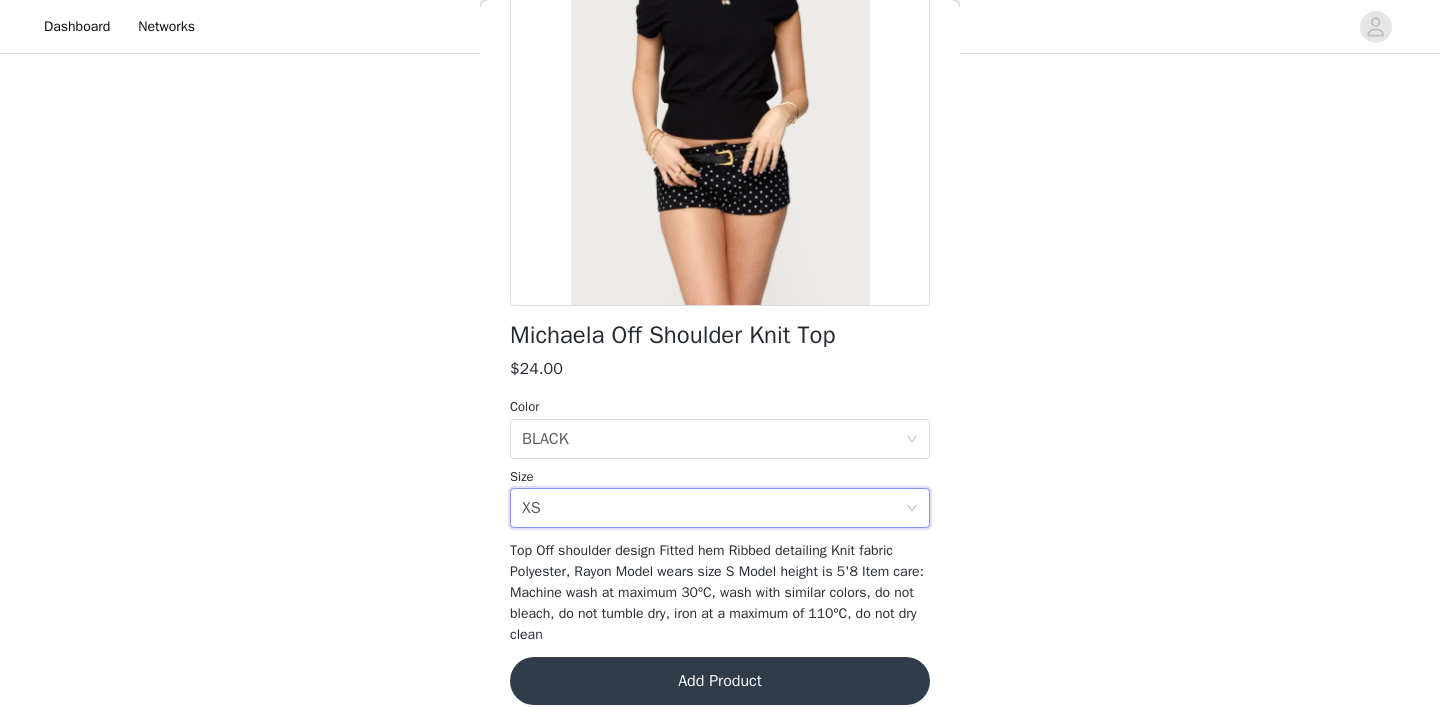 click on "Add Product" at bounding box center (720, 681) 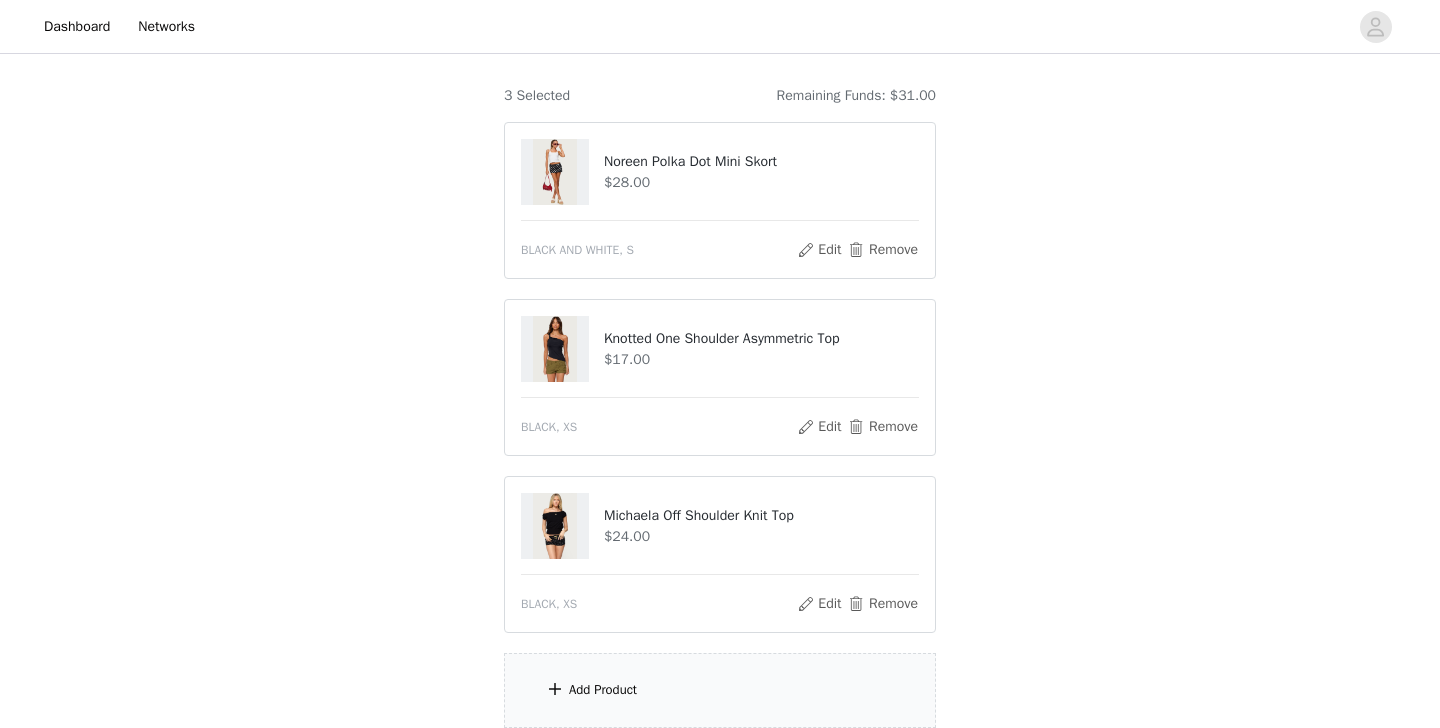 scroll, scrollTop: 214, scrollLeft: 0, axis: vertical 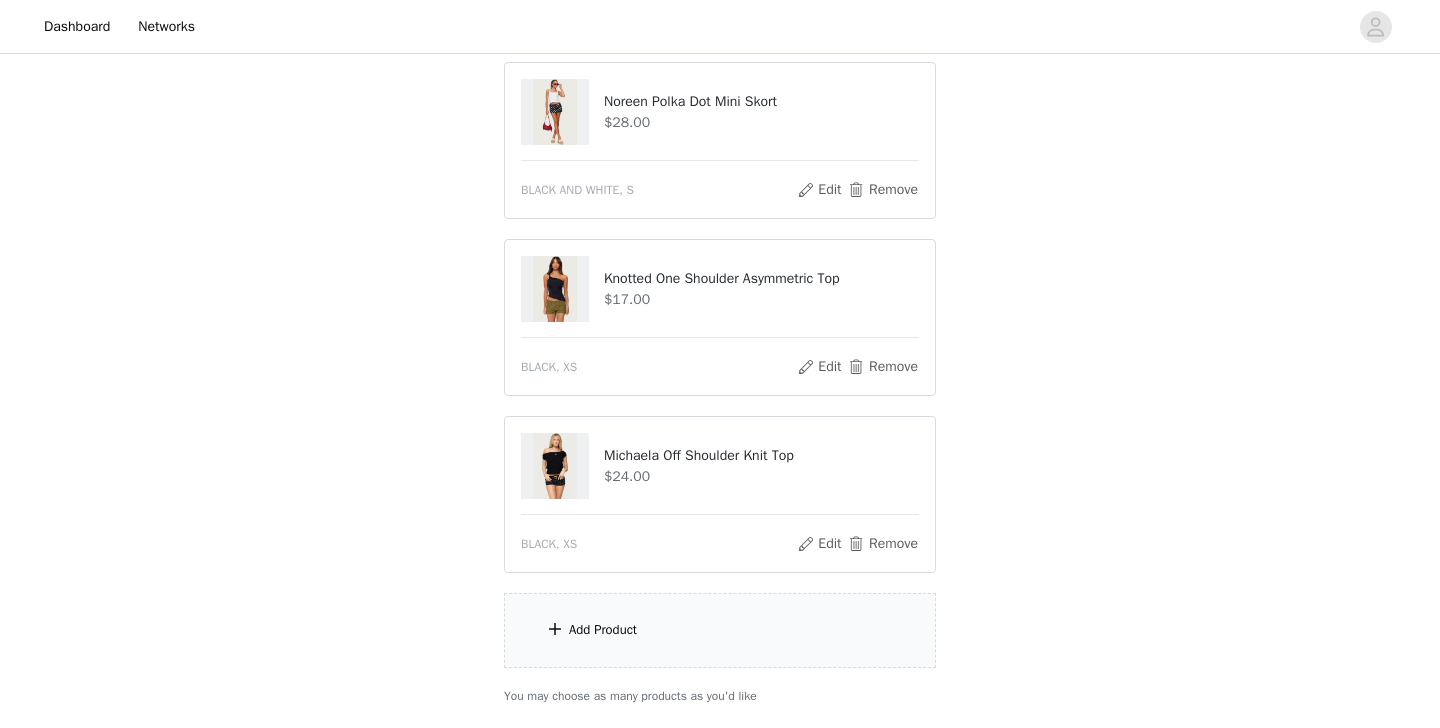 click on "Add Product" at bounding box center (720, 630) 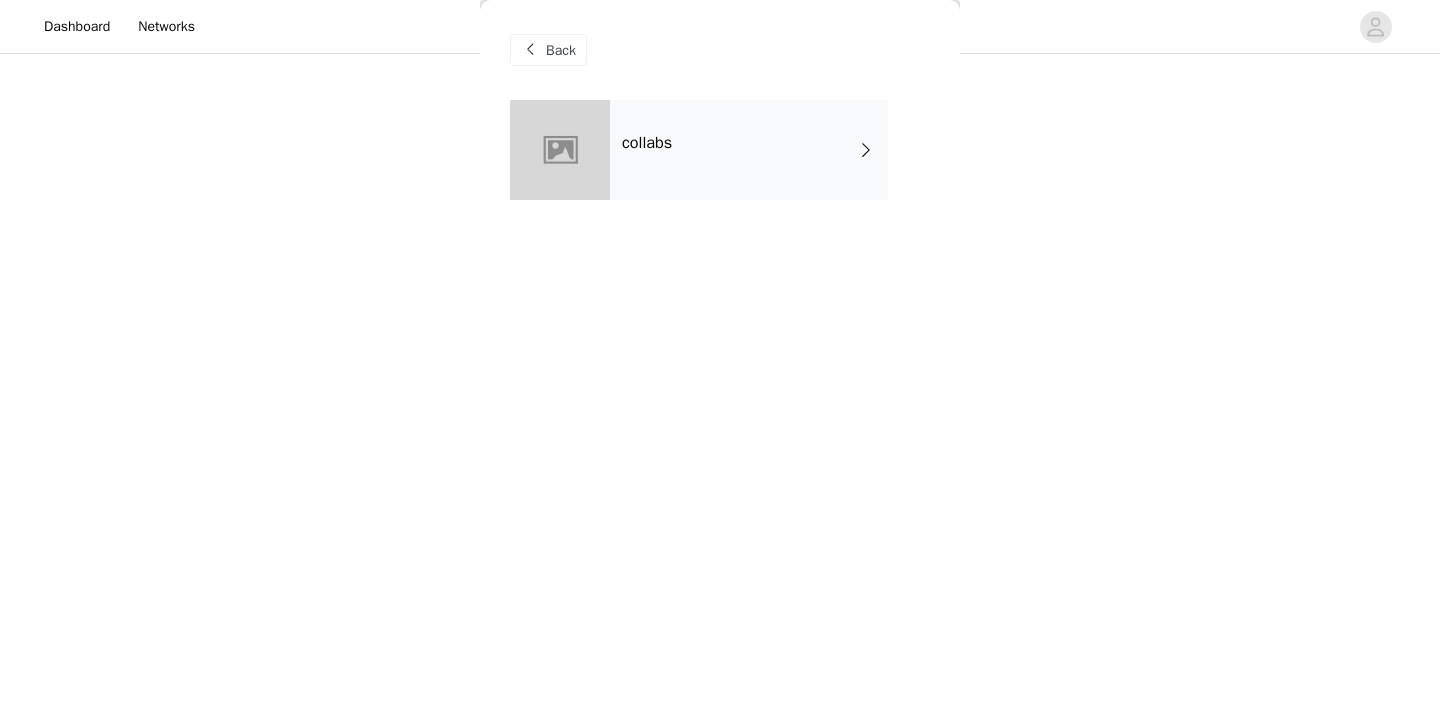click on "collabs" at bounding box center [749, 150] 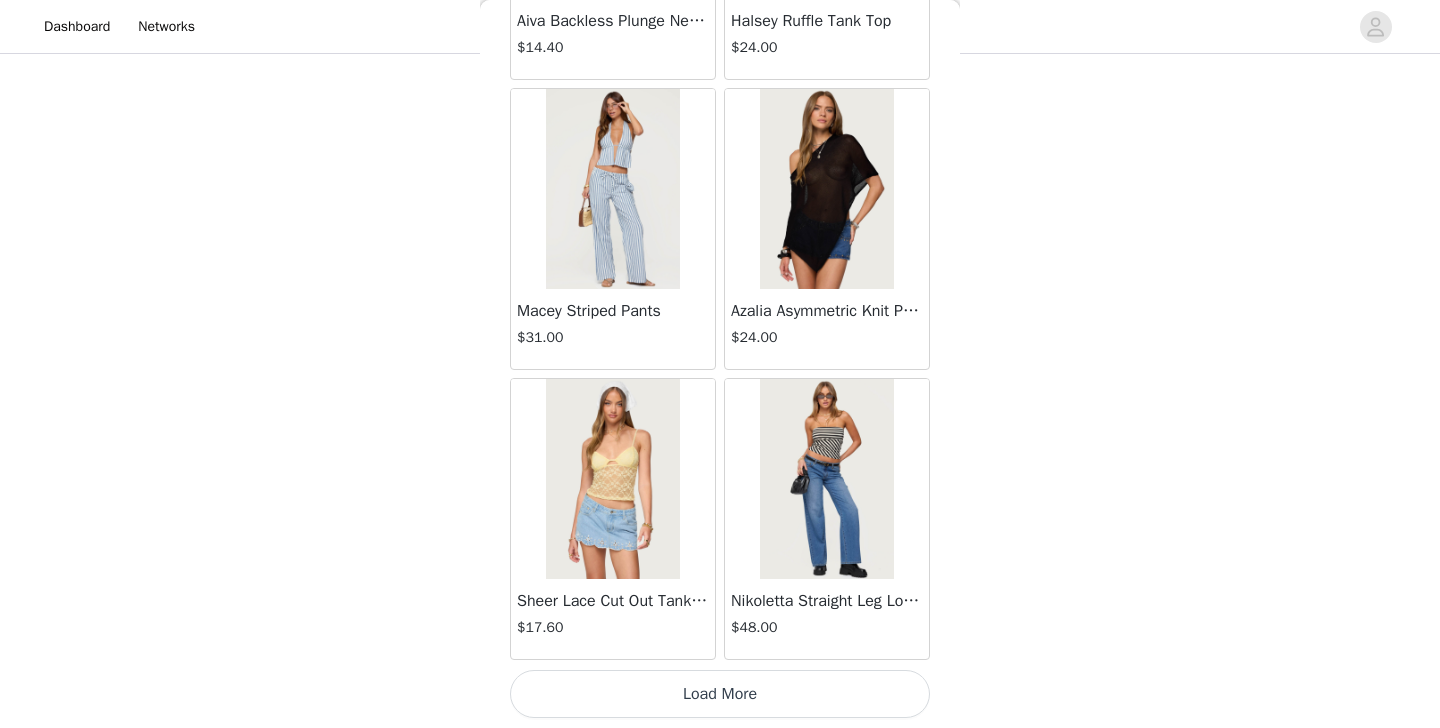 click on "Load More" at bounding box center (720, 694) 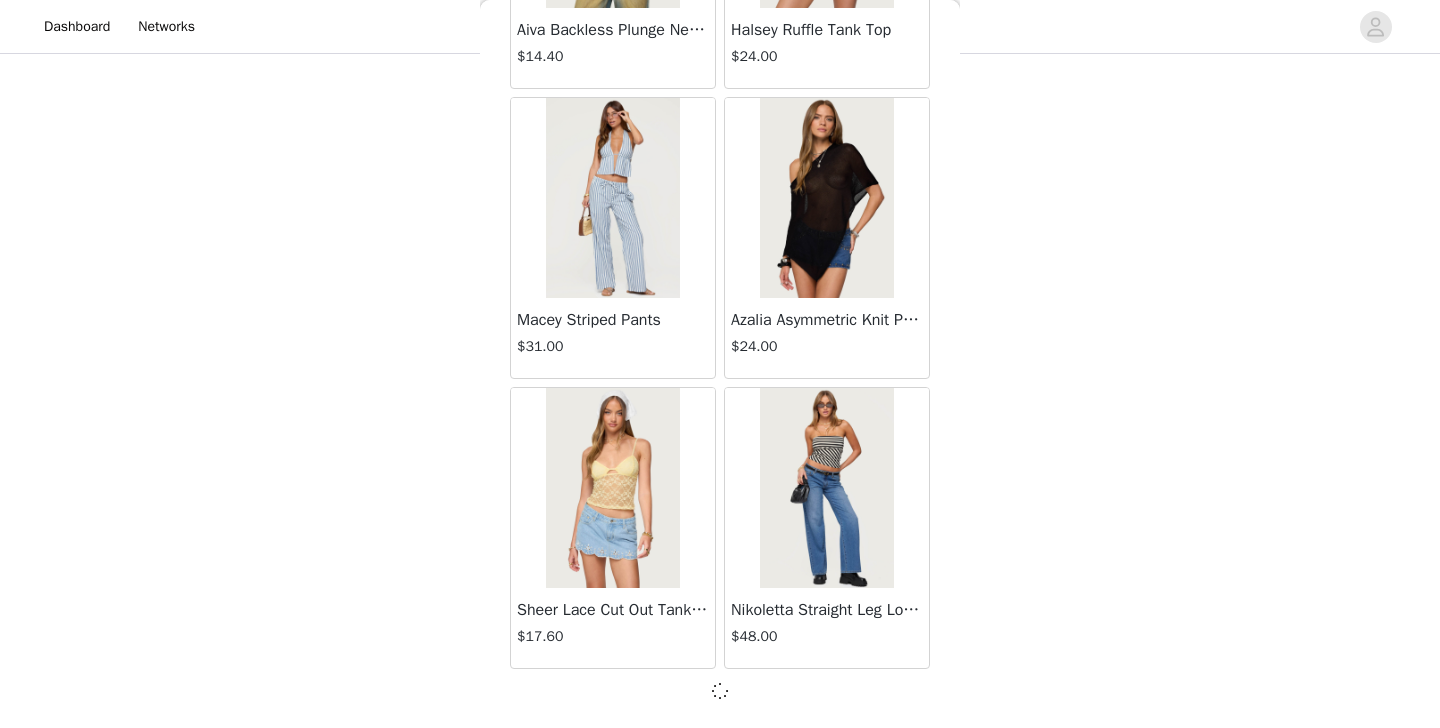 scroll, scrollTop: 358, scrollLeft: 0, axis: vertical 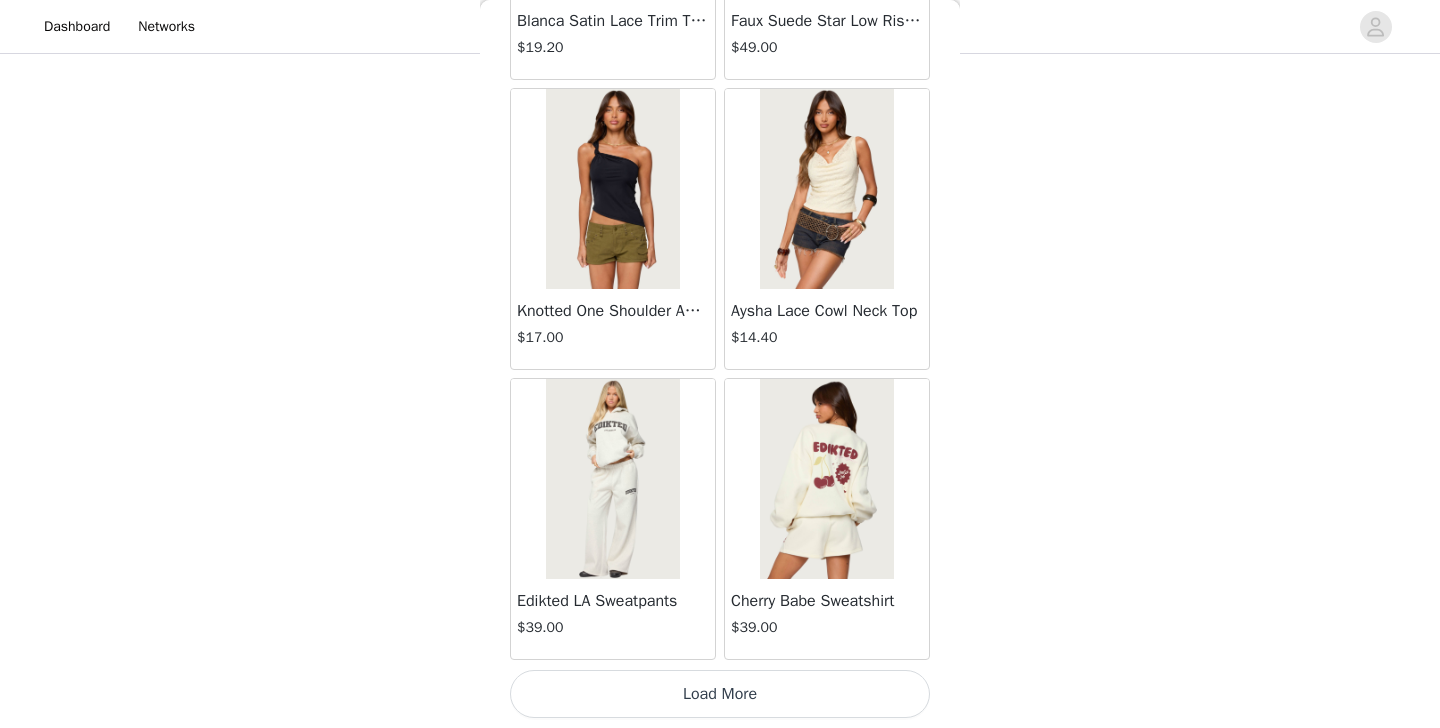 click on "Load More" at bounding box center [720, 694] 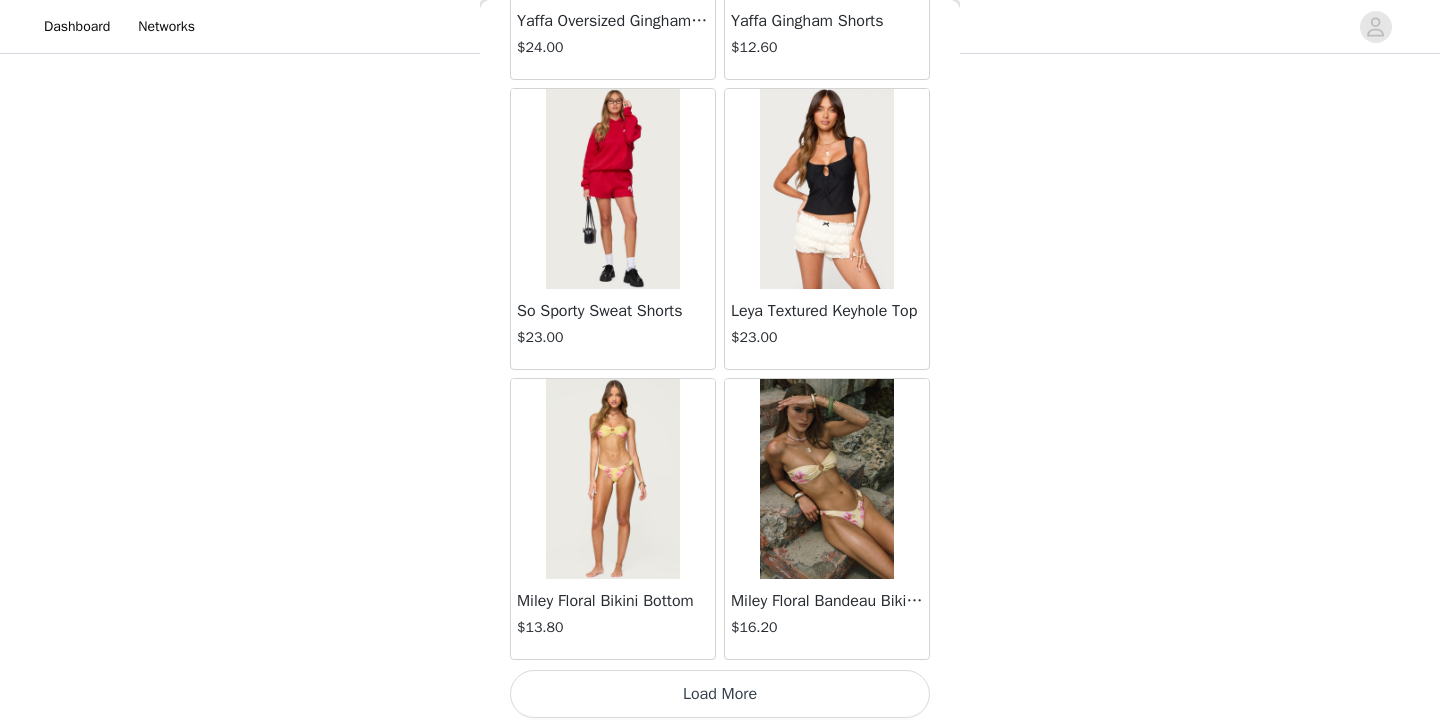 click on "Load More" at bounding box center (720, 694) 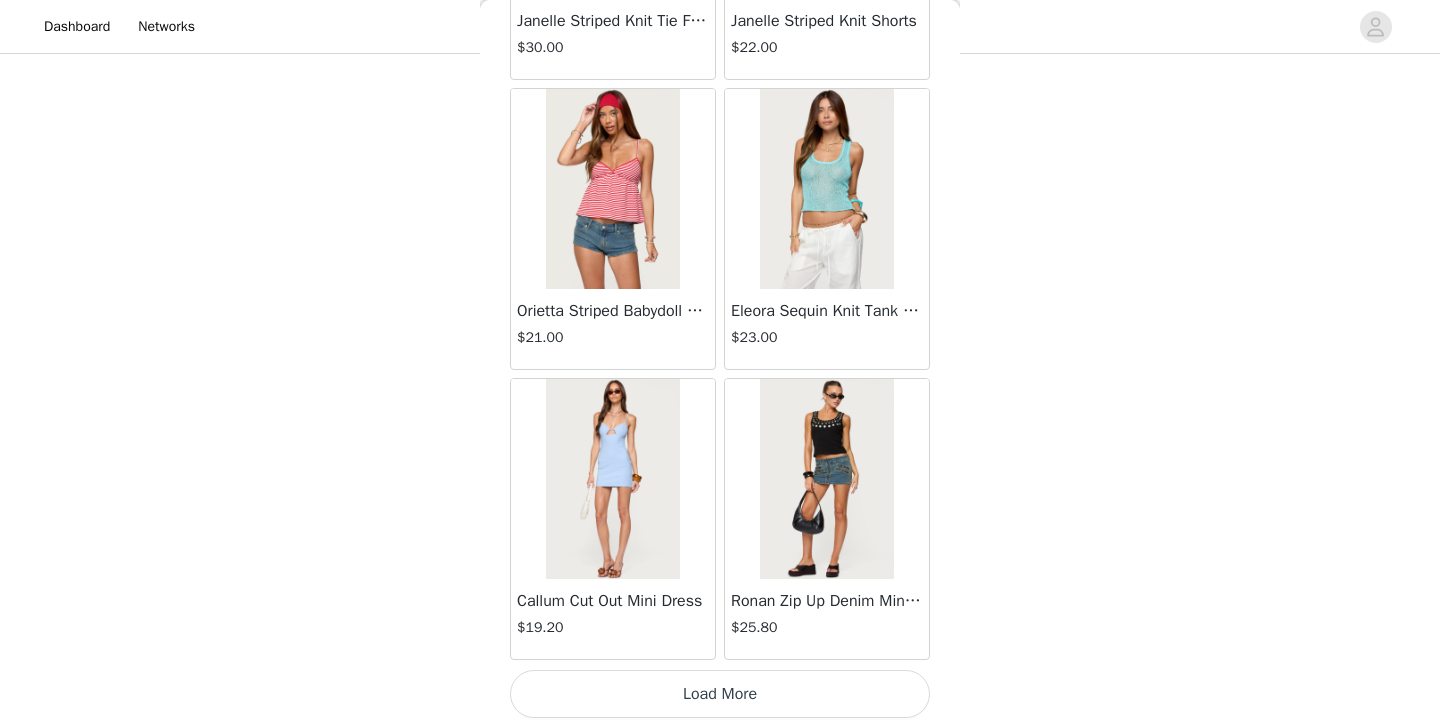 click on "Load More" at bounding box center (720, 694) 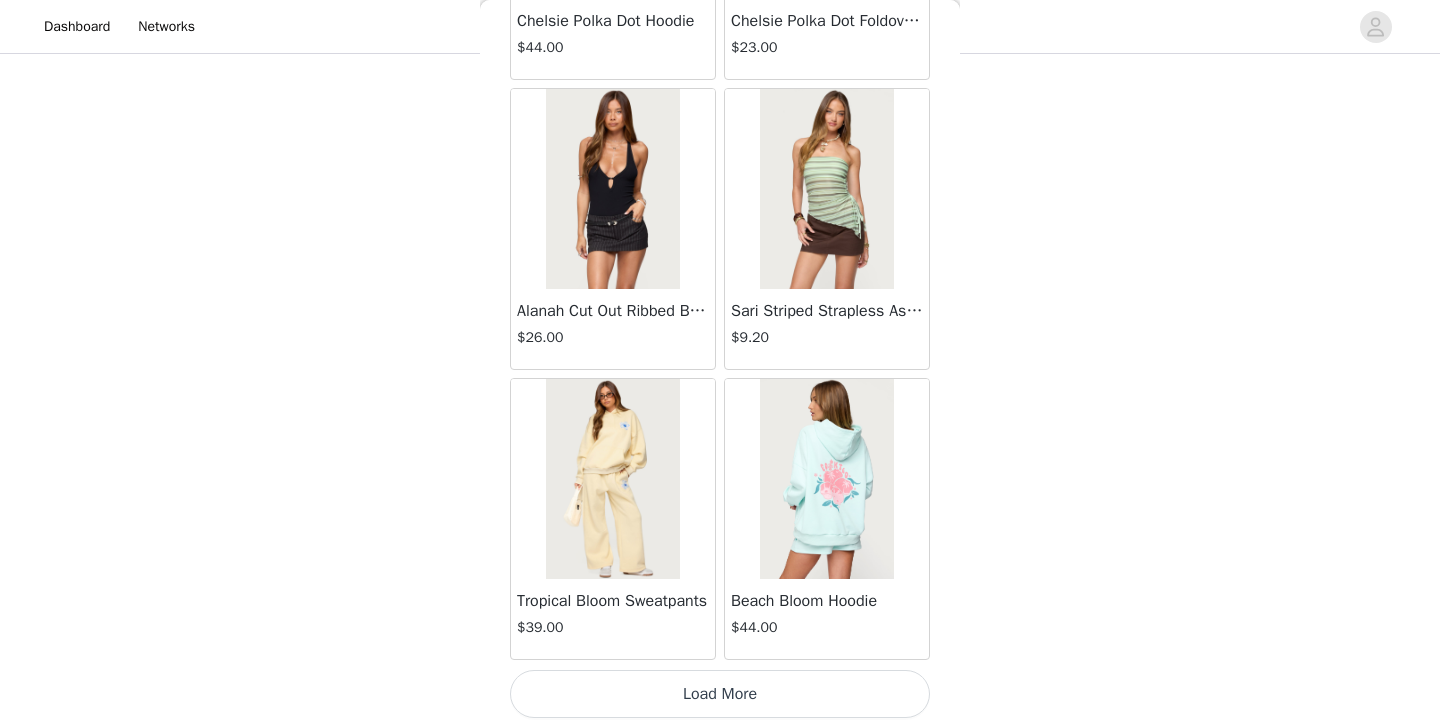 click on "Load More" at bounding box center [720, 694] 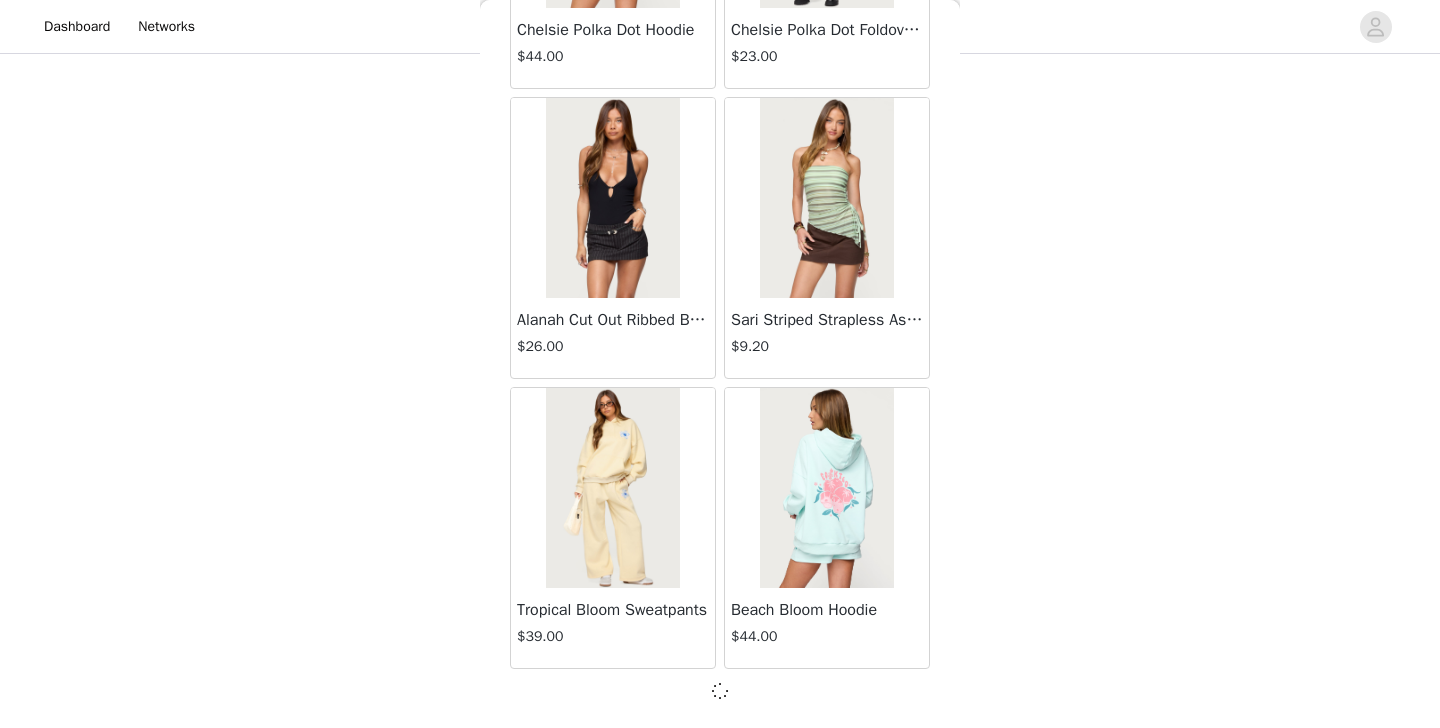 scroll, scrollTop: 13923, scrollLeft: 0, axis: vertical 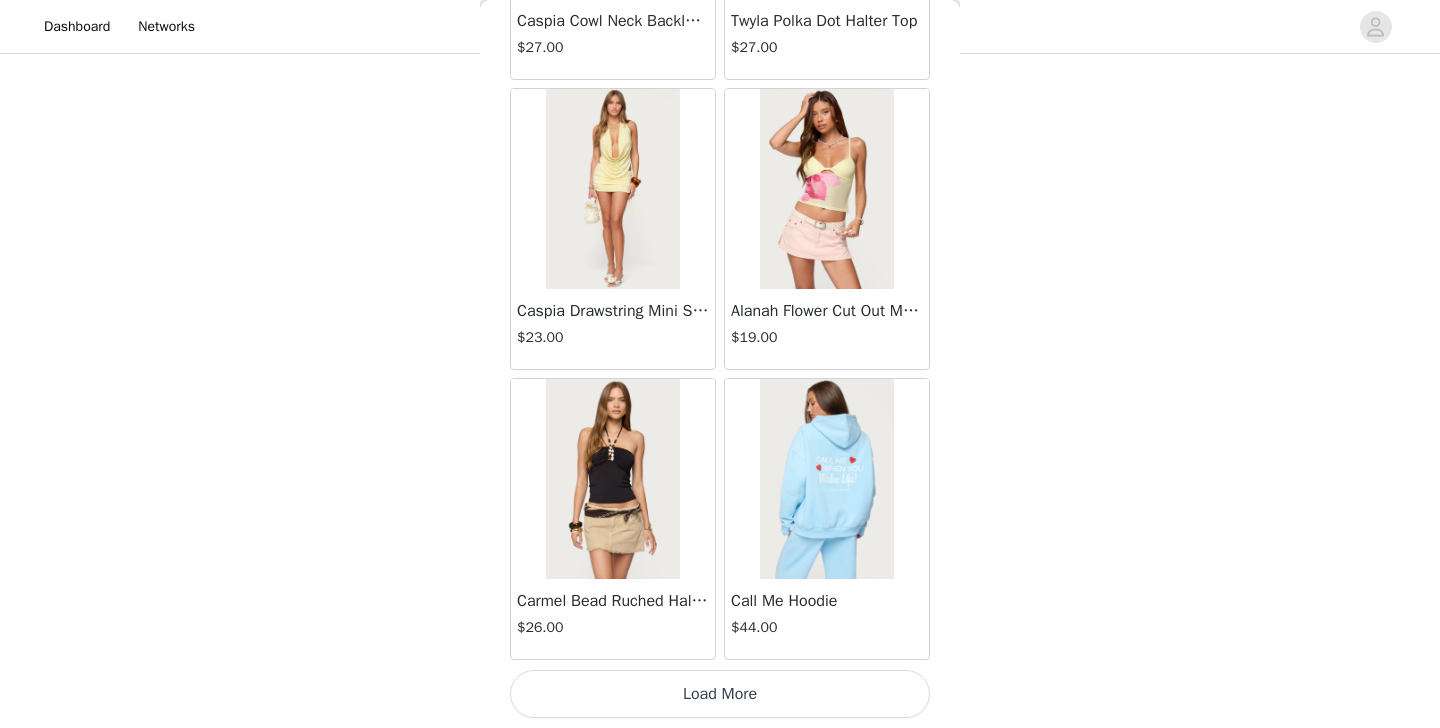 click on "Load More" at bounding box center (720, 694) 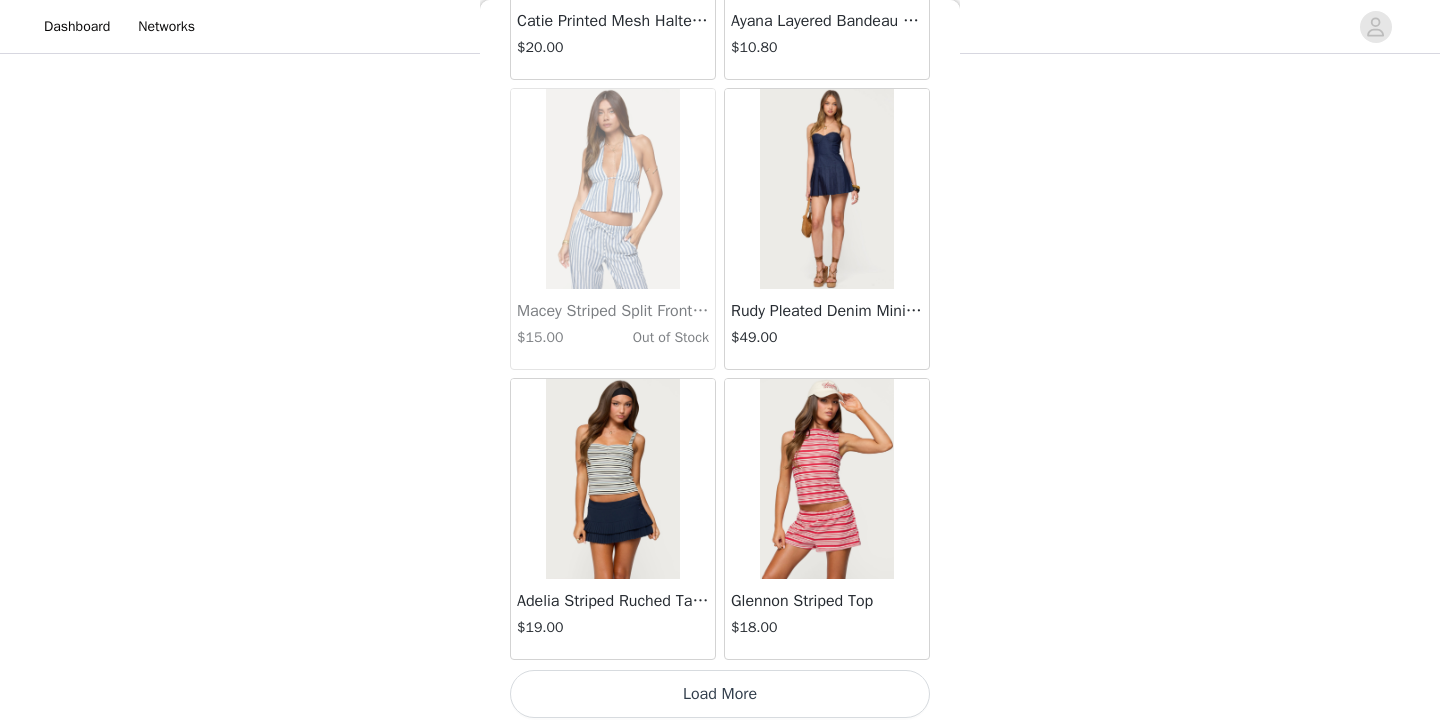 scroll, scrollTop: 19732, scrollLeft: 0, axis: vertical 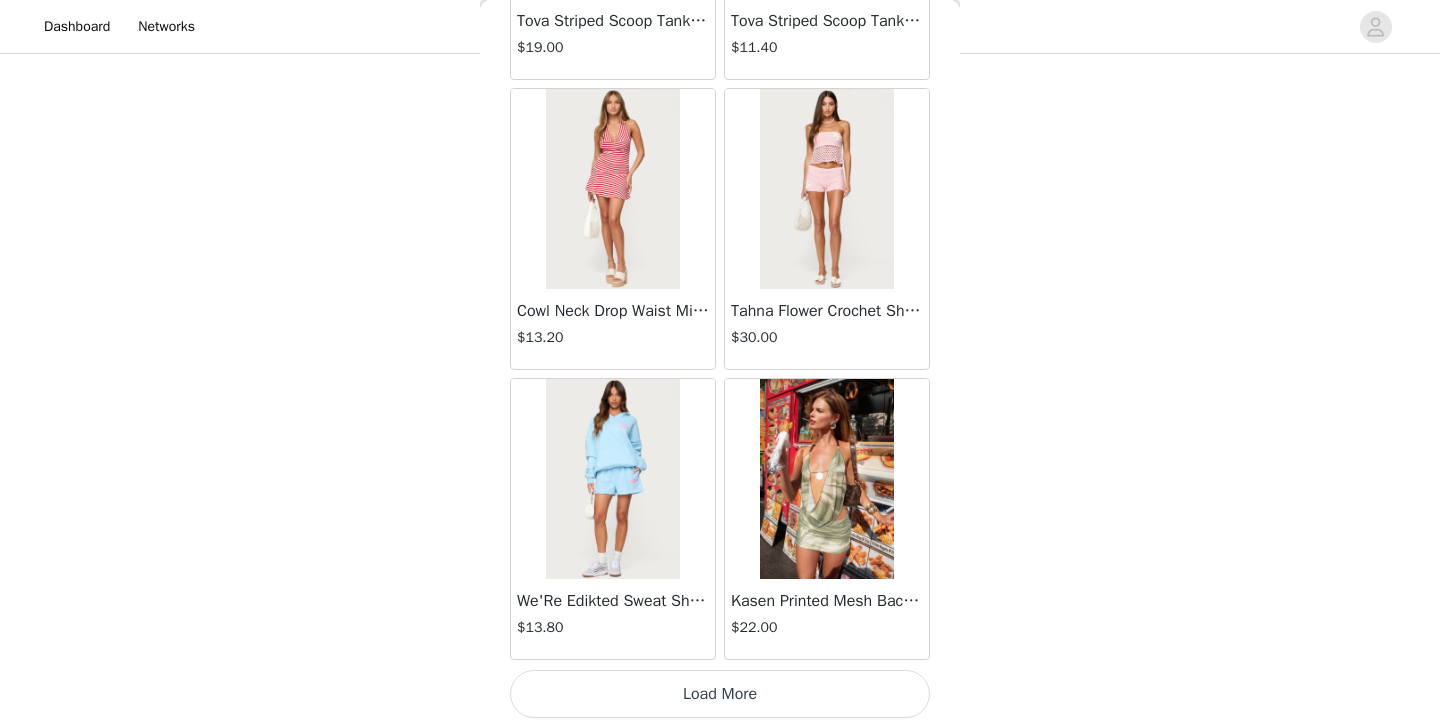 click on "Load More" at bounding box center [720, 694] 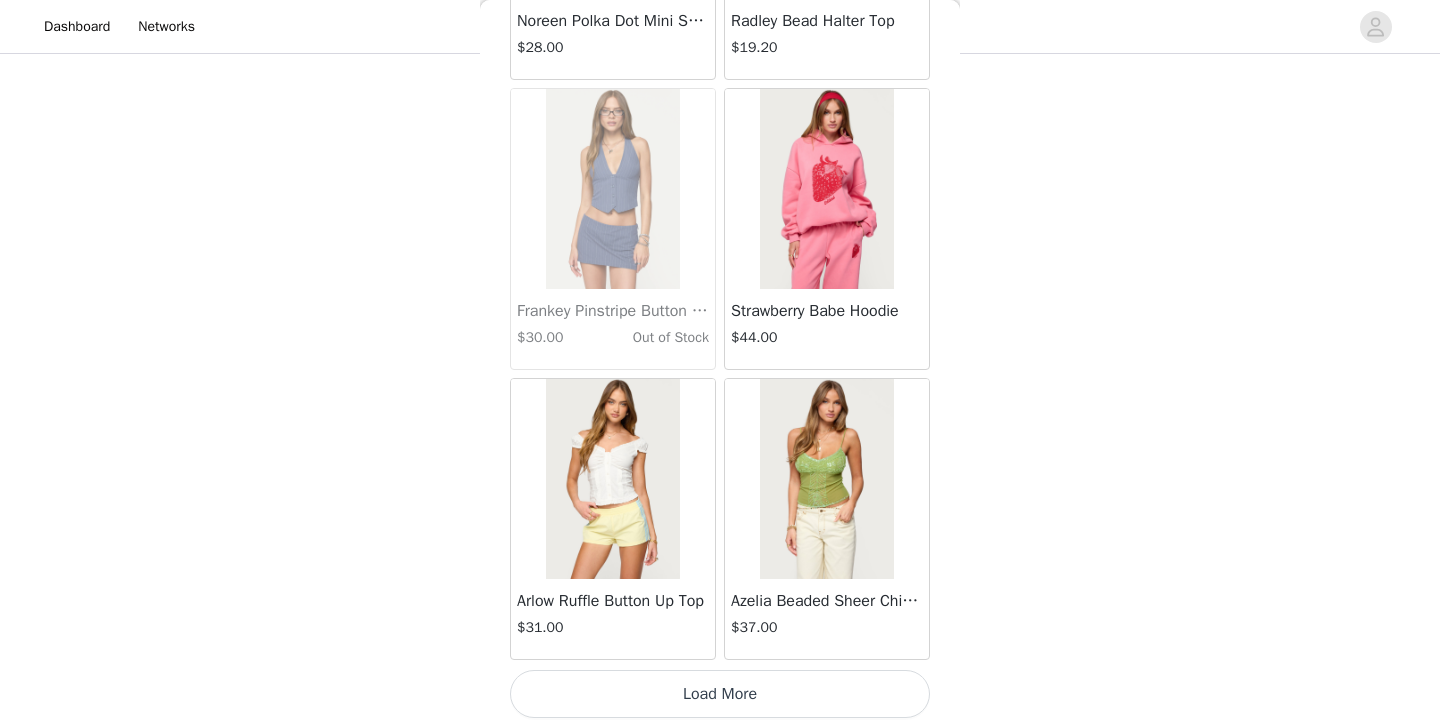 scroll, scrollTop: 25532, scrollLeft: 0, axis: vertical 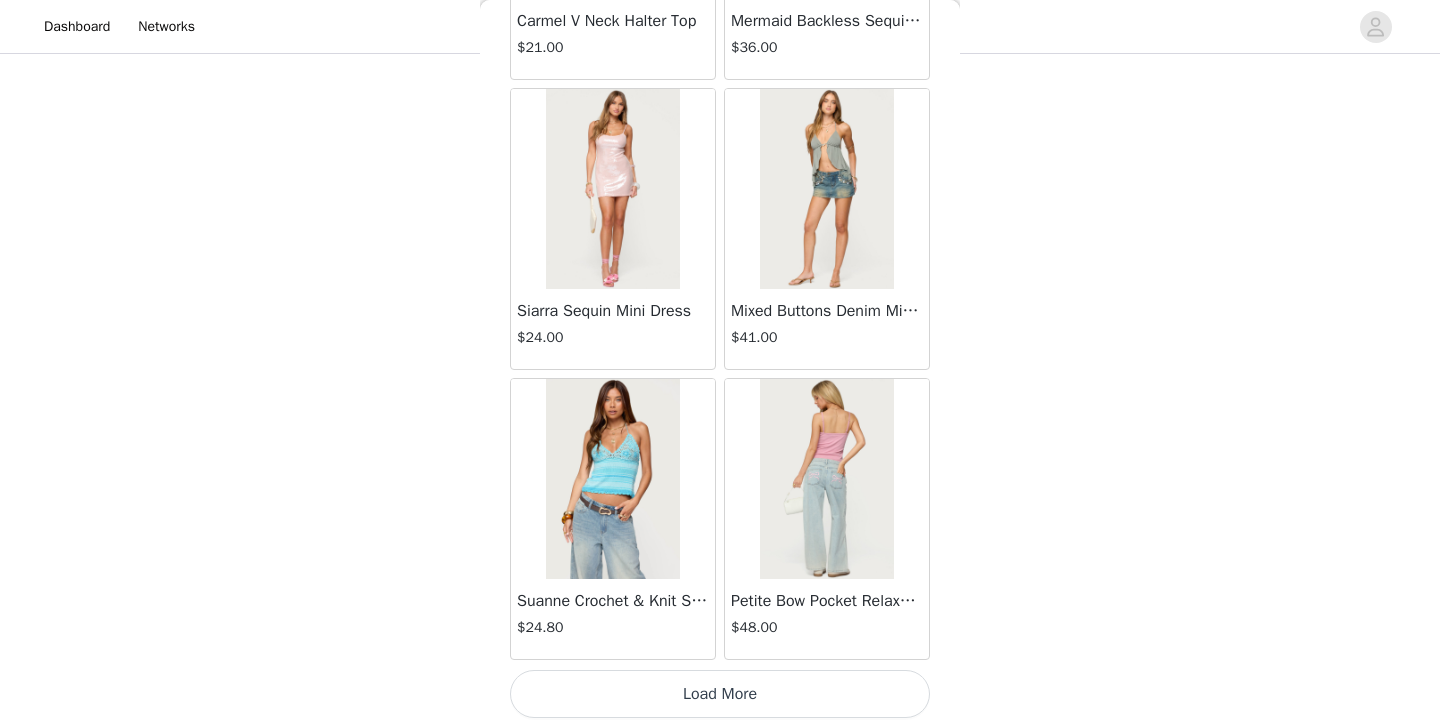 click on "Load More" at bounding box center [720, 694] 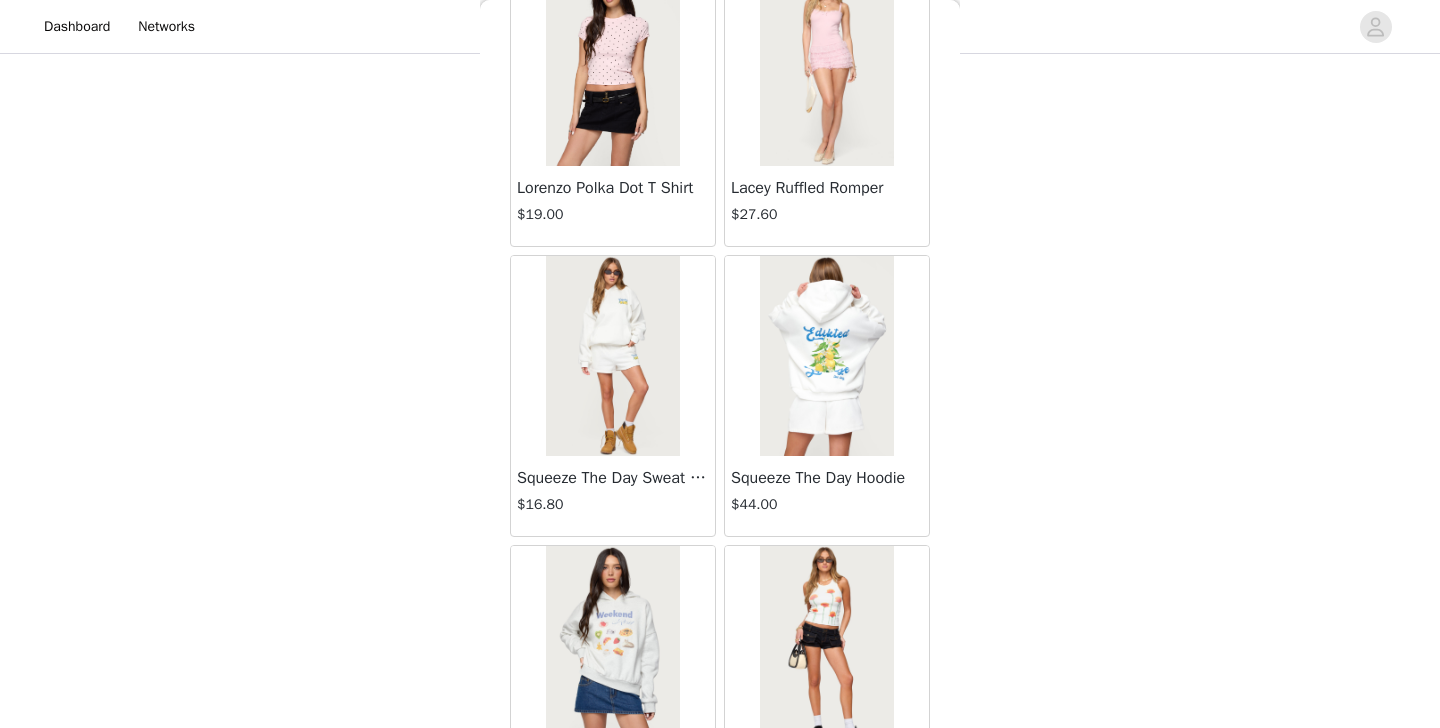 scroll, scrollTop: 29560, scrollLeft: 0, axis: vertical 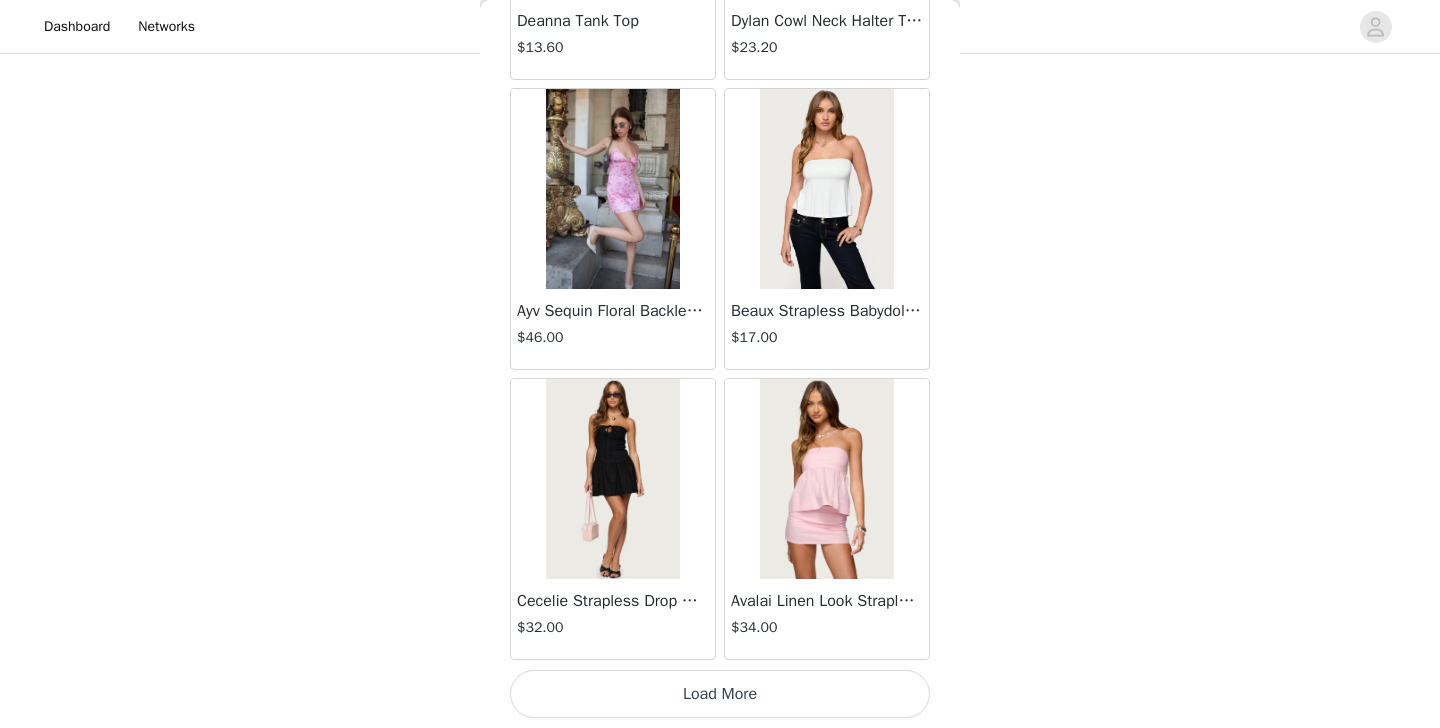 click on "Load More" at bounding box center [720, 694] 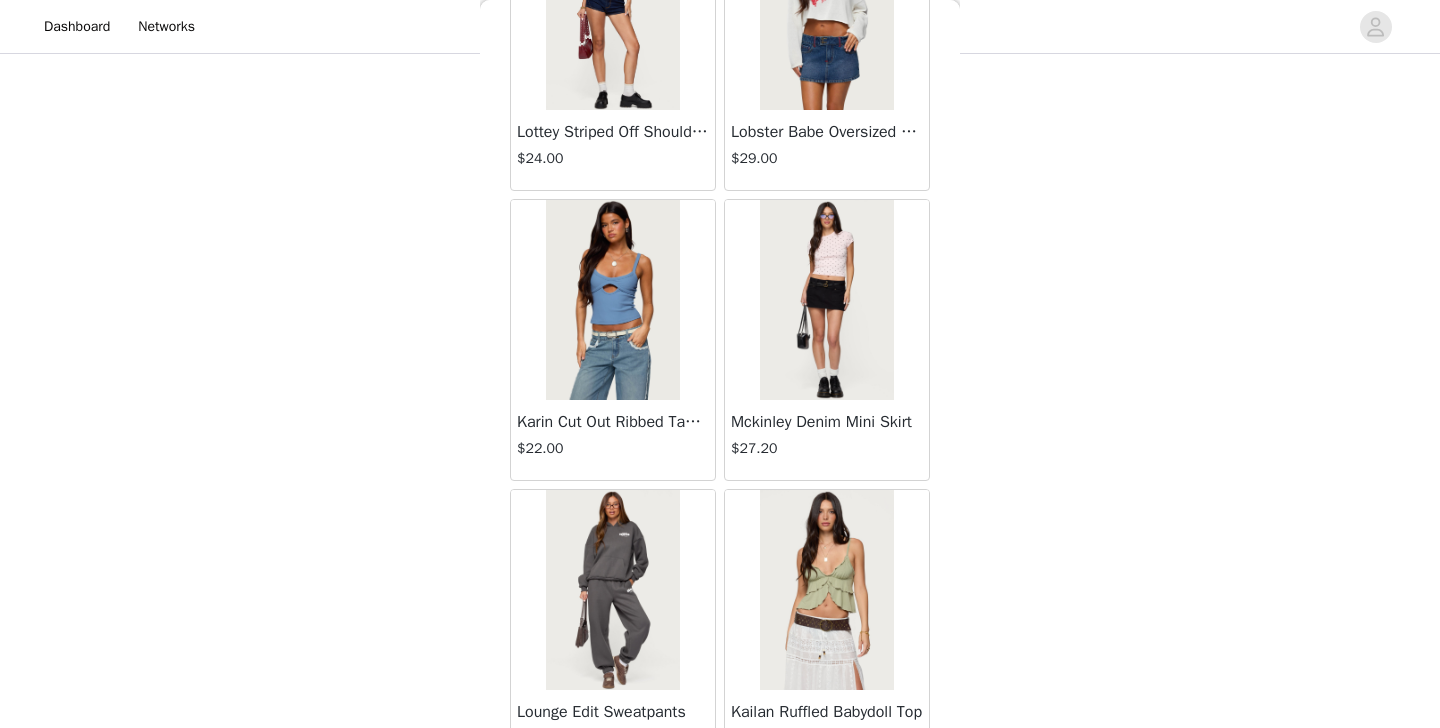 scroll, scrollTop: 33925, scrollLeft: 0, axis: vertical 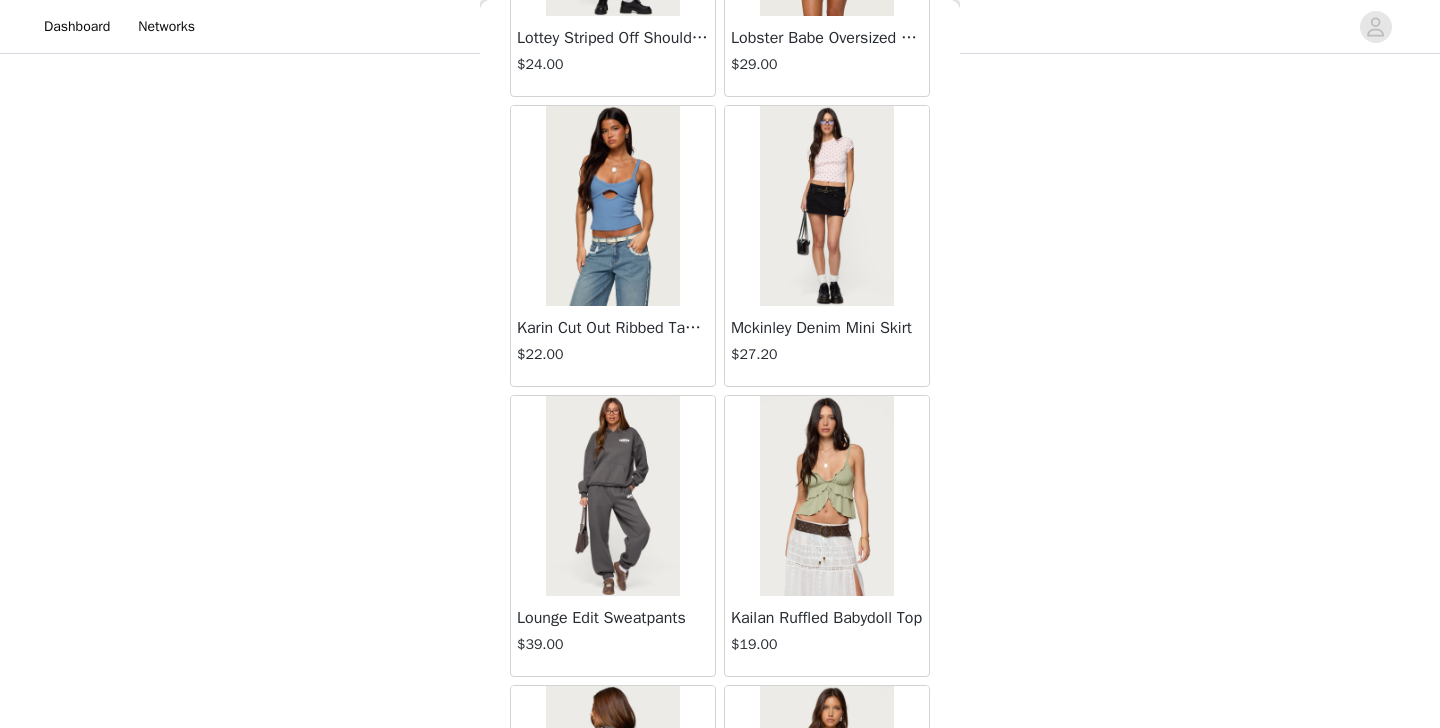 click at bounding box center (826, 206) 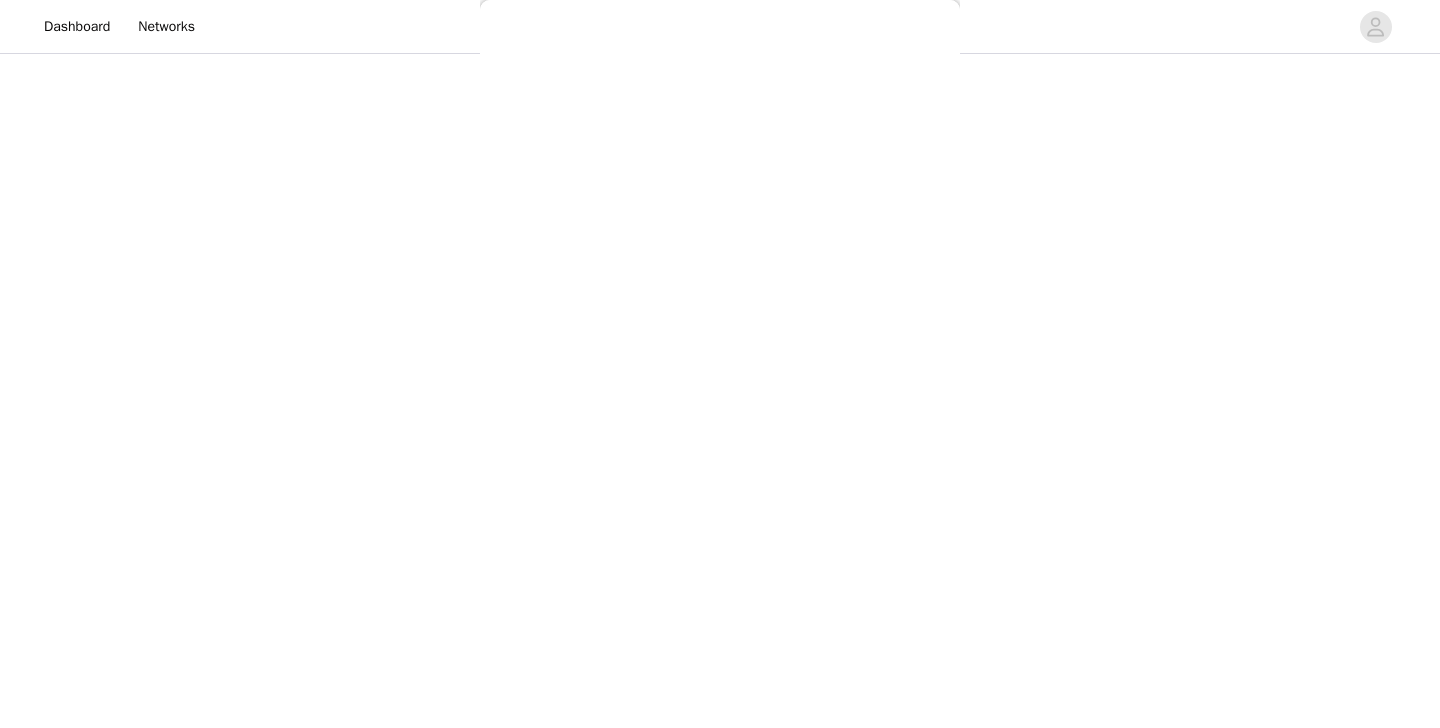 scroll, scrollTop: 223, scrollLeft: 0, axis: vertical 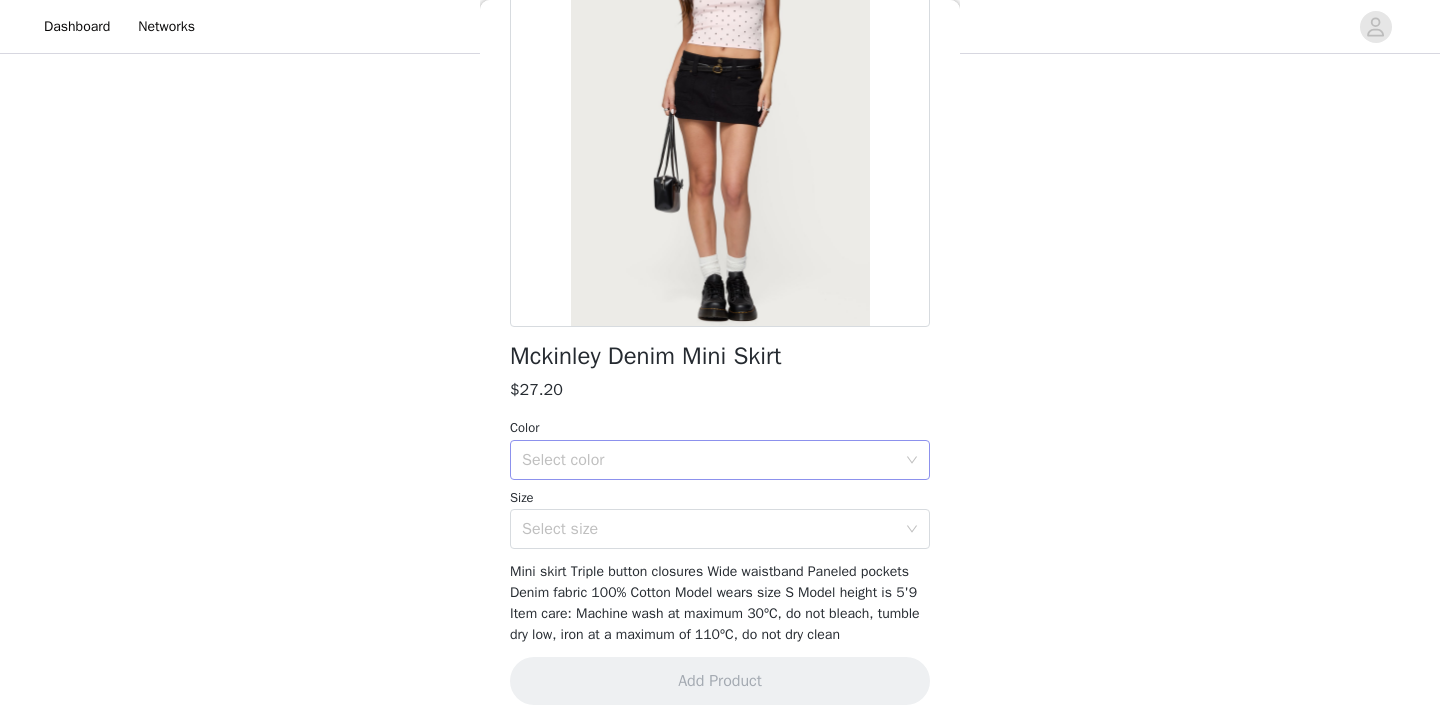click on "Select color" at bounding box center [709, 460] 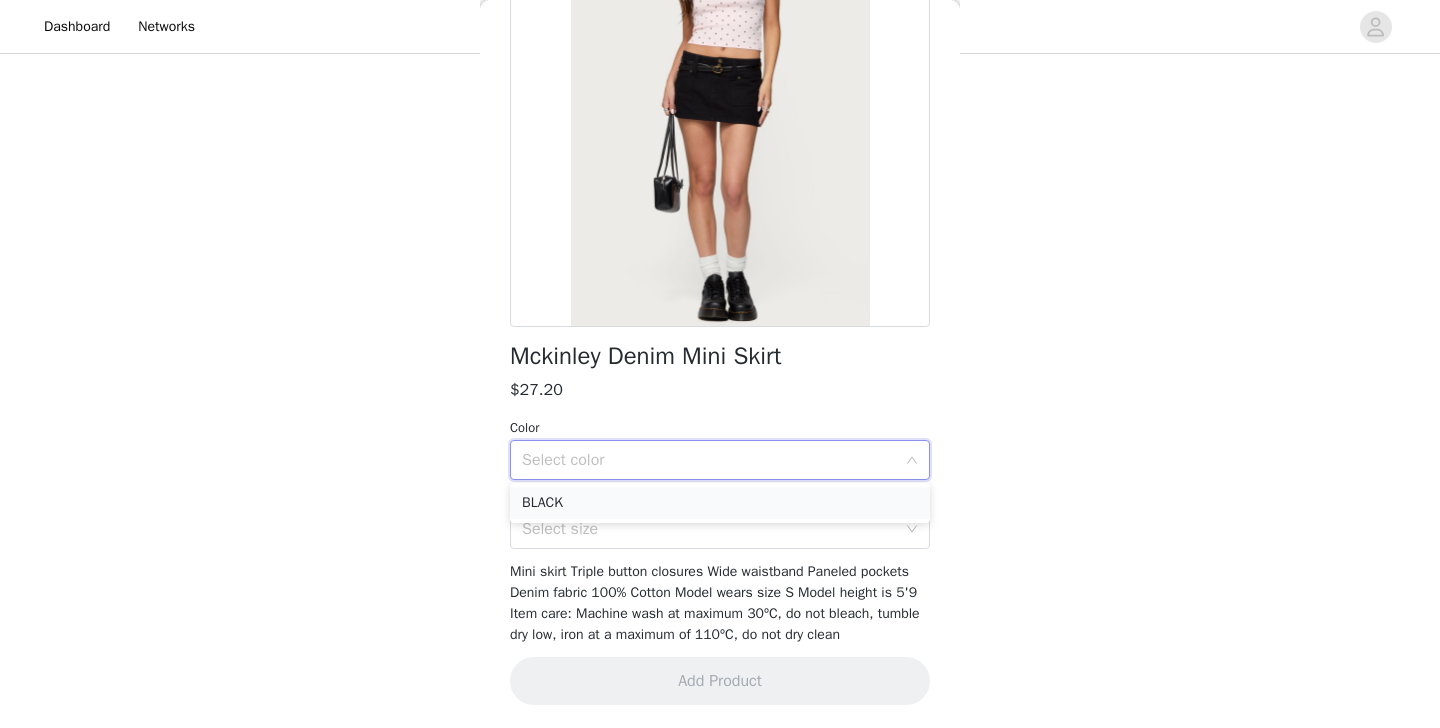click on "BLACK" at bounding box center [720, 503] 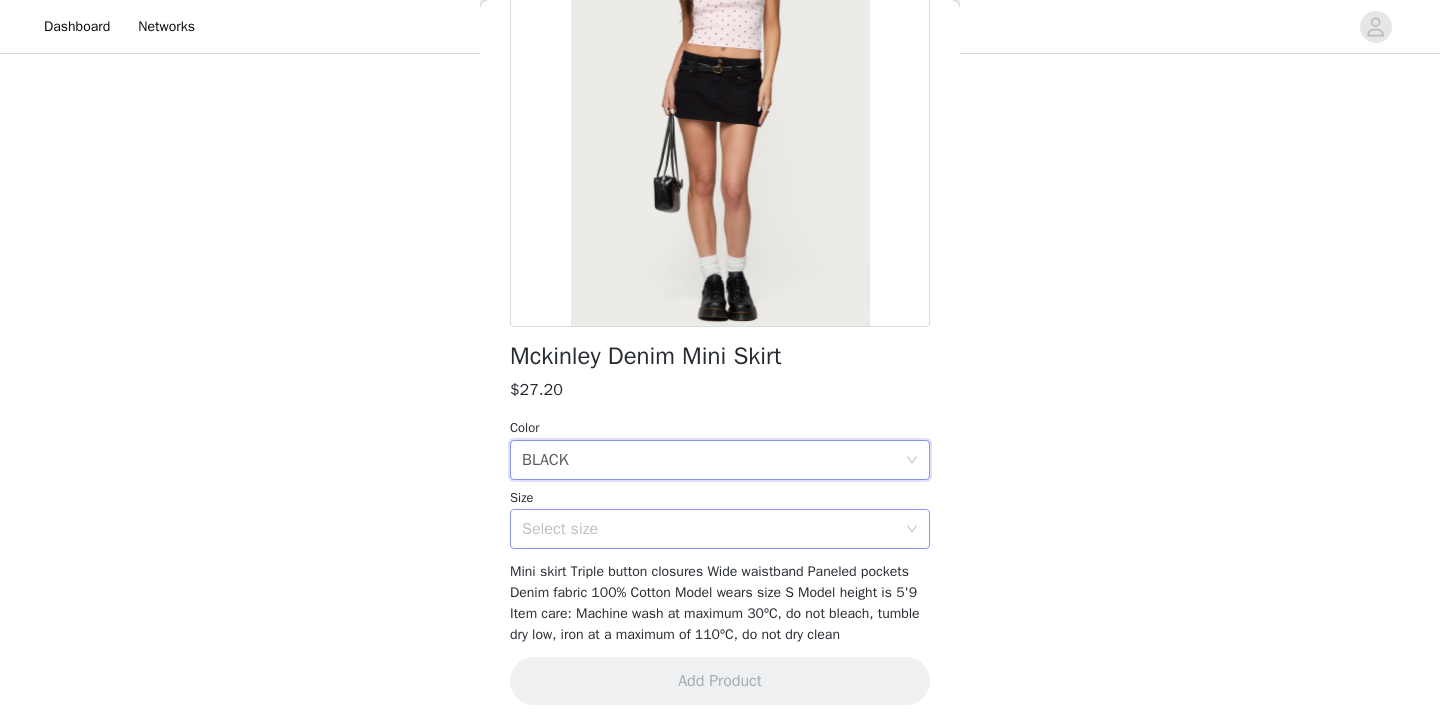 click on "Select size" at bounding box center (709, 529) 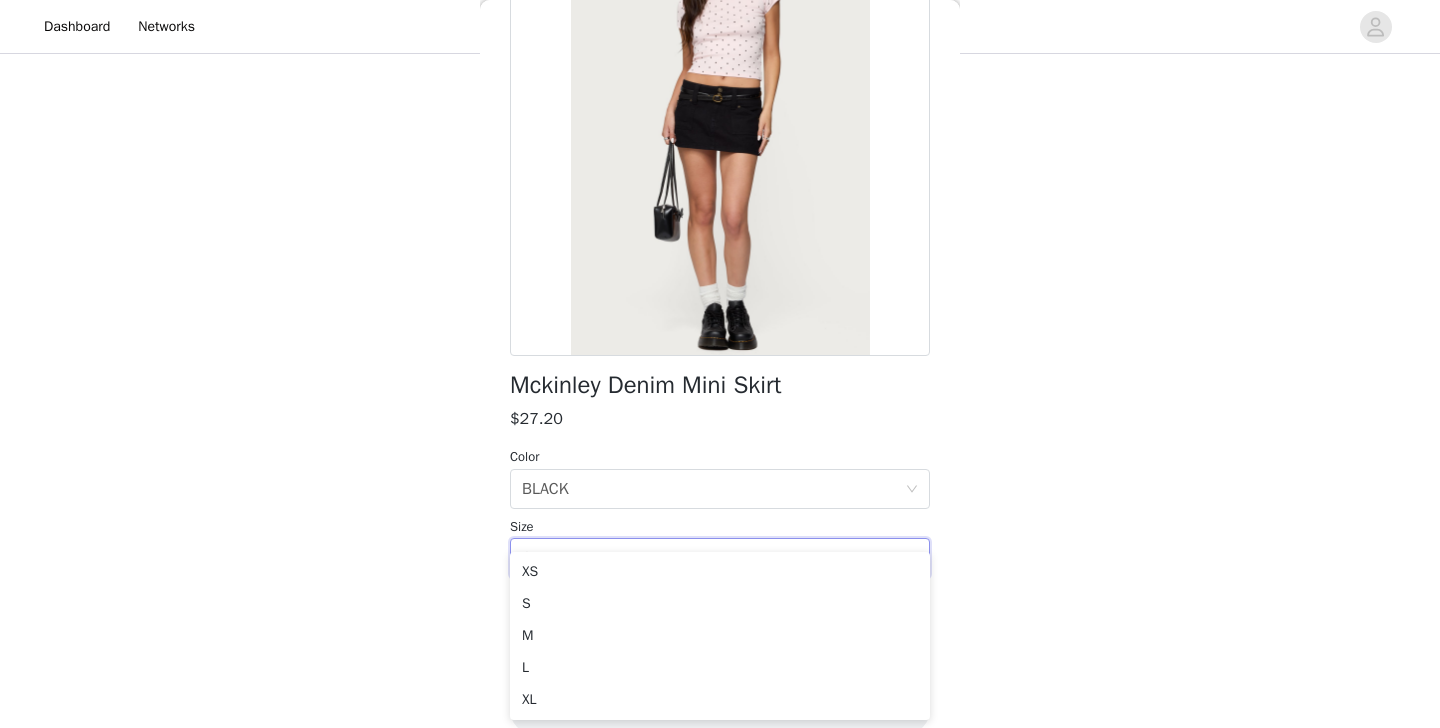 scroll, scrollTop: 190, scrollLeft: 0, axis: vertical 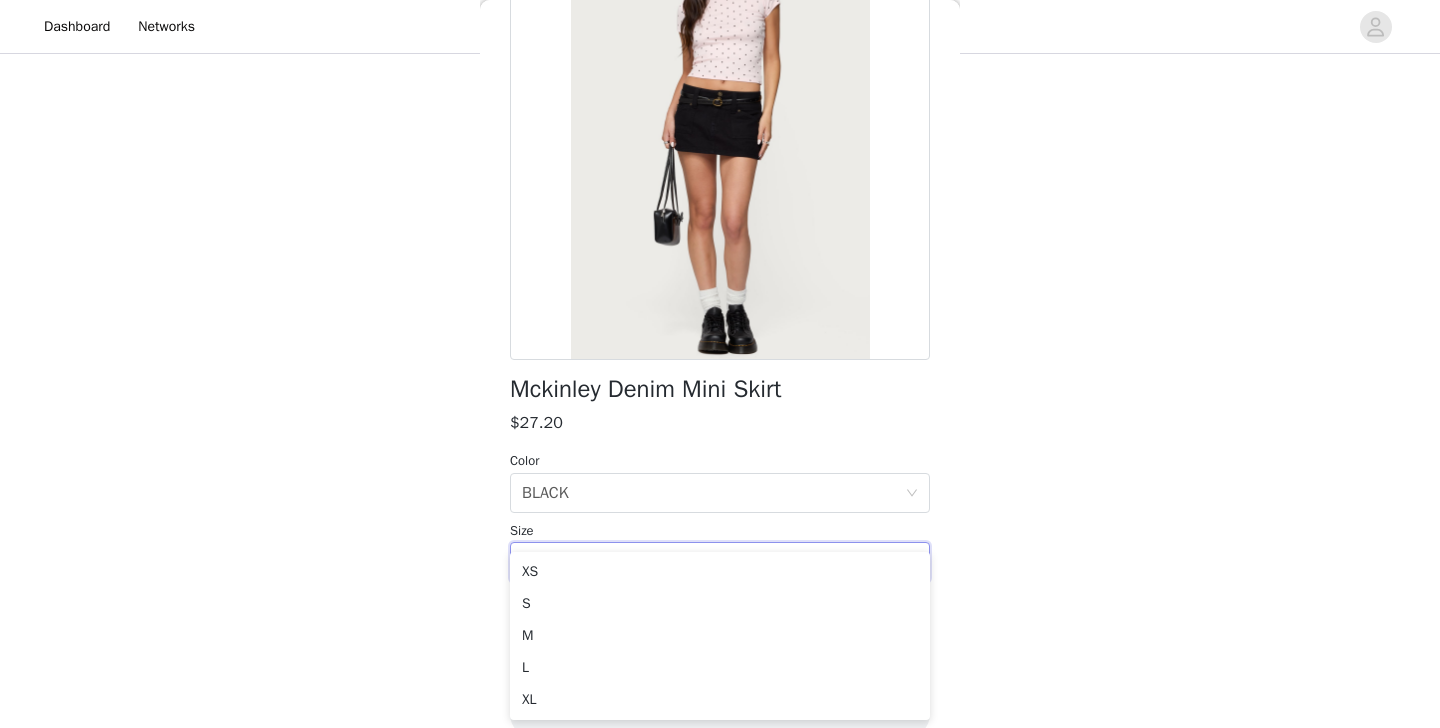 click on "Mini skirt Triple button closures Wide waistband Paneled pockets Denim fabric 100% Cotton Model wears size S Model height is 5'9 Item care: Machine wash at maximum 30ºC, do not bleach, tumble dry low, iron at a maximum of 110ºC, do not dry clean   Add Product" at bounding box center (720, 336) 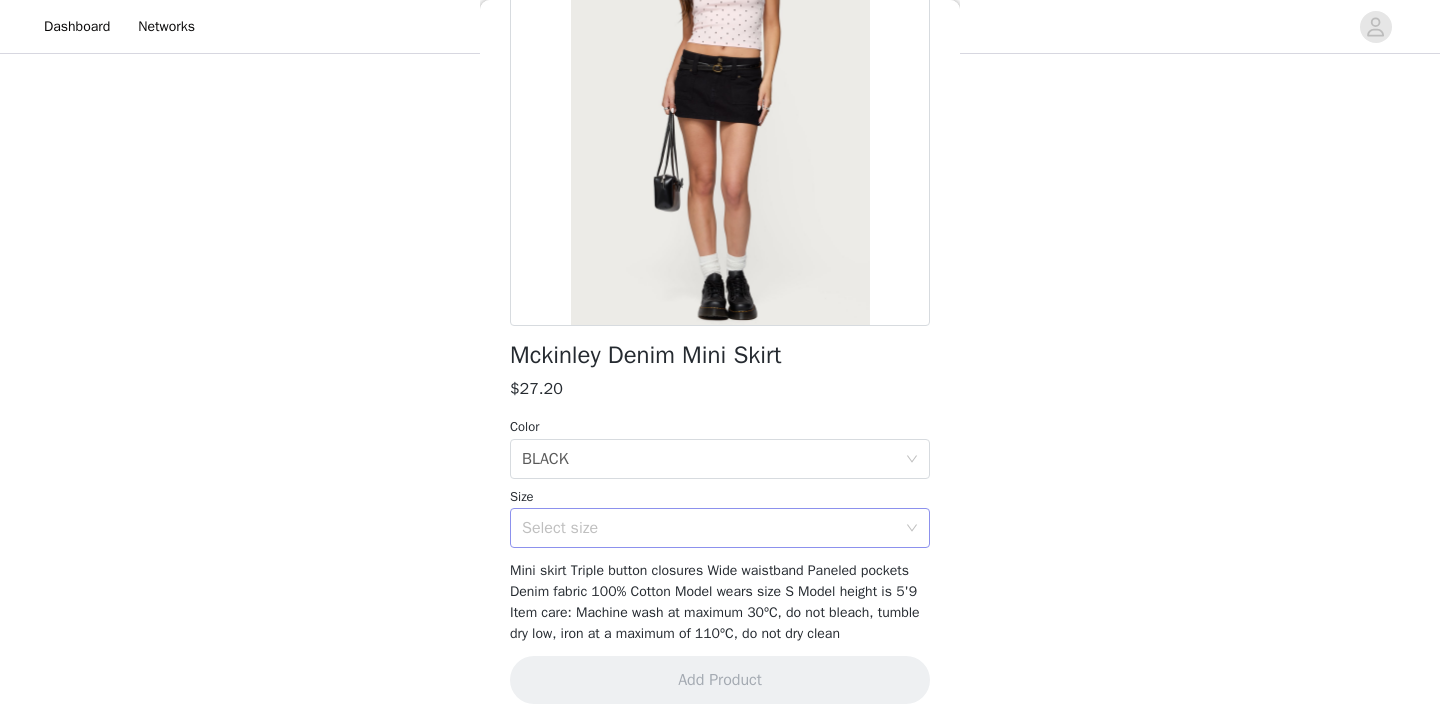 scroll, scrollTop: 223, scrollLeft: 0, axis: vertical 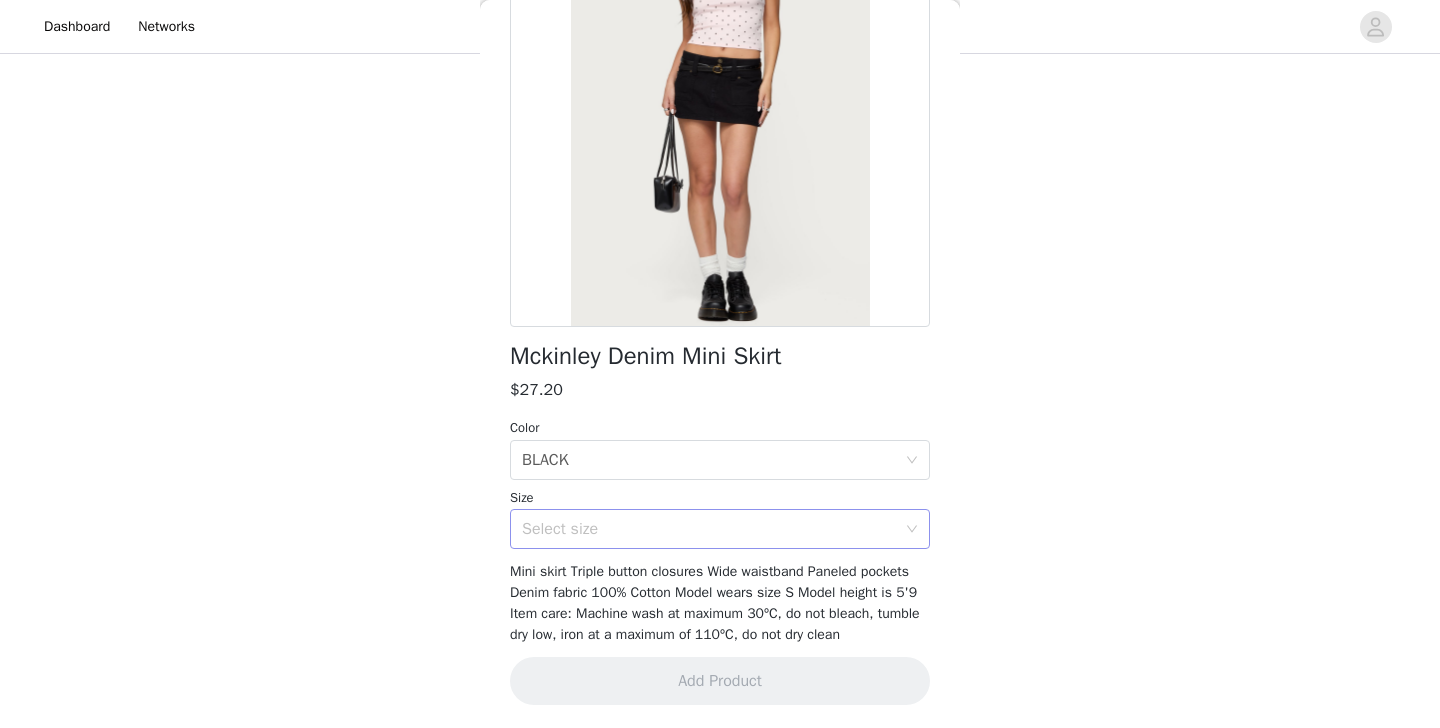 click on "Select size" at bounding box center [713, 529] 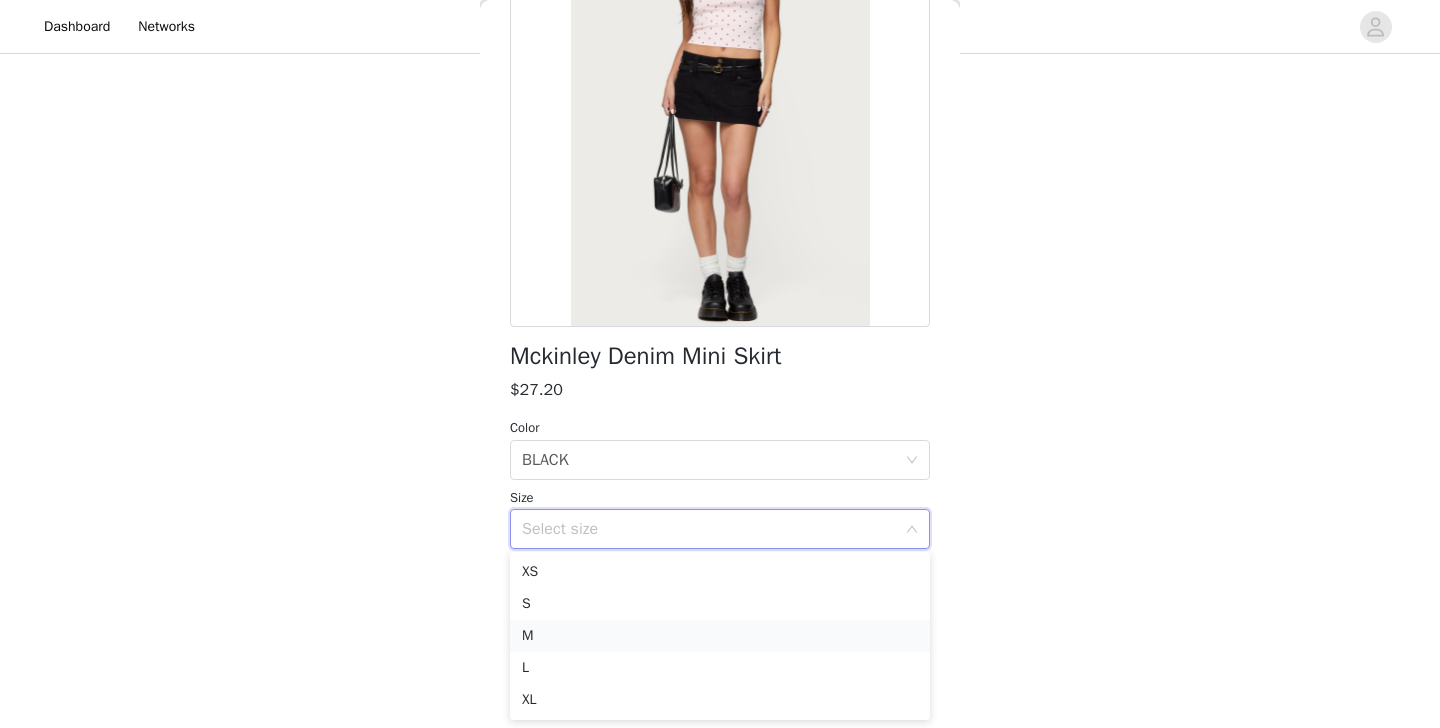 click on "M" at bounding box center [720, 636] 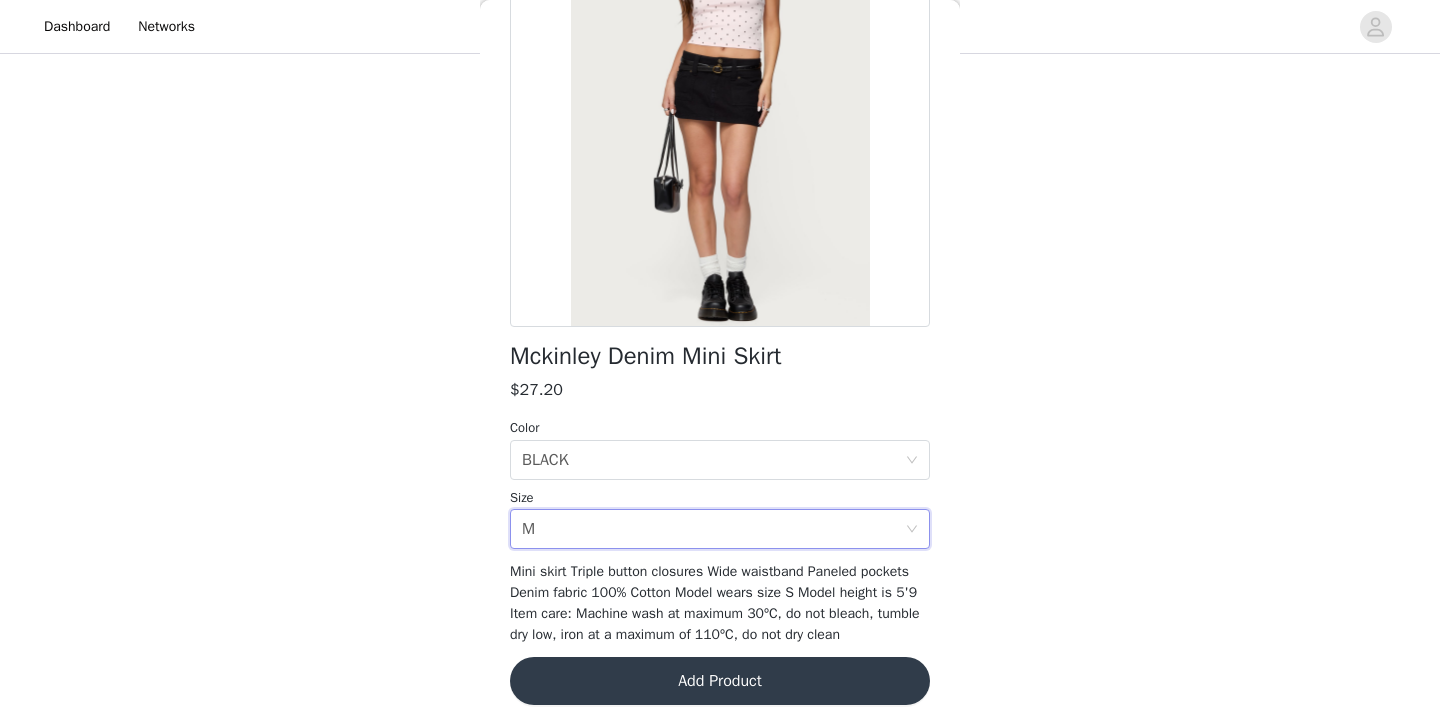 click on "Add Product" at bounding box center (720, 681) 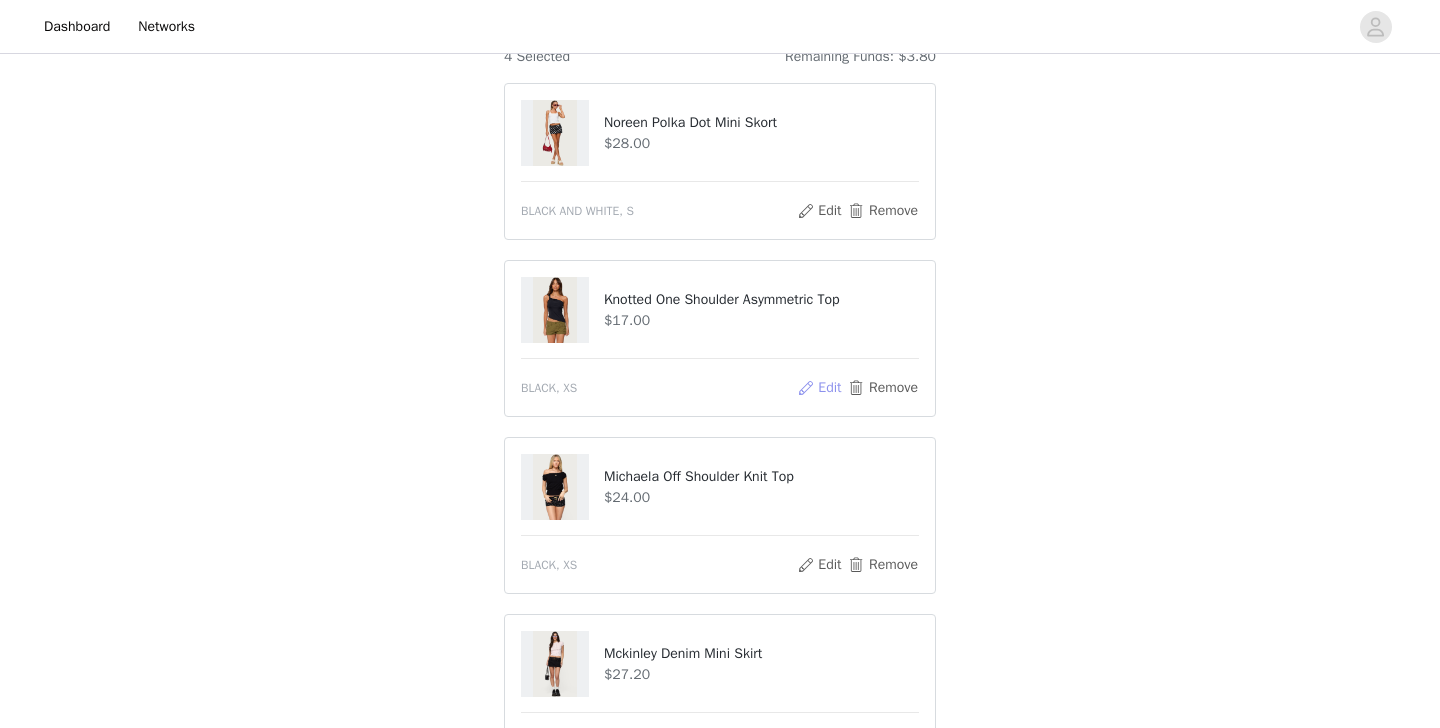 scroll, scrollTop: 192, scrollLeft: 0, axis: vertical 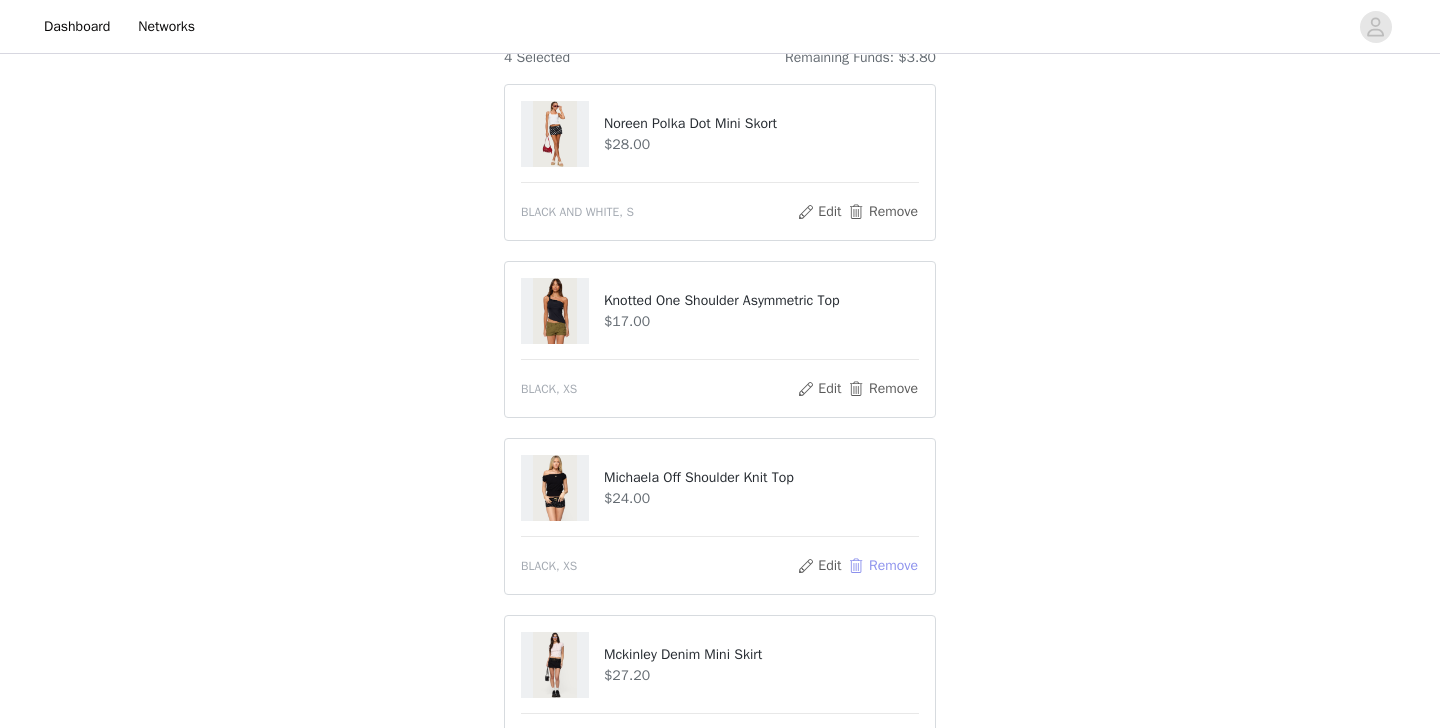 click on "Remove" at bounding box center [883, 566] 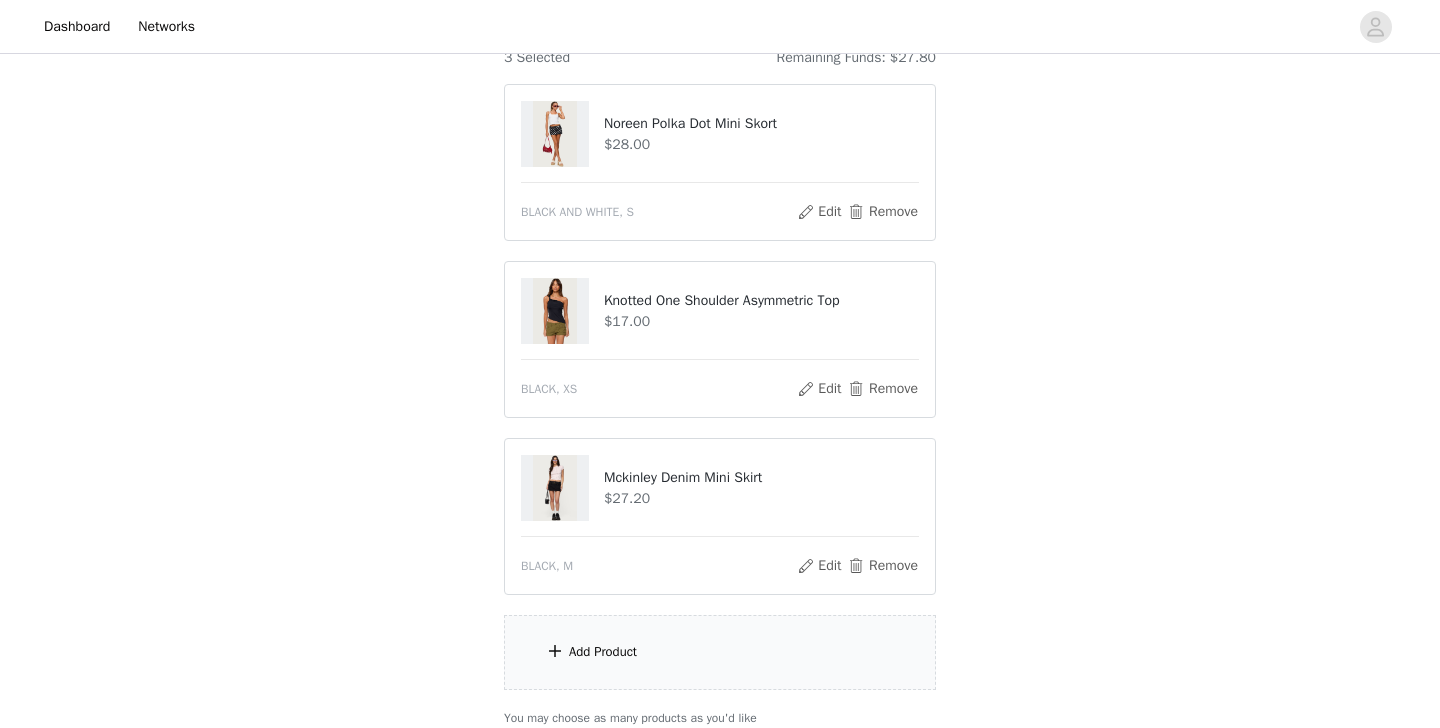 click on "Add Product" at bounding box center [720, 652] 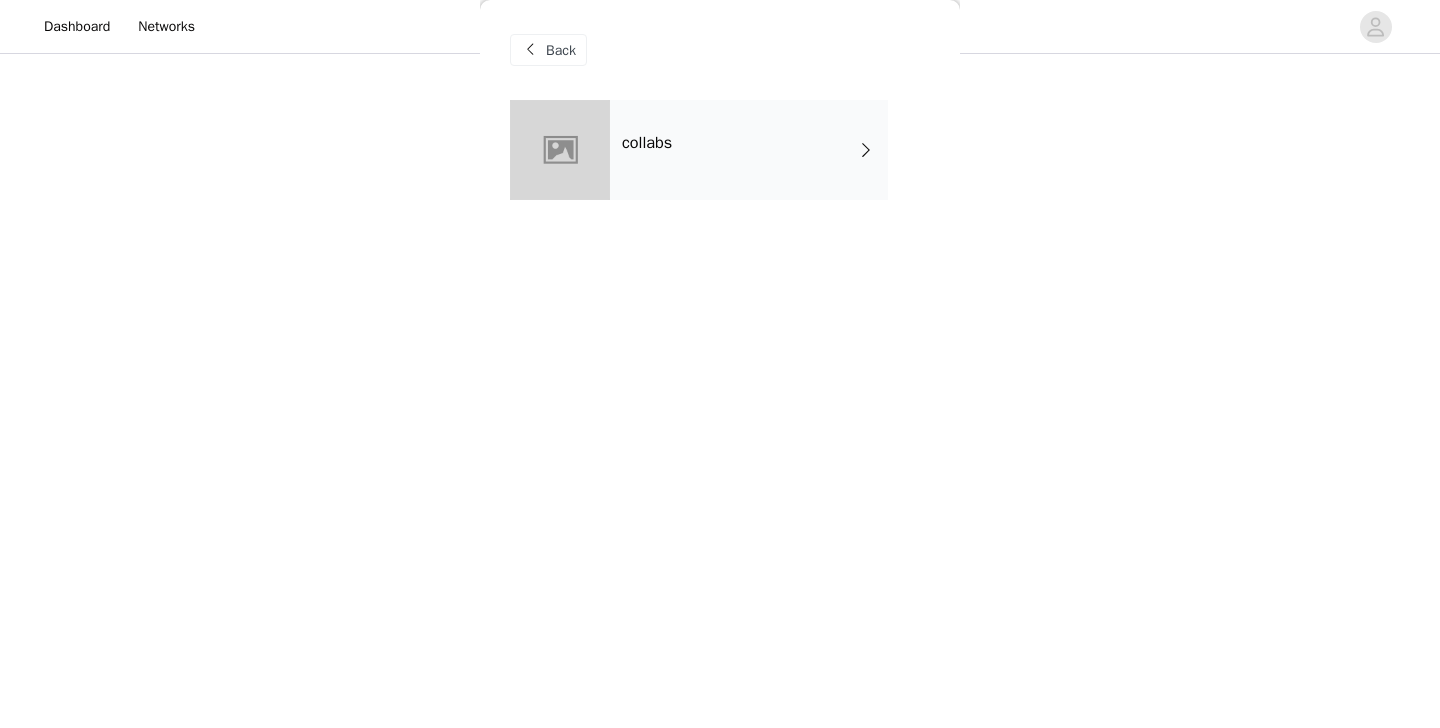 click on "collabs" at bounding box center [749, 150] 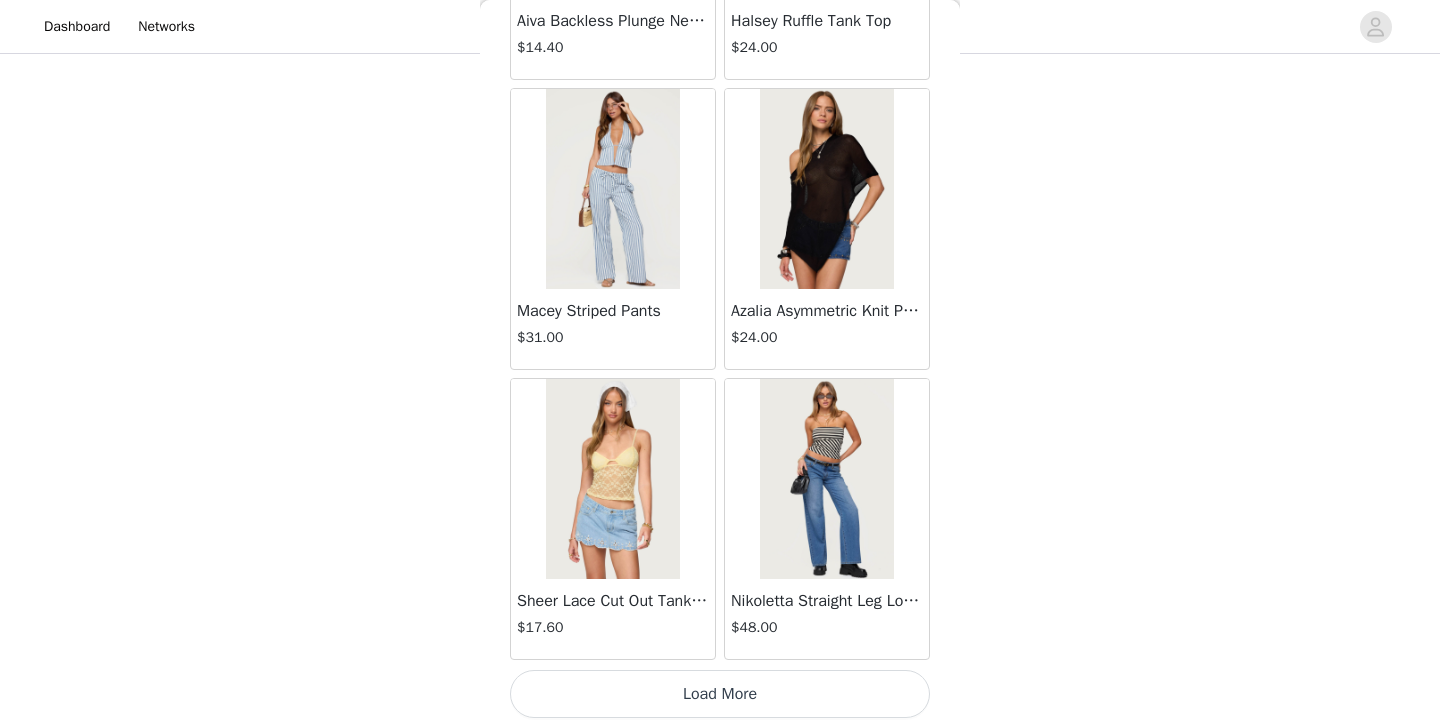 click on "Load More" at bounding box center (720, 694) 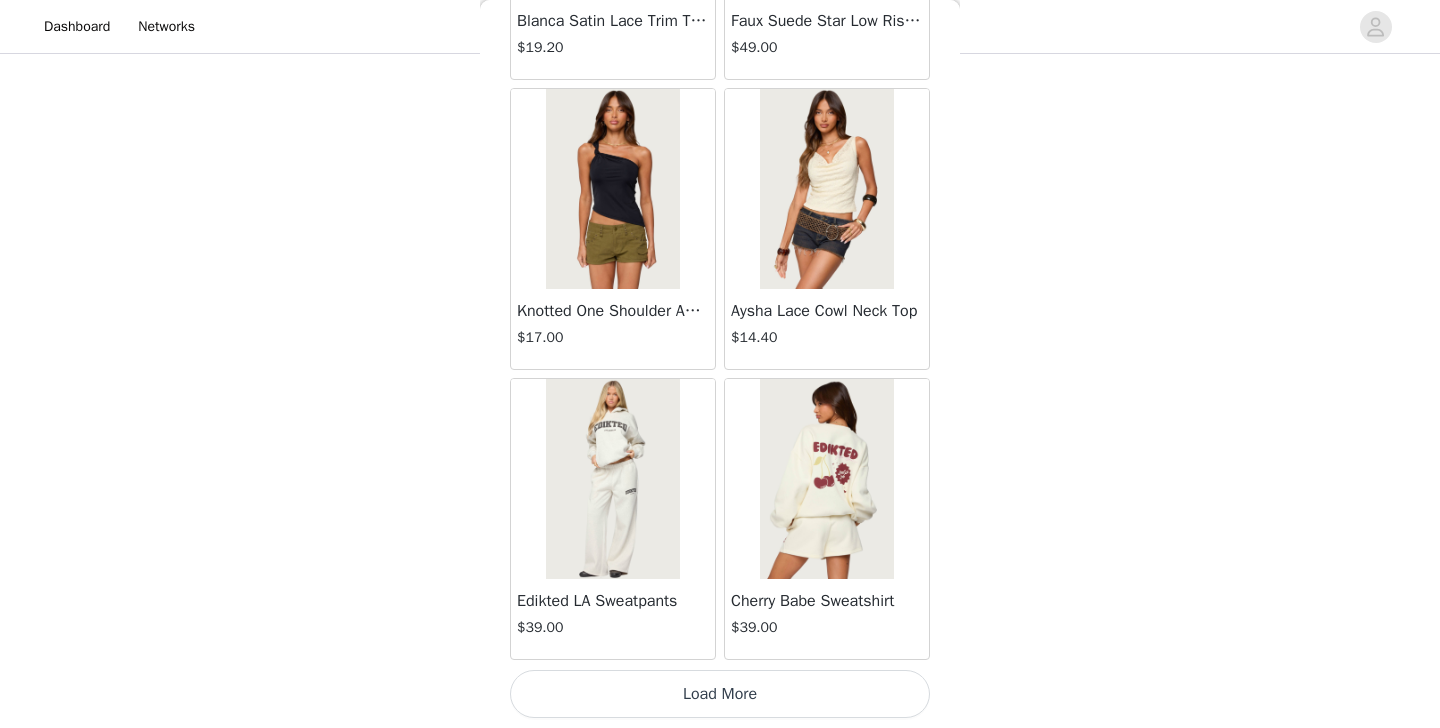 click on "Load More" at bounding box center (720, 694) 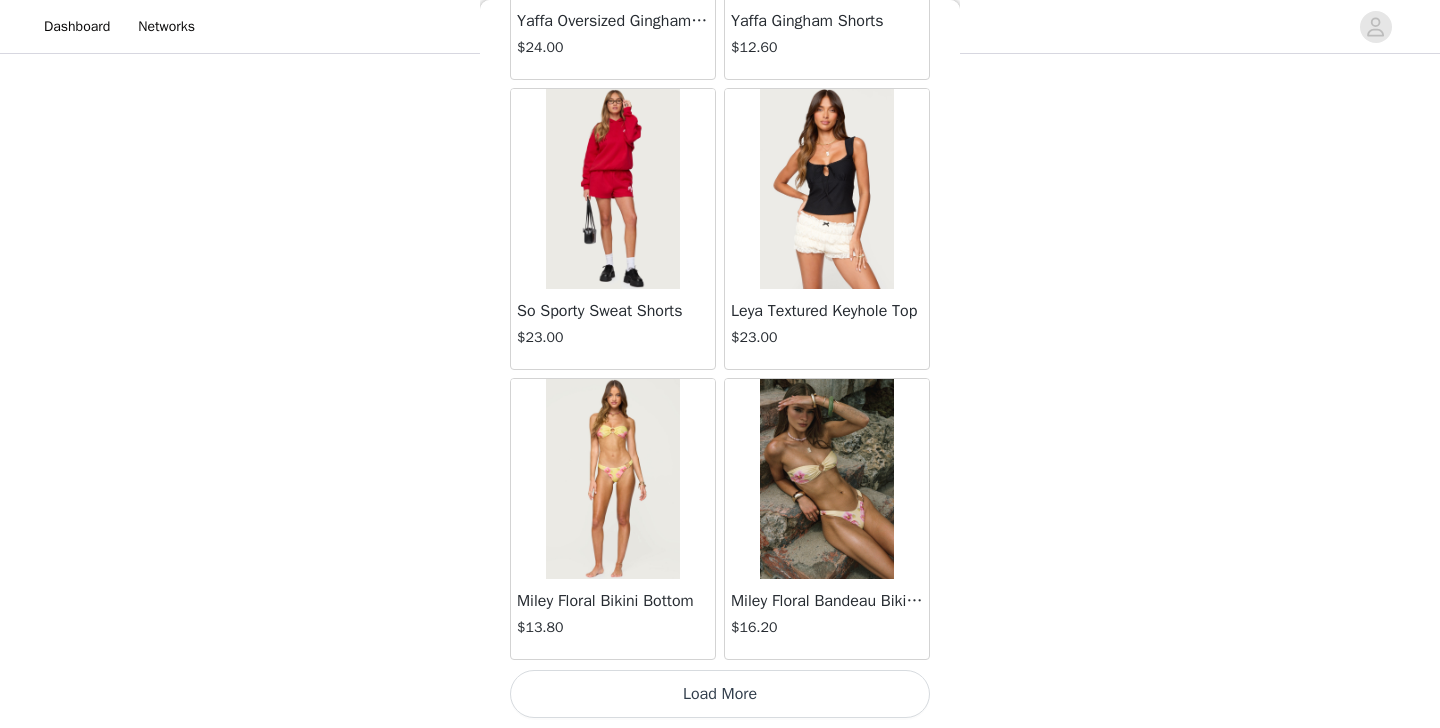 click on "Load More" at bounding box center [720, 694] 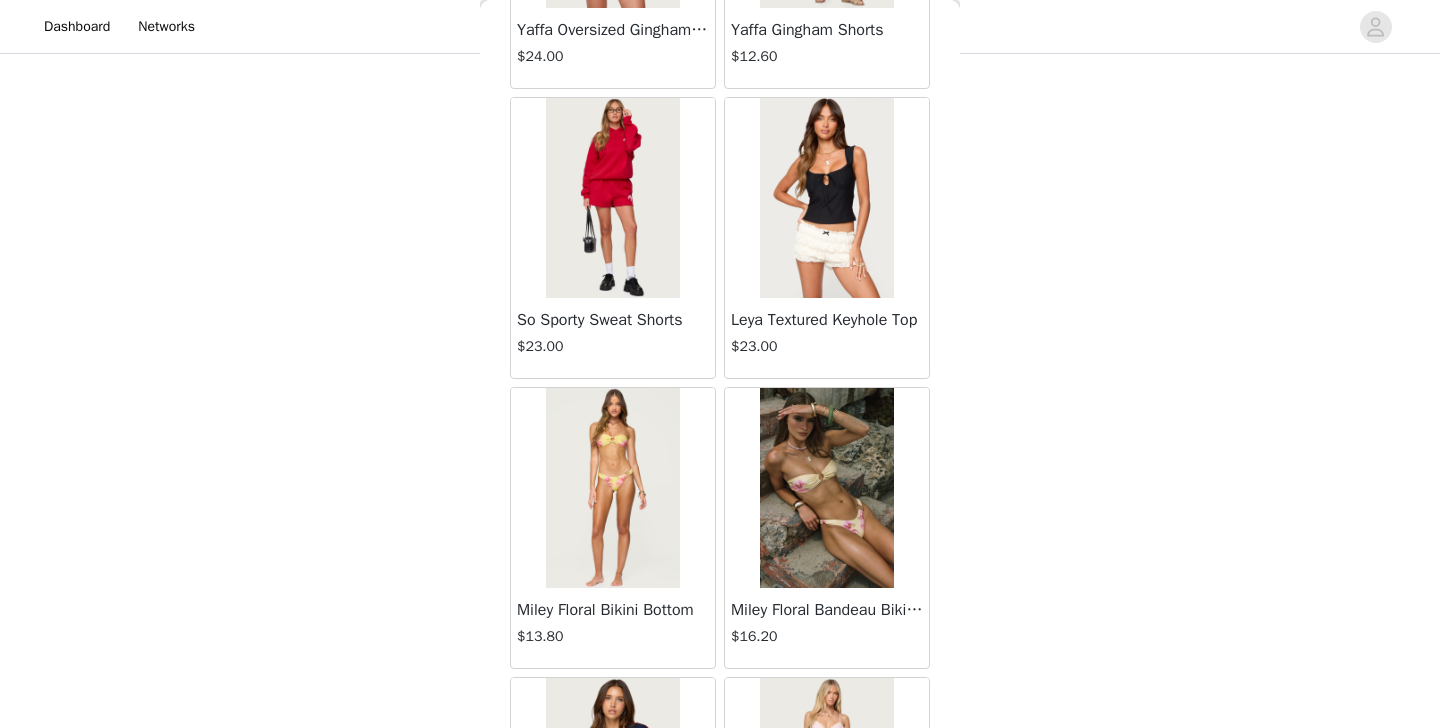 scroll, scrollTop: 358, scrollLeft: 0, axis: vertical 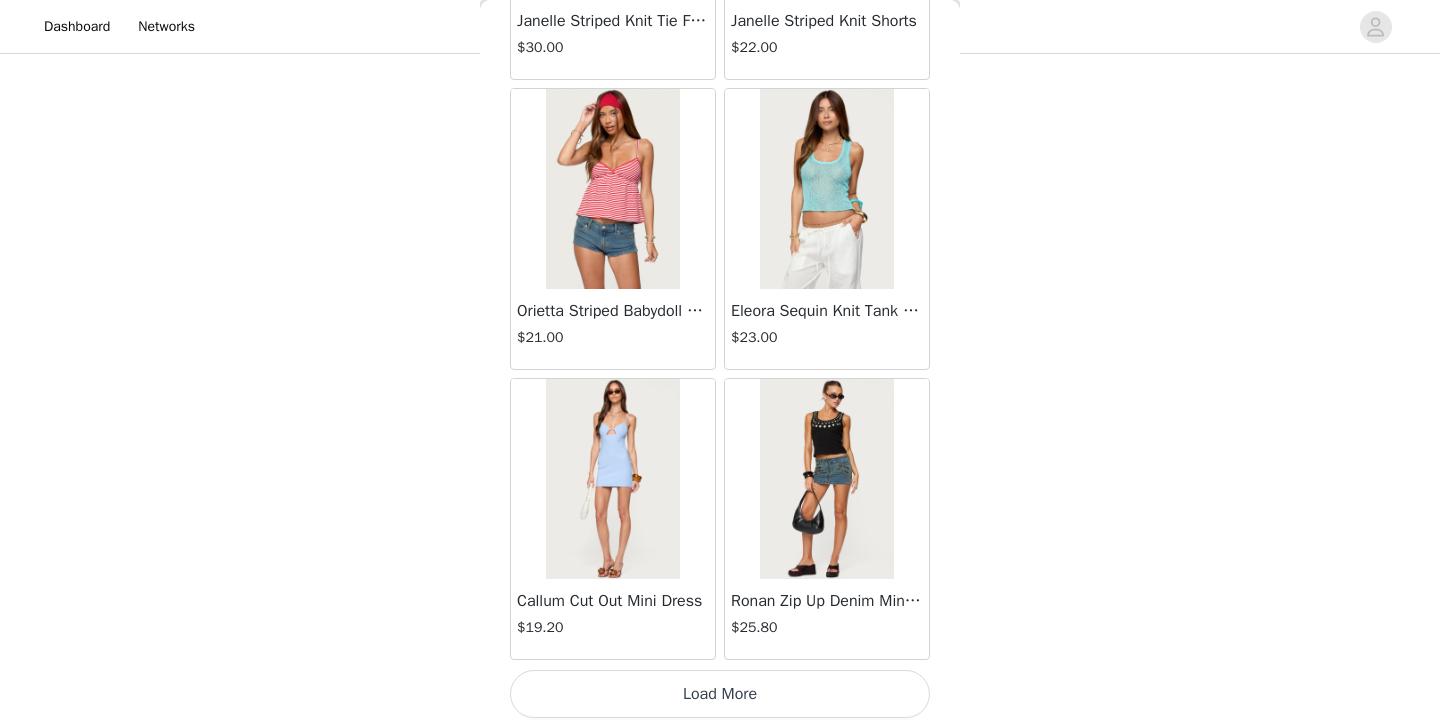 click on "Load More" at bounding box center [720, 694] 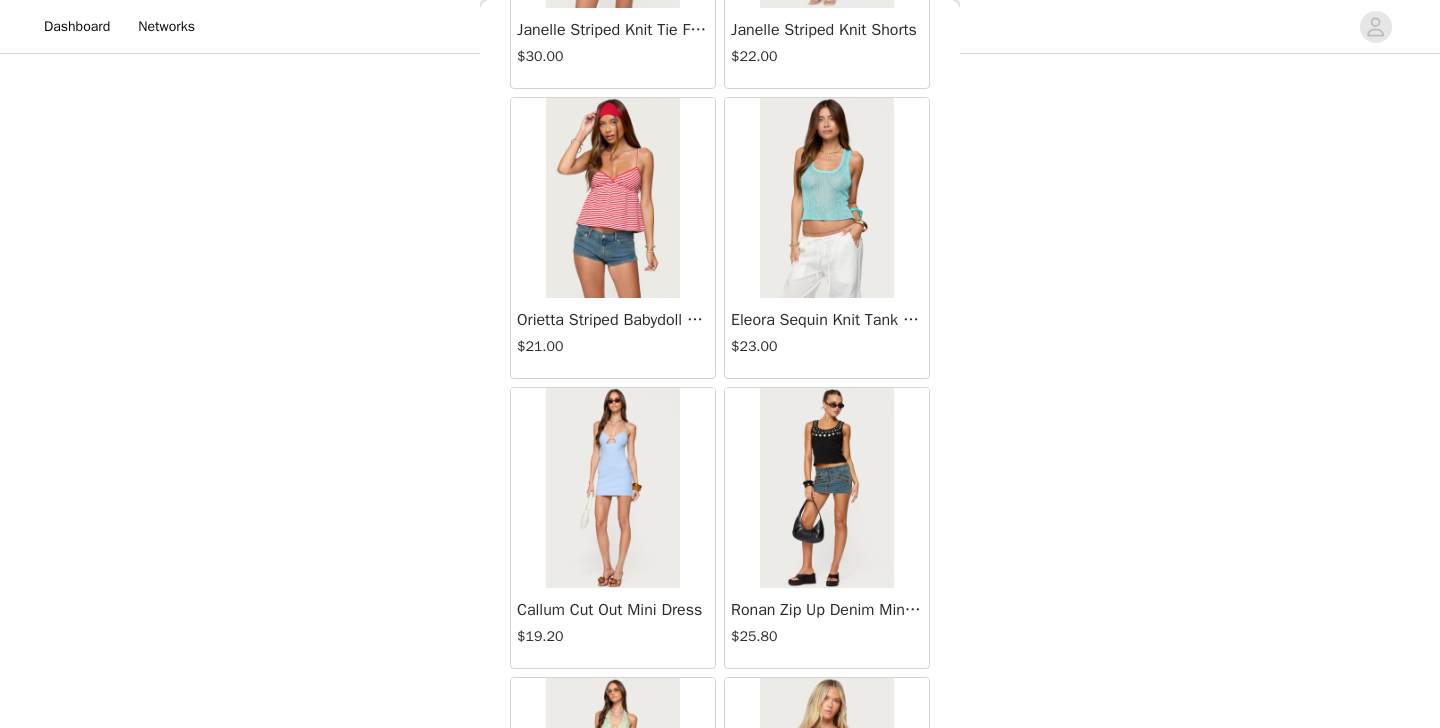 scroll, scrollTop: 11630, scrollLeft: 0, axis: vertical 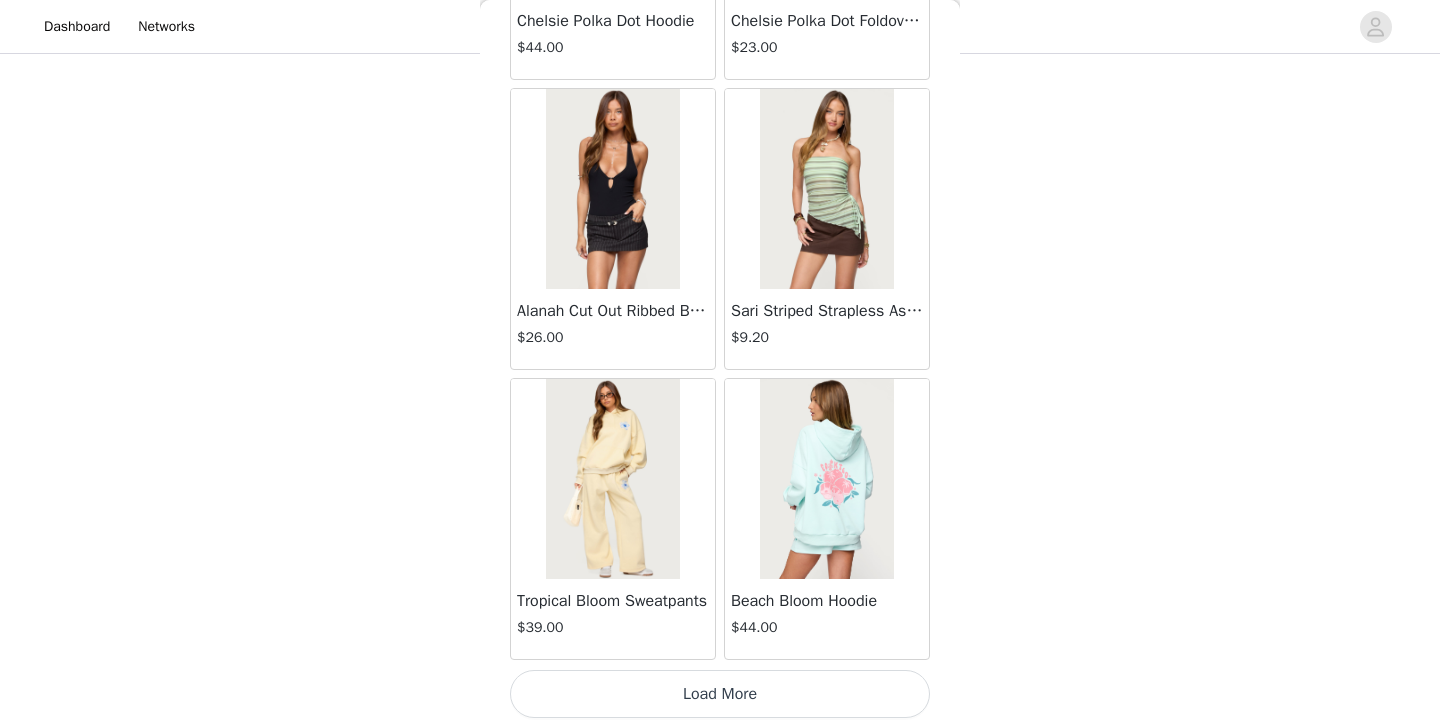 click on "Load More" at bounding box center (720, 694) 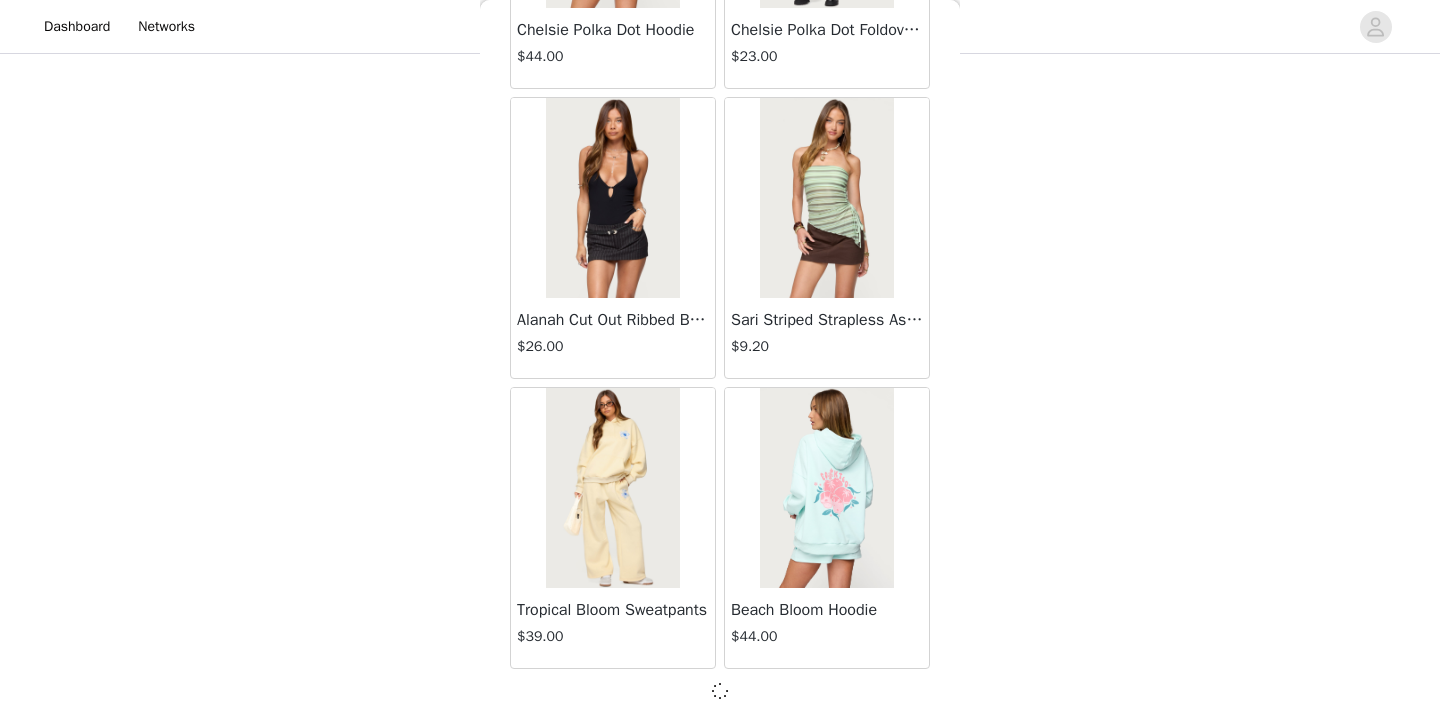 scroll, scrollTop: 13923, scrollLeft: 0, axis: vertical 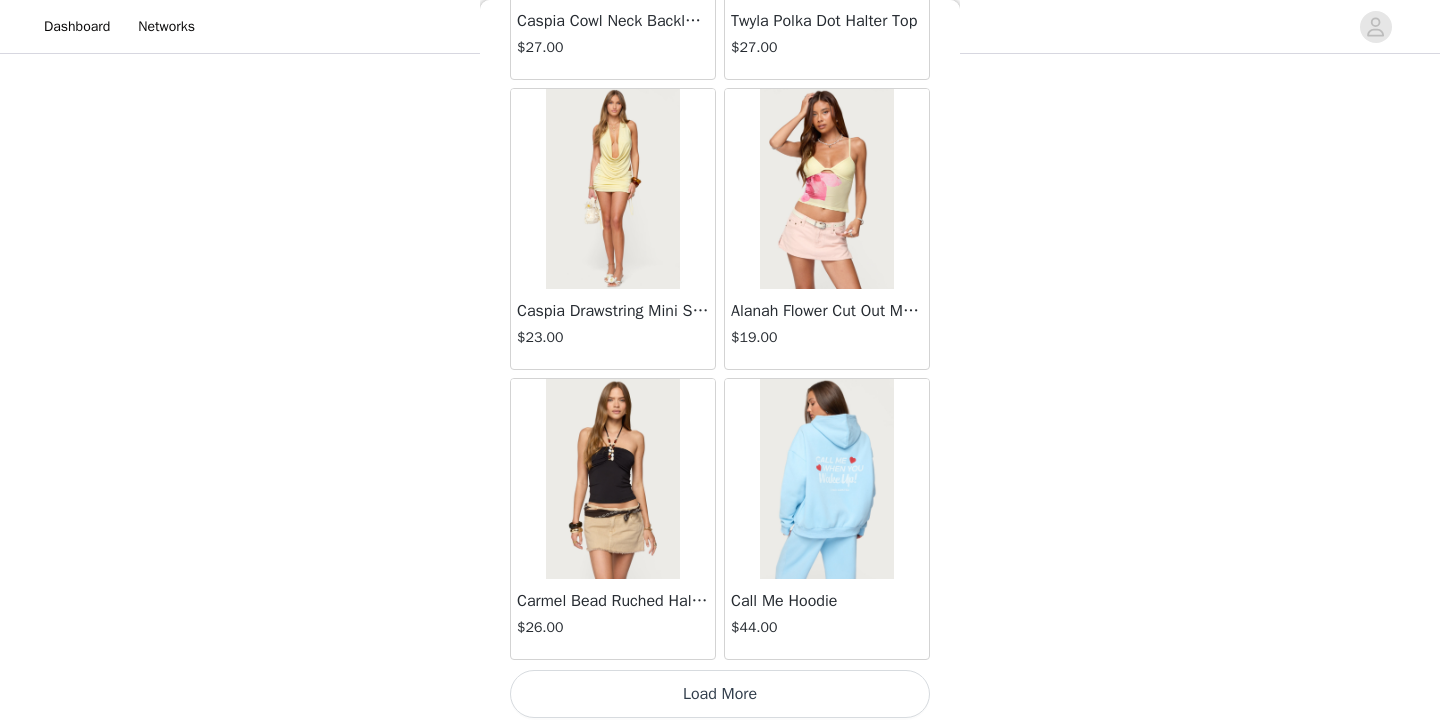 click on "Load More" at bounding box center (720, 694) 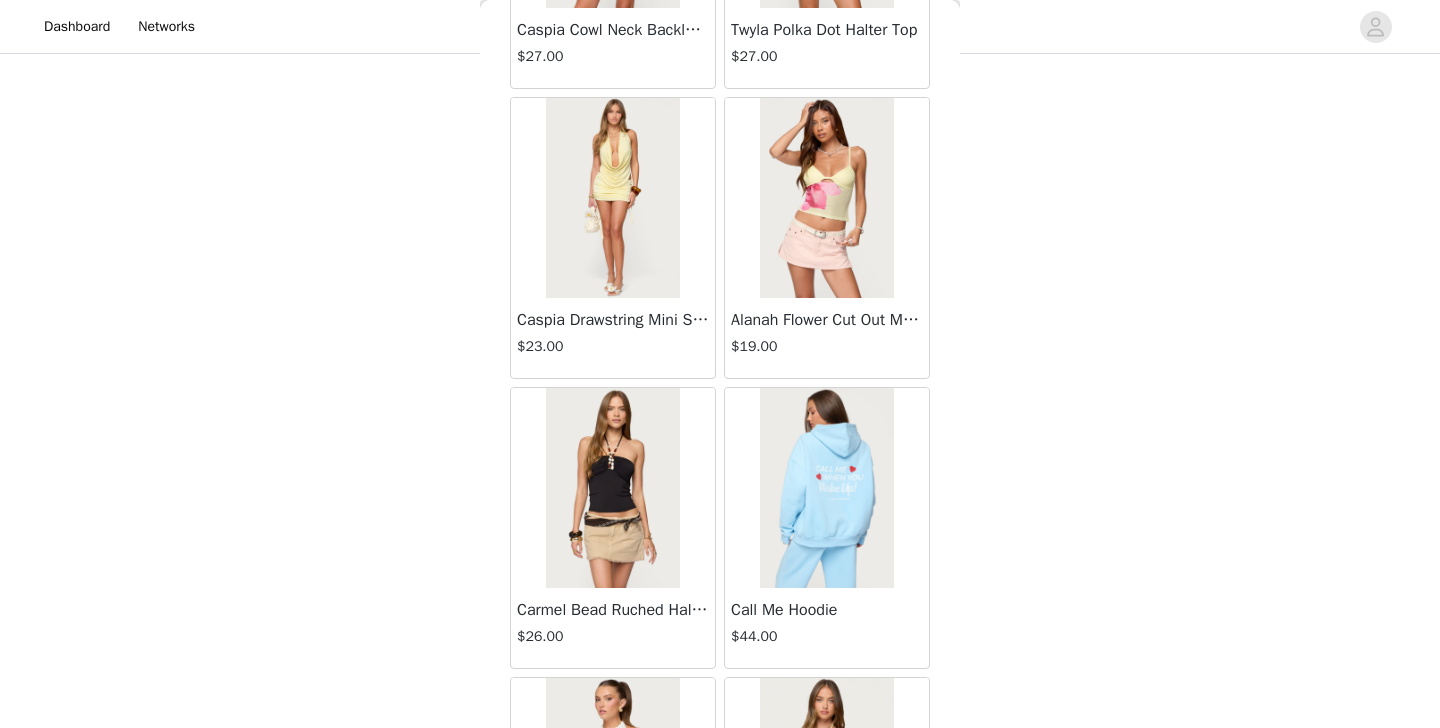 scroll, scrollTop: 17443, scrollLeft: 0, axis: vertical 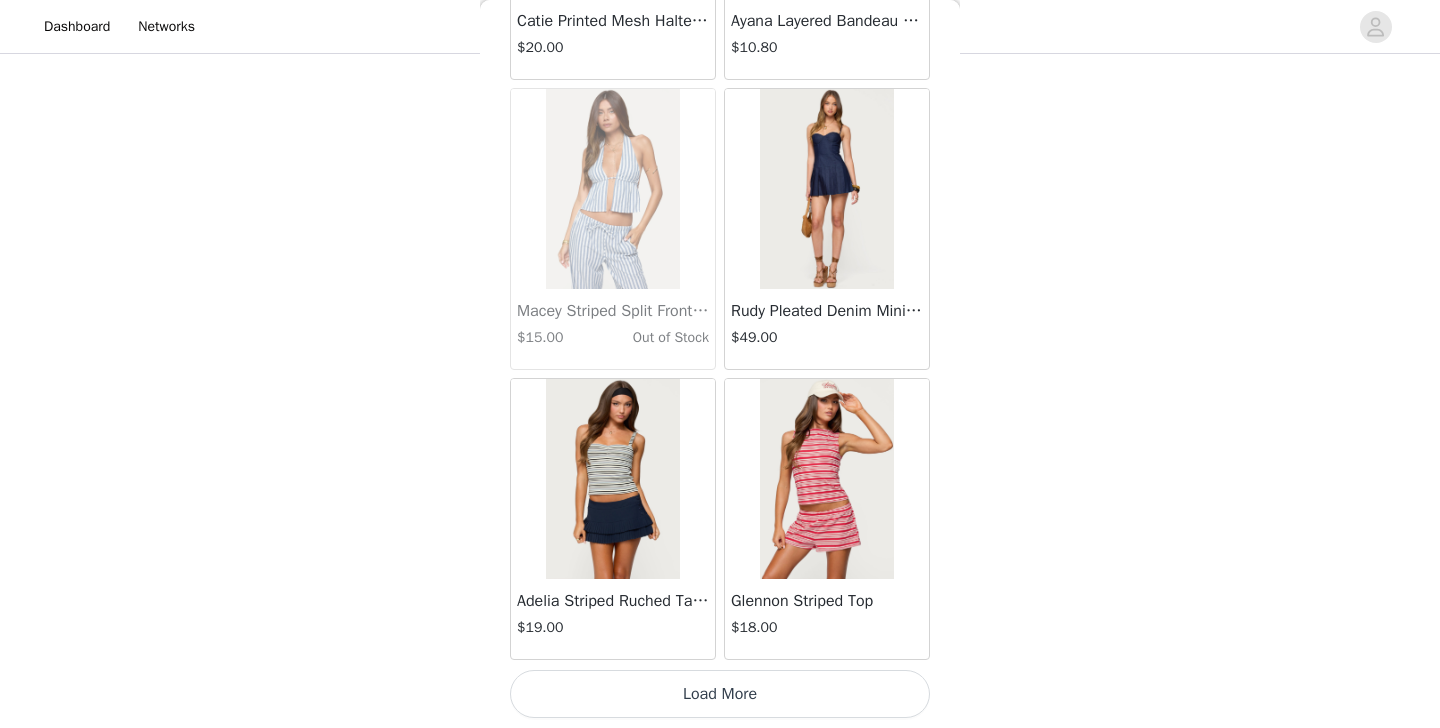 click on "Load More" at bounding box center (720, 694) 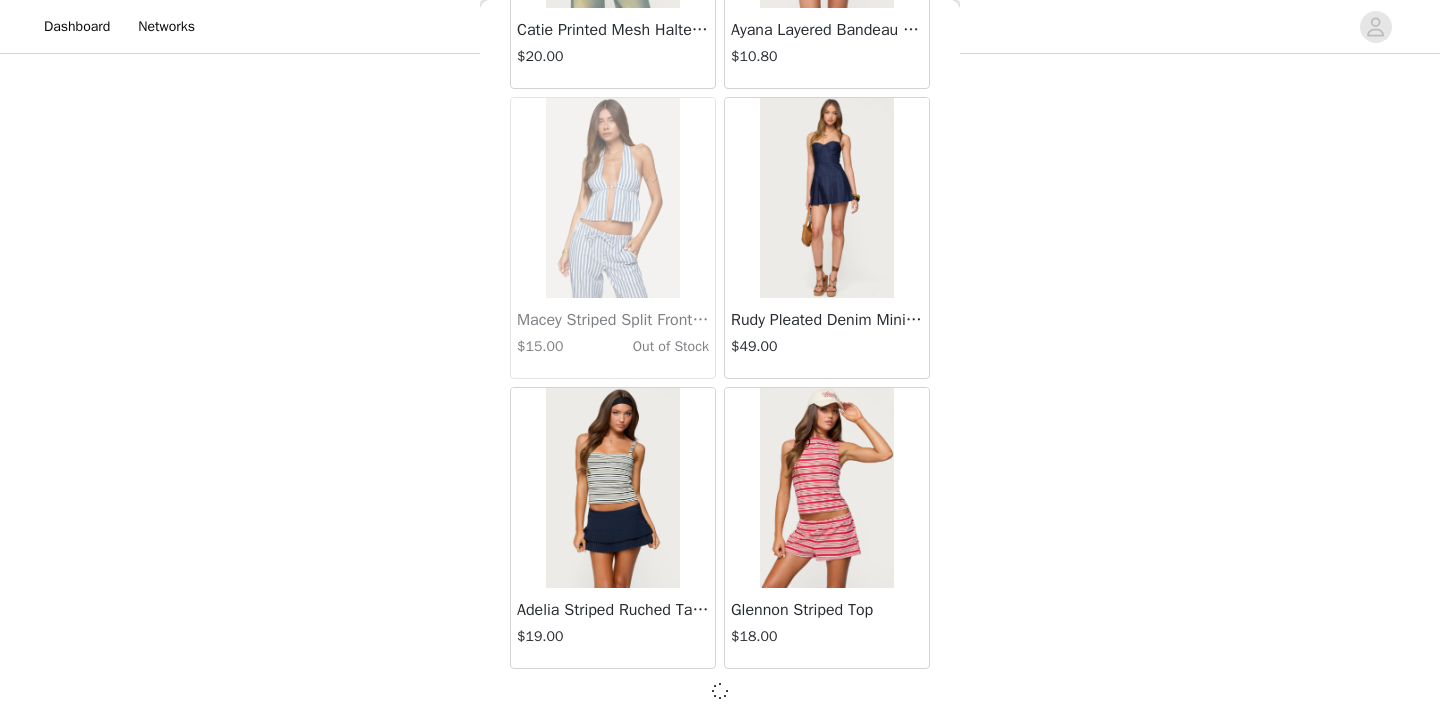 scroll, scrollTop: 19723, scrollLeft: 0, axis: vertical 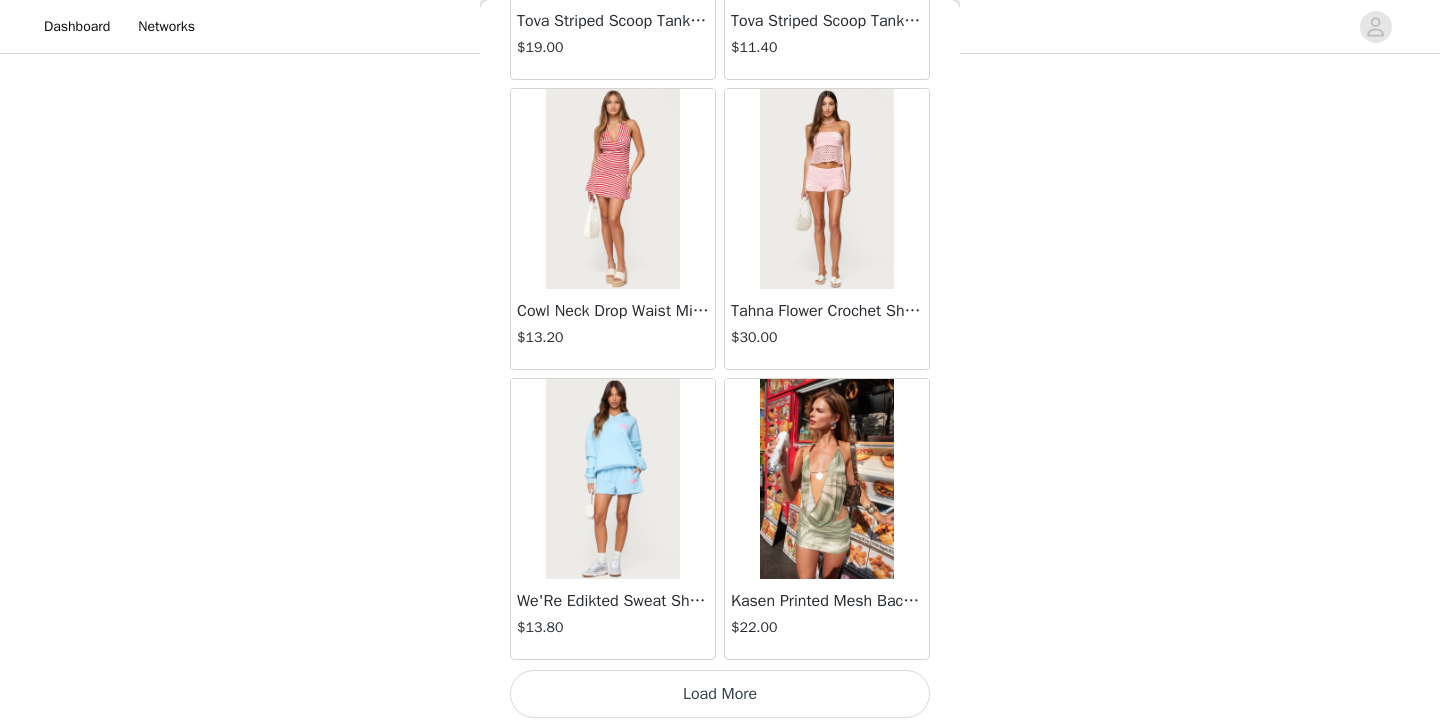click on "Load More" at bounding box center [720, 694] 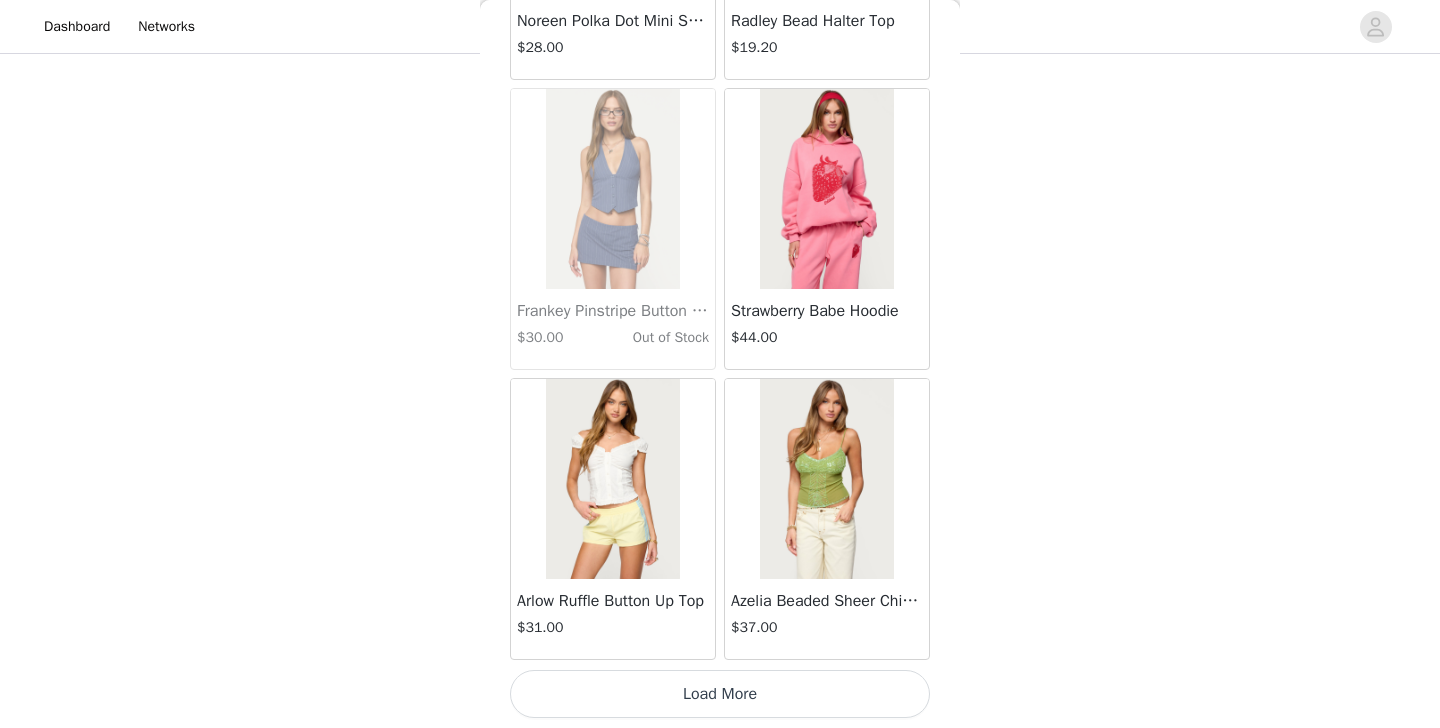 scroll, scrollTop: 25532, scrollLeft: 0, axis: vertical 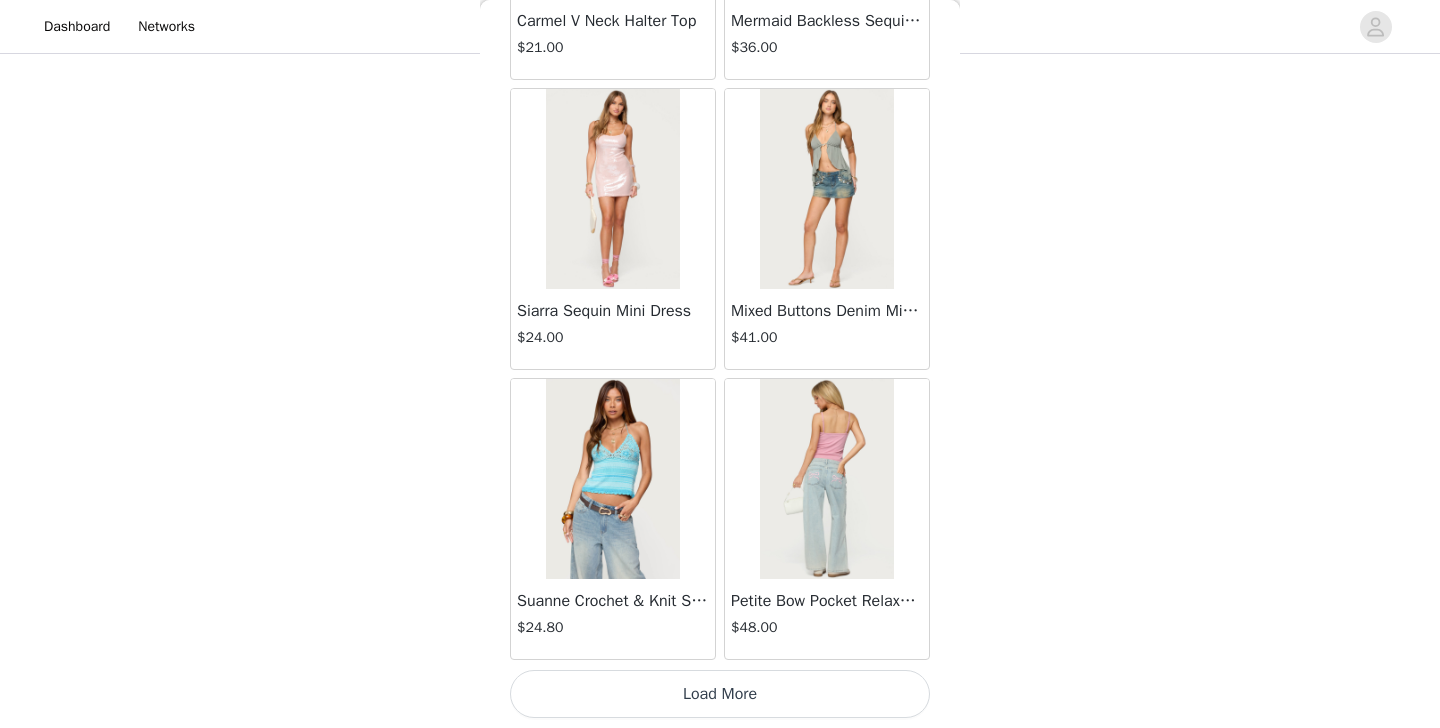 click on "STEP 1 OF 5
Products
Choose as many products as you'd like, up to $100.00.       3 Selected   Remaining Funds: $27.80         Noreen Polka Dot Mini Skort     $28.00       BLACK AND WHITE, S       Edit   Remove     Knotted One Shoulder Asymmetric Top     $17.00       BLACK, XS       Edit   Remove     Mckinley Denim Mini Skirt     $27.20       BLACK, M       Edit   Remove     Add Product     You may choose as many products as you'd like     Back       Jaynee Halter Top   $7.60       Tropical Fruits Graphic T Shirt   $19.00   Out of Stock     Patti Floral Mini Dress   $27.20       Starrie Panel Stitch Low Rise Jeans   $53.00       Fringe Sequin Crochet Poncho   $39.00       Macee Gingham Romper   $34.00       Malena Asymmetric Halter Top   $9.20       Clementina Eyelet Bodysuit   $18.40       Edikted LA Hoodie   $44.00       Keryn Striped Asymmetric Top   $10.80       Helsa Grommet T Shirt   $18.40         $24.00" at bounding box center [720, 142] 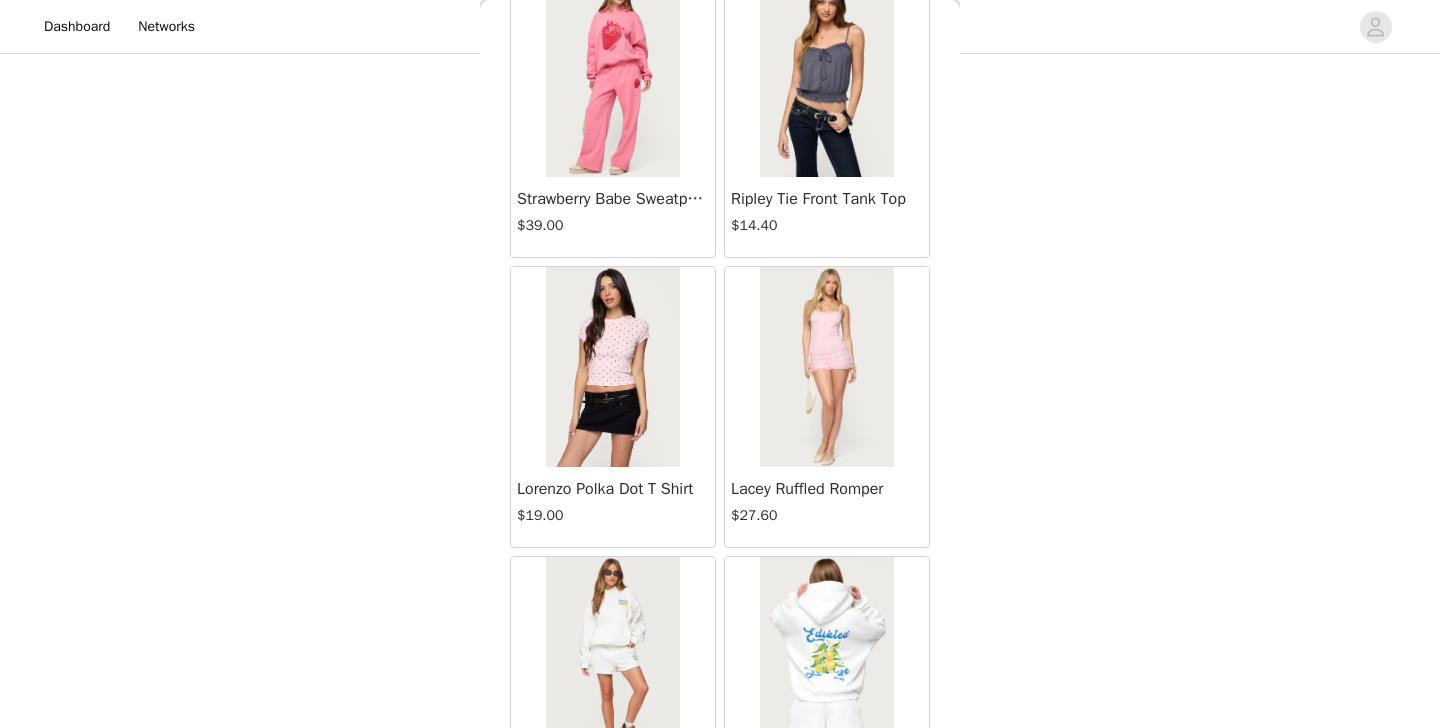 scroll, scrollTop: 29420, scrollLeft: 0, axis: vertical 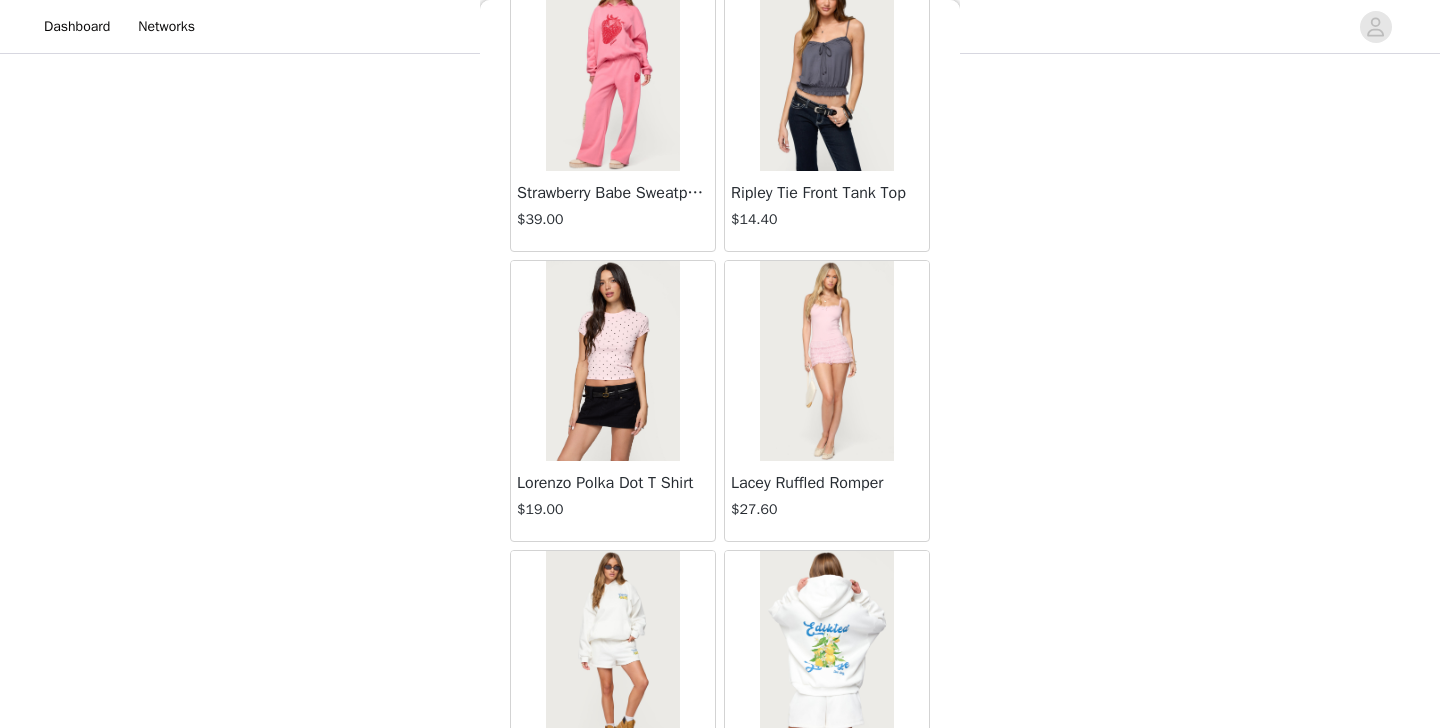 click at bounding box center (612, 361) 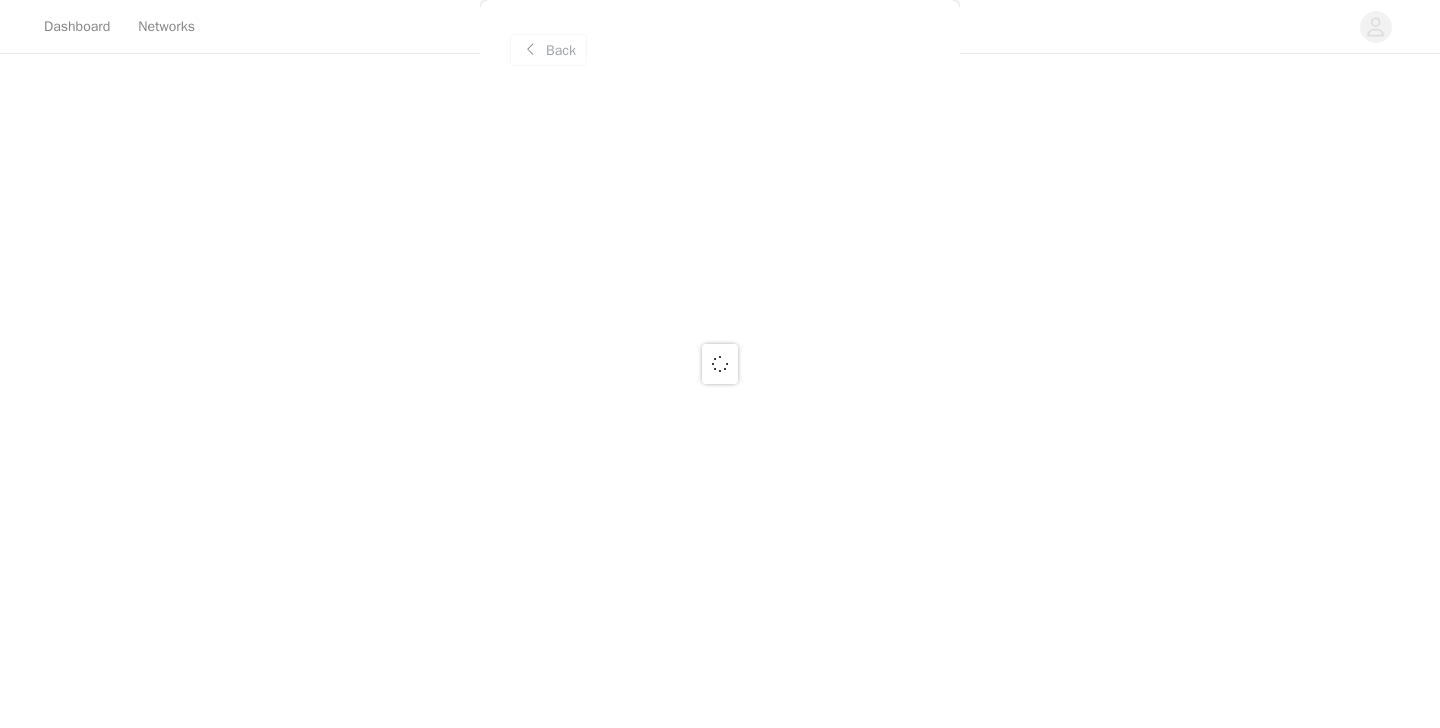 scroll, scrollTop: 0, scrollLeft: 0, axis: both 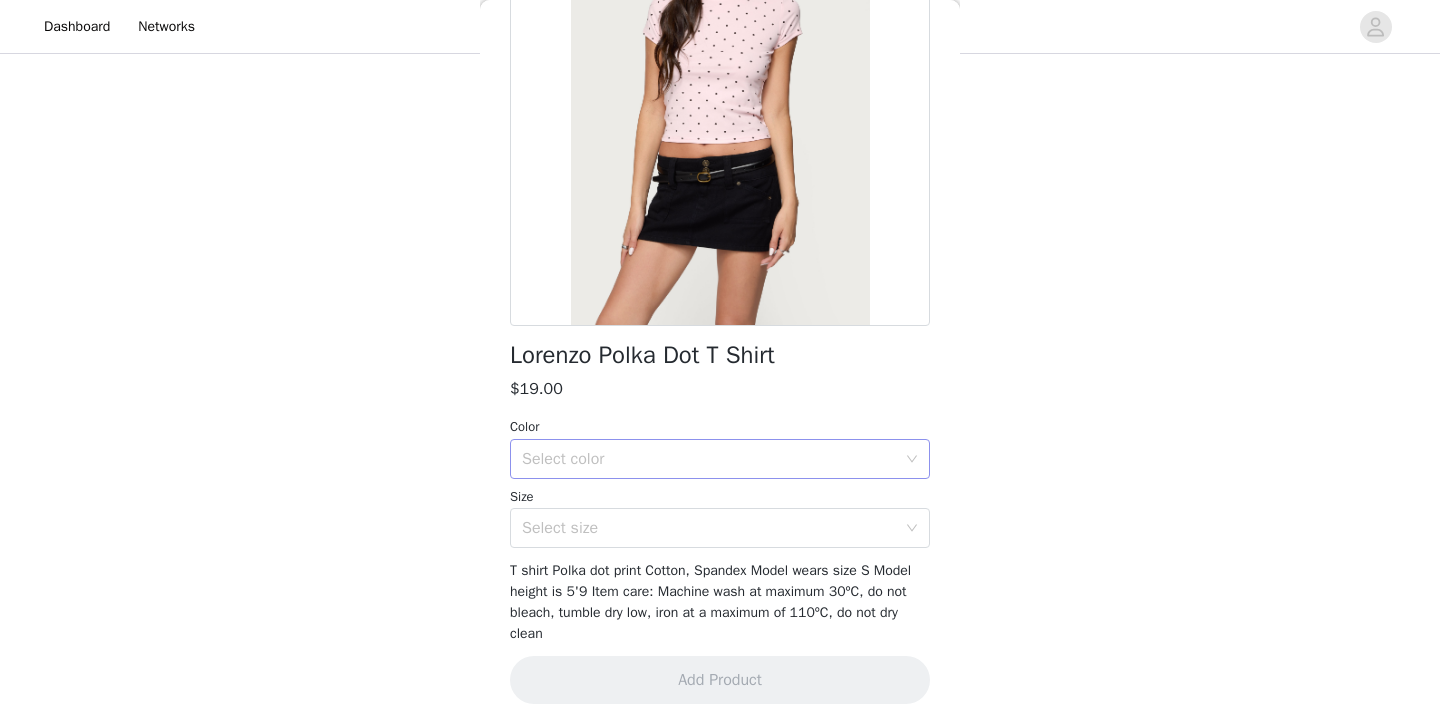 click on "Select color" at bounding box center (709, 459) 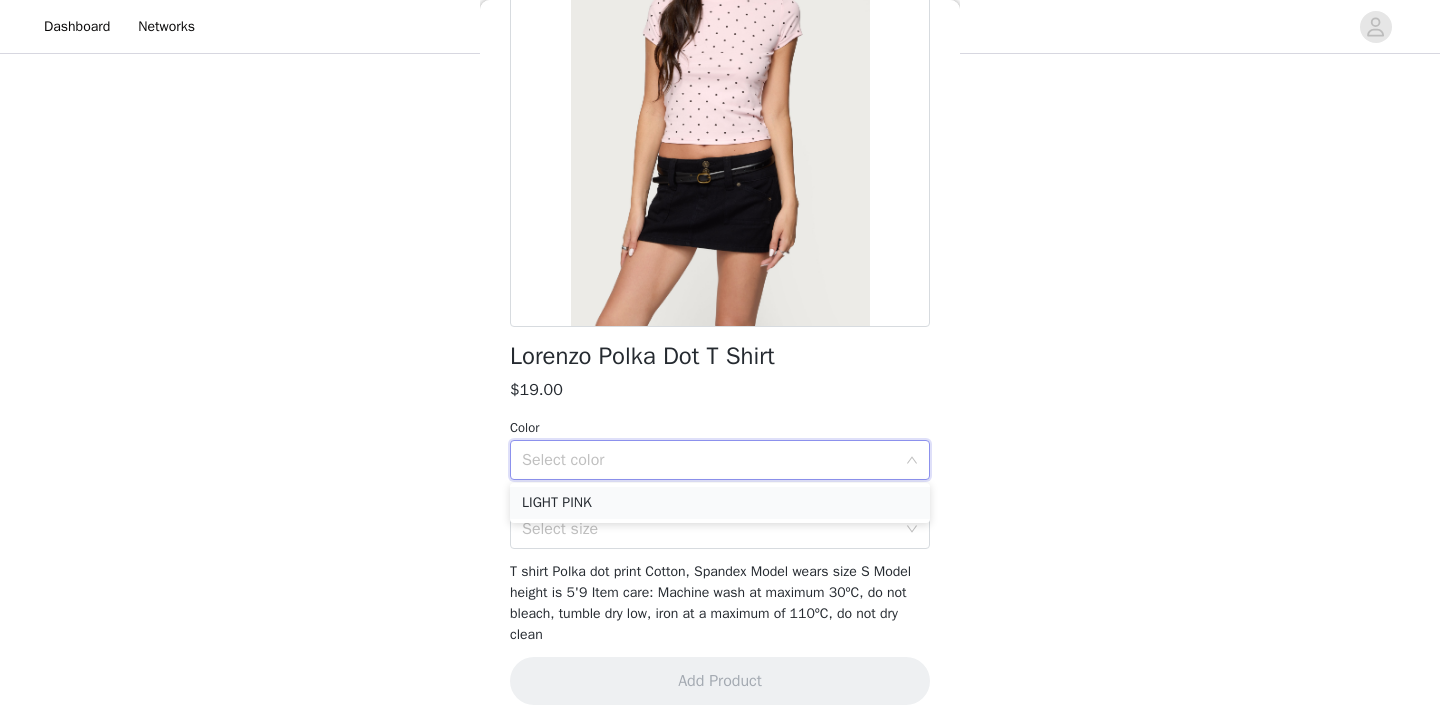 click on "LIGHT PINK" at bounding box center (720, 503) 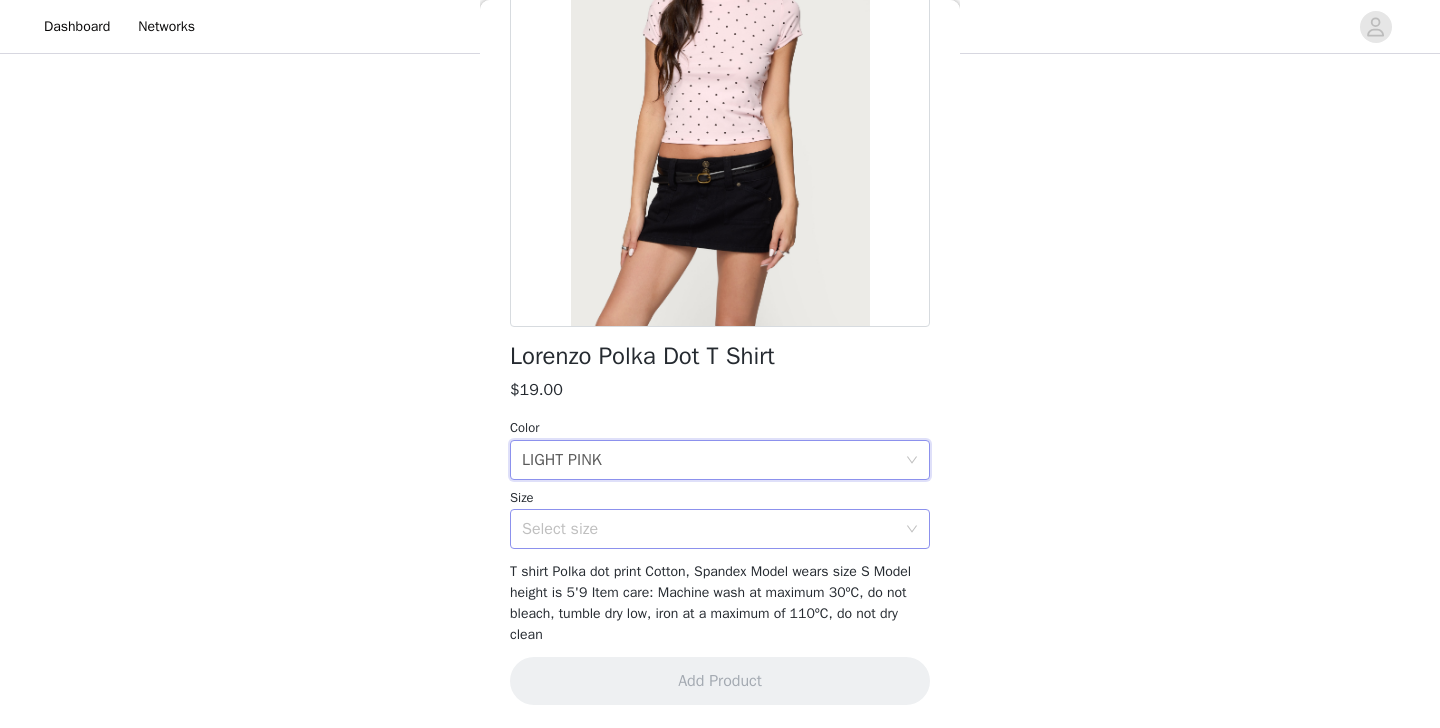 click on "Select size" at bounding box center (709, 529) 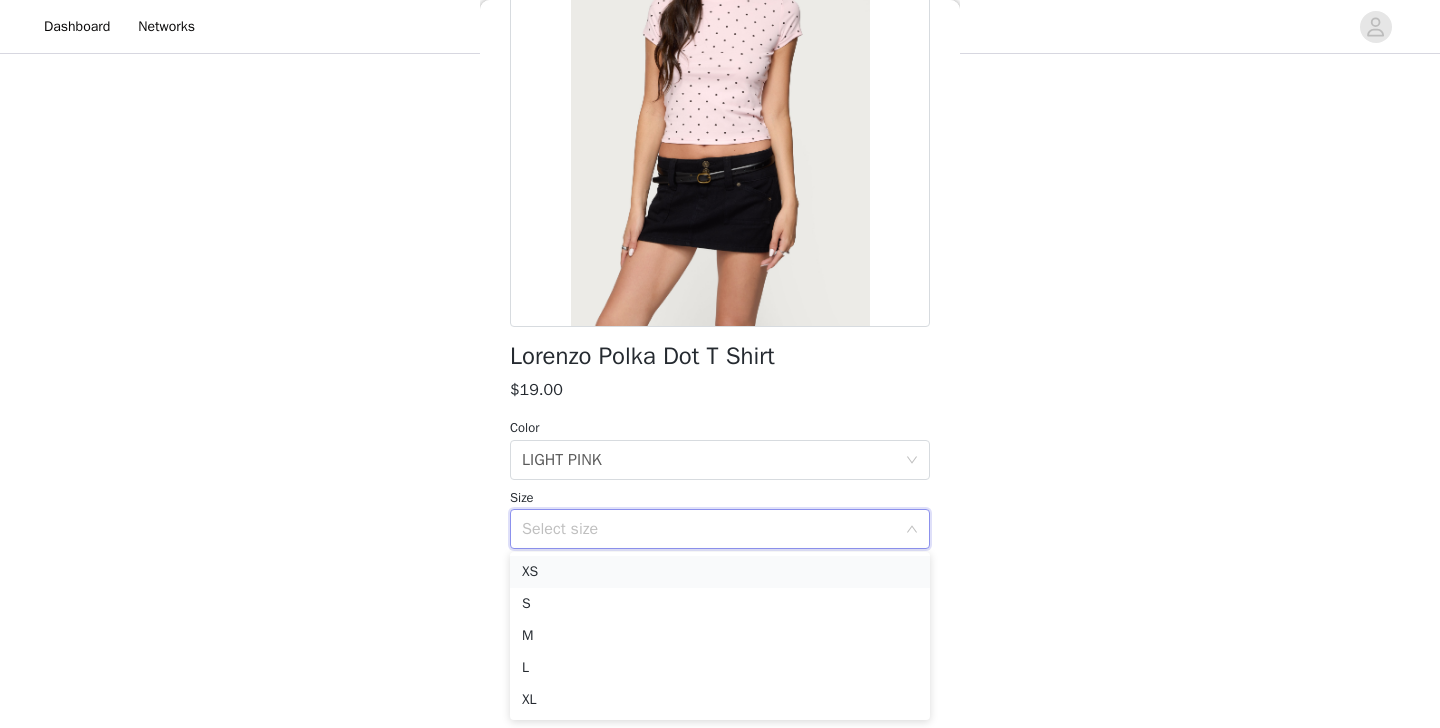 click on "XS" at bounding box center [720, 572] 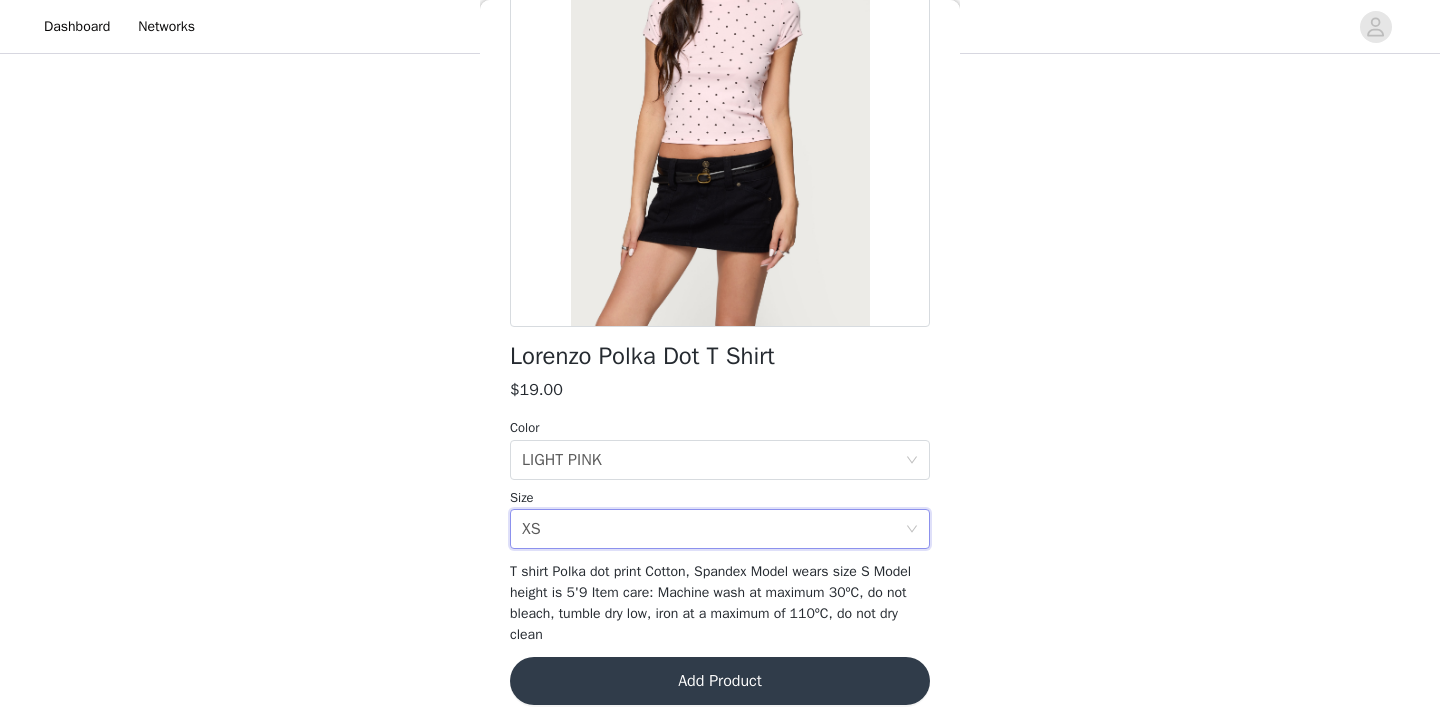 click on "Add Product" at bounding box center [720, 681] 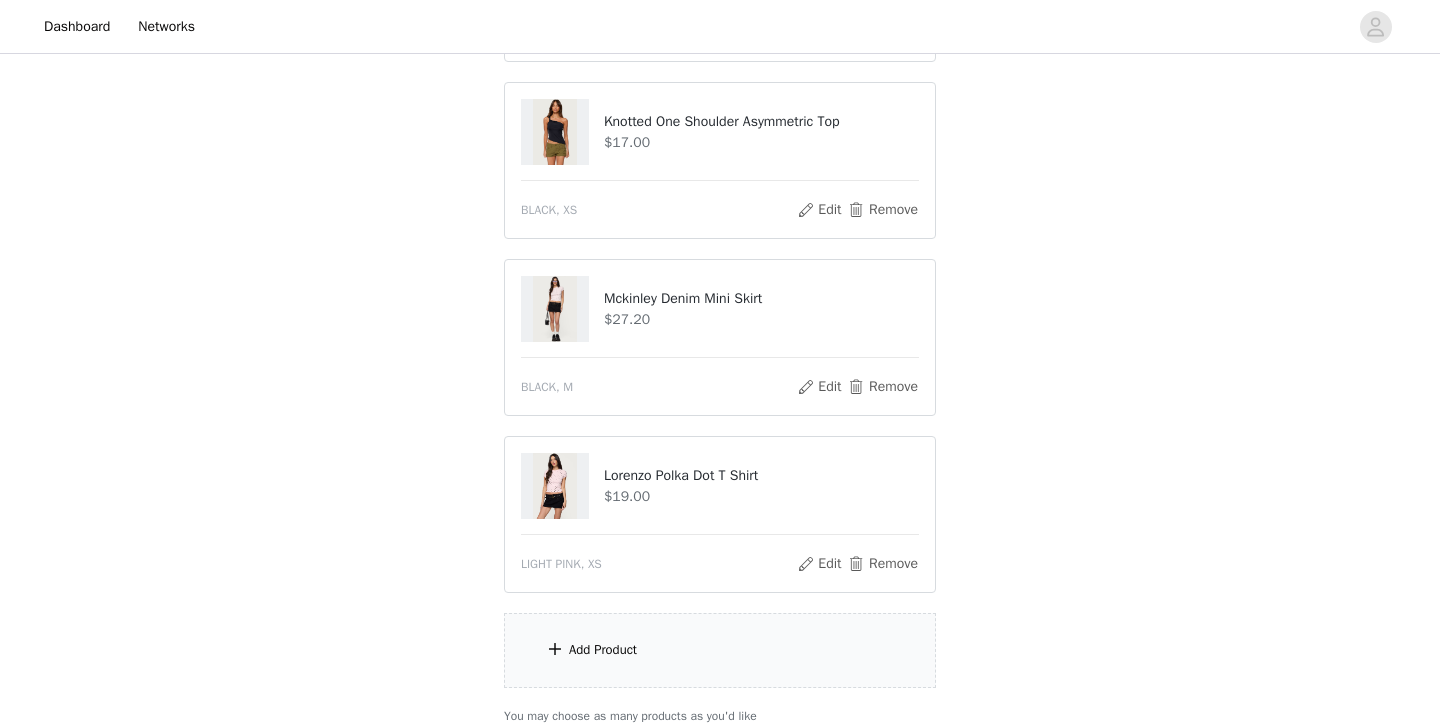 scroll, scrollTop: 375, scrollLeft: 0, axis: vertical 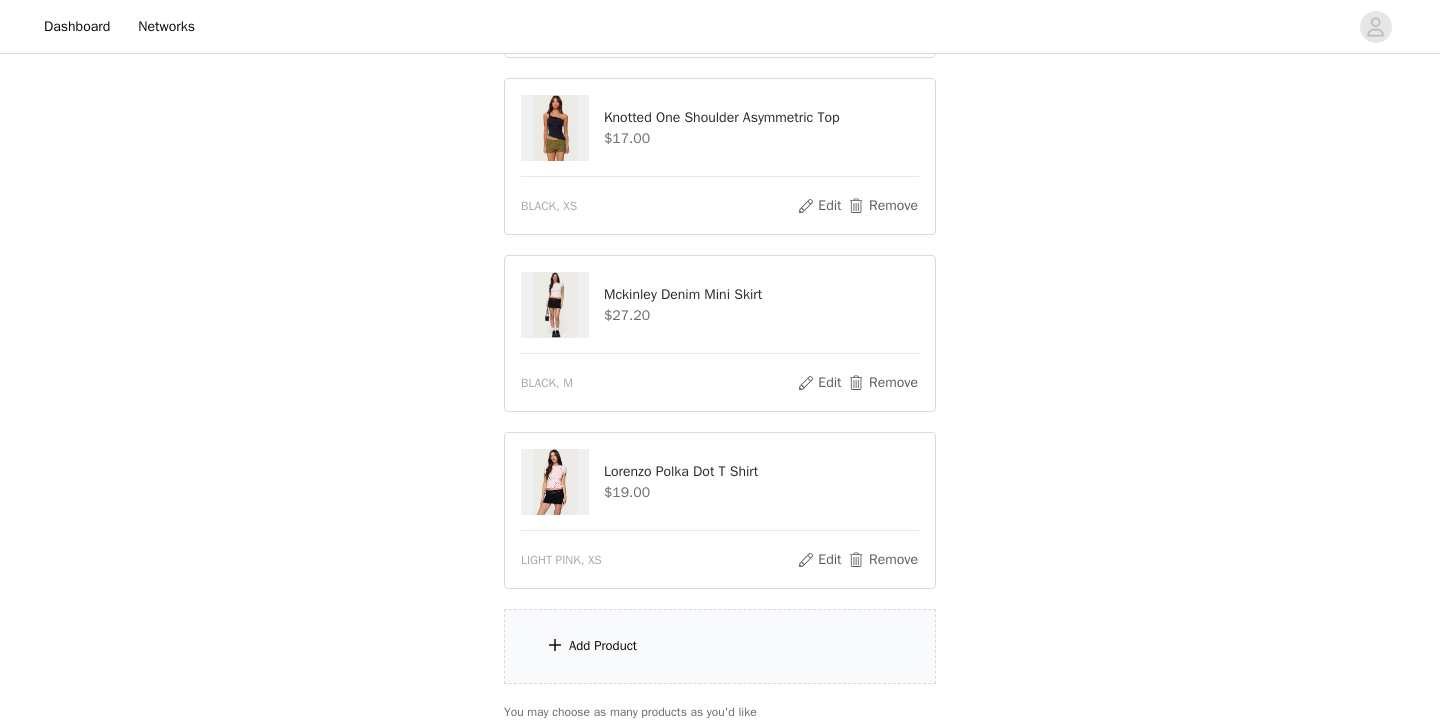 click on "Choose as many products as you'd like, up to $100.00.       4 Selected   Remaining Funds: $8.80         Noreen Polka Dot Mini Skort     $28.00       BLACK AND WHITE, S       Edit   Remove     Knotted One Shoulder Asymmetric Top     $17.00       BLACK, XS       Edit   Remove     Mckinley Denim Mini Skirt     $27.20       BLACK, M       Edit   Remove     Lorenzo Polka Dot T Shirt     $19.00       LIGHTPINK, XS       Edit   Remove     Add Product     You may choose as many products as you'd like" at bounding box center [720, 266] 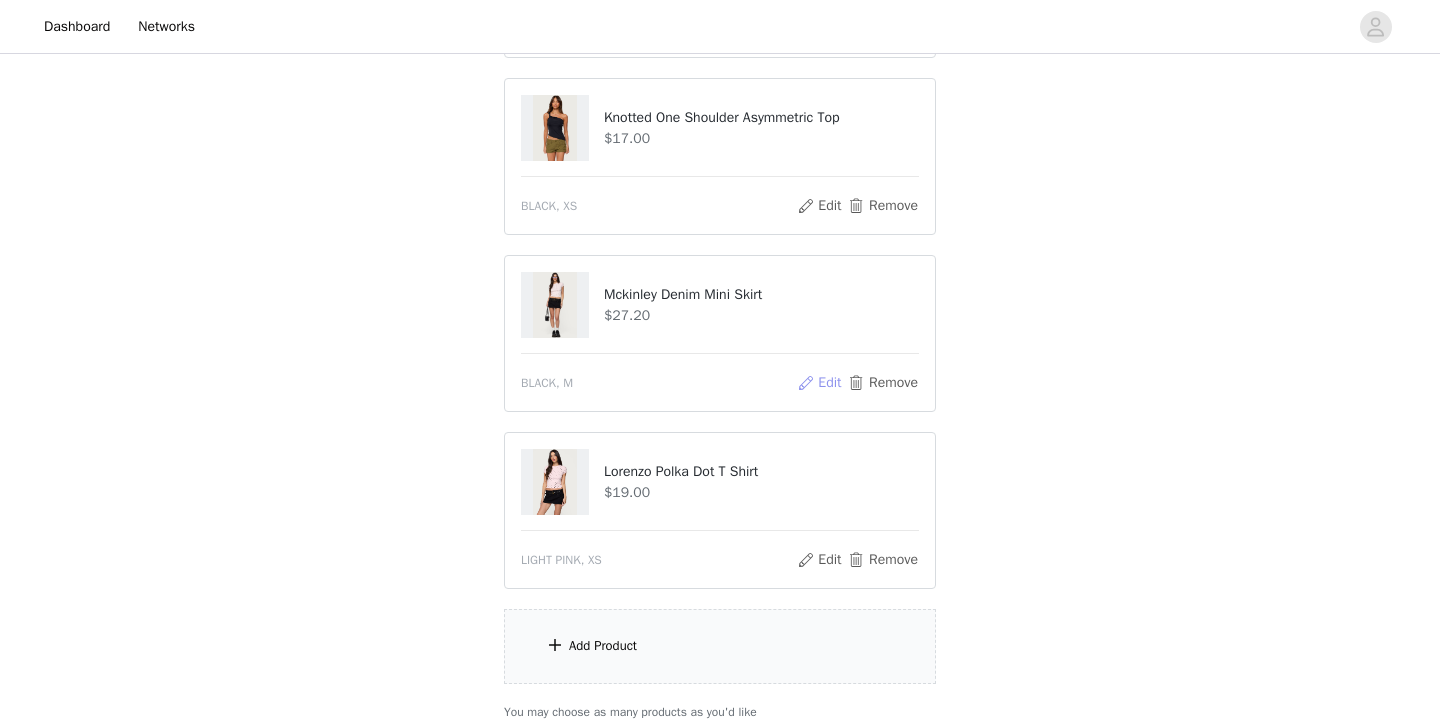 click on "Edit" at bounding box center (819, 383) 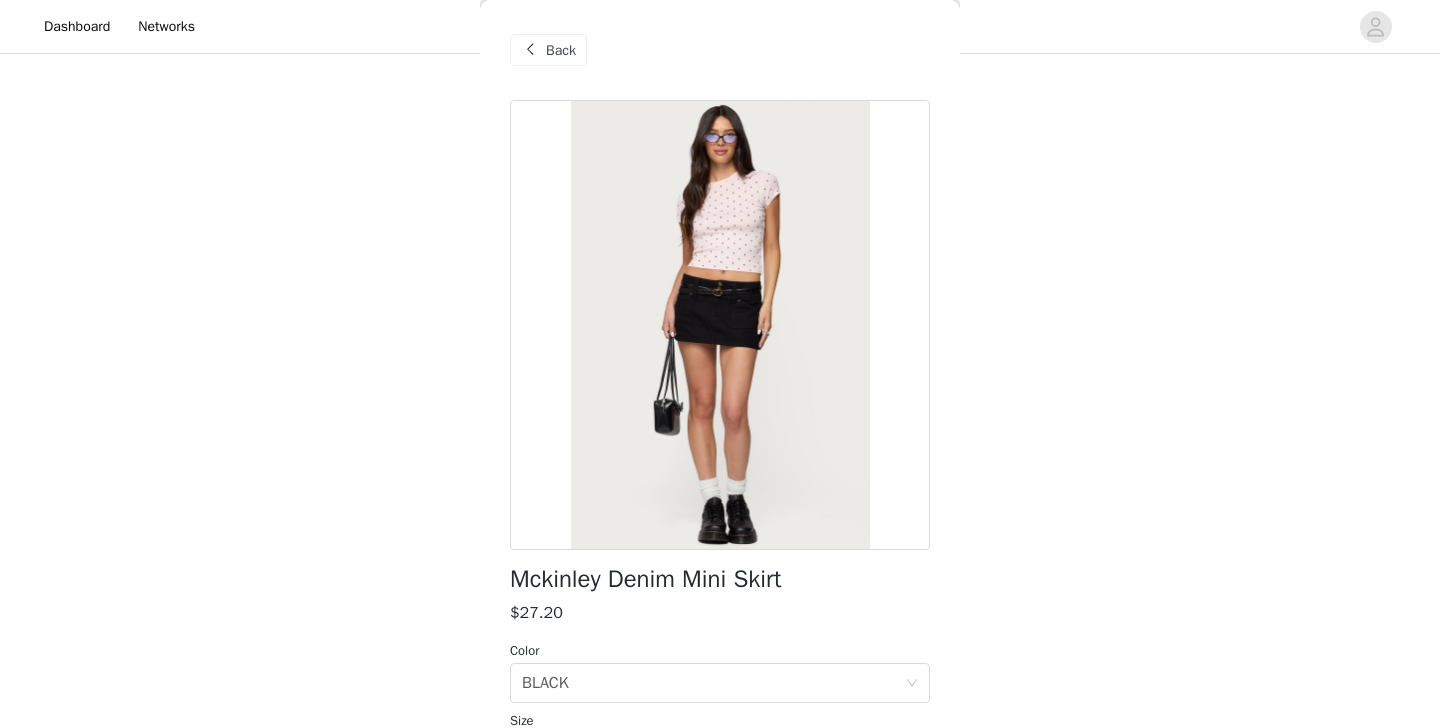 scroll, scrollTop: 0, scrollLeft: 0, axis: both 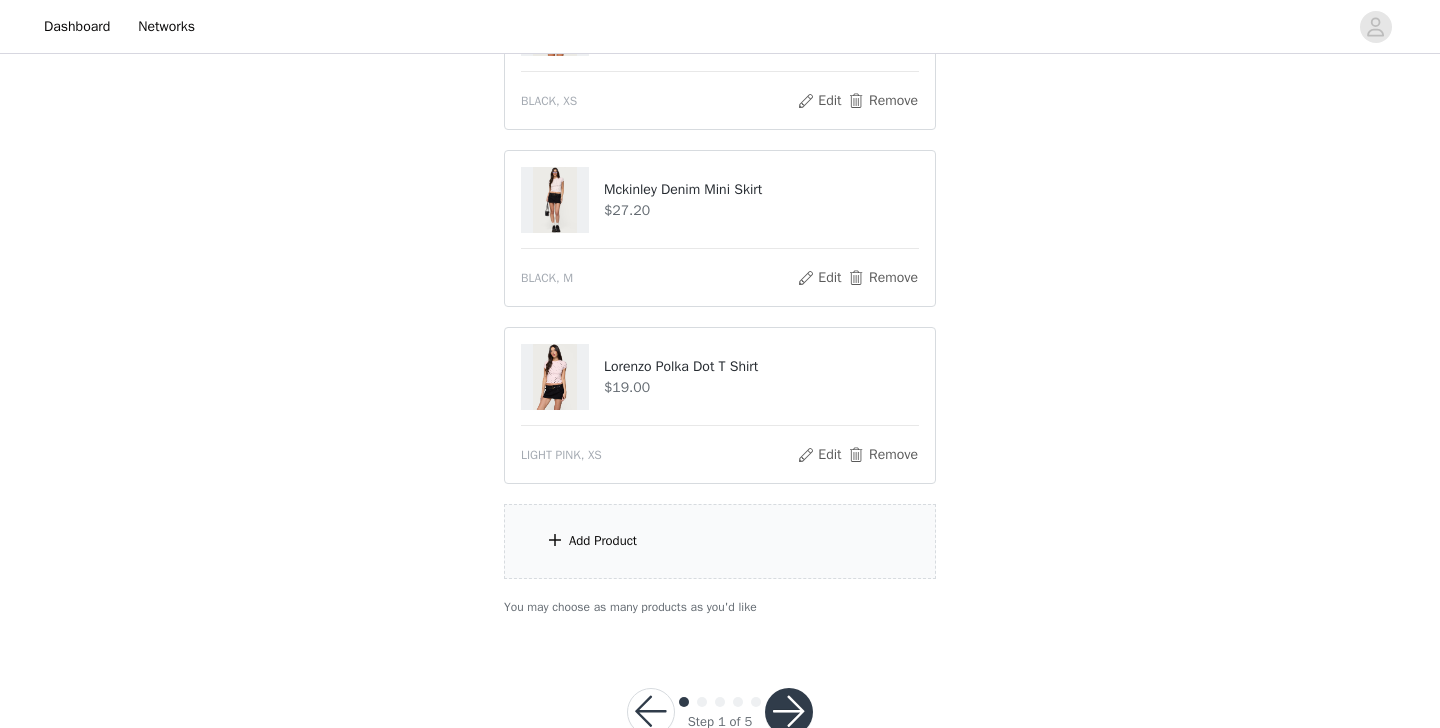 click on "Add Product" at bounding box center (603, 541) 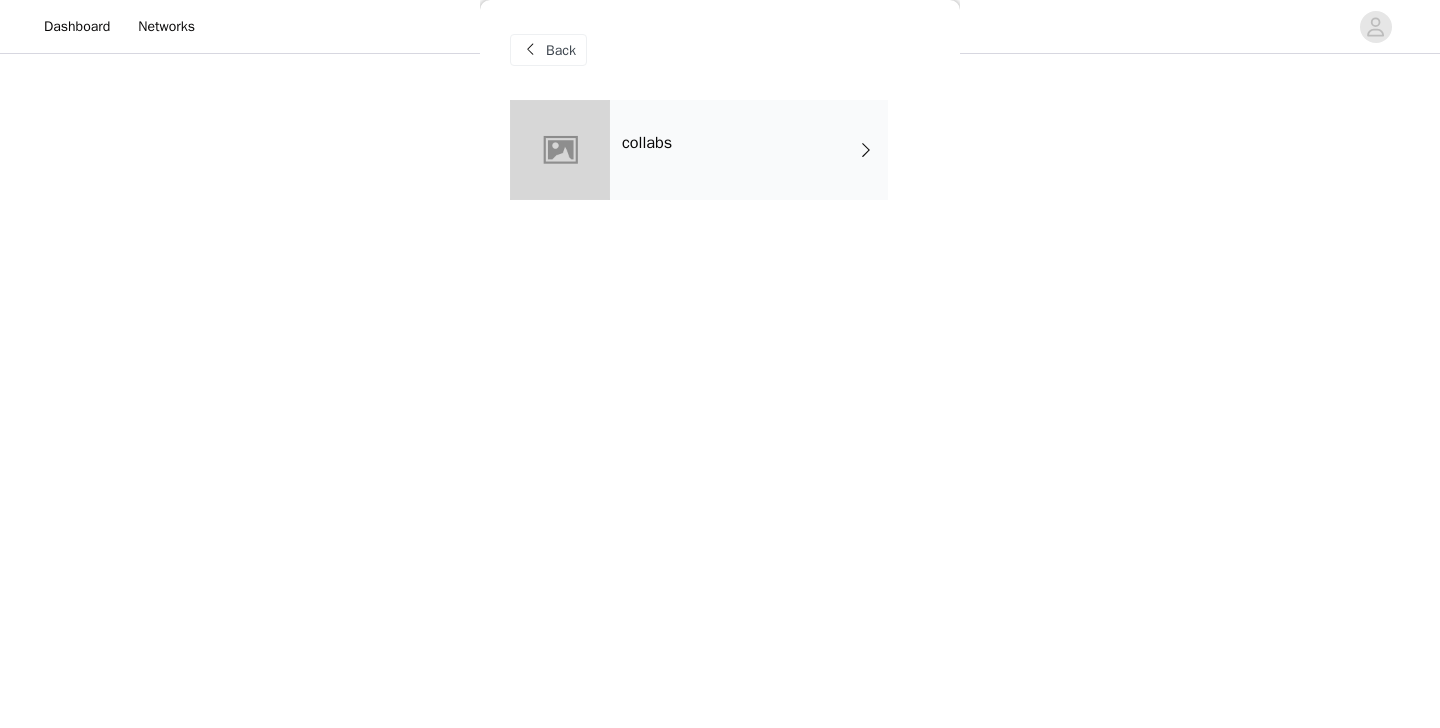 click on "collabs" at bounding box center [749, 150] 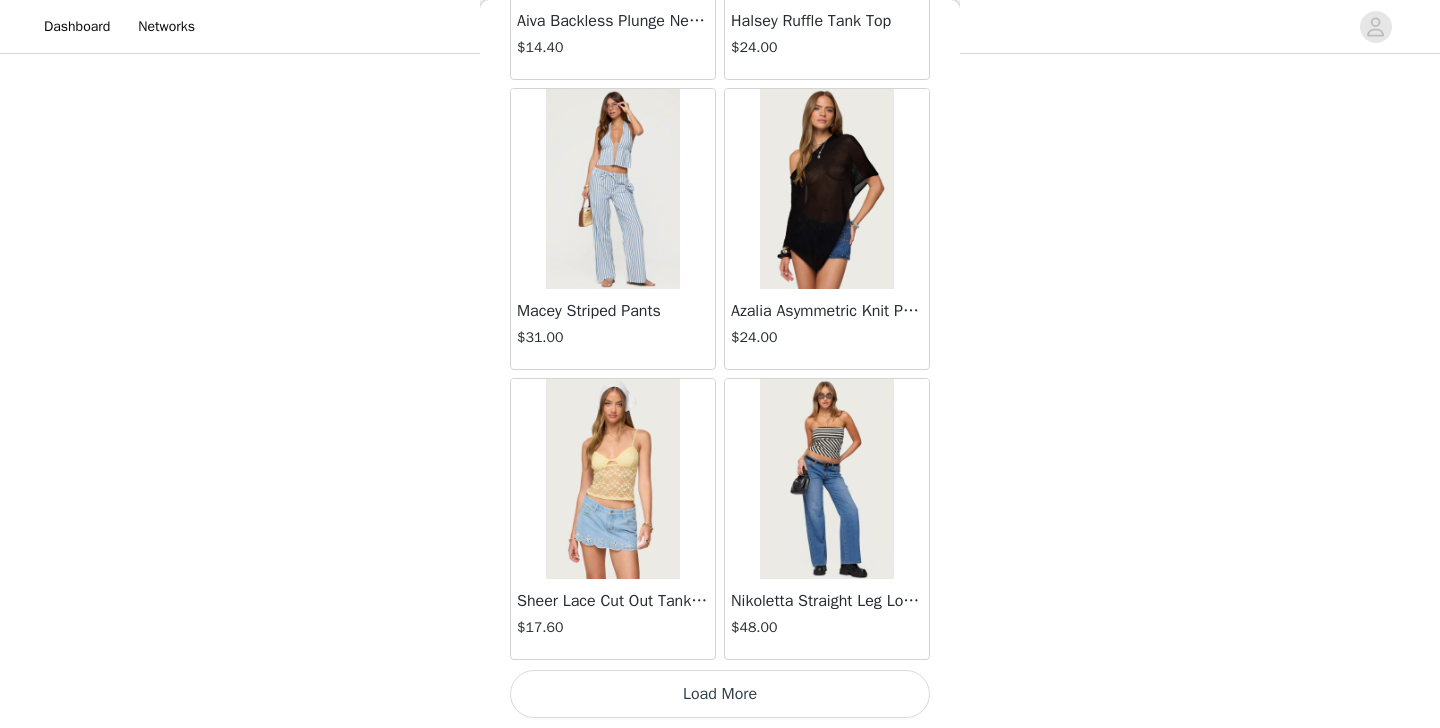 scroll, scrollTop: 2332, scrollLeft: 0, axis: vertical 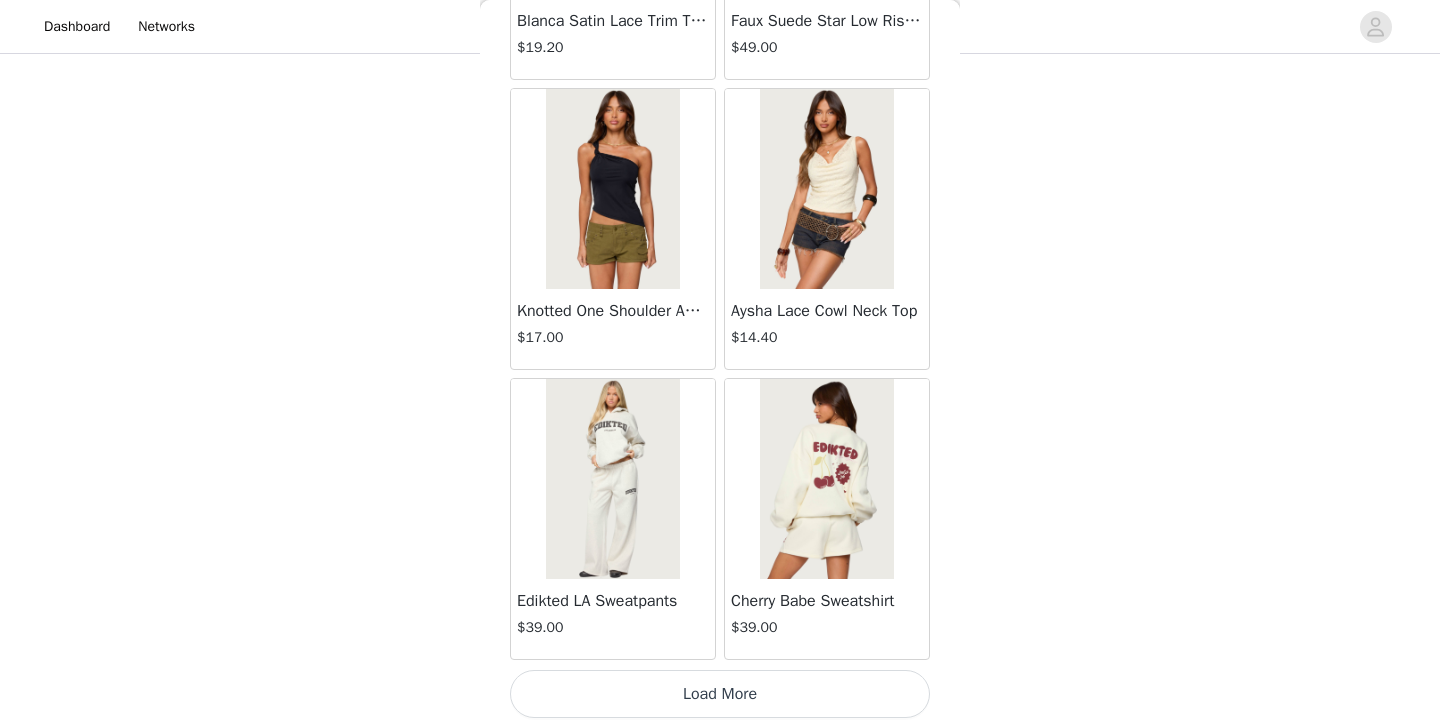 click on "Load More" at bounding box center (720, 694) 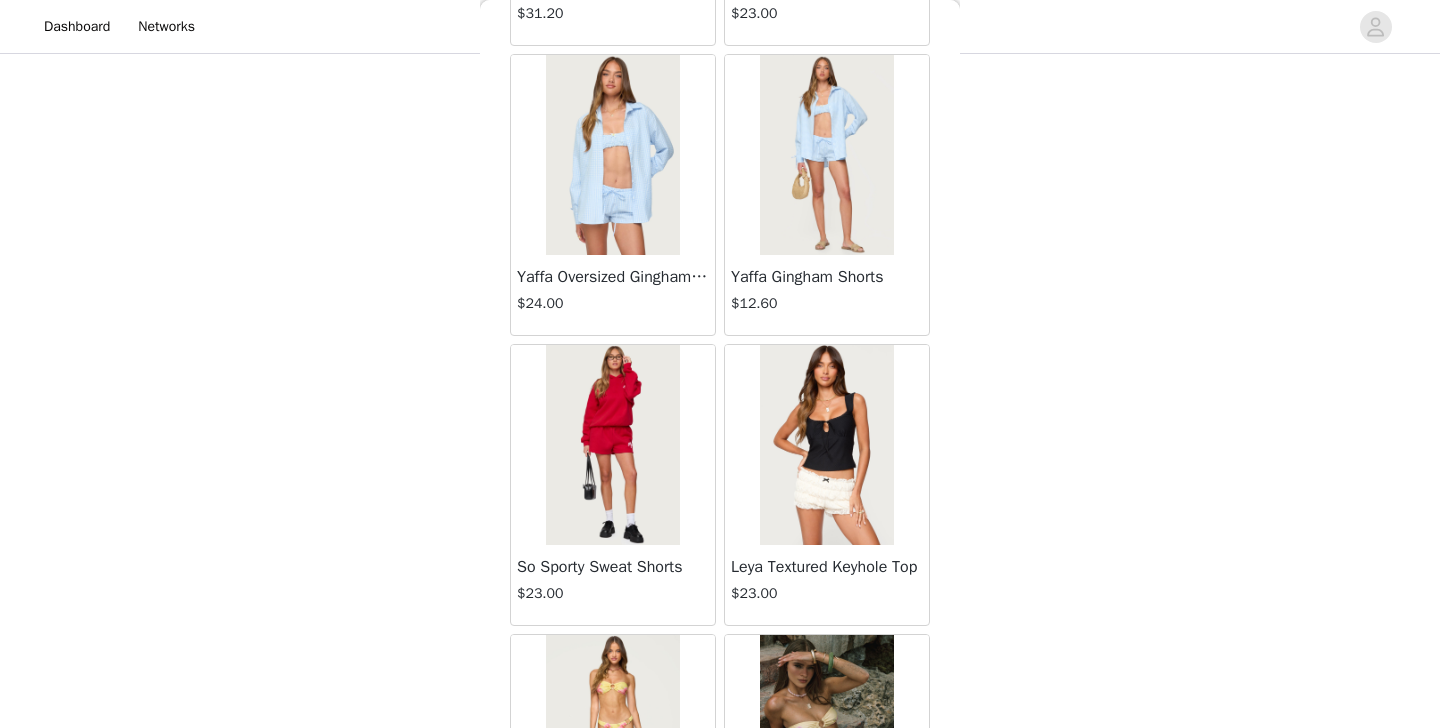 scroll, scrollTop: 7865, scrollLeft: 0, axis: vertical 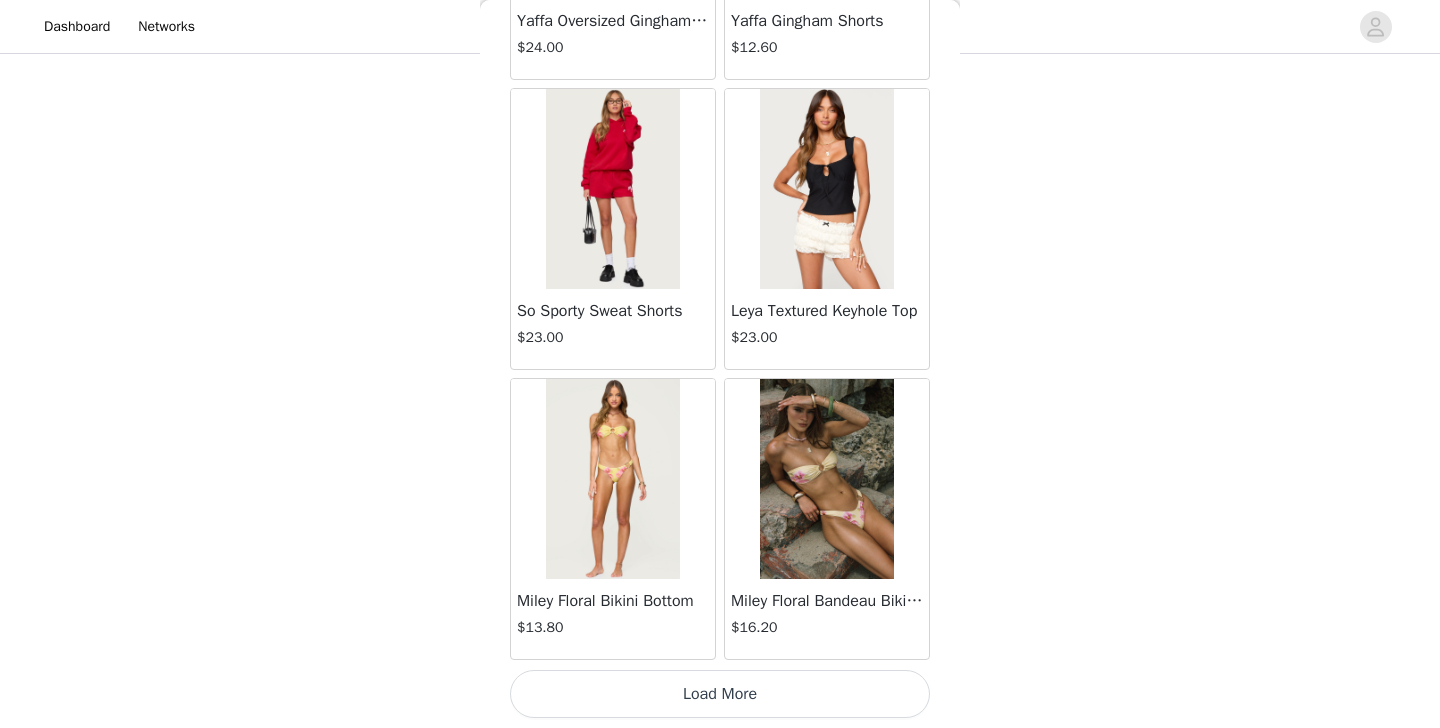 click on "Load More" at bounding box center (720, 694) 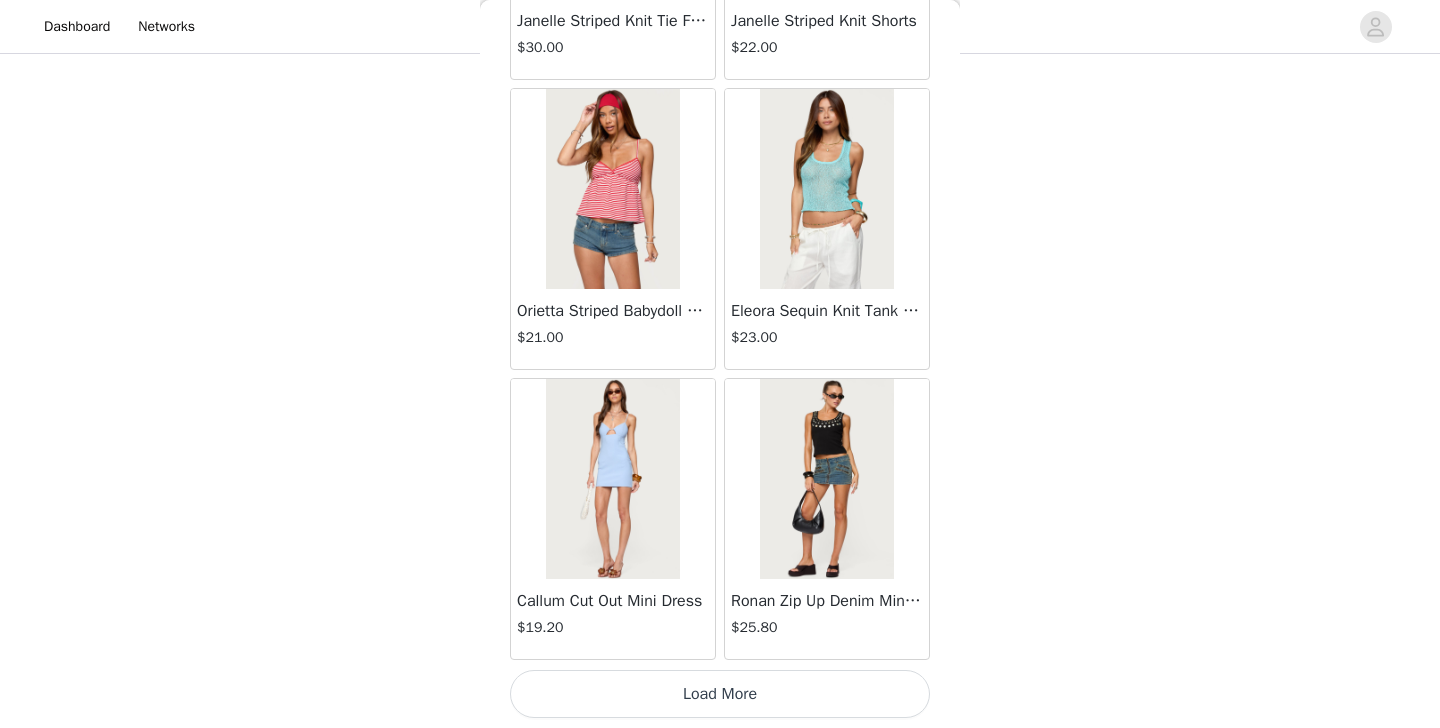 scroll, scrollTop: 11032, scrollLeft: 0, axis: vertical 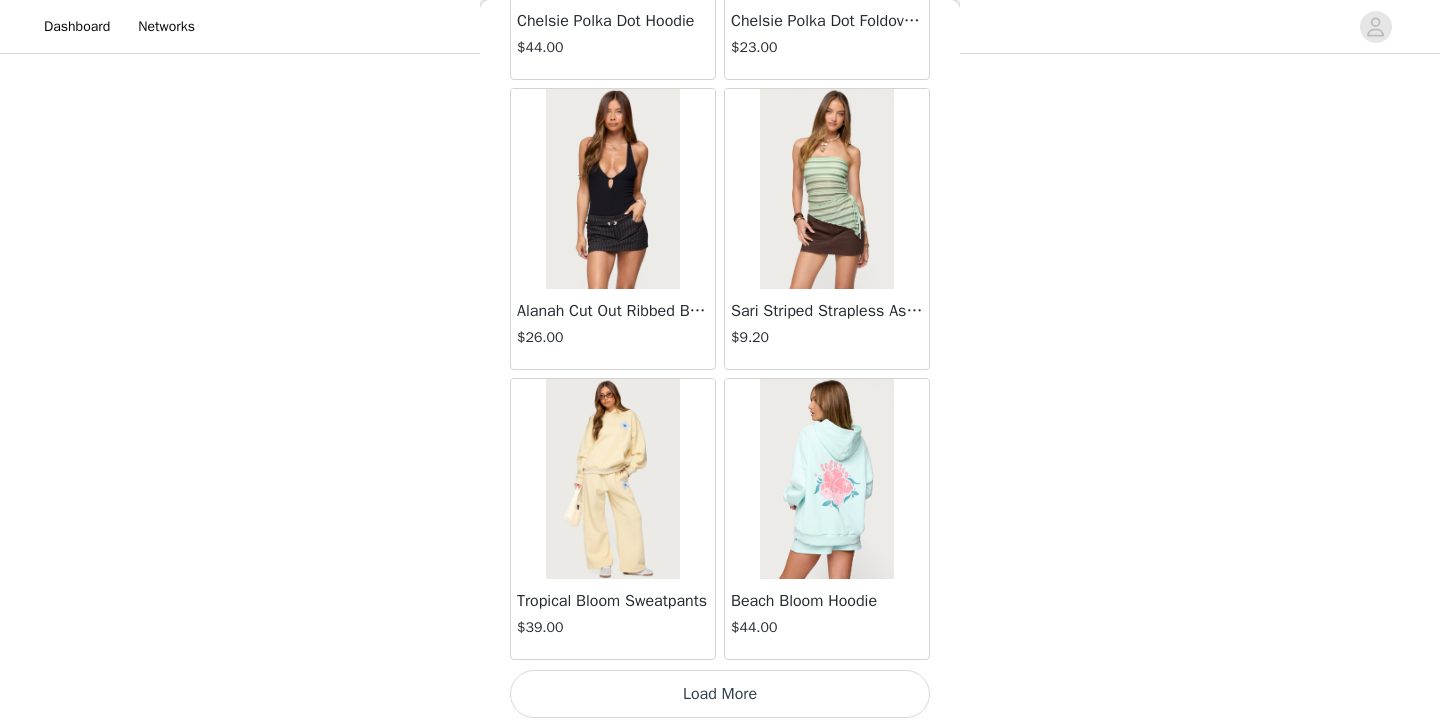 click on "Load More" at bounding box center (720, 694) 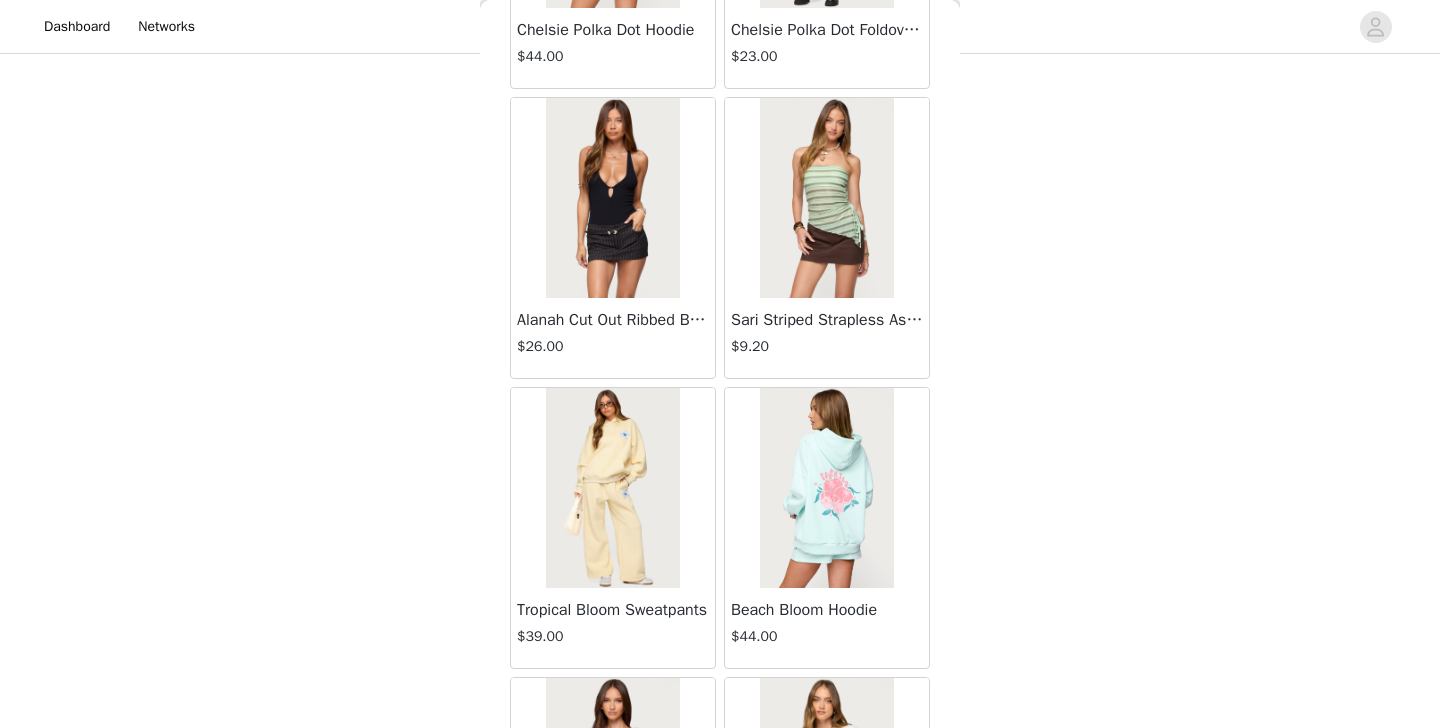scroll, scrollTop: 536, scrollLeft: 0, axis: vertical 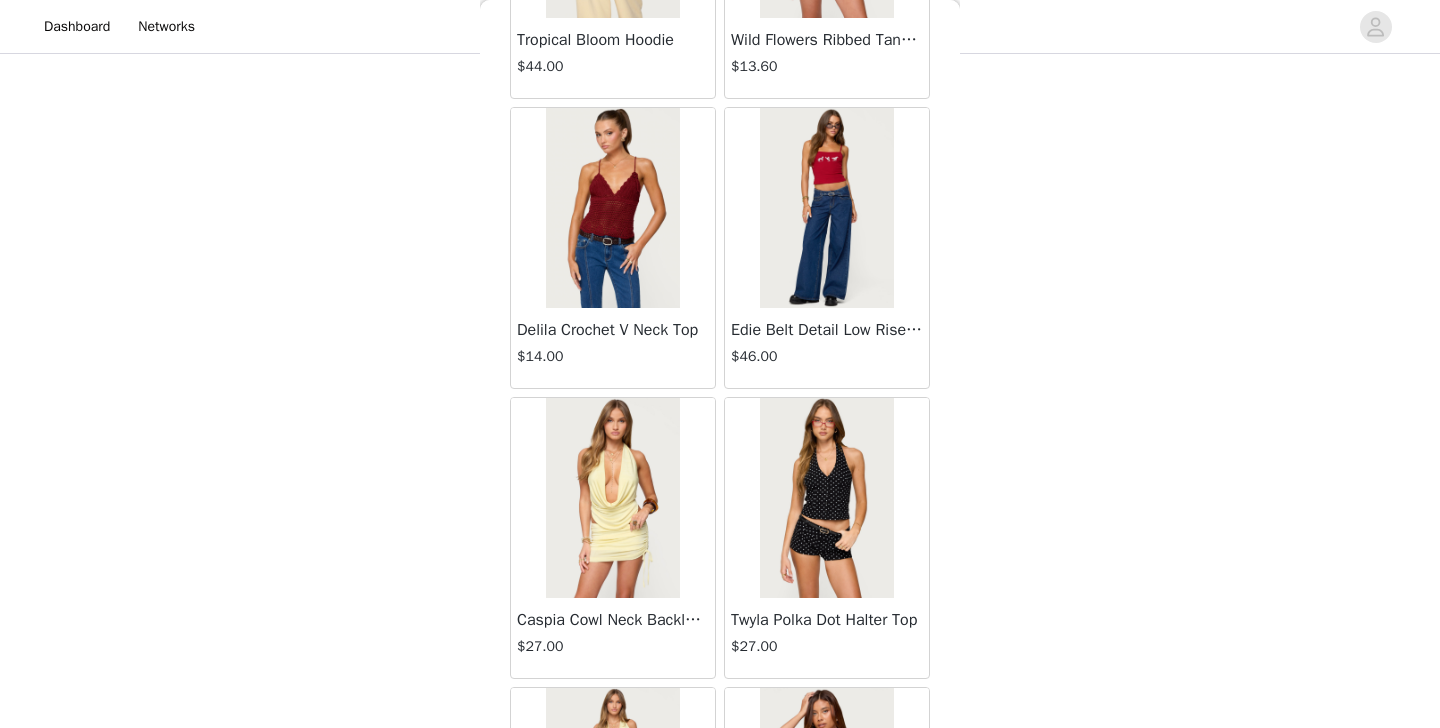 click at bounding box center (826, 208) 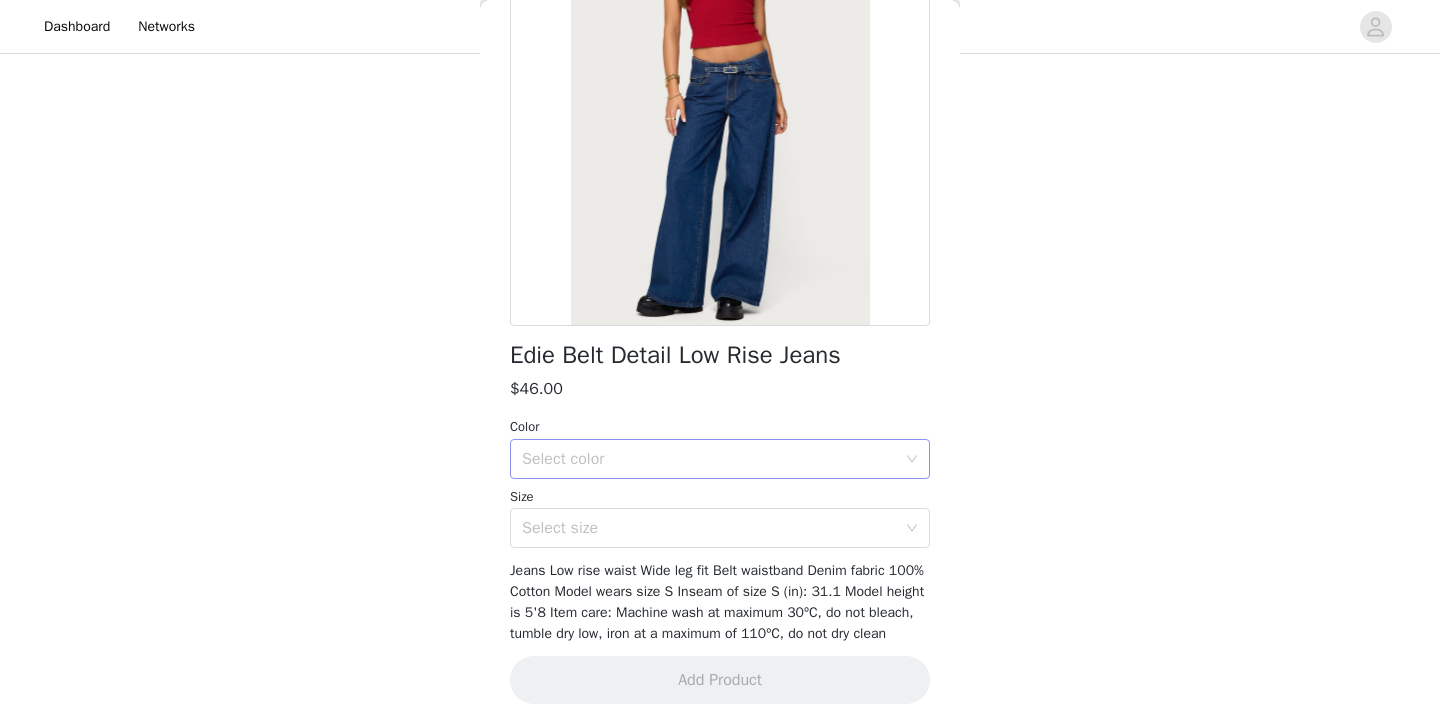 scroll, scrollTop: 244, scrollLeft: 0, axis: vertical 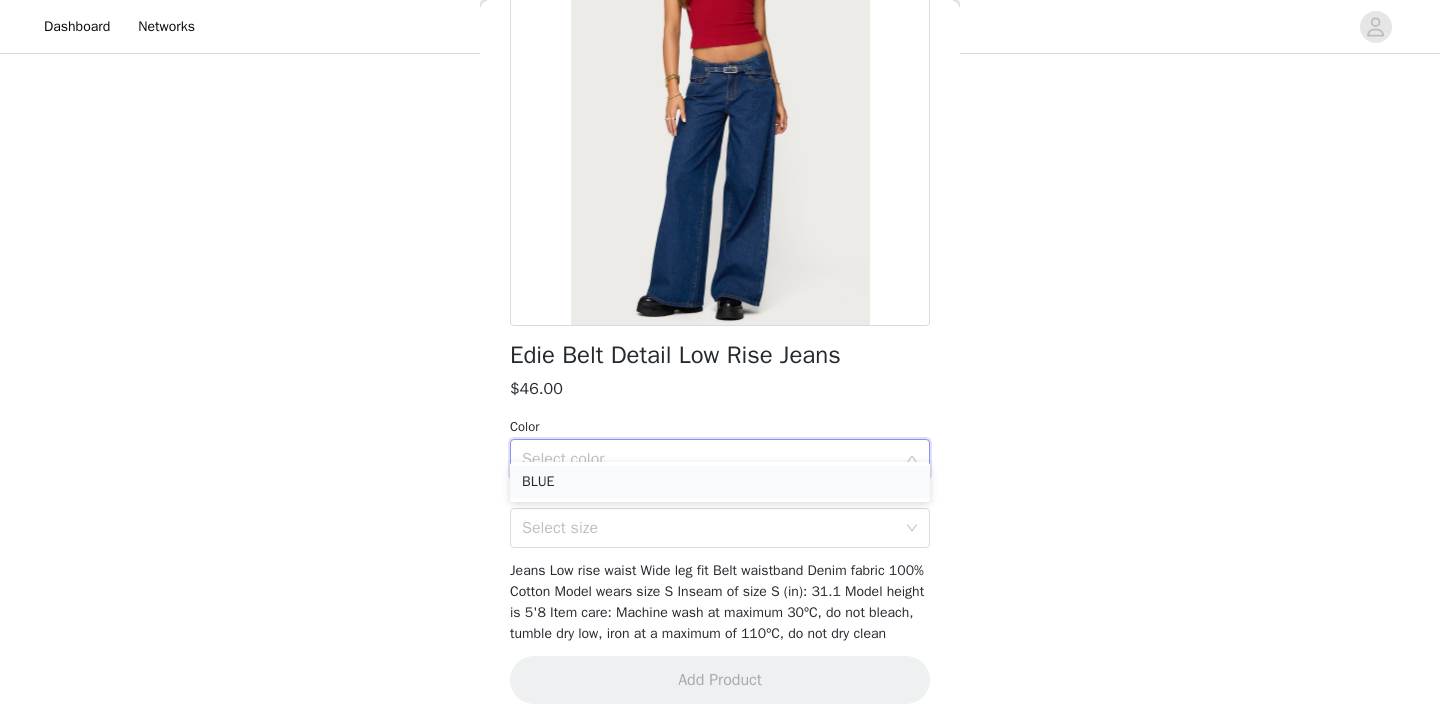 click on "BLUE" at bounding box center (720, 482) 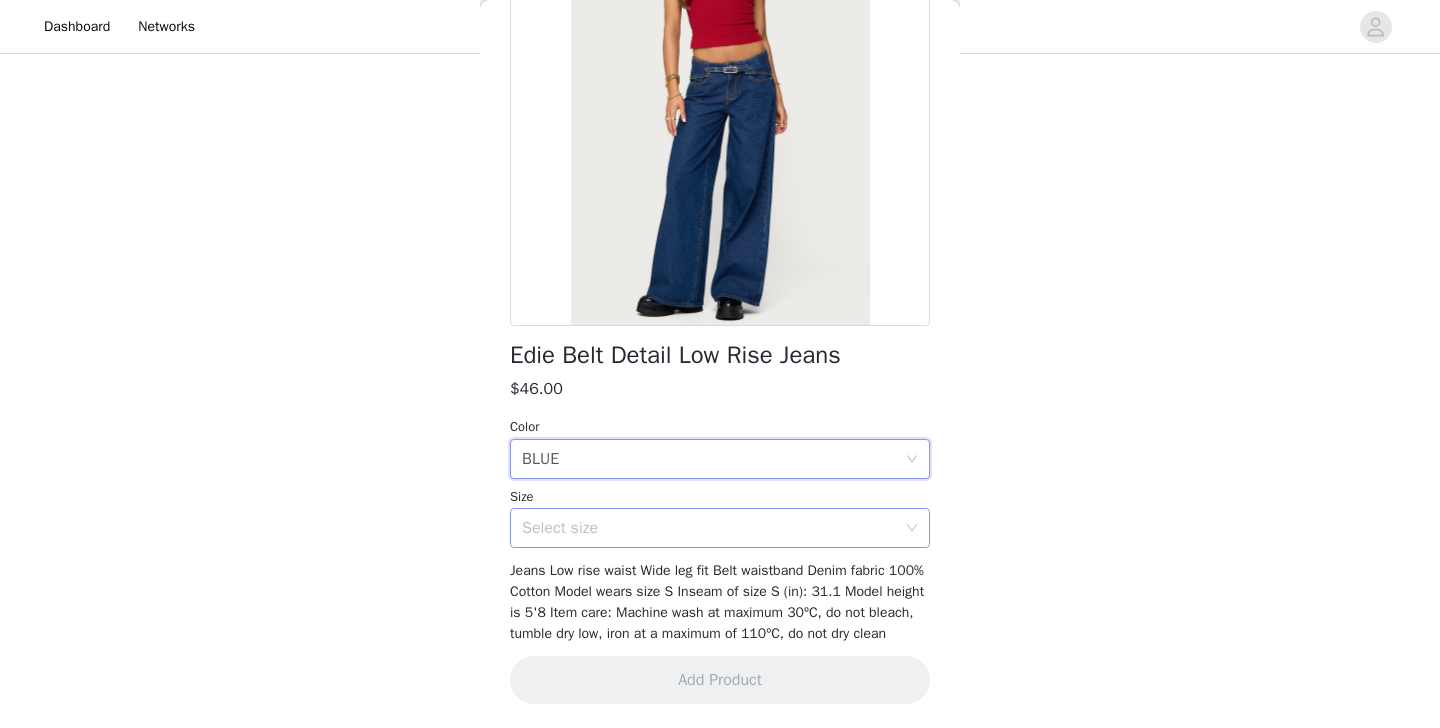 click on "Select size" at bounding box center (709, 528) 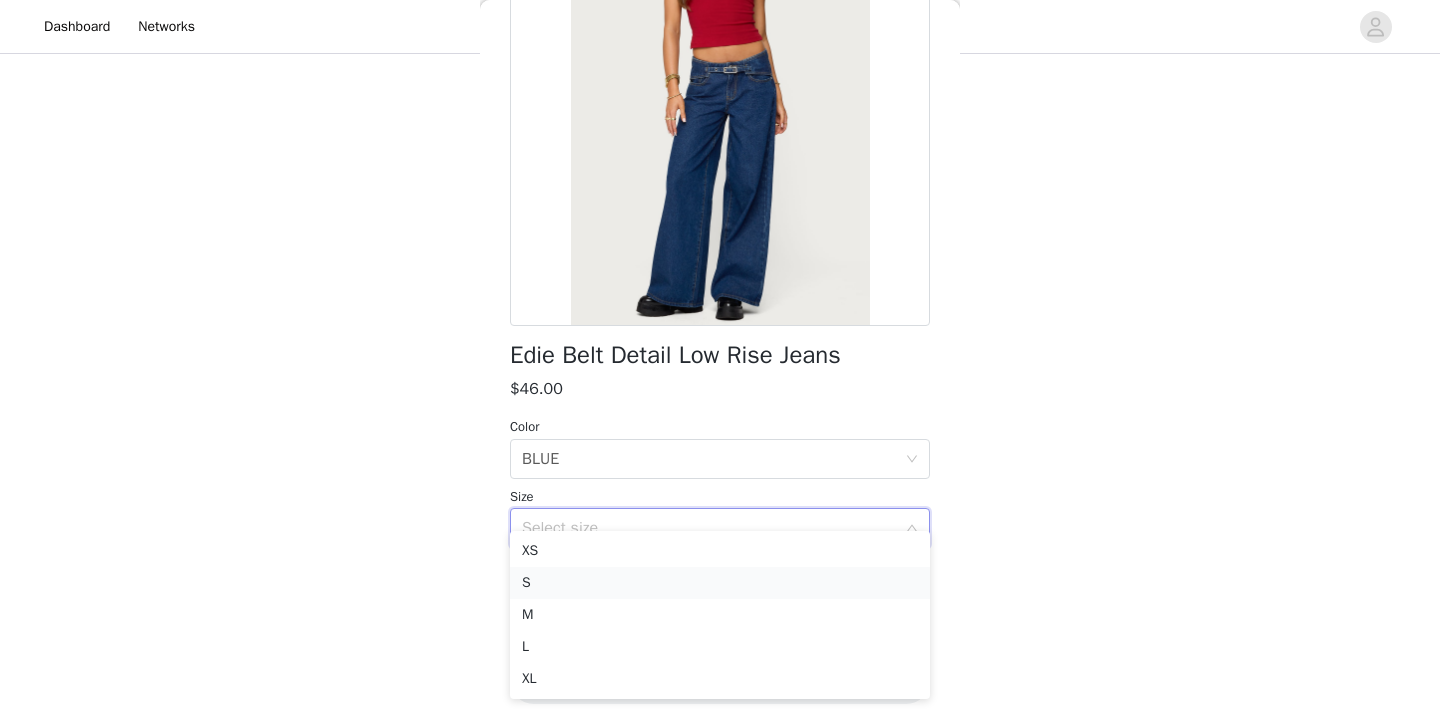 click on "S" at bounding box center (720, 583) 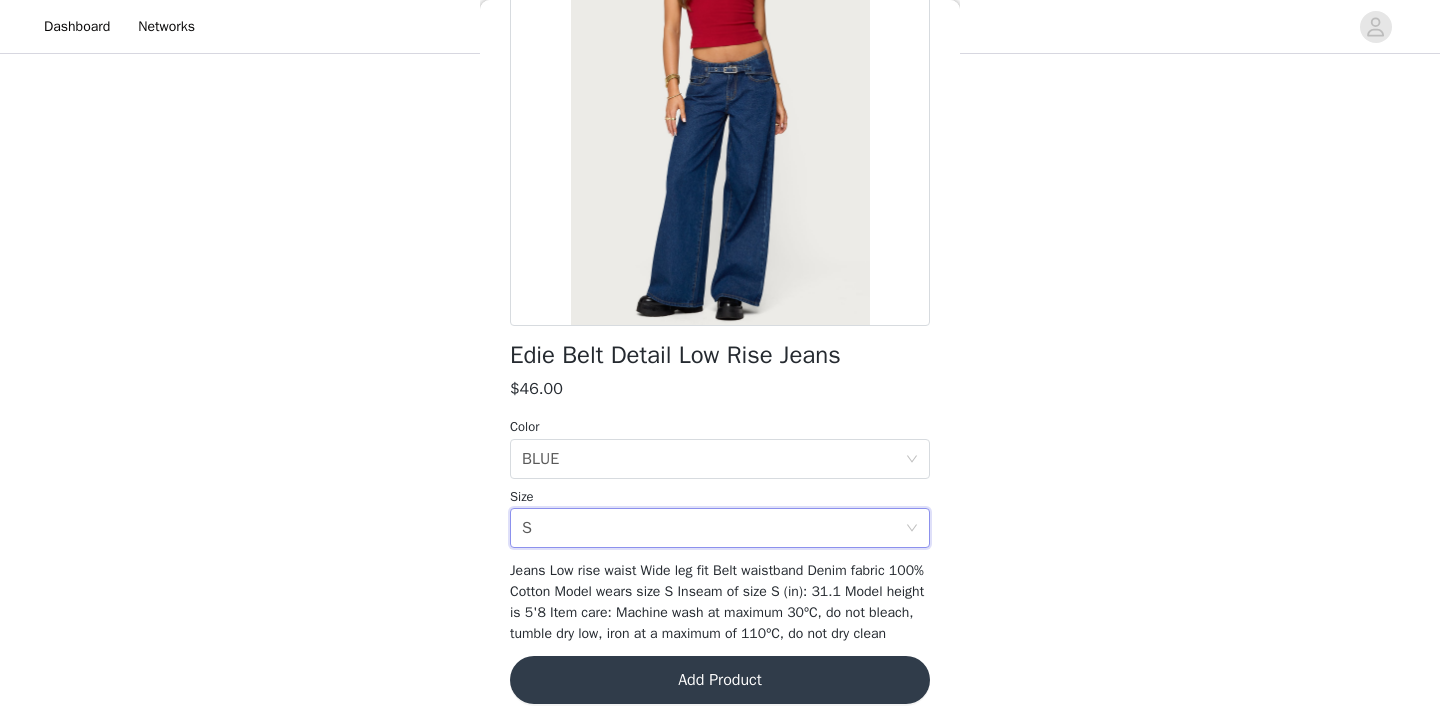 scroll, scrollTop: 244, scrollLeft: 0, axis: vertical 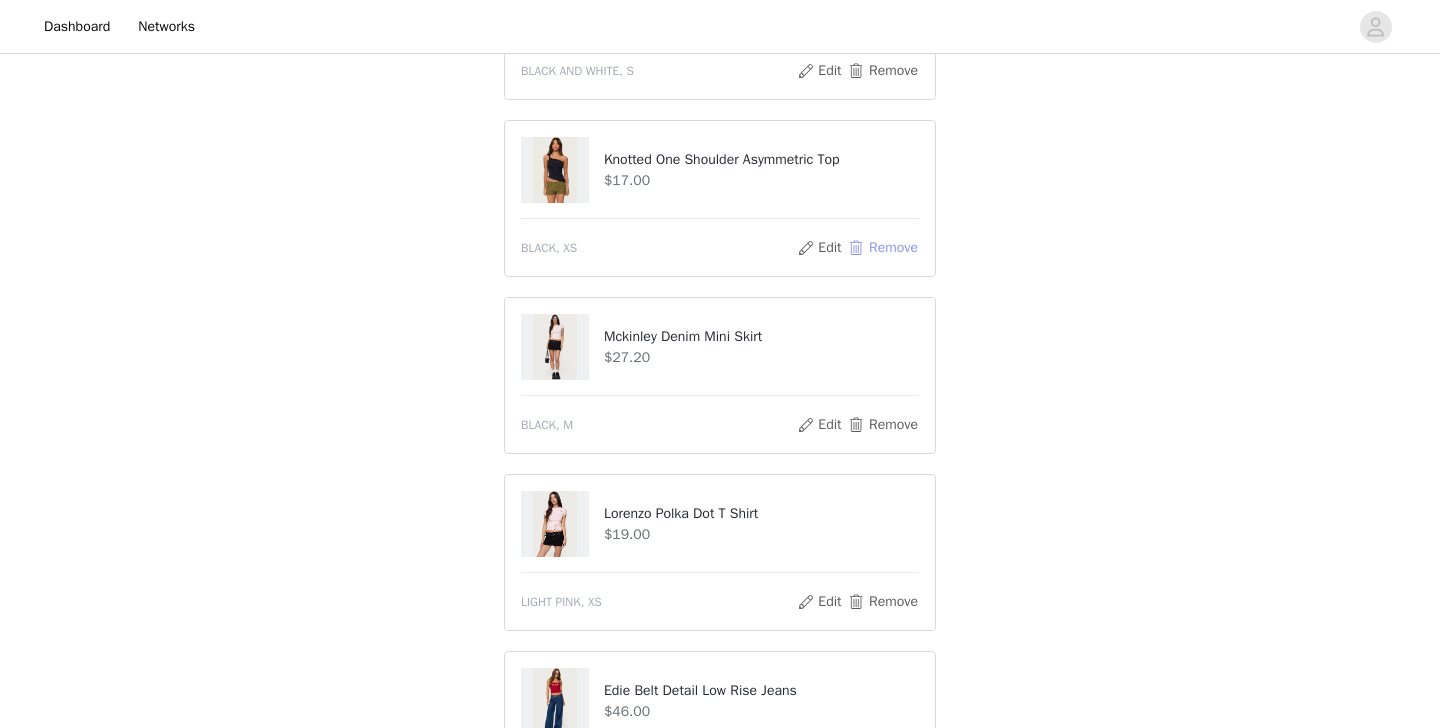 click on "Remove" at bounding box center (883, 248) 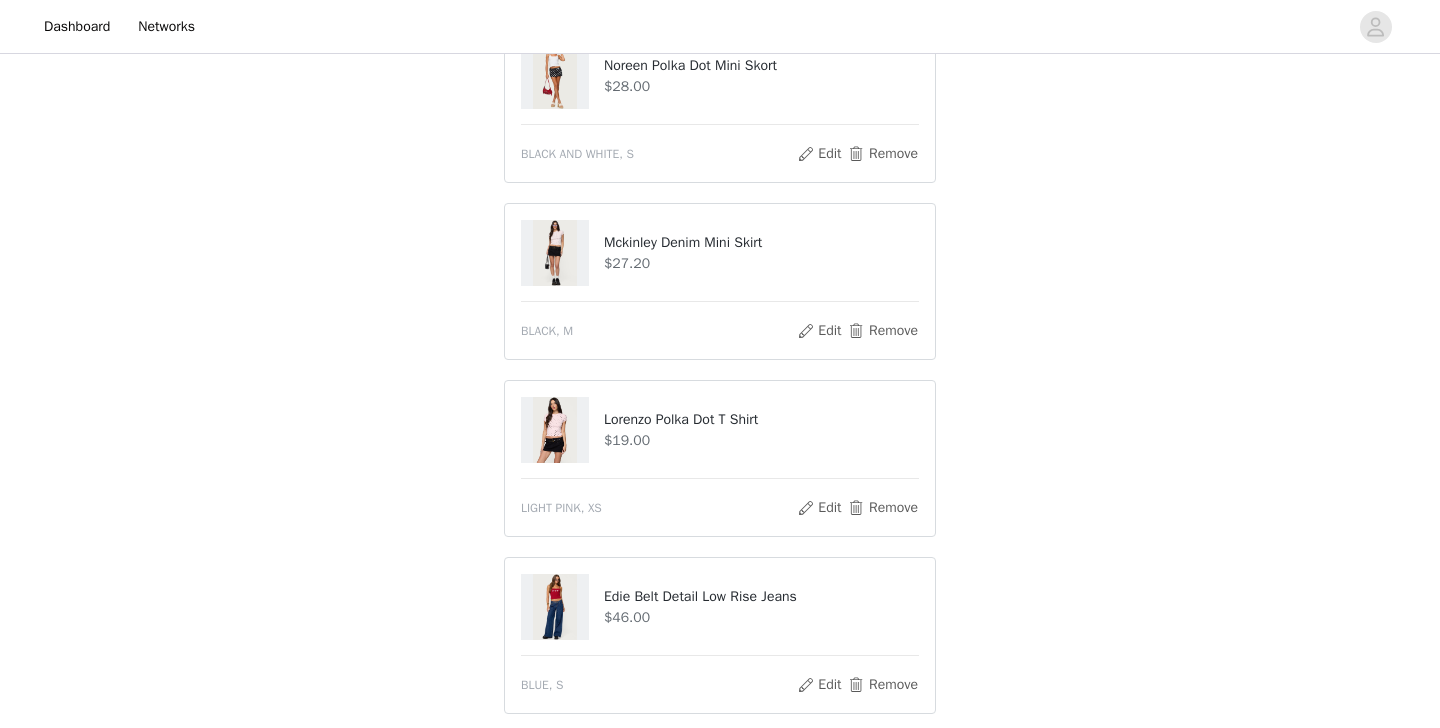 scroll, scrollTop: 202, scrollLeft: 0, axis: vertical 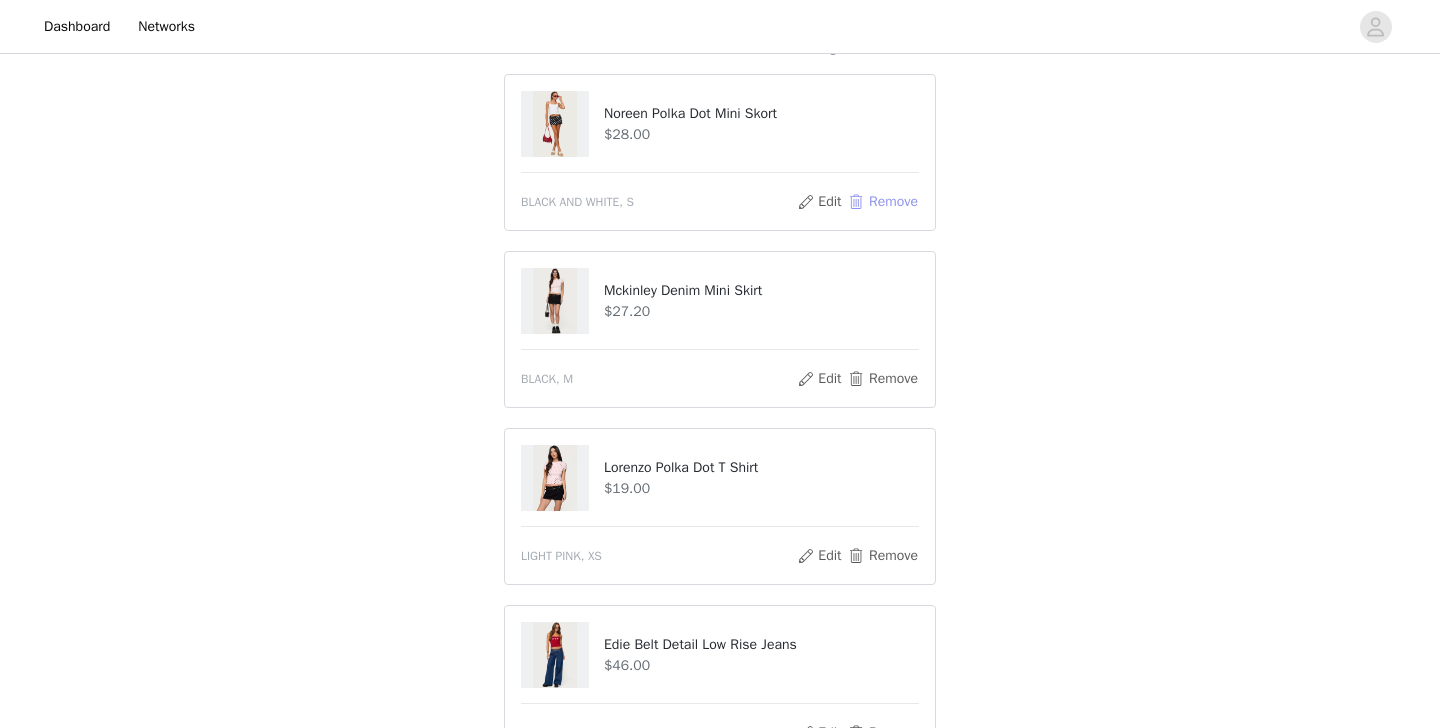 click on "Remove" at bounding box center [883, 202] 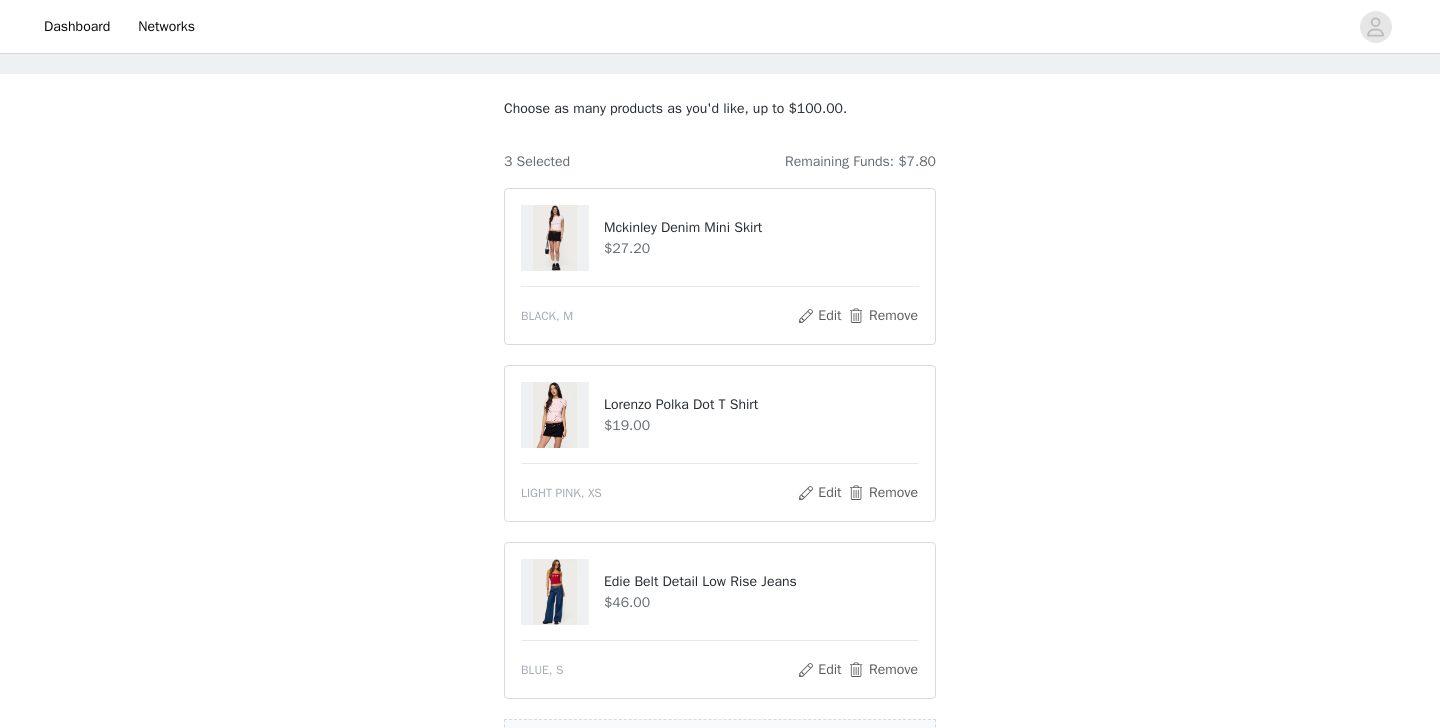 scroll, scrollTop: 289, scrollLeft: 0, axis: vertical 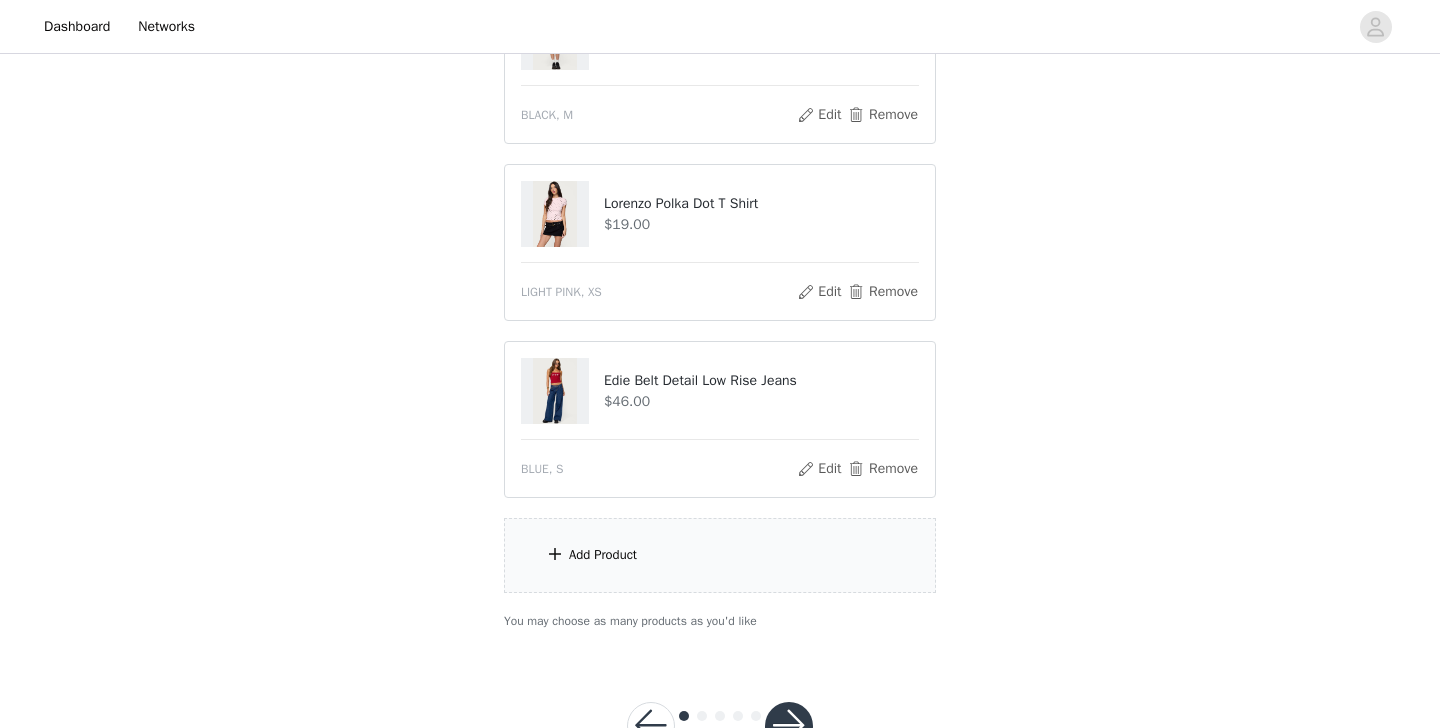 click on "Add Product" at bounding box center (603, 555) 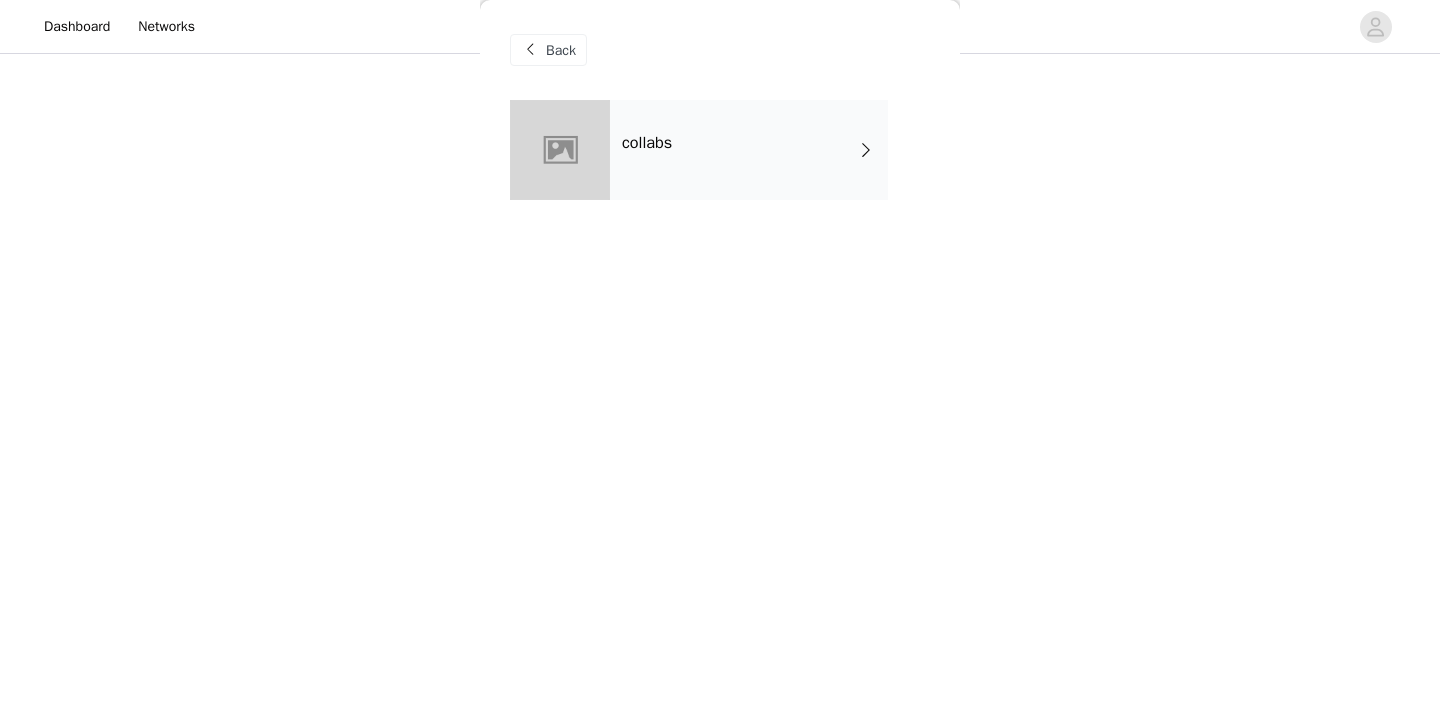 click on "collabs" at bounding box center (749, 150) 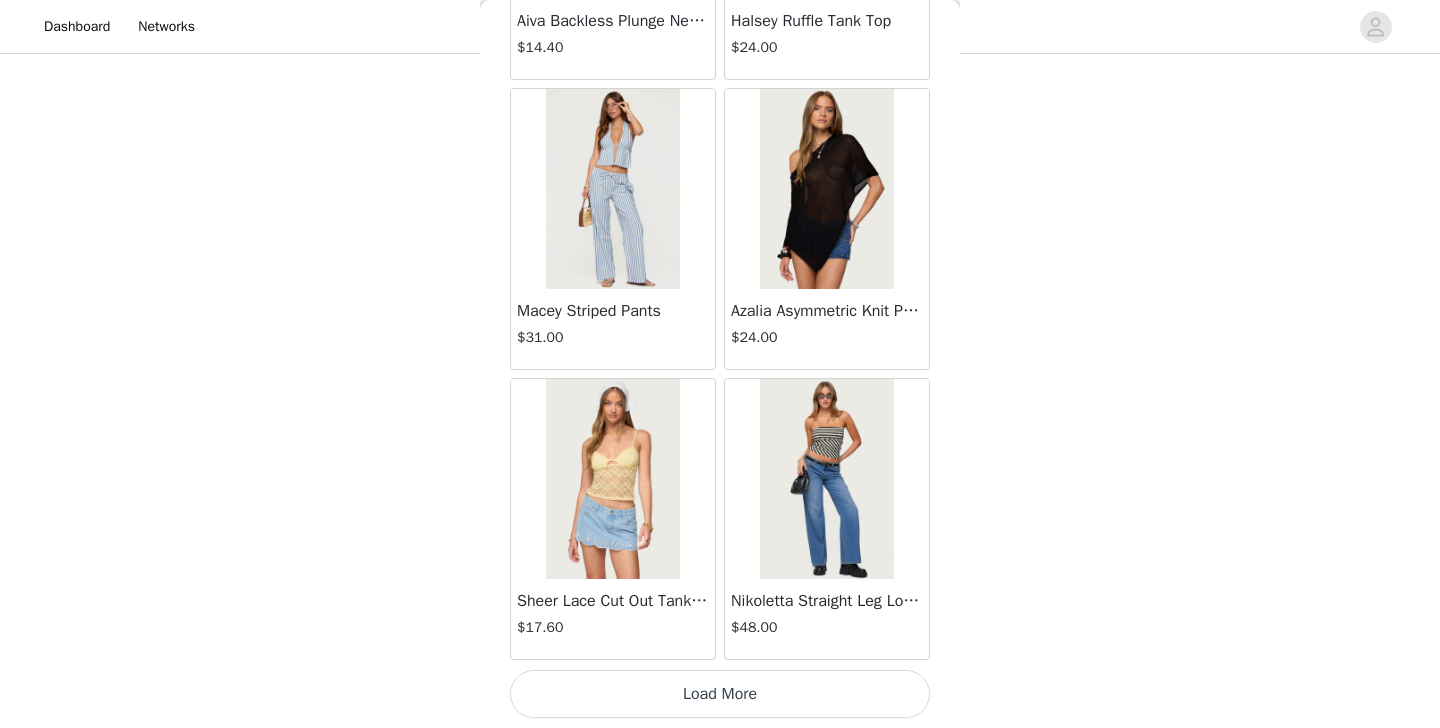 click on "Load More" at bounding box center [720, 694] 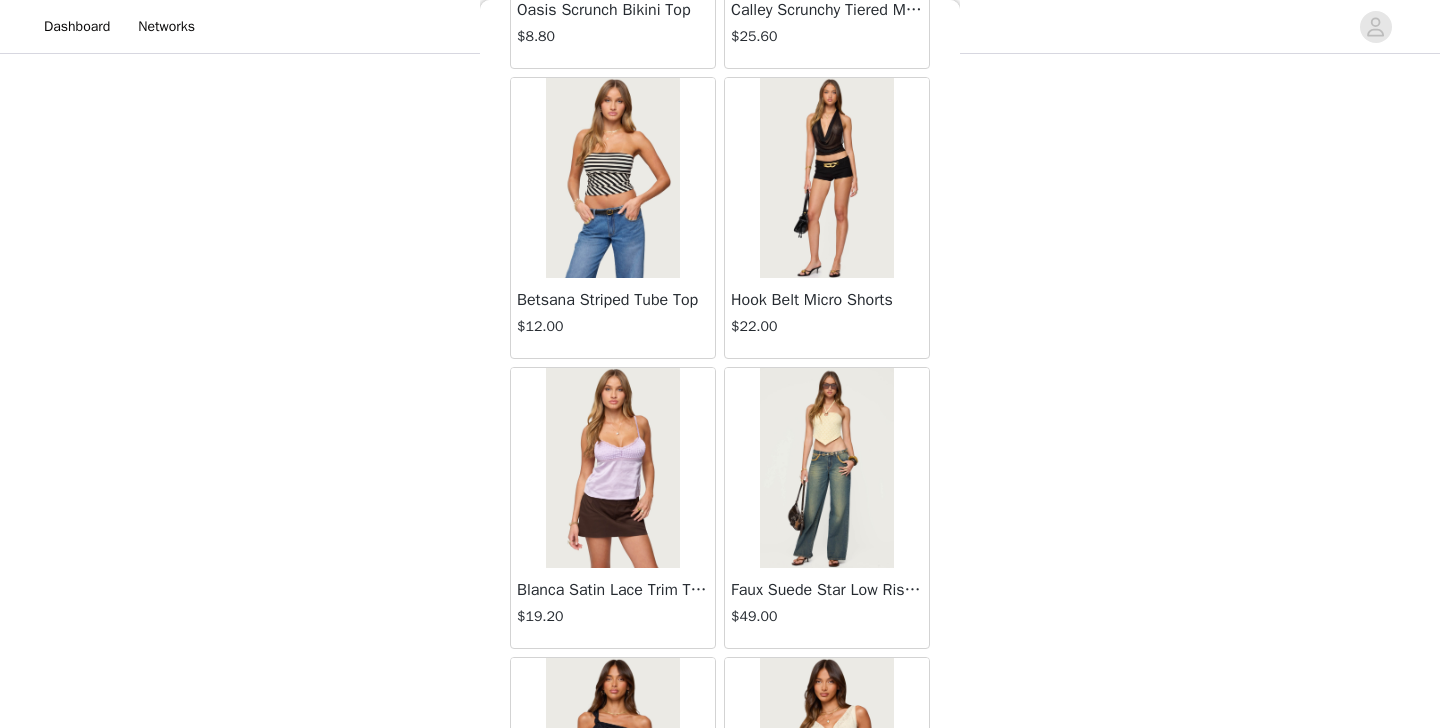 scroll, scrollTop: 4755, scrollLeft: 0, axis: vertical 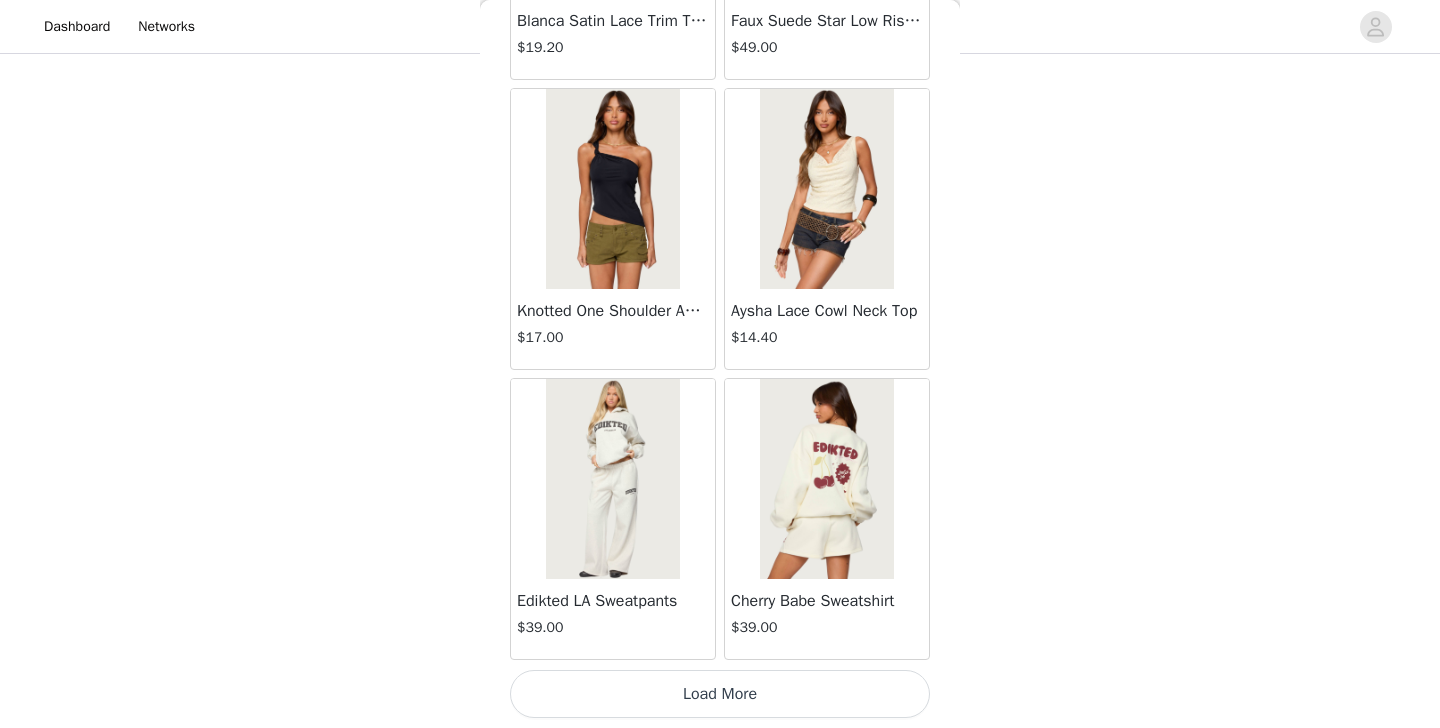click on "Load More" at bounding box center [720, 694] 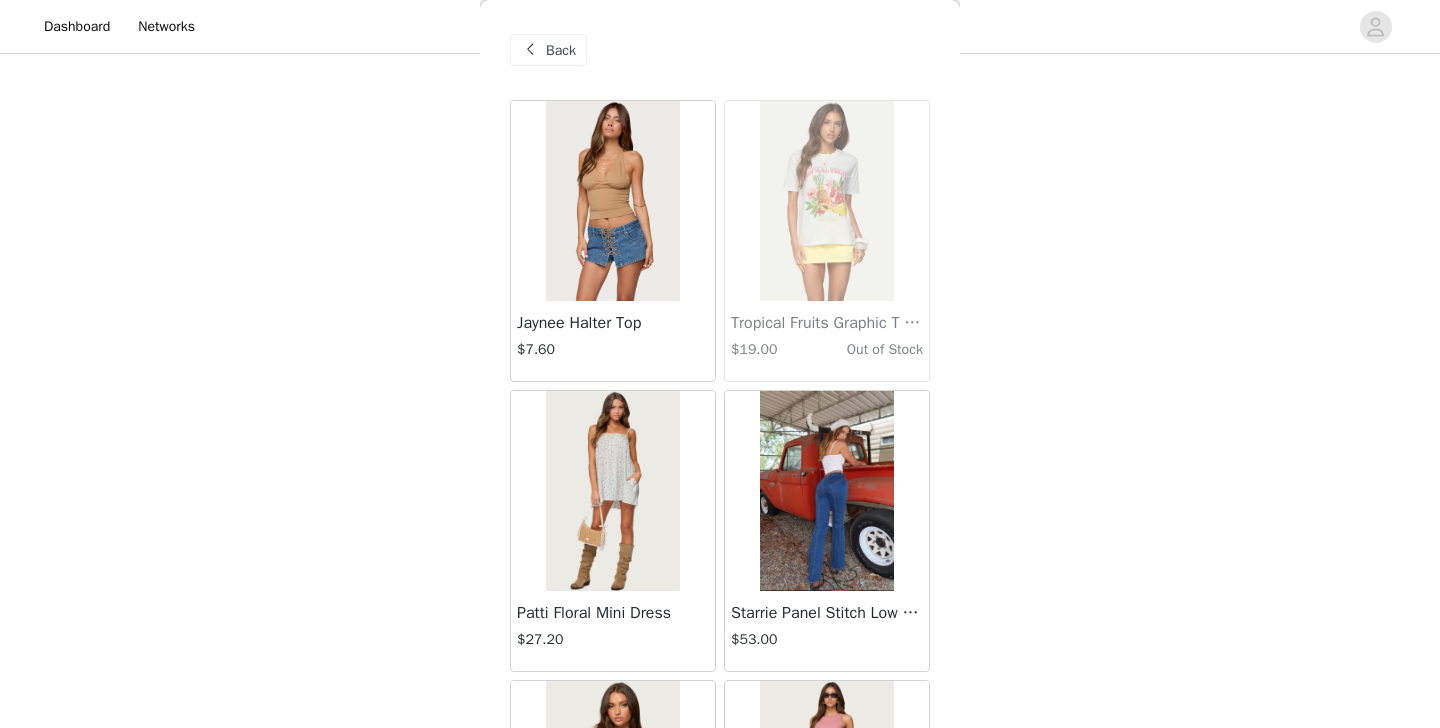 scroll, scrollTop: 0, scrollLeft: 0, axis: both 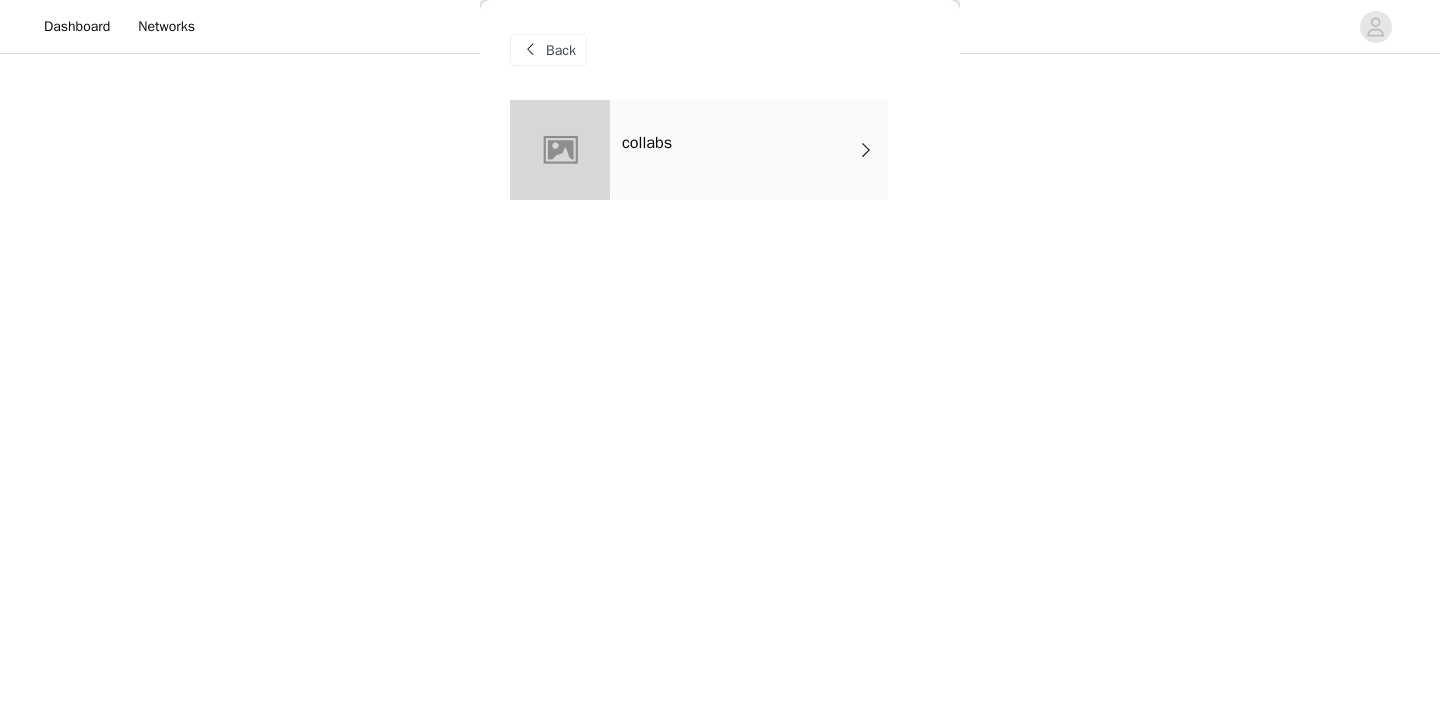 click at bounding box center [530, 50] 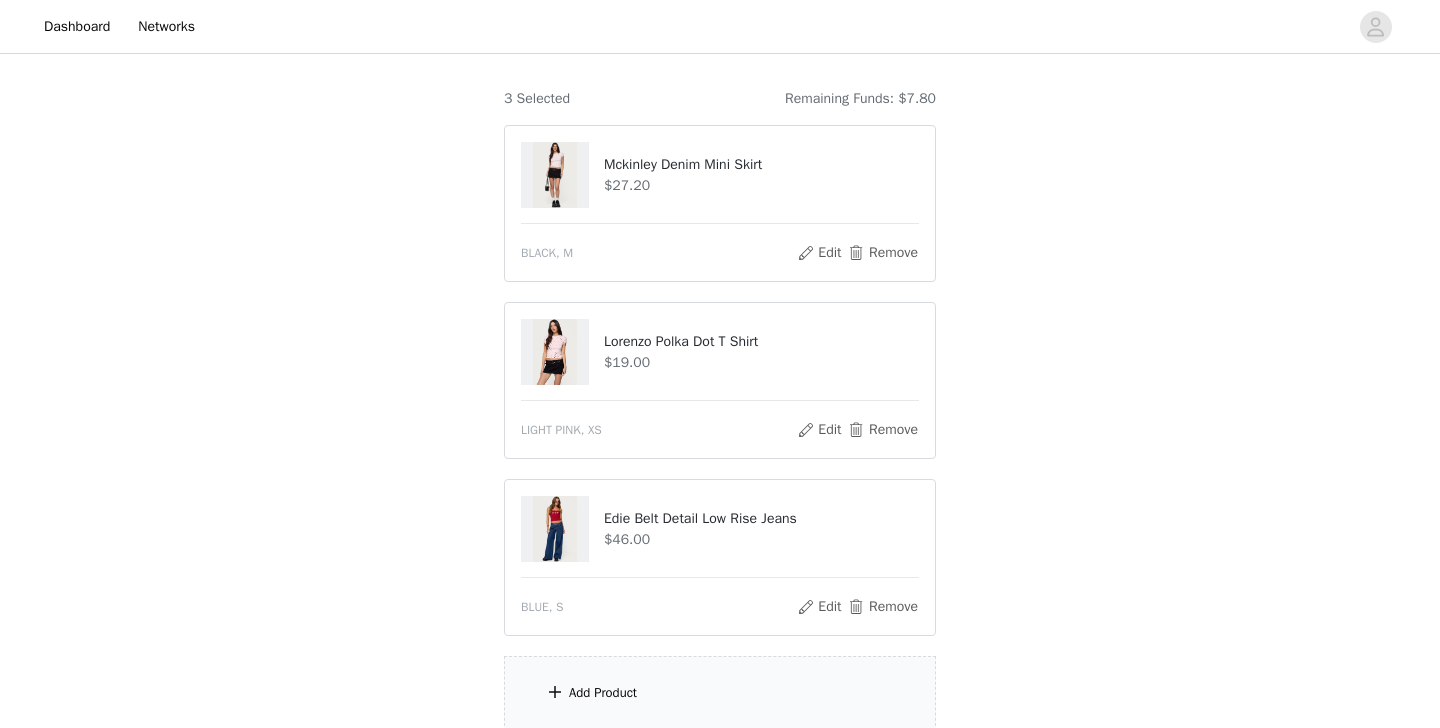 scroll, scrollTop: 151, scrollLeft: 0, axis: vertical 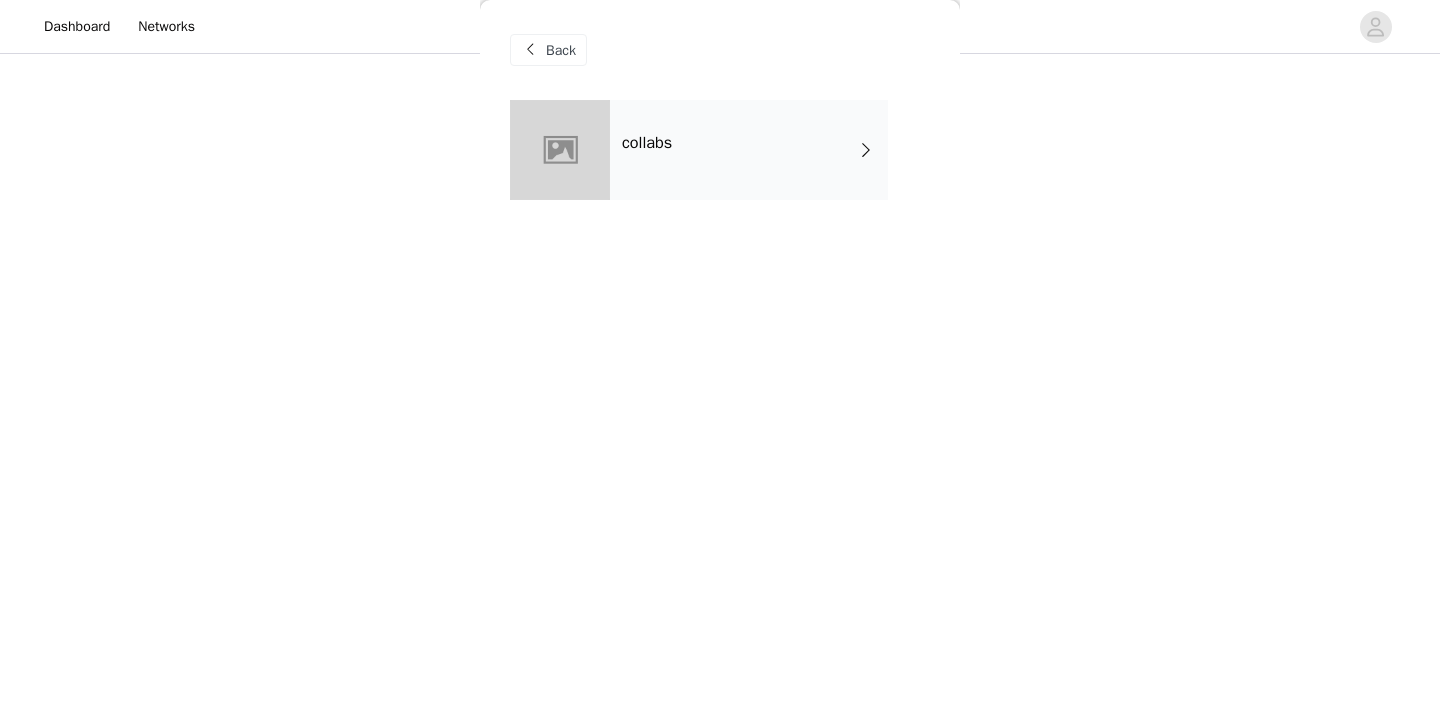 click on "collabs" at bounding box center (647, 143) 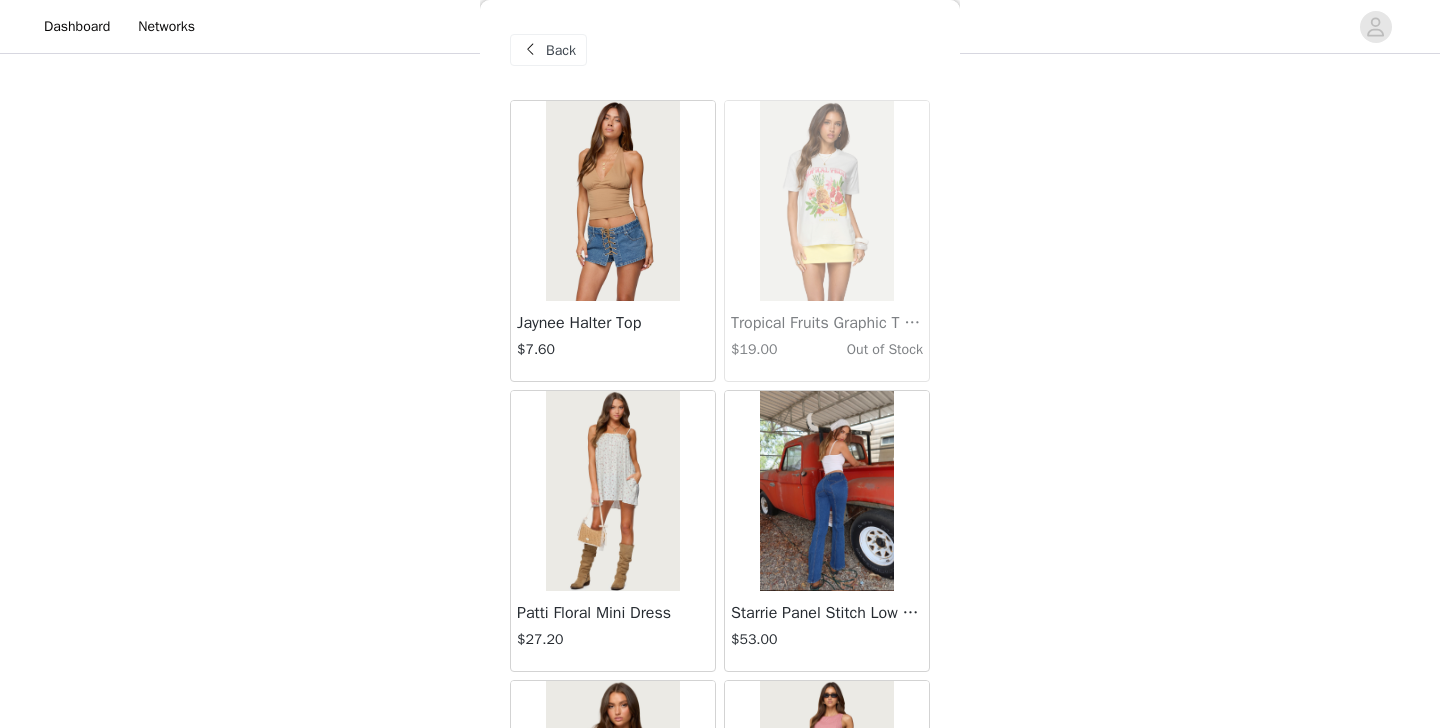 click at bounding box center (612, 201) 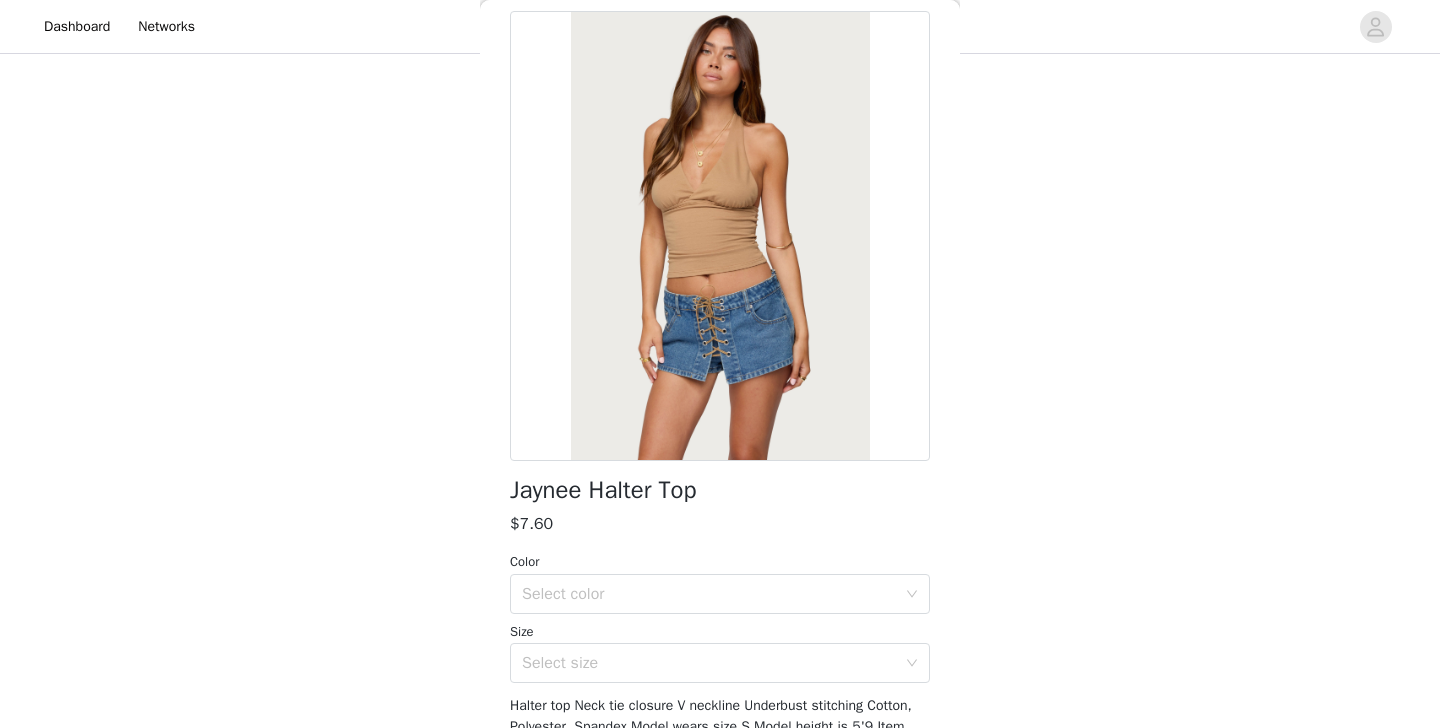 scroll, scrollTop: 244, scrollLeft: 0, axis: vertical 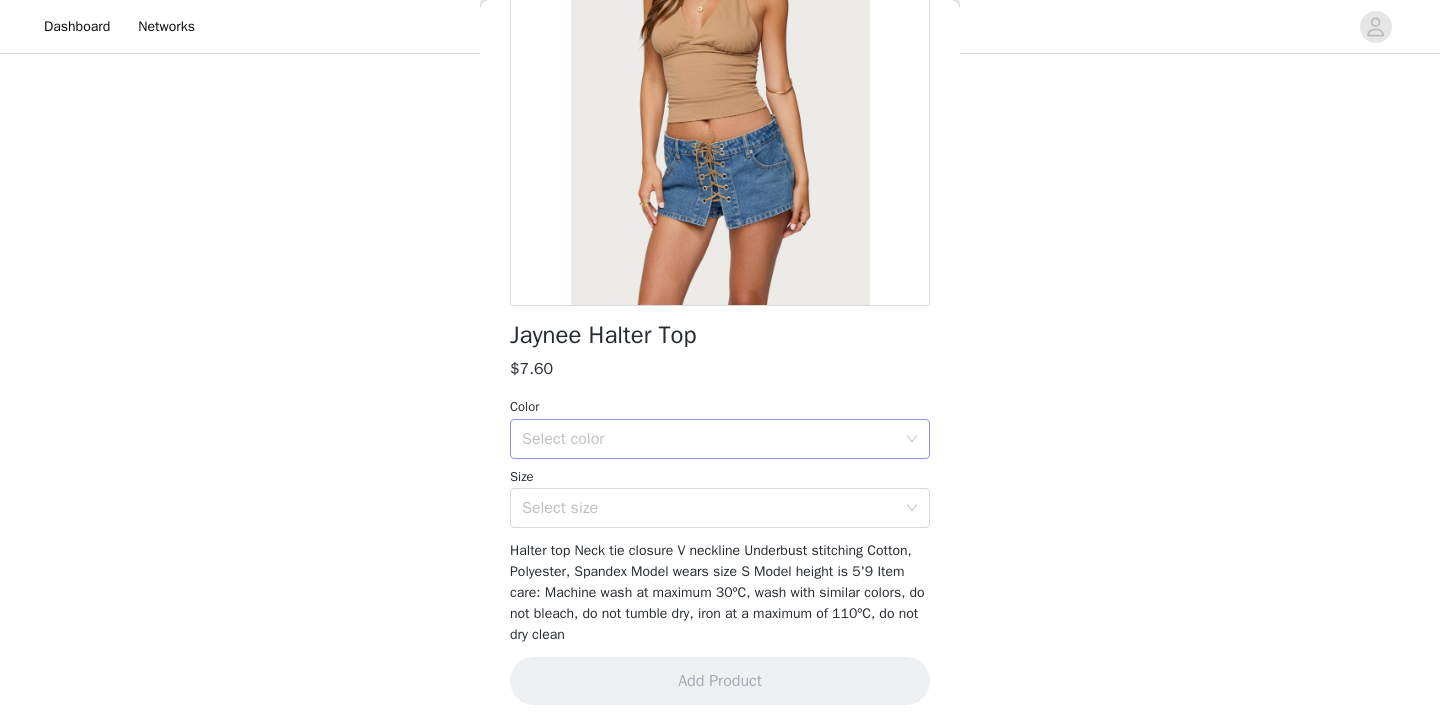 click on "Select color" at bounding box center [709, 439] 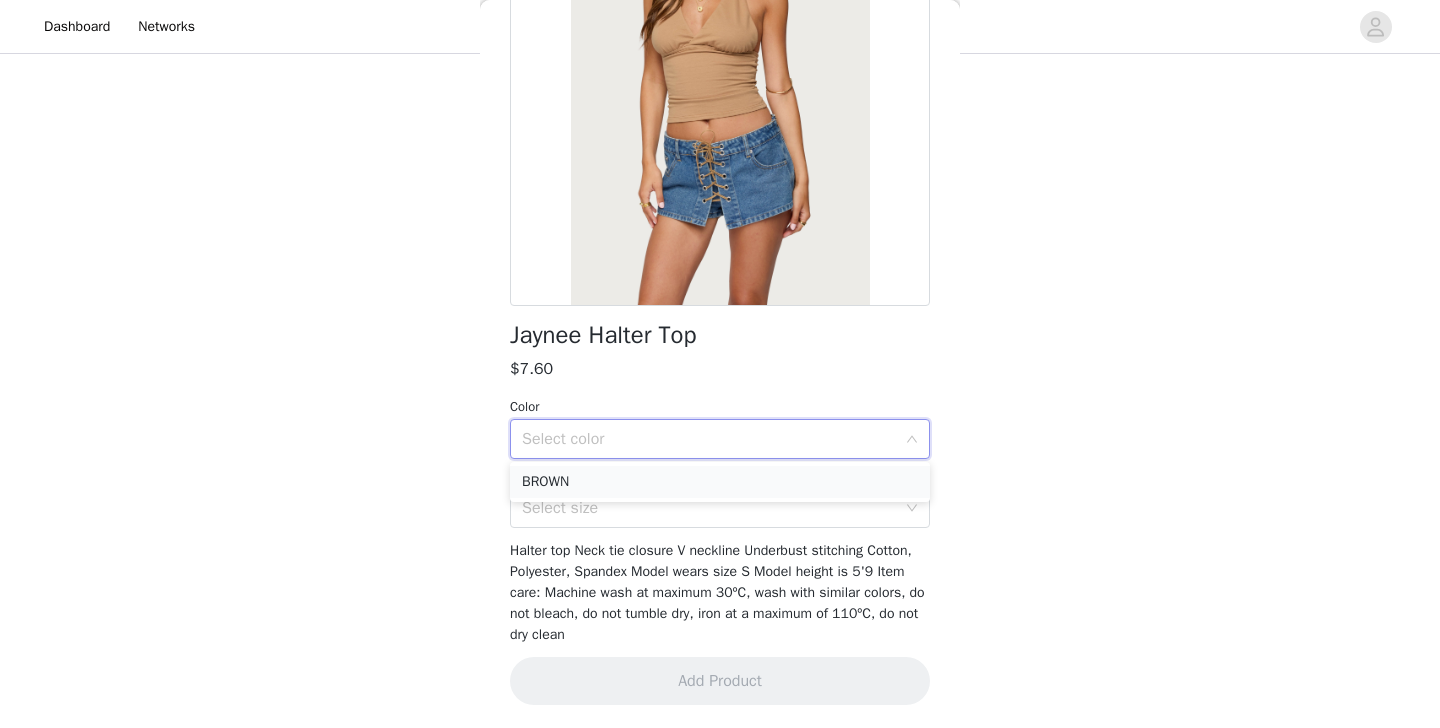 click on "BROWN" at bounding box center [720, 482] 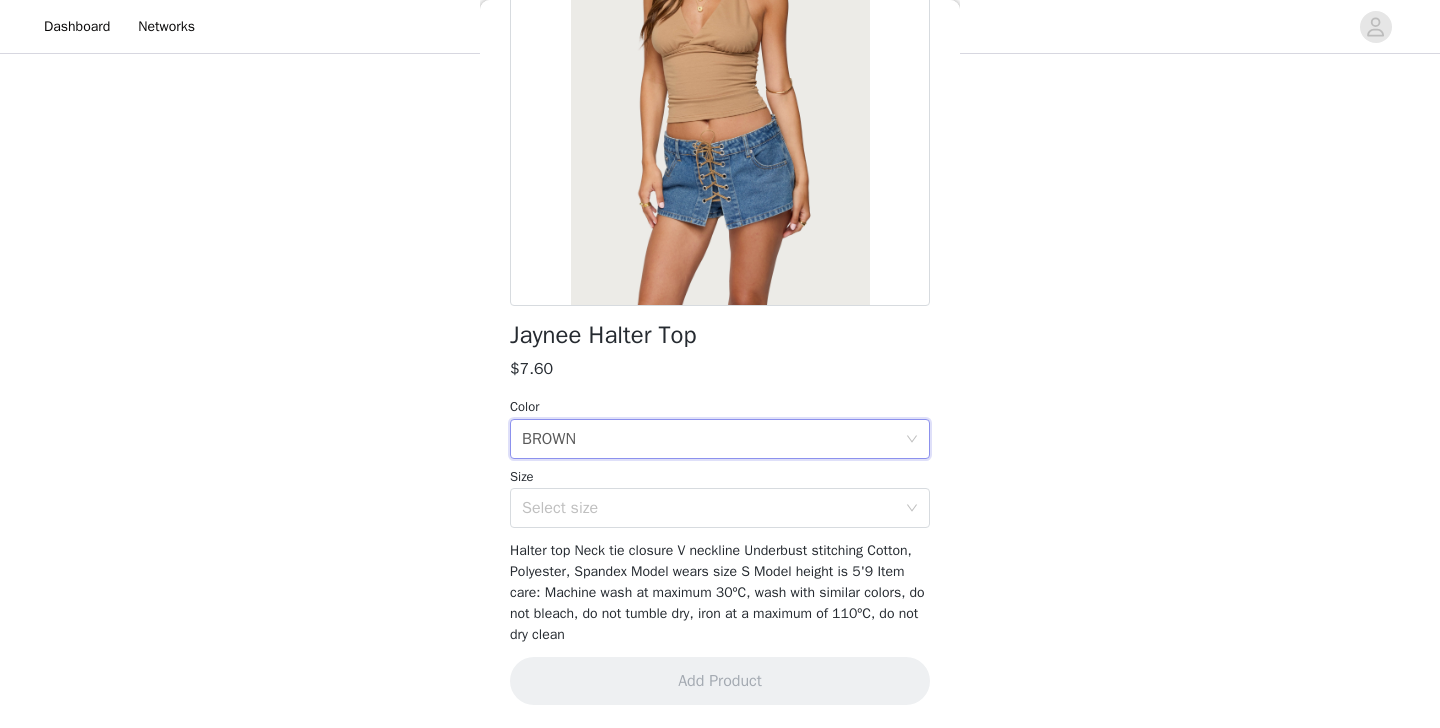 scroll, scrollTop: 0, scrollLeft: 0, axis: both 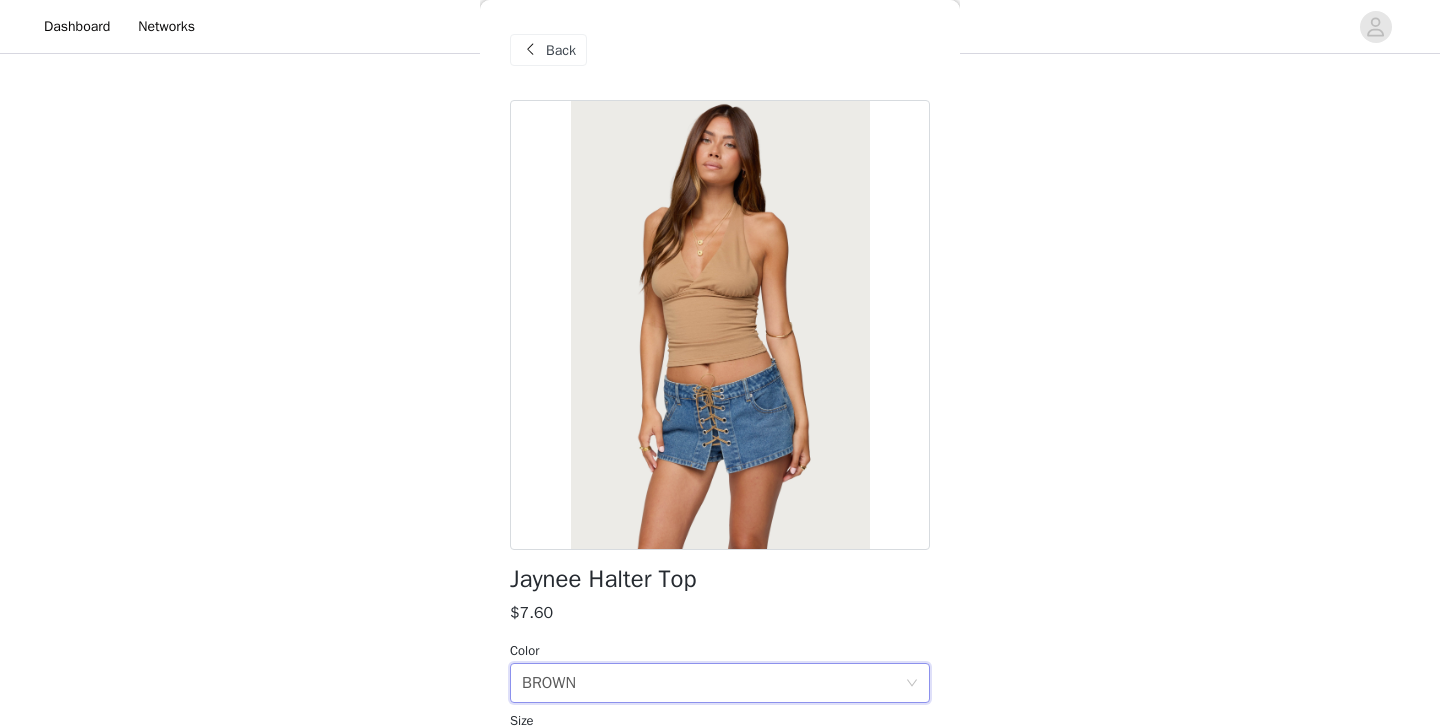 click on "Back" at bounding box center (548, 50) 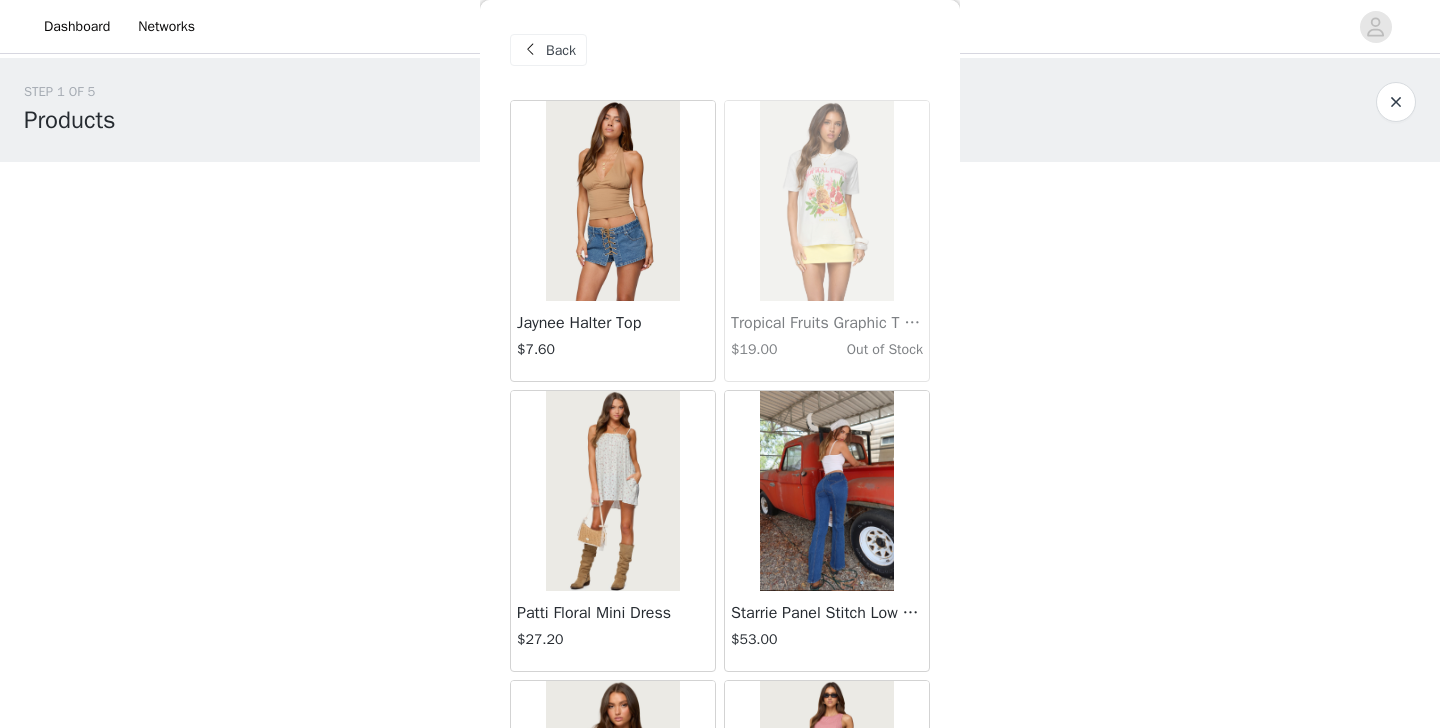 scroll, scrollTop: 0, scrollLeft: 0, axis: both 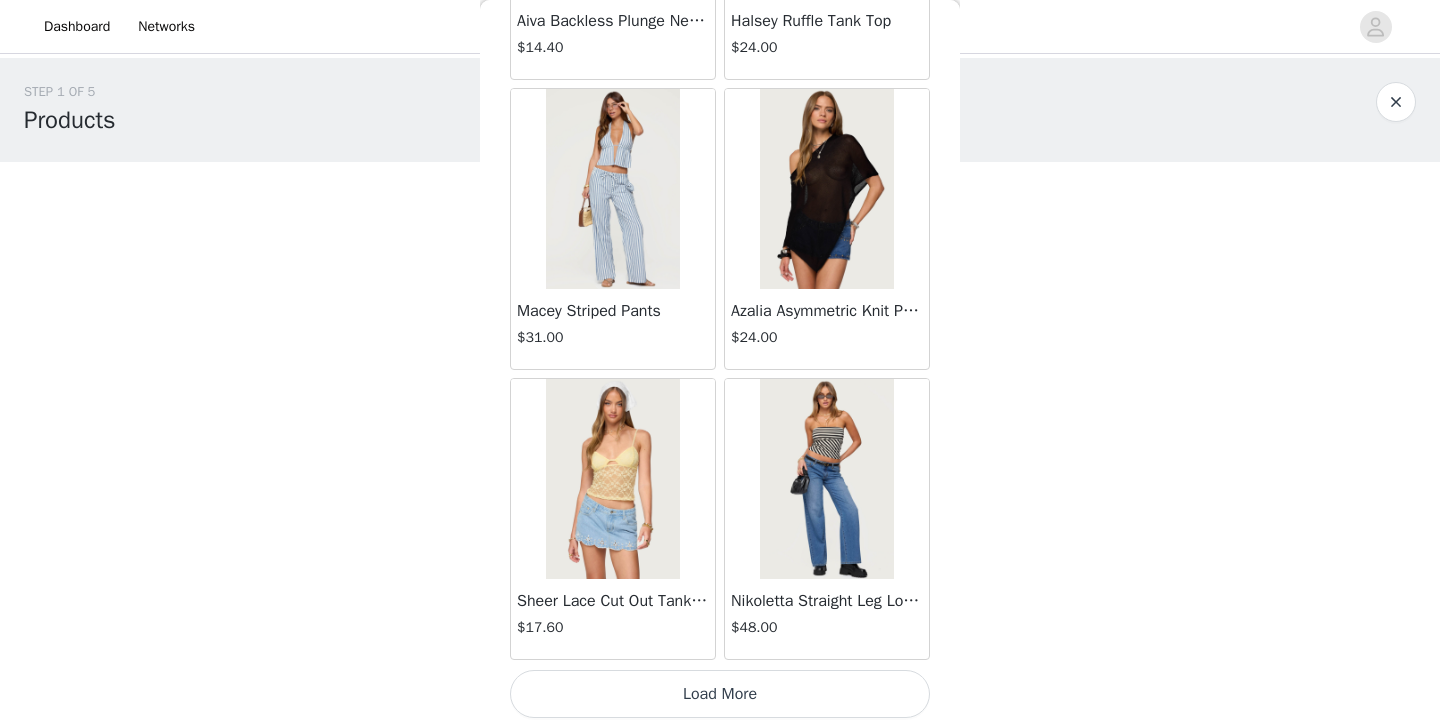 click on "Load More" at bounding box center (720, 694) 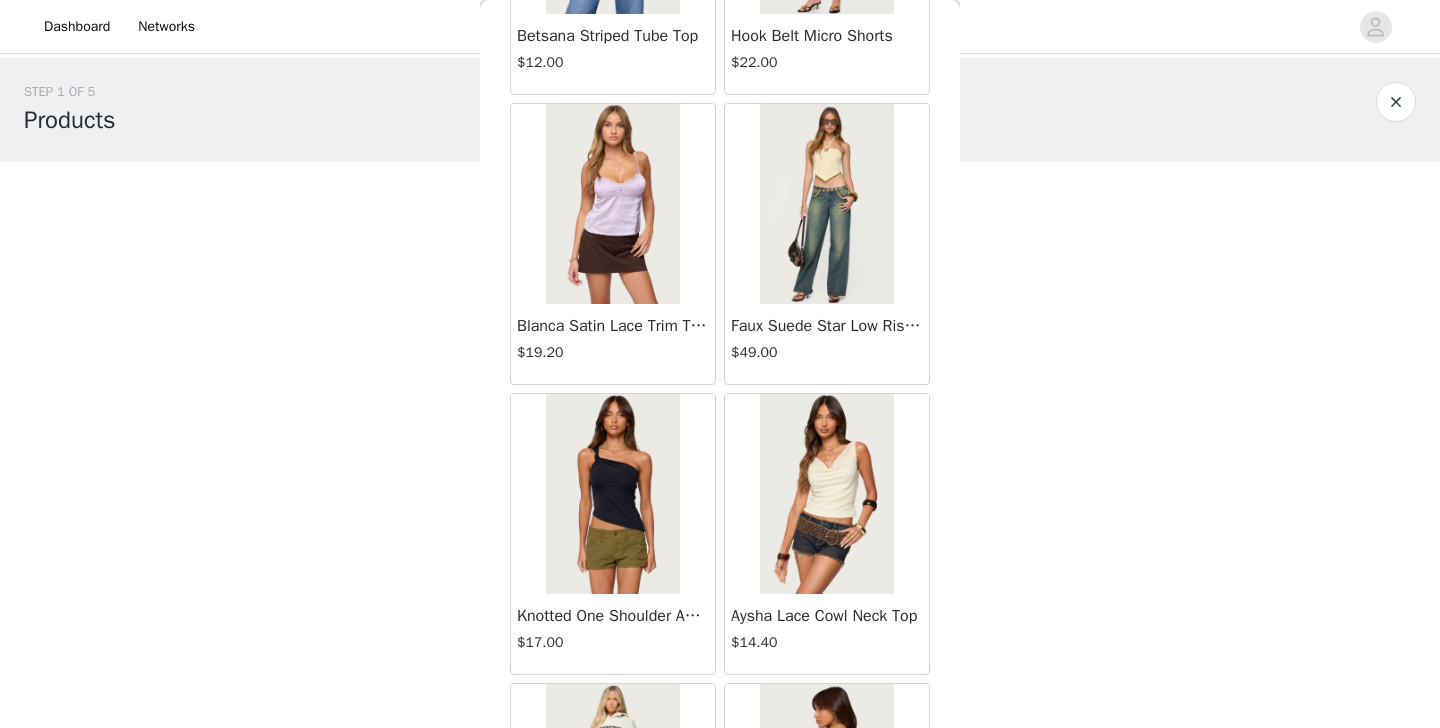scroll, scrollTop: 5136, scrollLeft: 0, axis: vertical 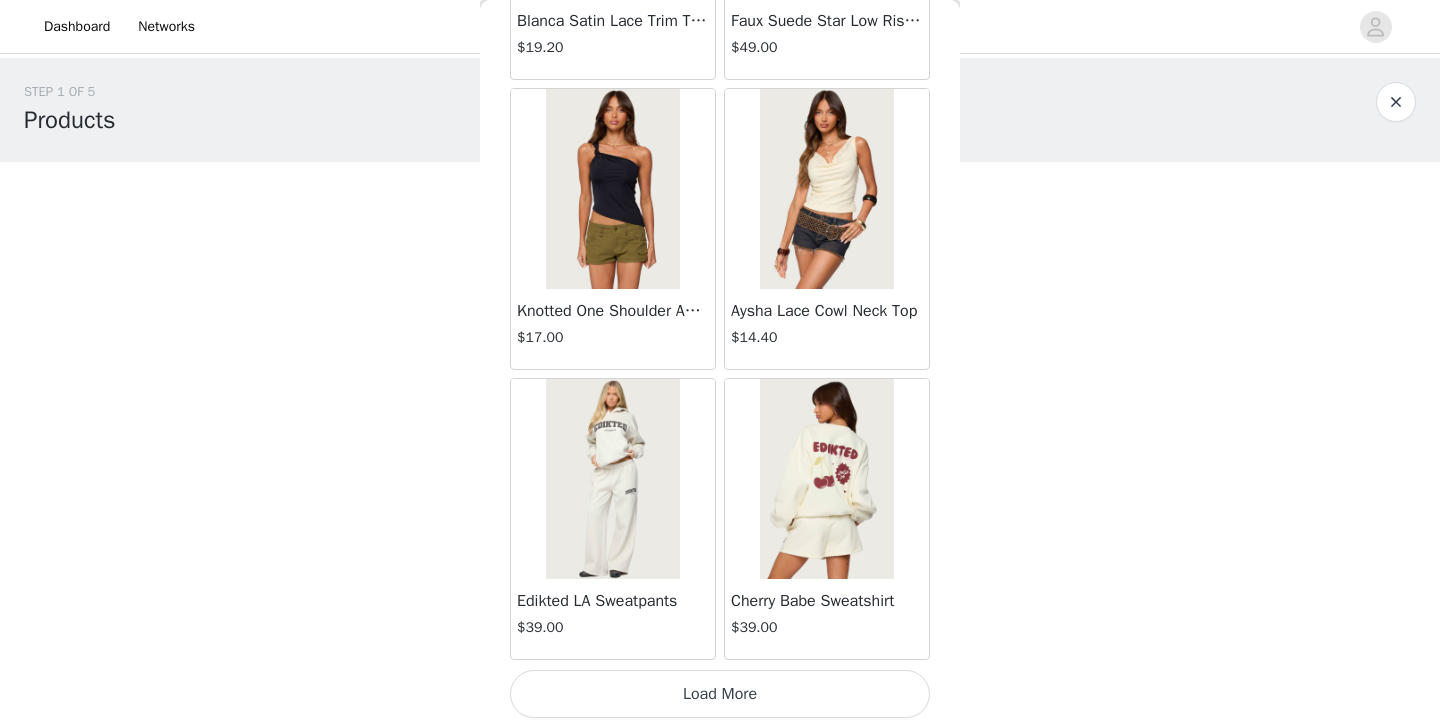 click on "Load More" at bounding box center (720, 694) 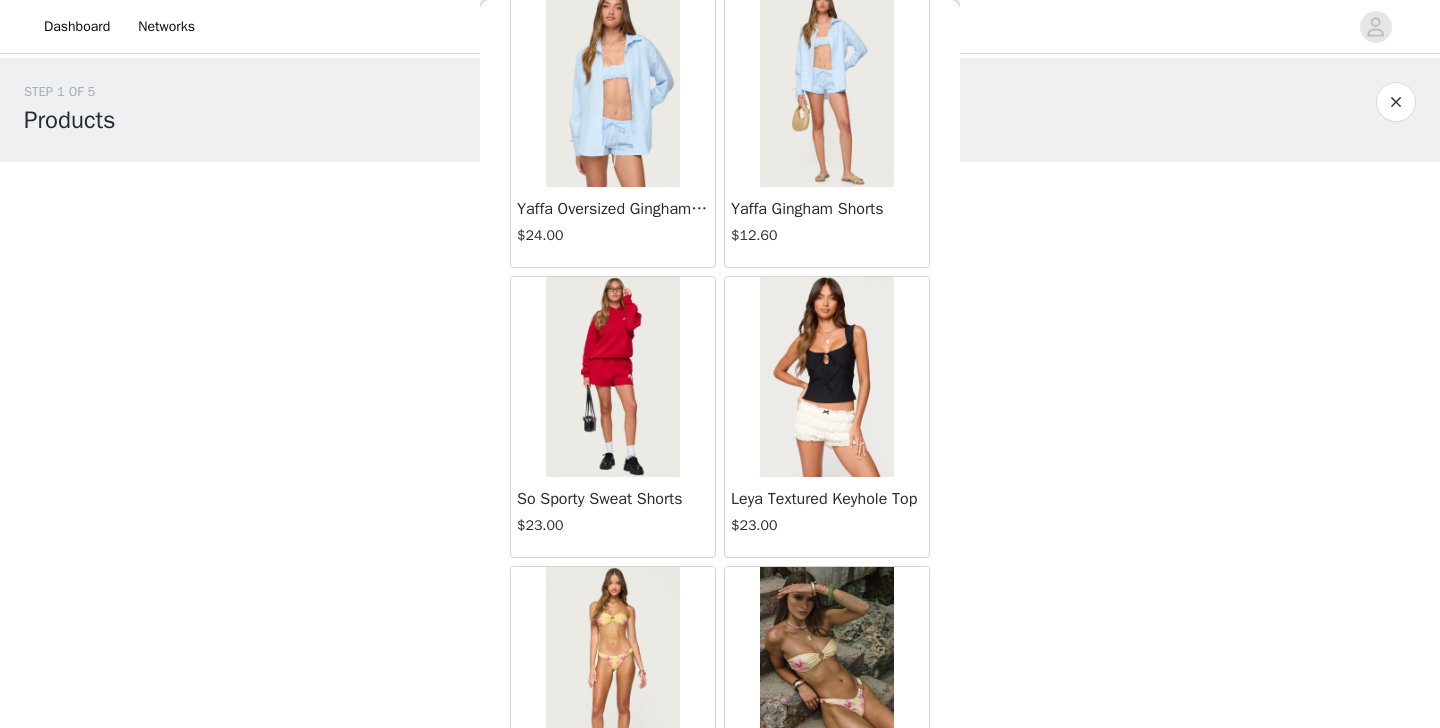 scroll, scrollTop: 8132, scrollLeft: 0, axis: vertical 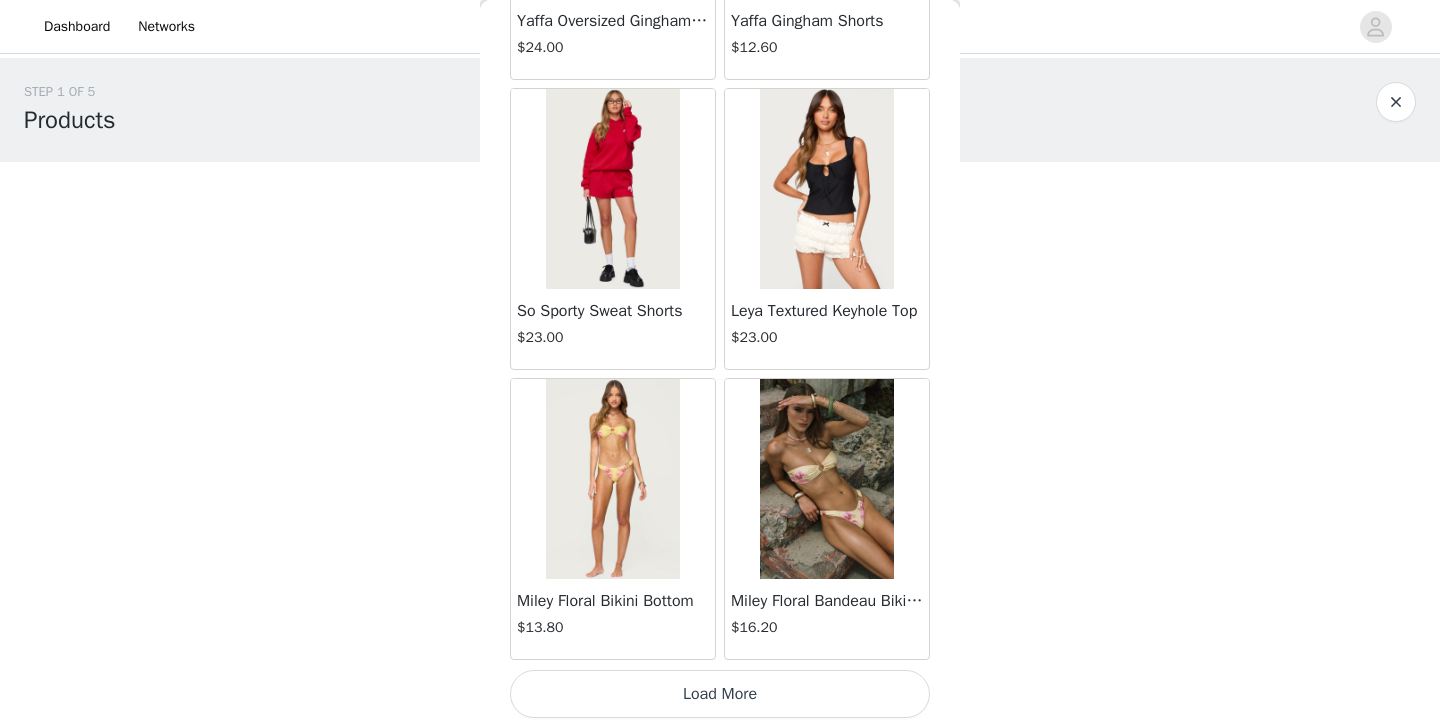 click on "Load More" at bounding box center (720, 694) 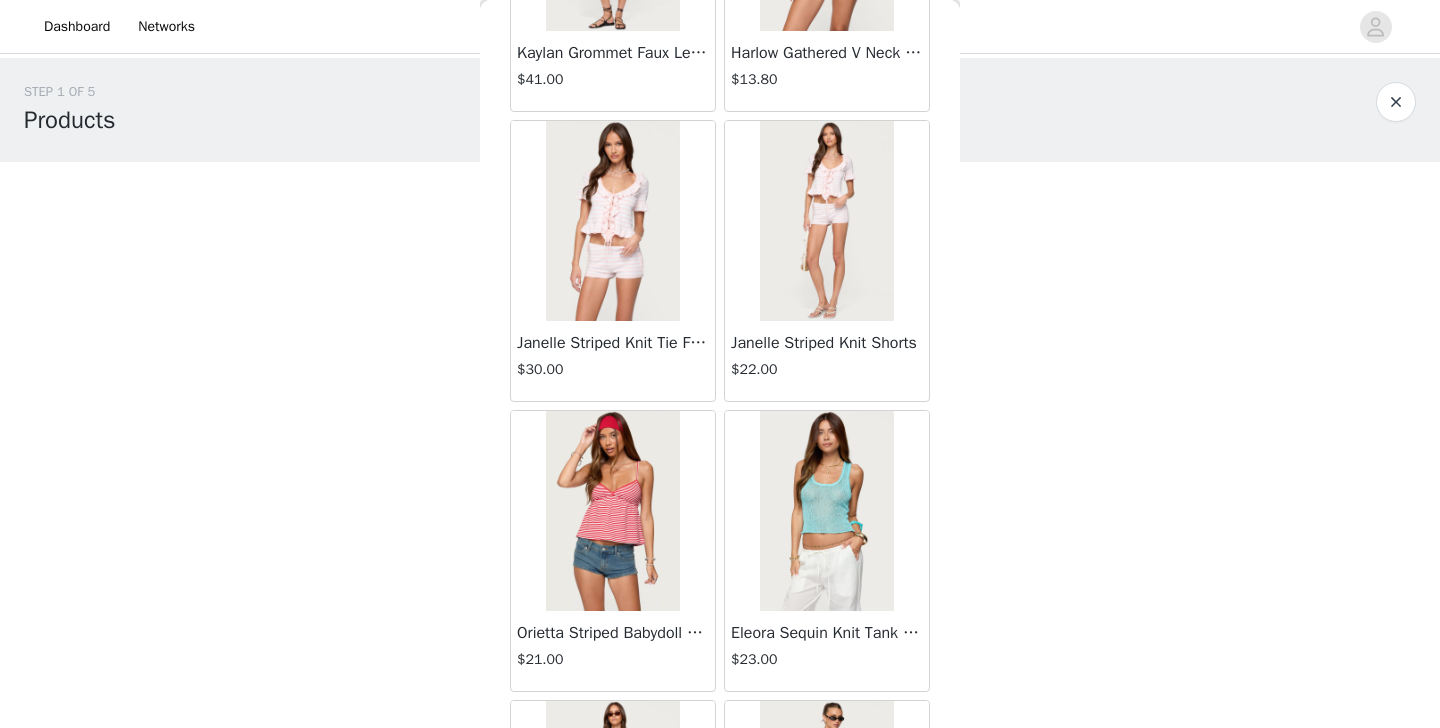 scroll, scrollTop: 11032, scrollLeft: 0, axis: vertical 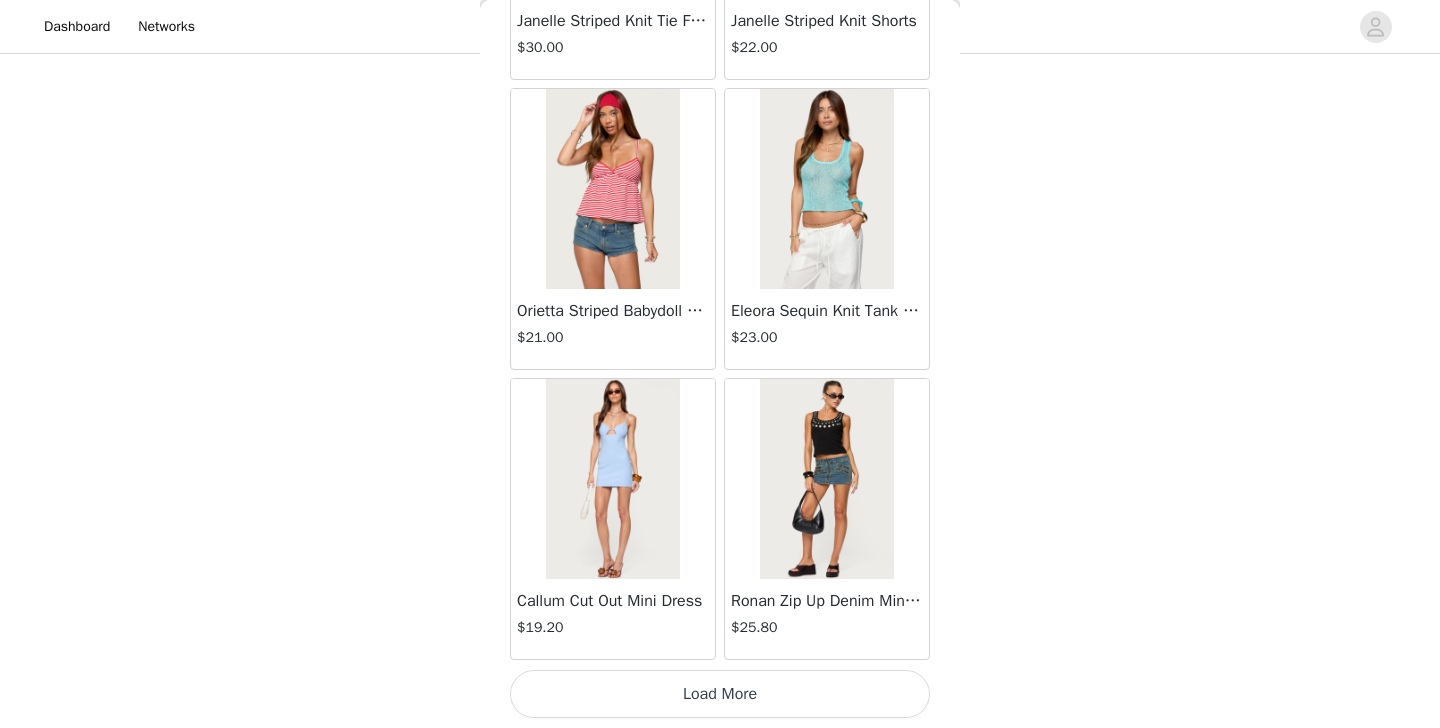 click on "Load More" at bounding box center (720, 694) 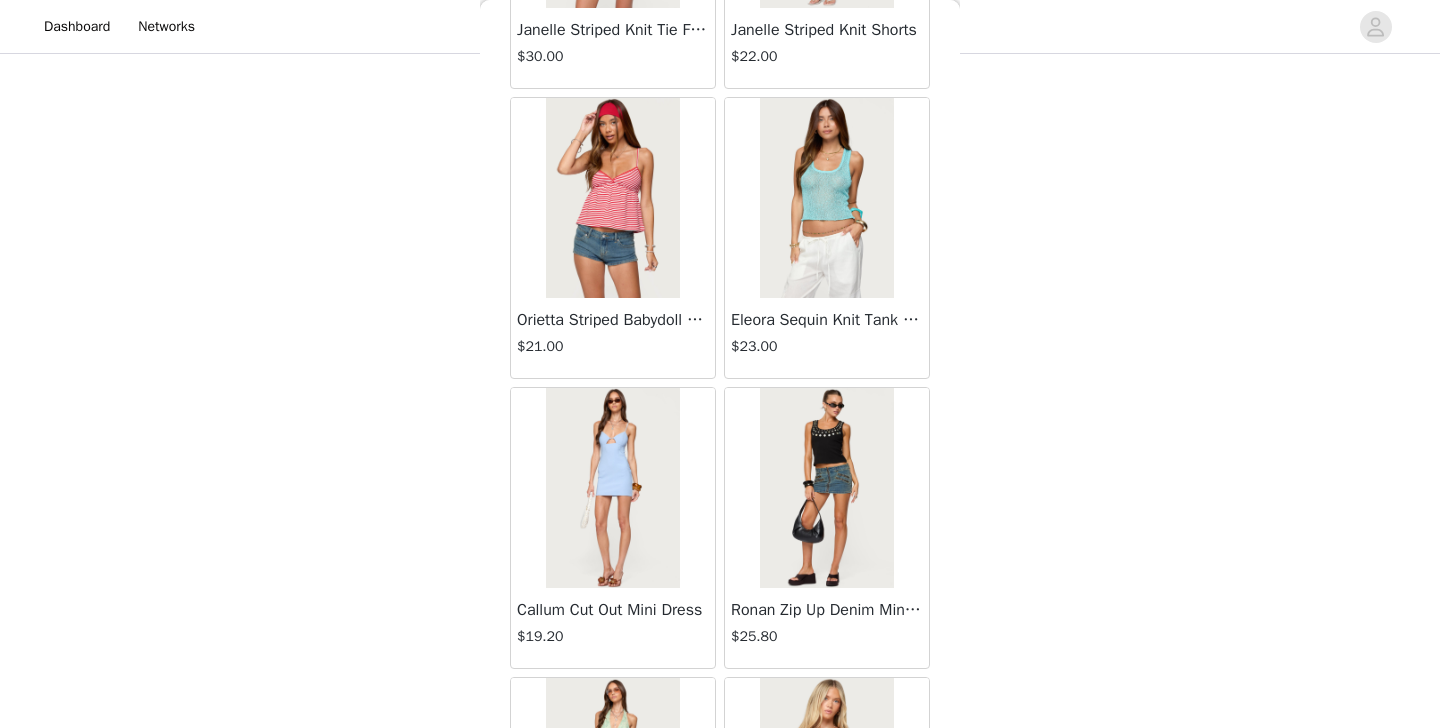 scroll, scrollTop: 360, scrollLeft: 0, axis: vertical 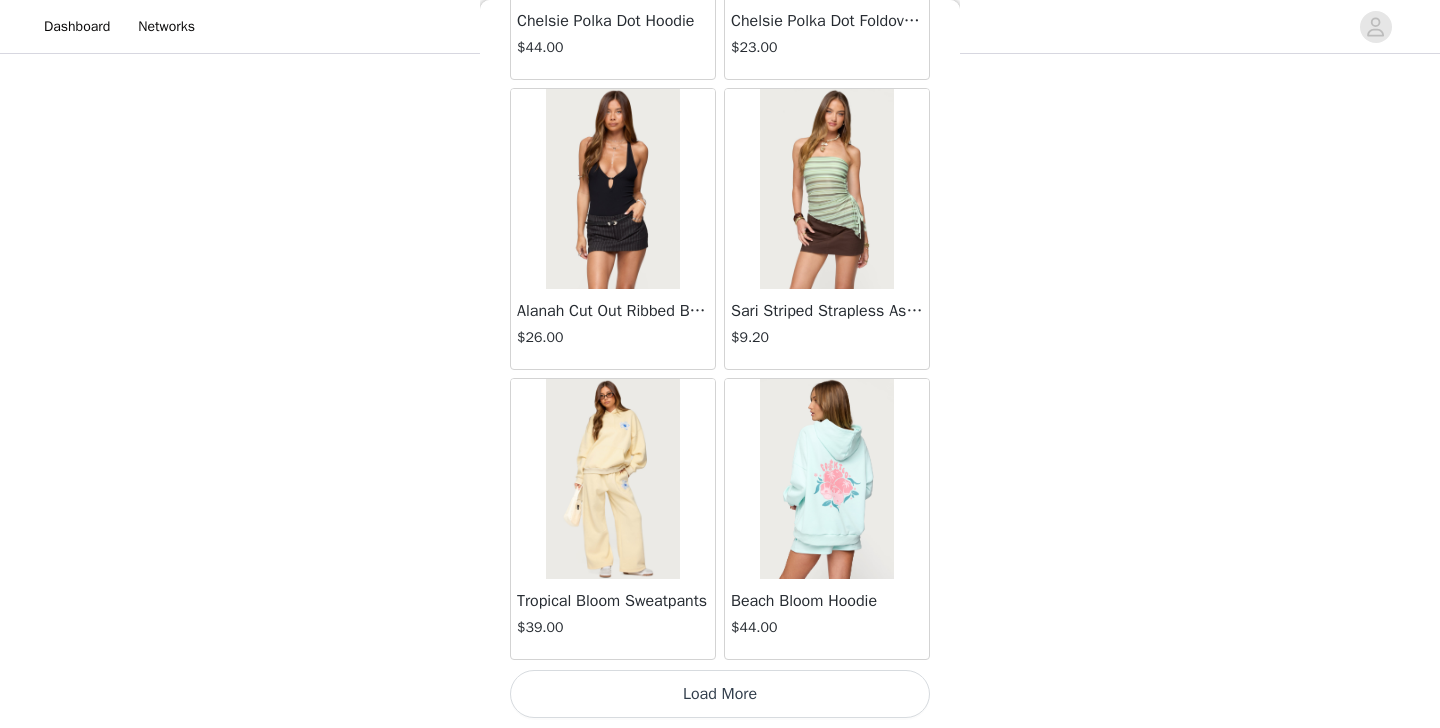 click on "Load More" at bounding box center [720, 694] 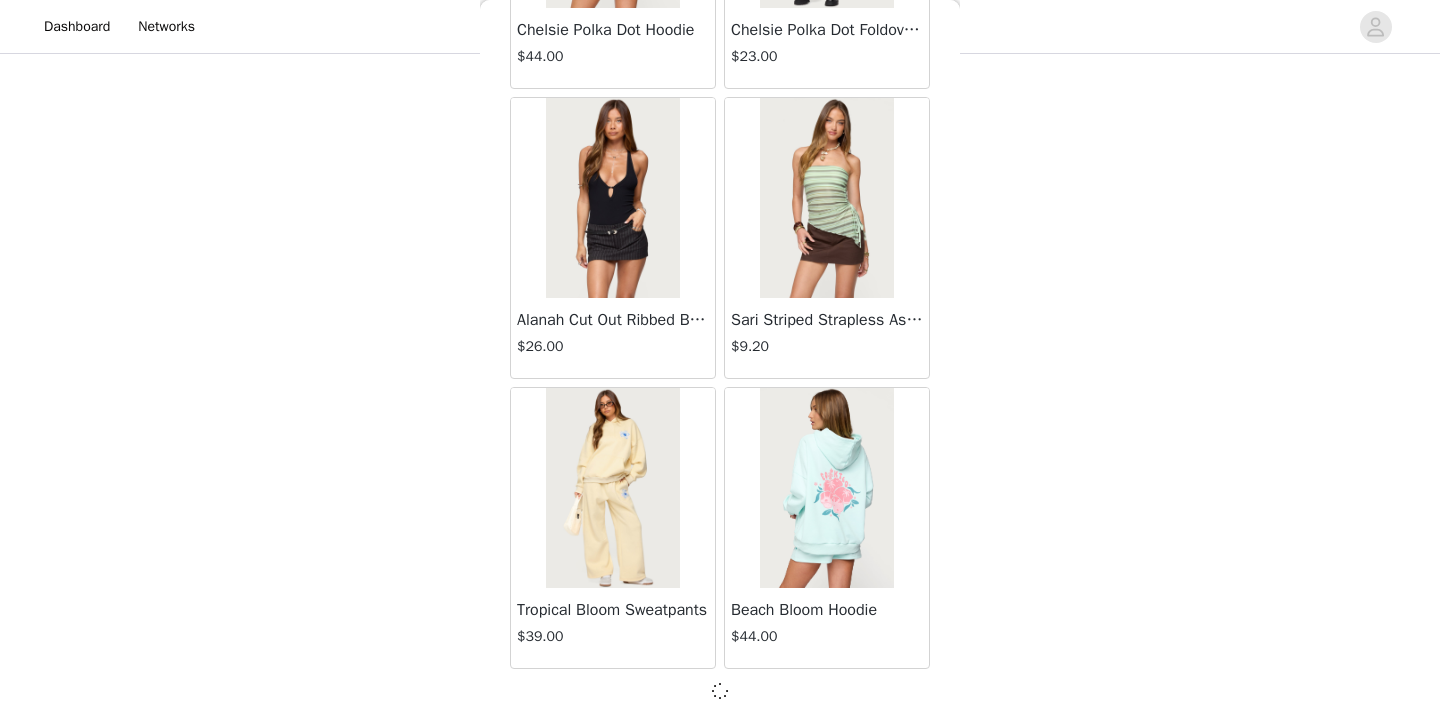 scroll, scrollTop: 13923, scrollLeft: 0, axis: vertical 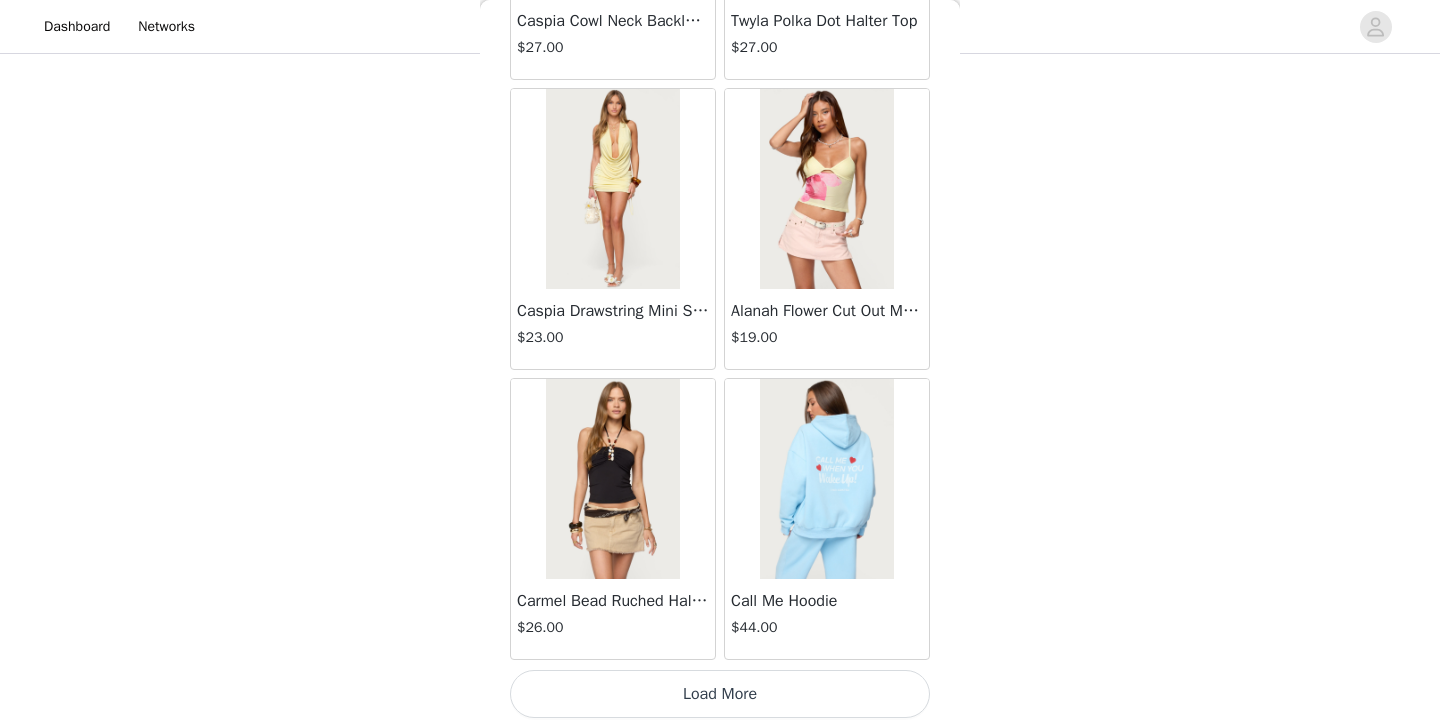 click on "Load More" at bounding box center [720, 694] 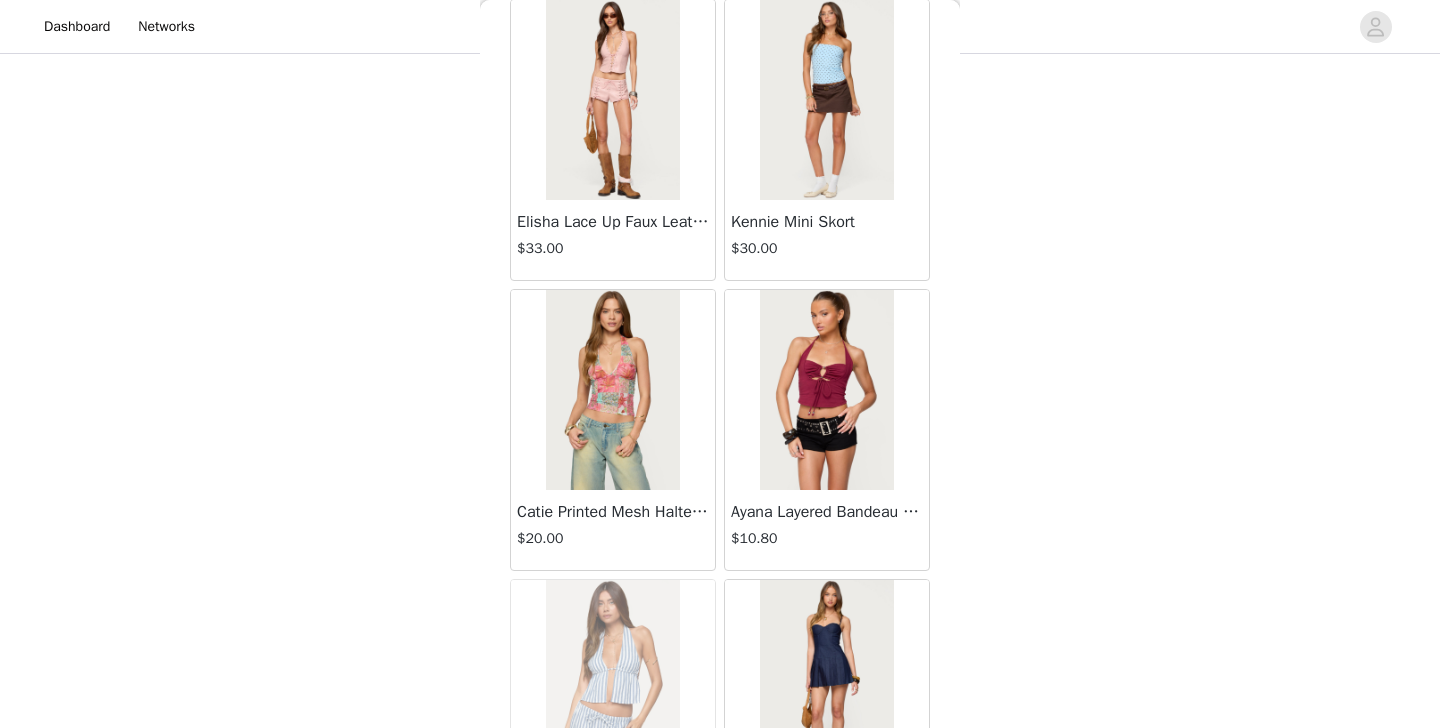 scroll, scrollTop: 19531, scrollLeft: 0, axis: vertical 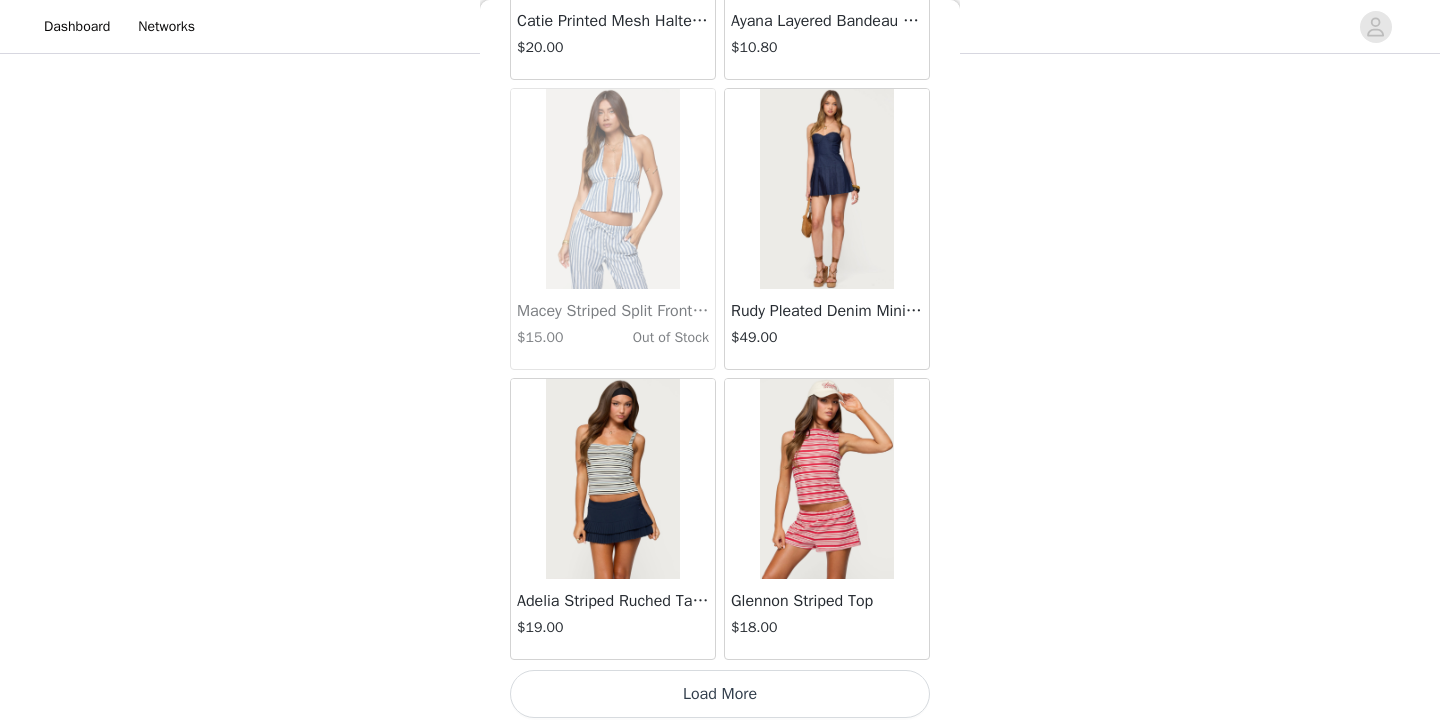 click on "Load More" at bounding box center (720, 694) 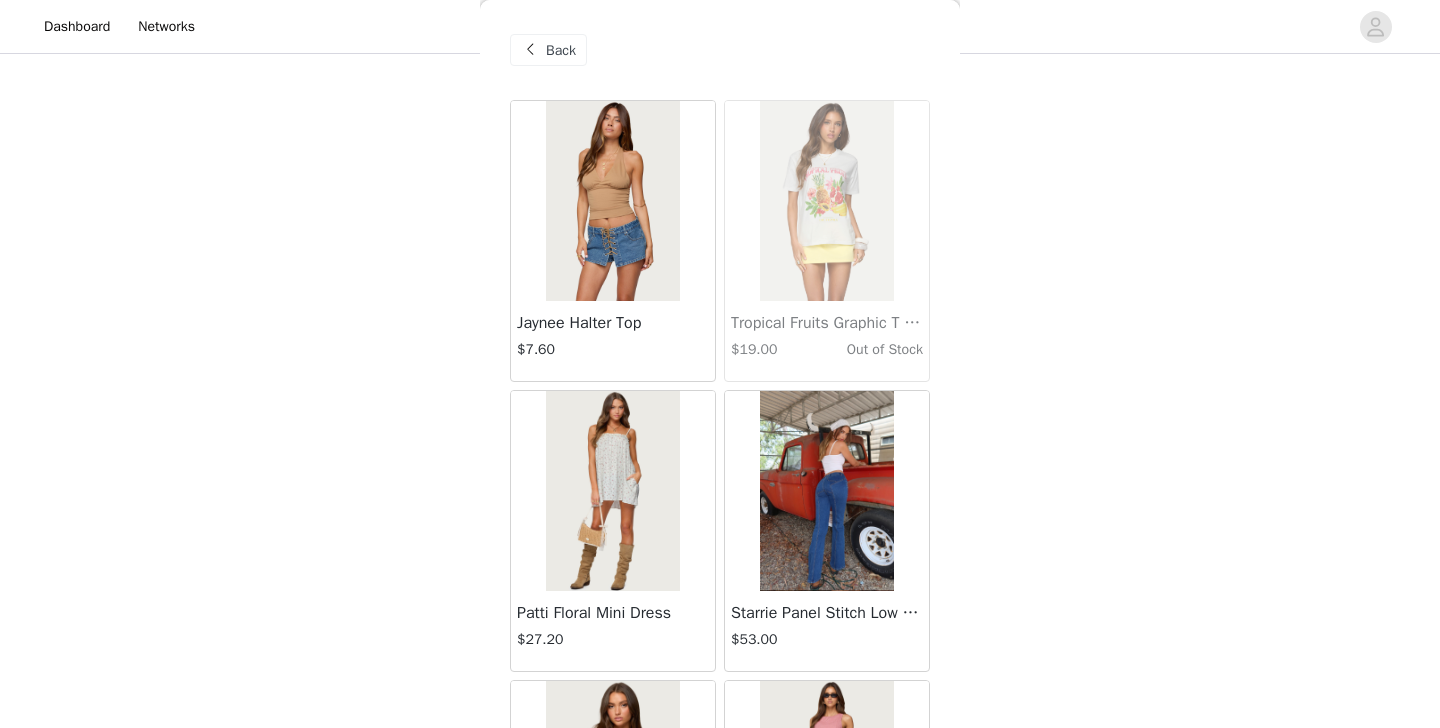 scroll, scrollTop: -1, scrollLeft: 0, axis: vertical 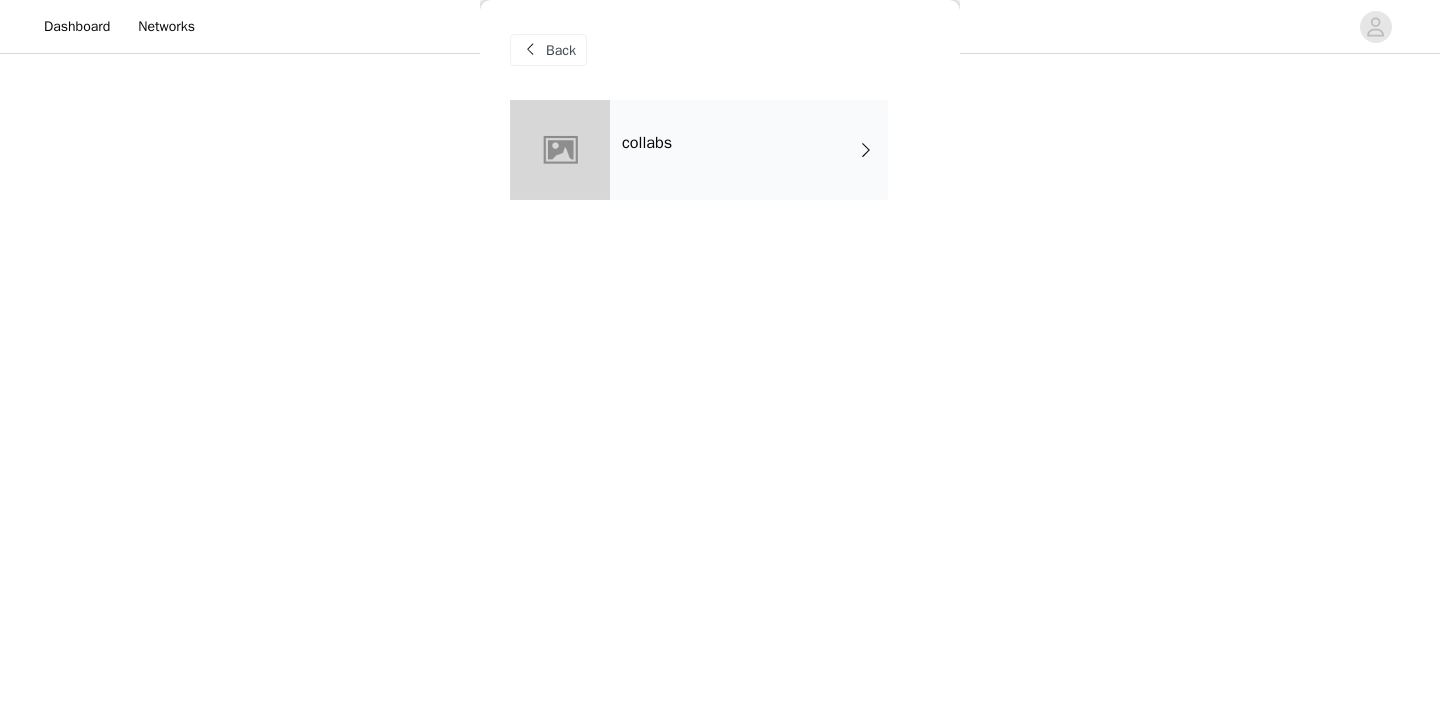 click on "Back" at bounding box center (561, 50) 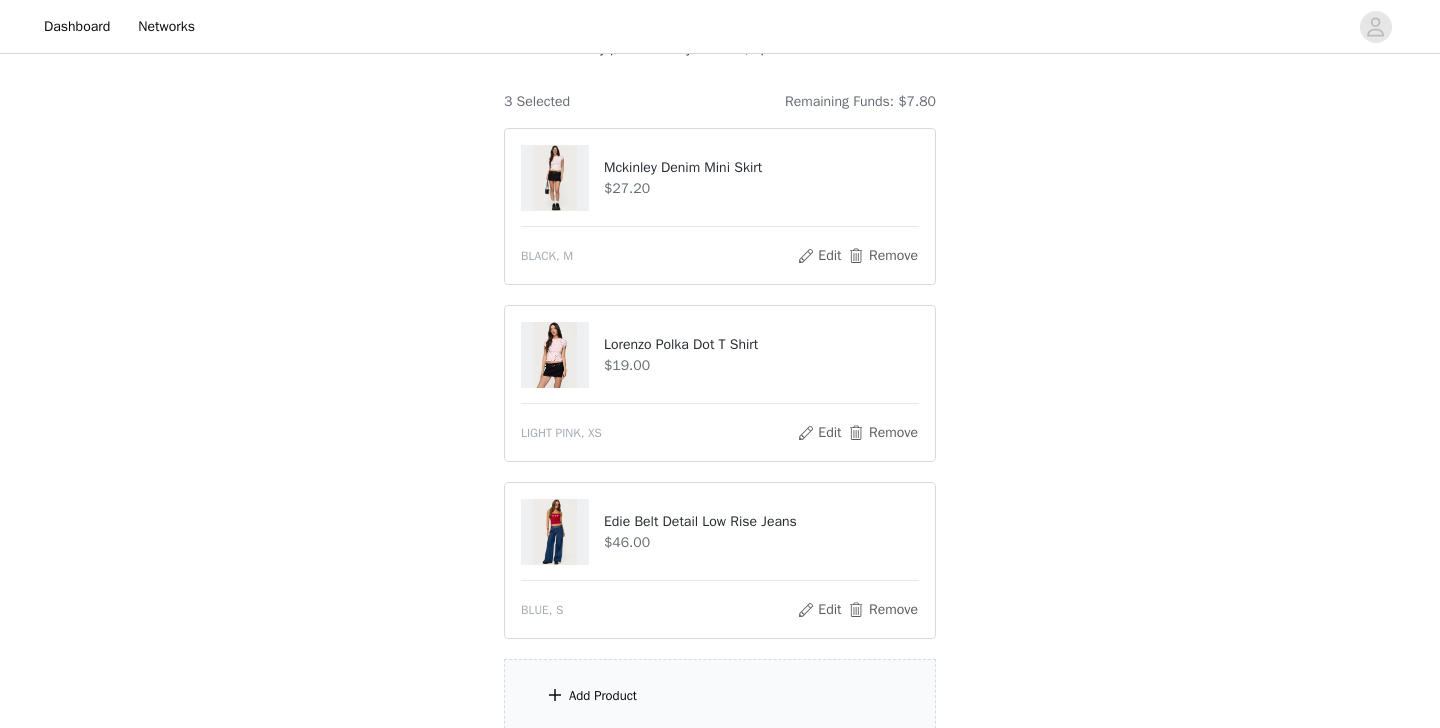 scroll, scrollTop: 268, scrollLeft: 0, axis: vertical 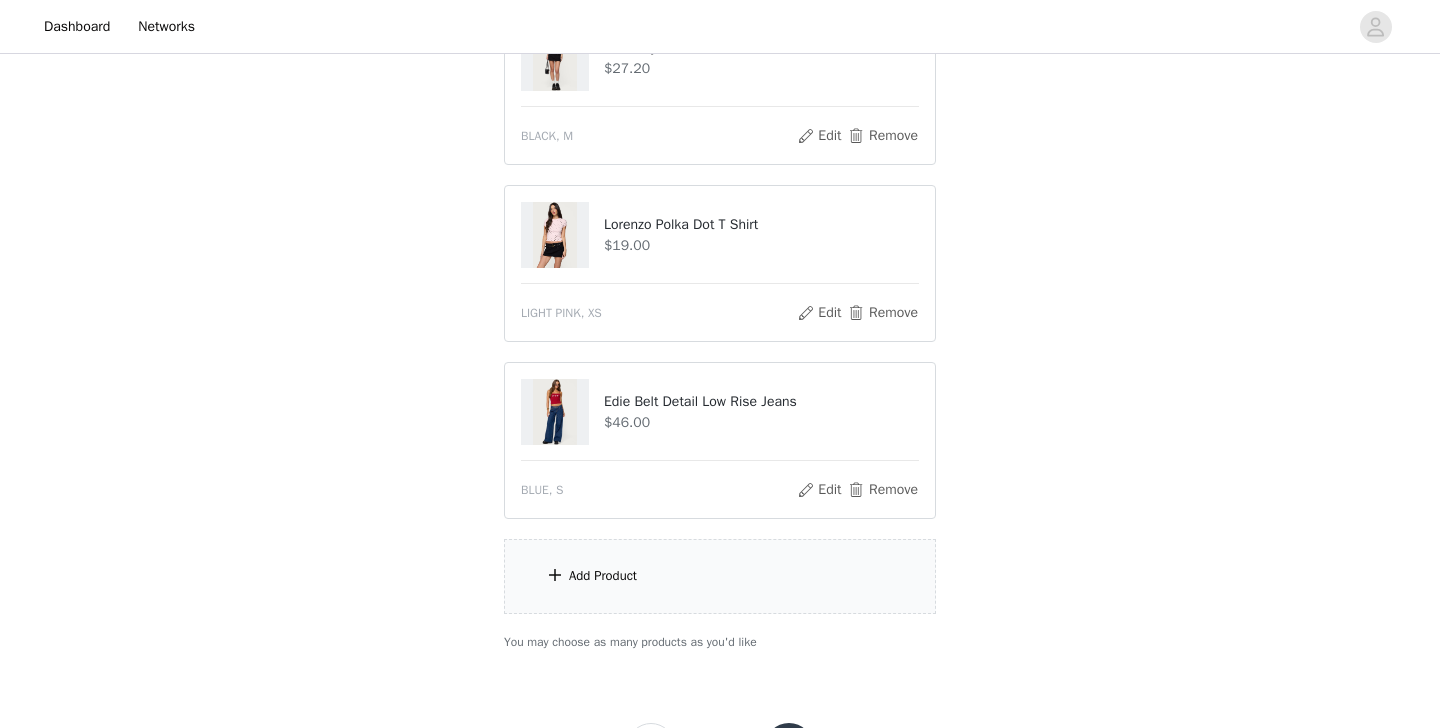 click at bounding box center [555, 412] 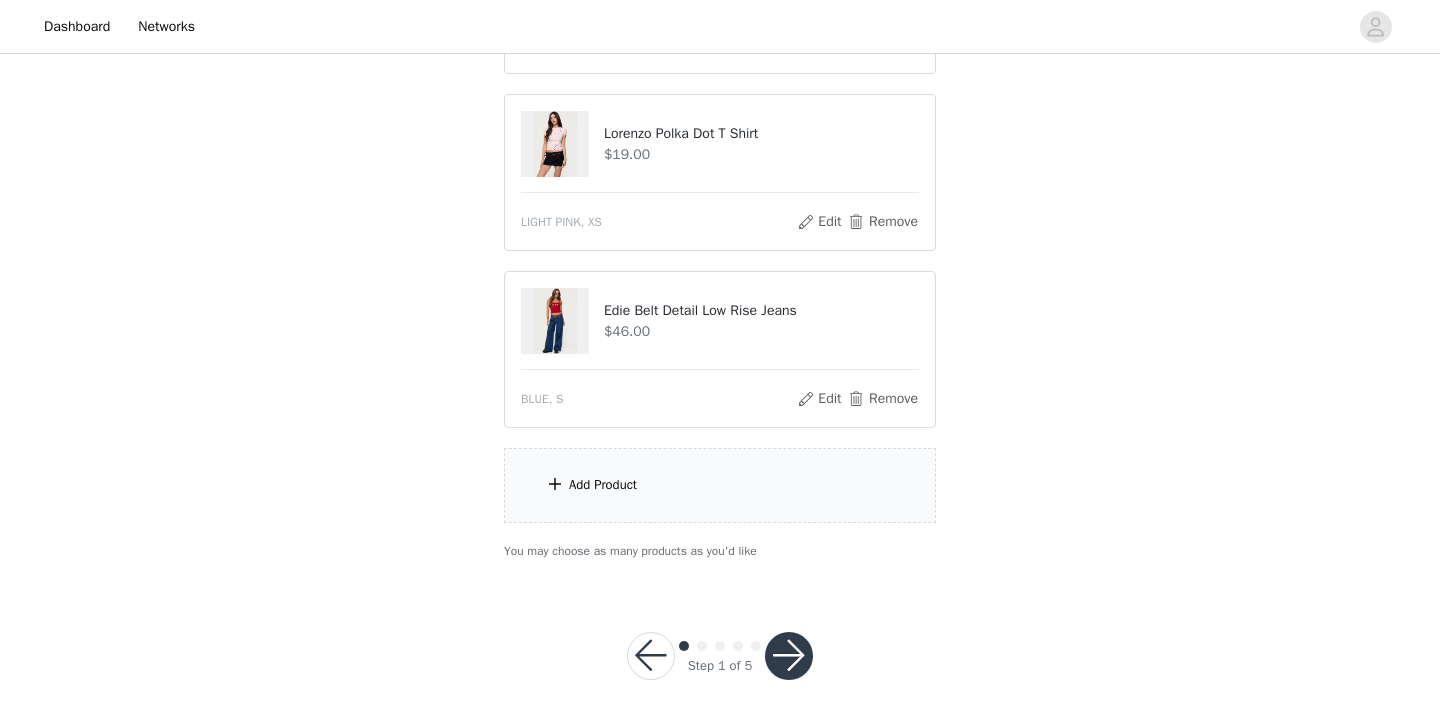 scroll, scrollTop: 358, scrollLeft: 0, axis: vertical 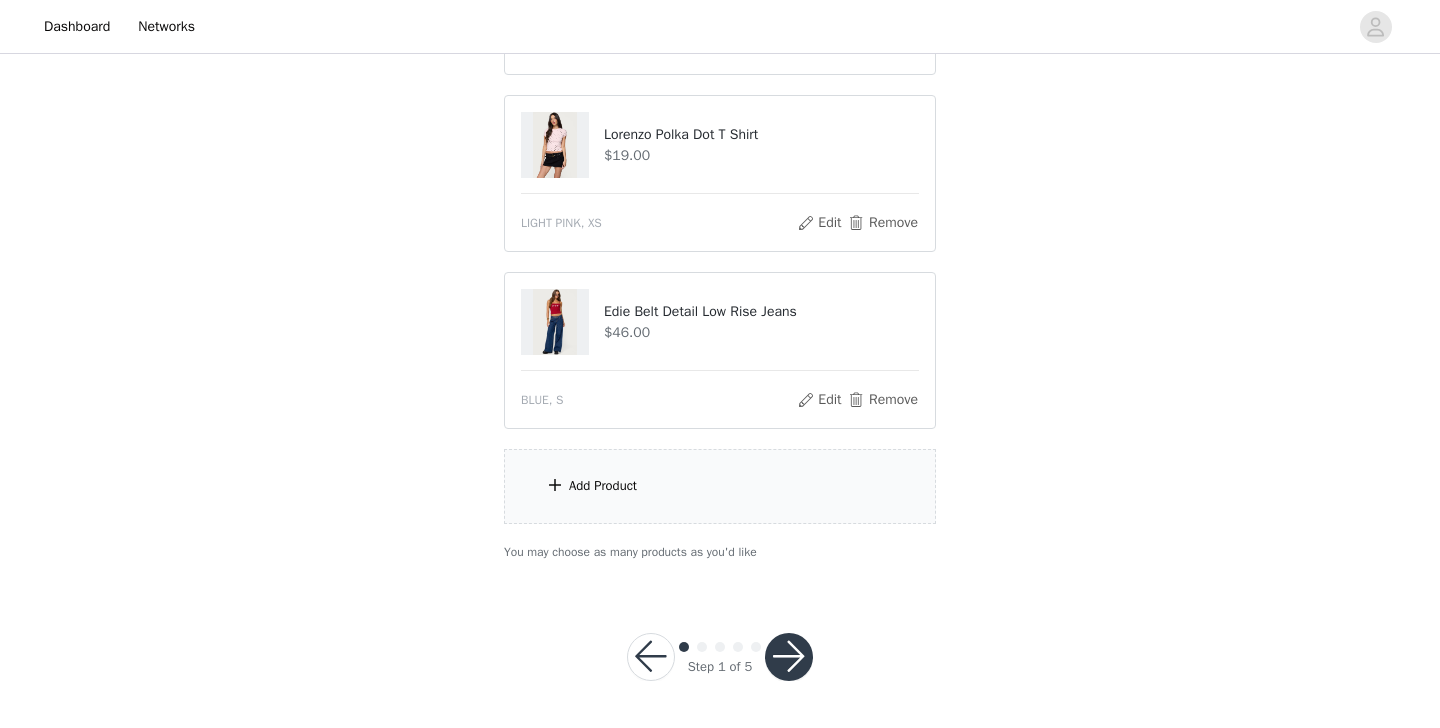 click at bounding box center (789, 657) 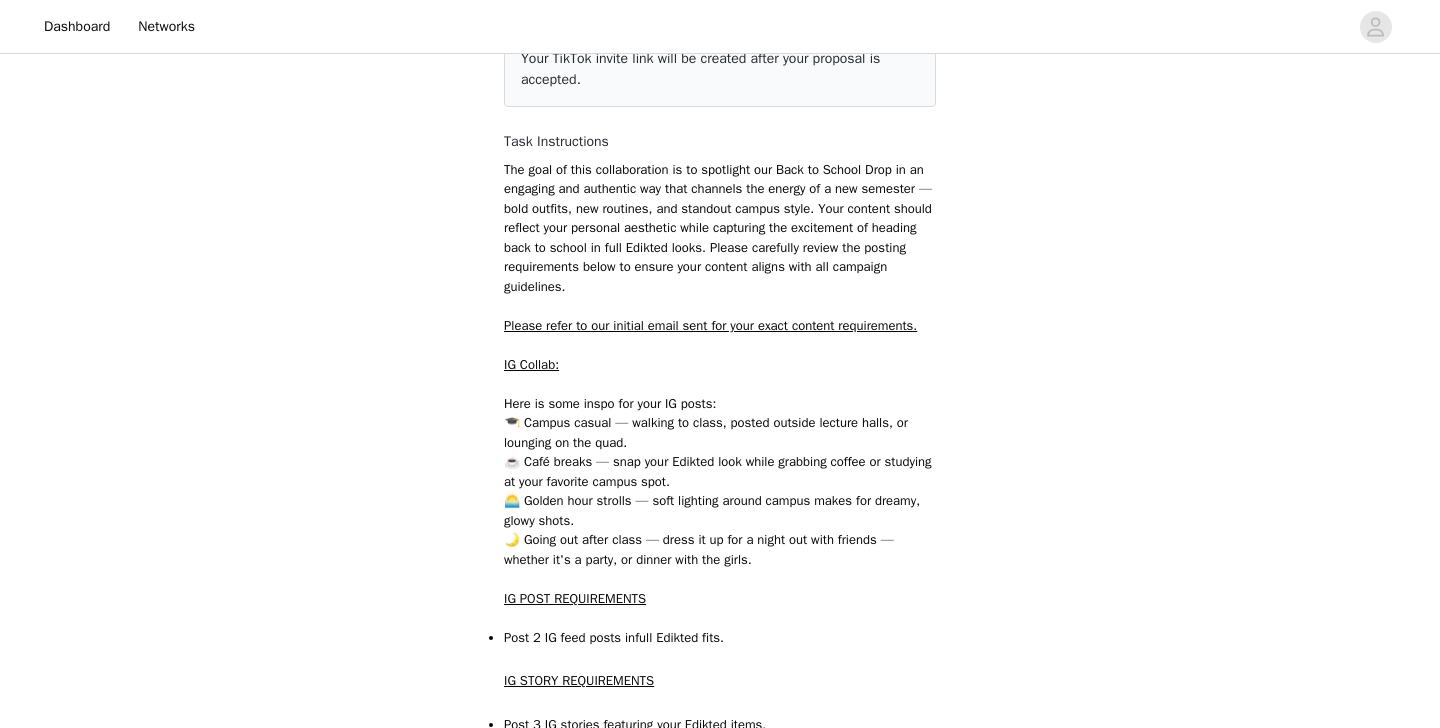 scroll, scrollTop: 397, scrollLeft: 0, axis: vertical 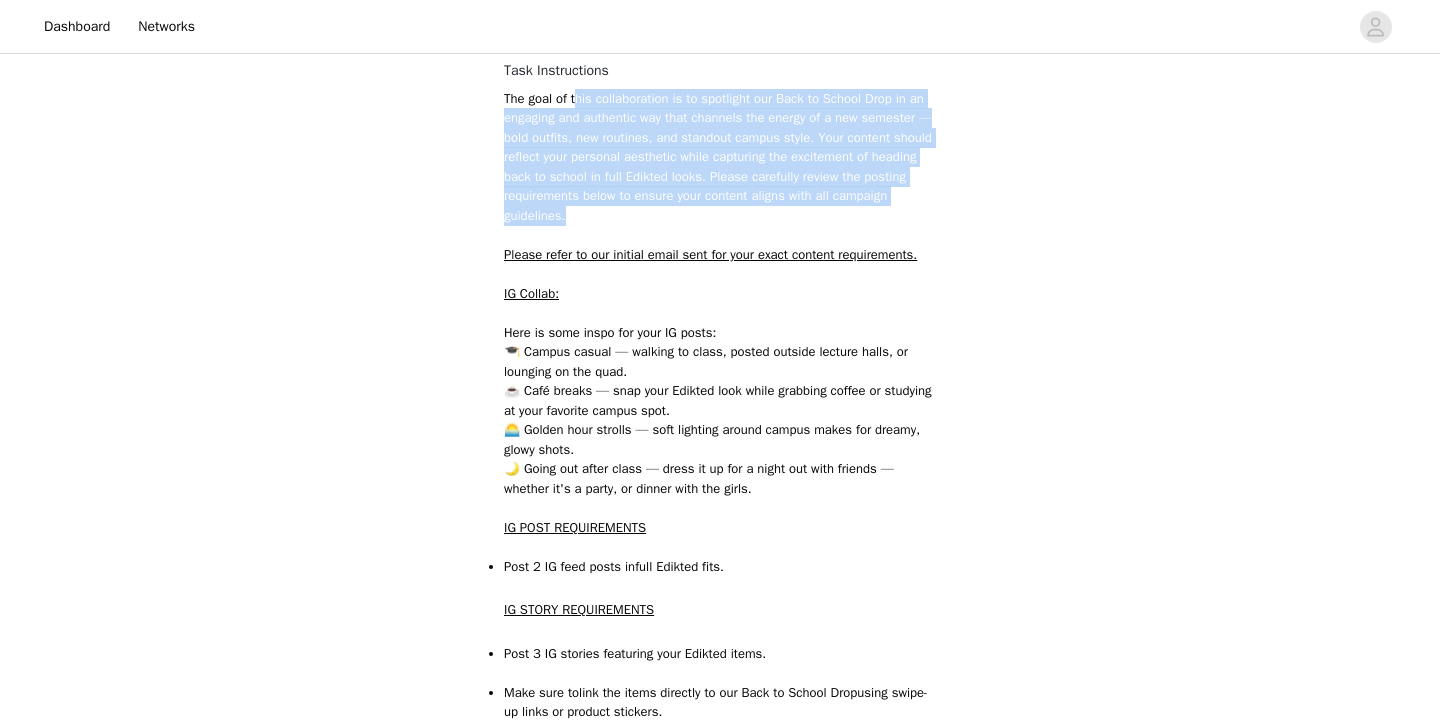 drag, startPoint x: 579, startPoint y: 98, endPoint x: 727, endPoint y: 202, distance: 180.8867 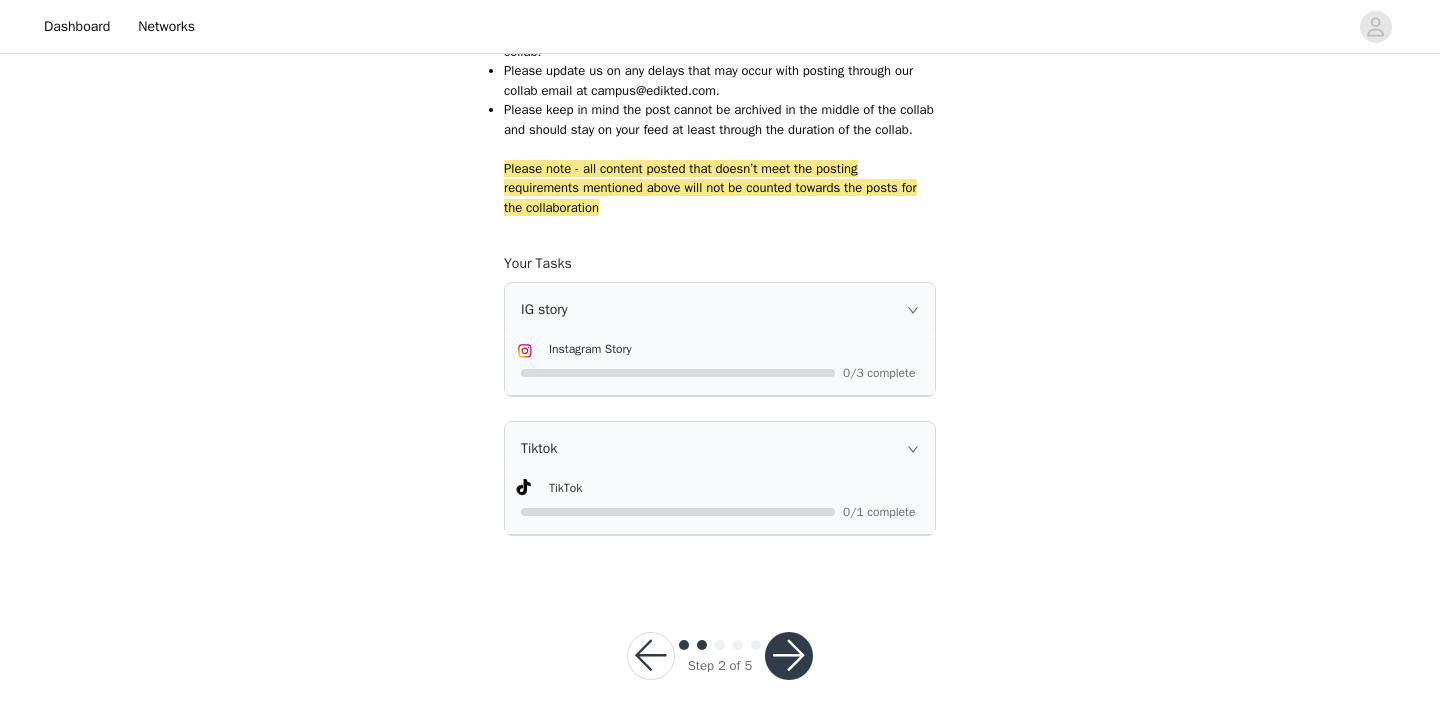scroll, scrollTop: 2161, scrollLeft: 0, axis: vertical 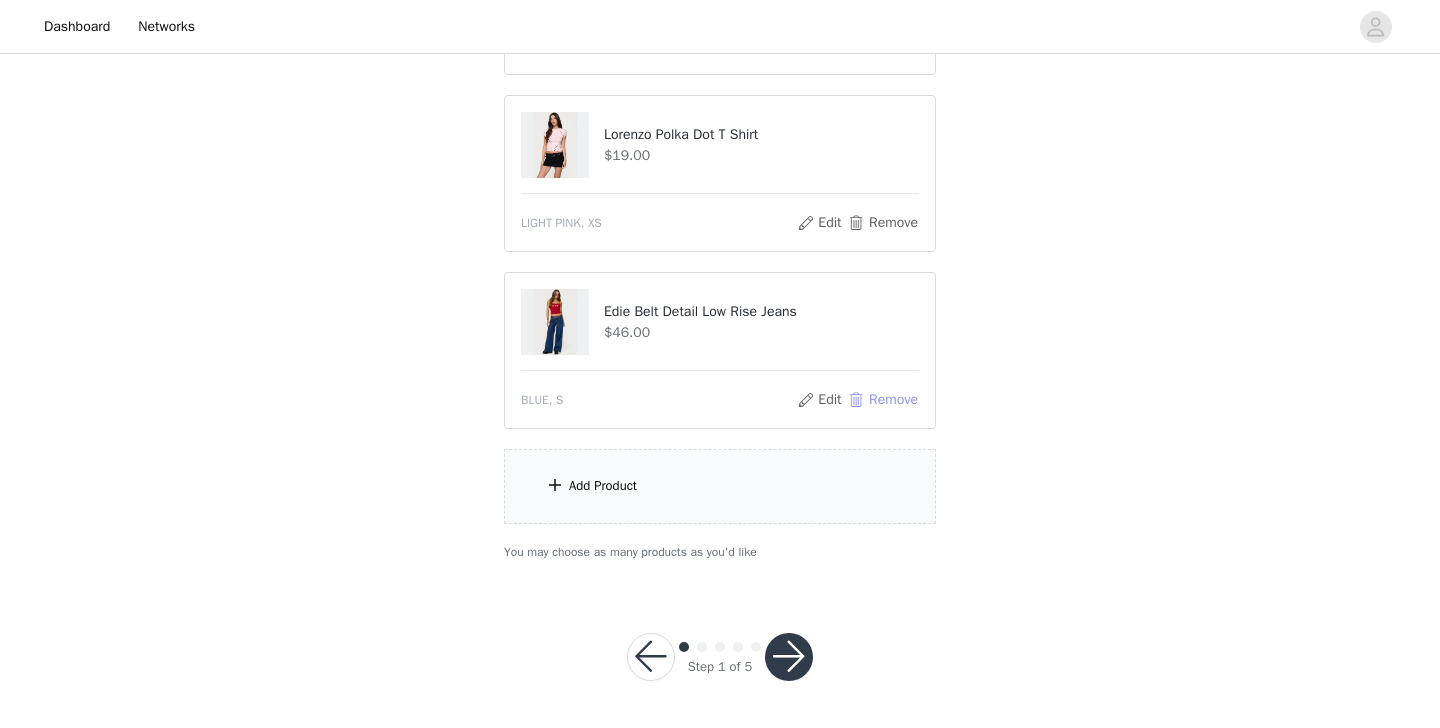 click on "Remove" at bounding box center [883, 400] 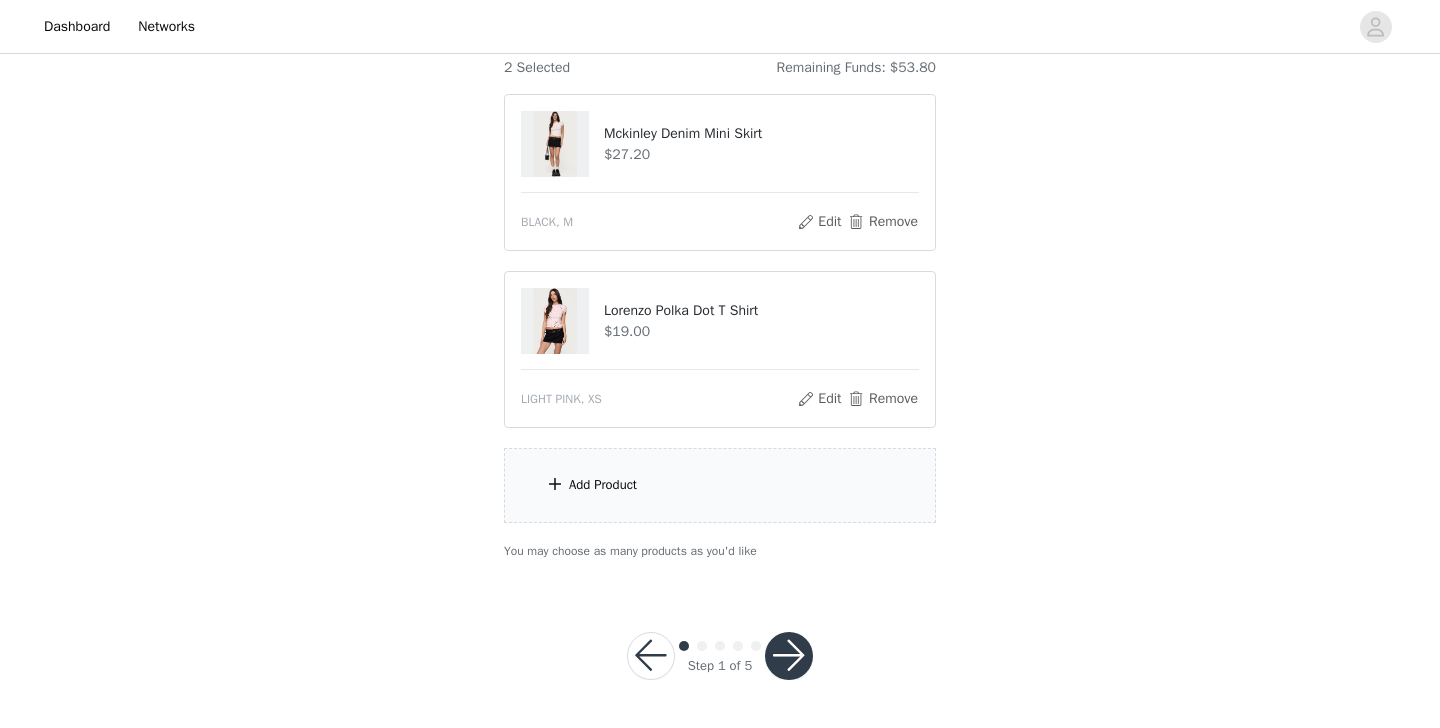 scroll, scrollTop: 181, scrollLeft: 0, axis: vertical 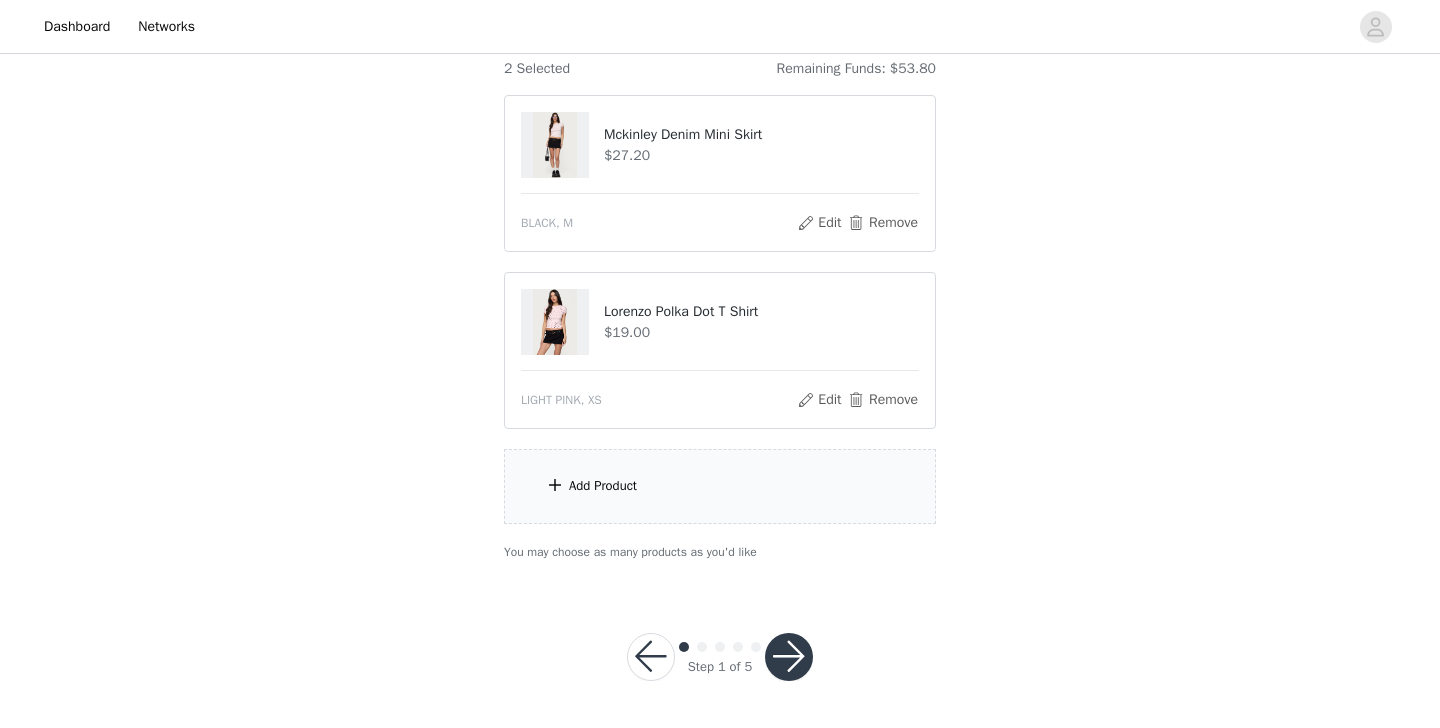 click on "Add Product" at bounding box center (720, 486) 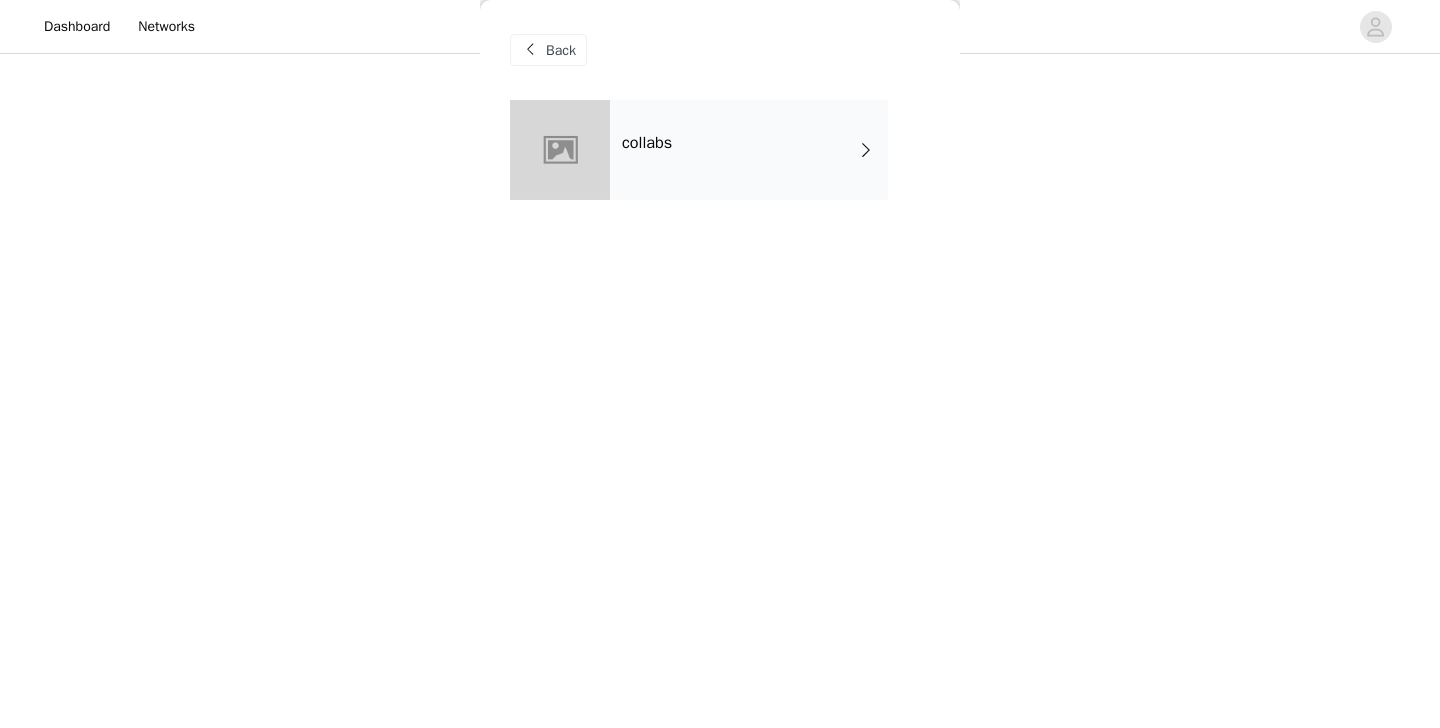 click on "collabs" at bounding box center [749, 150] 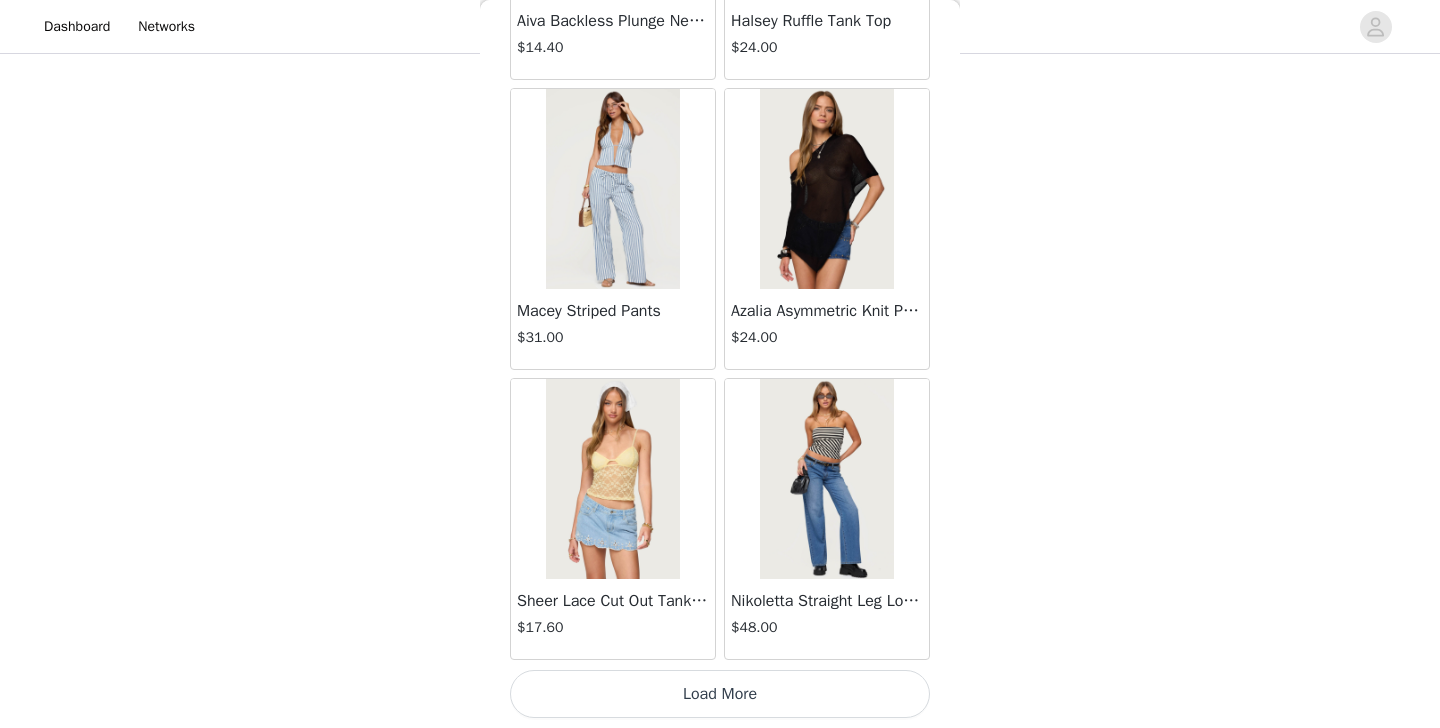 scroll, scrollTop: 2332, scrollLeft: 0, axis: vertical 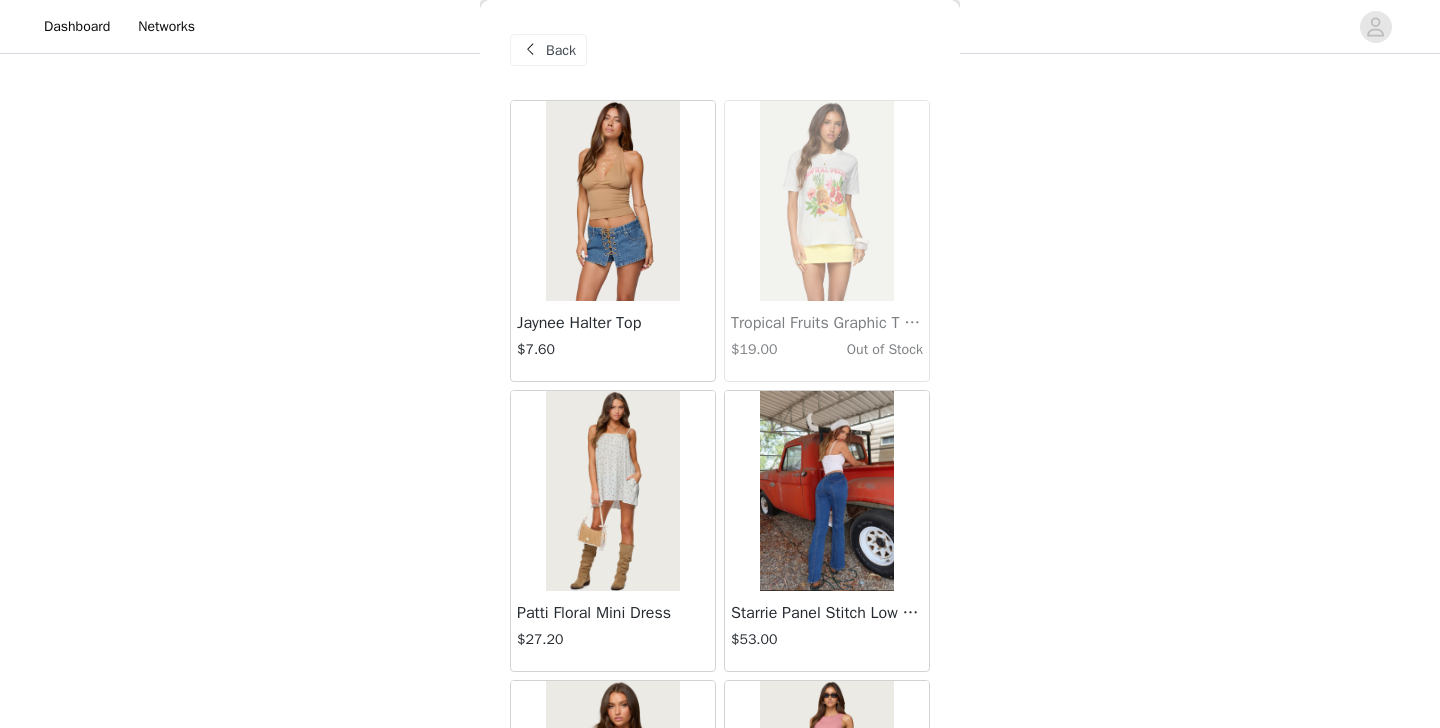 click on "Back" at bounding box center [561, 50] 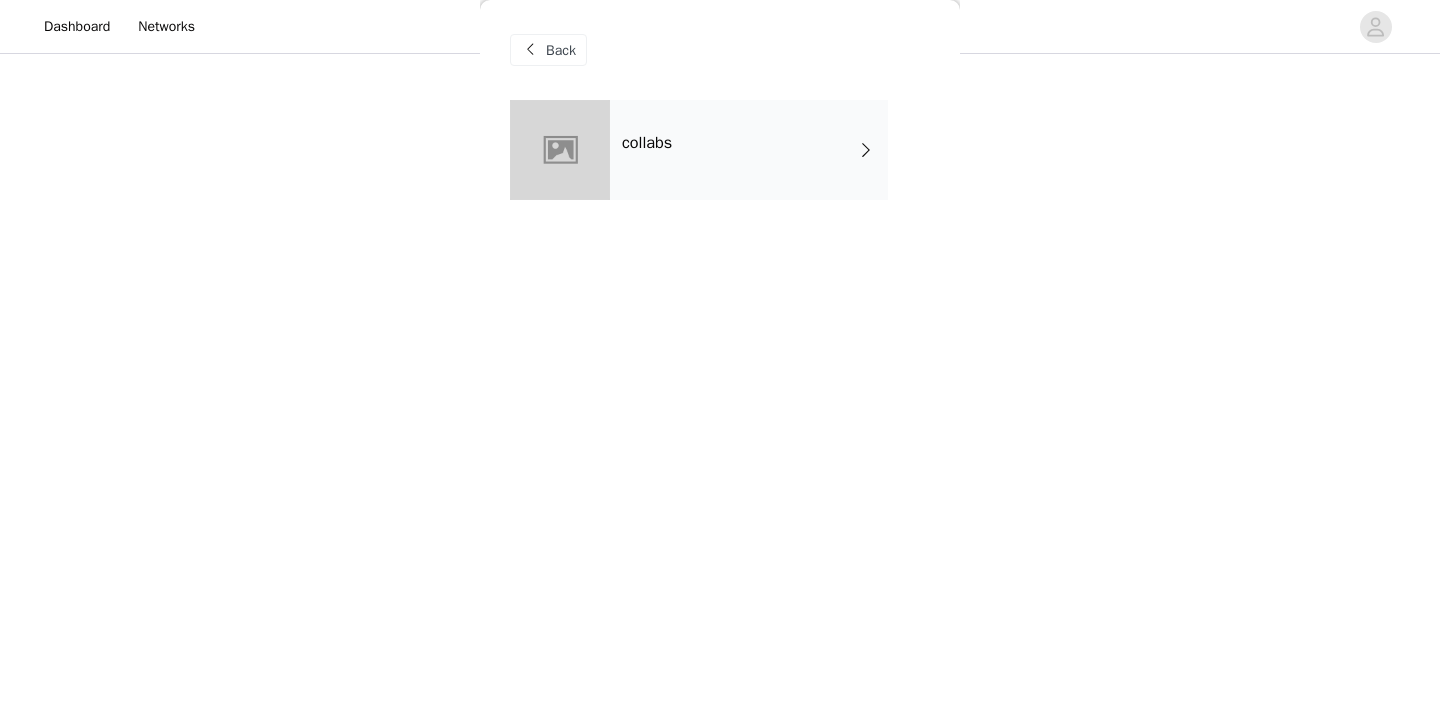 click on "Back" at bounding box center (561, 50) 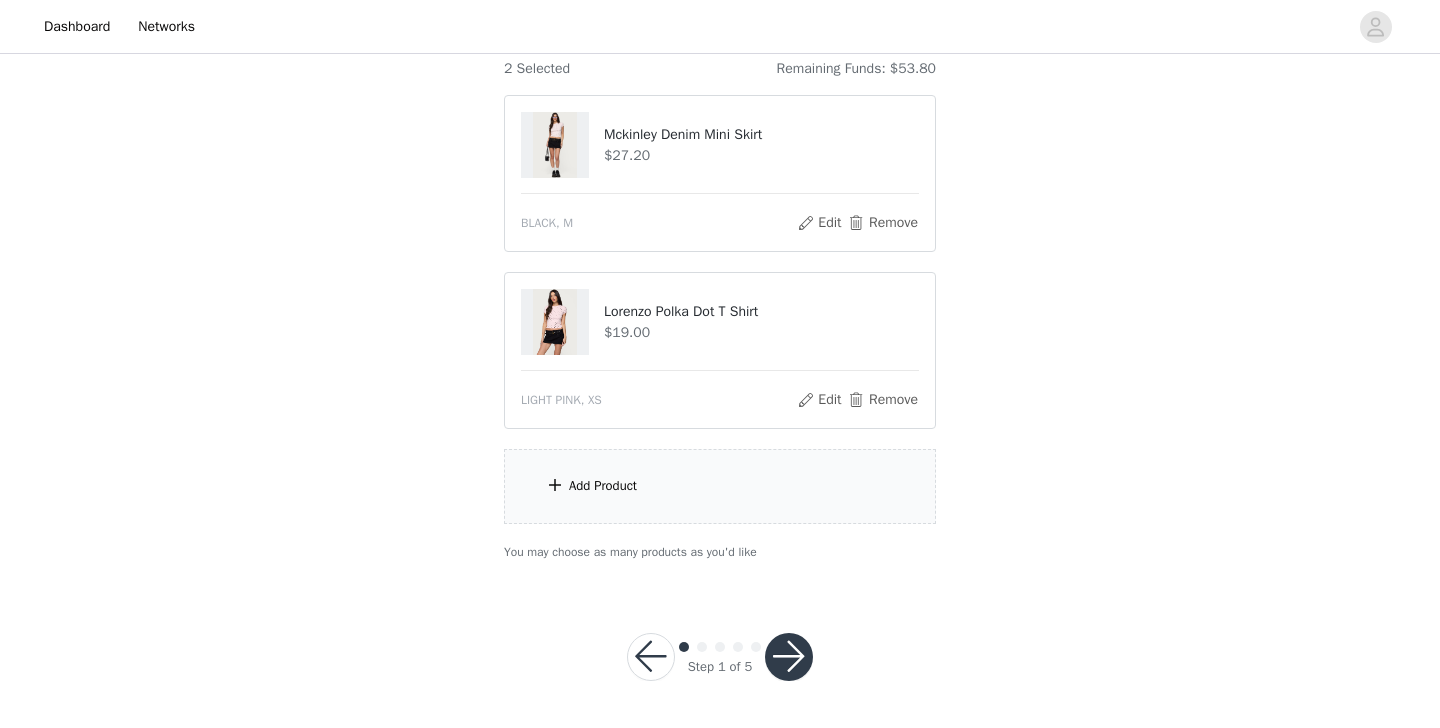 click on "Add Product" at bounding box center [720, 486] 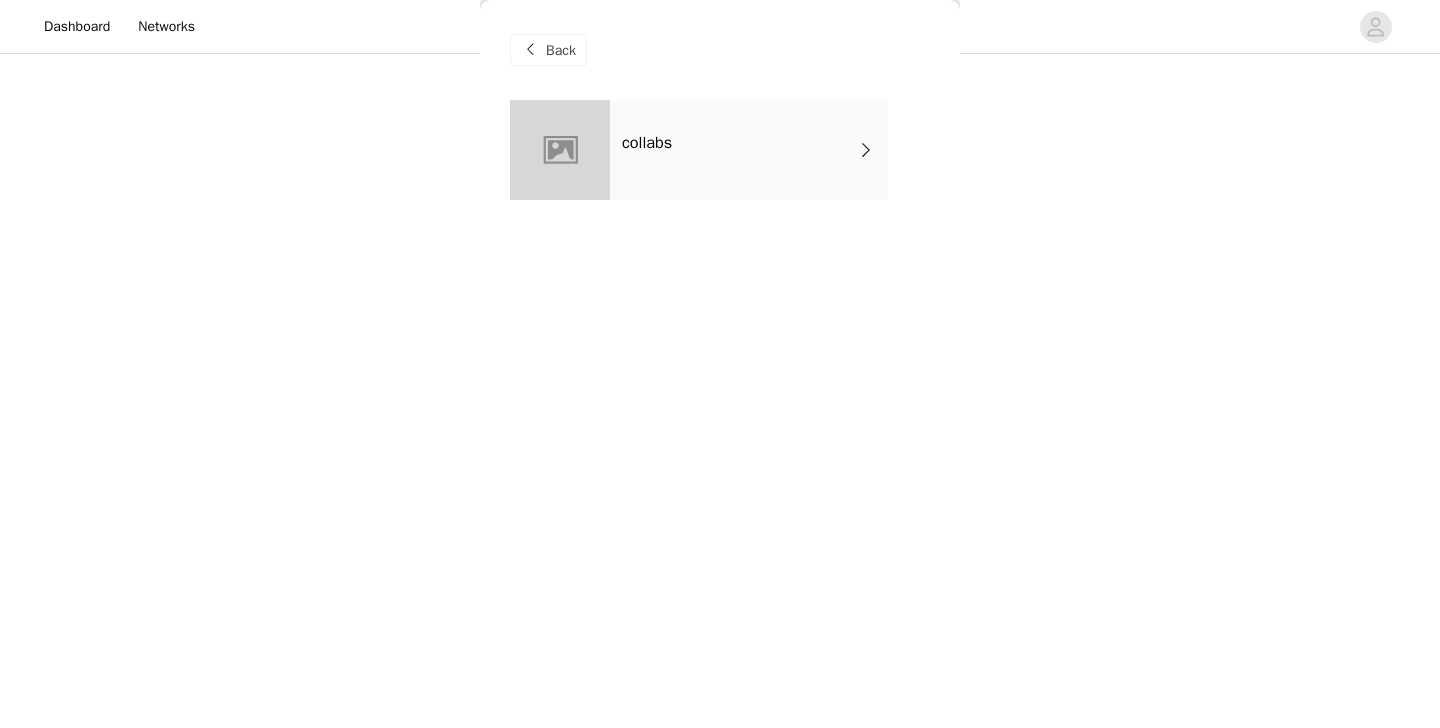 click on "collabs" at bounding box center [749, 150] 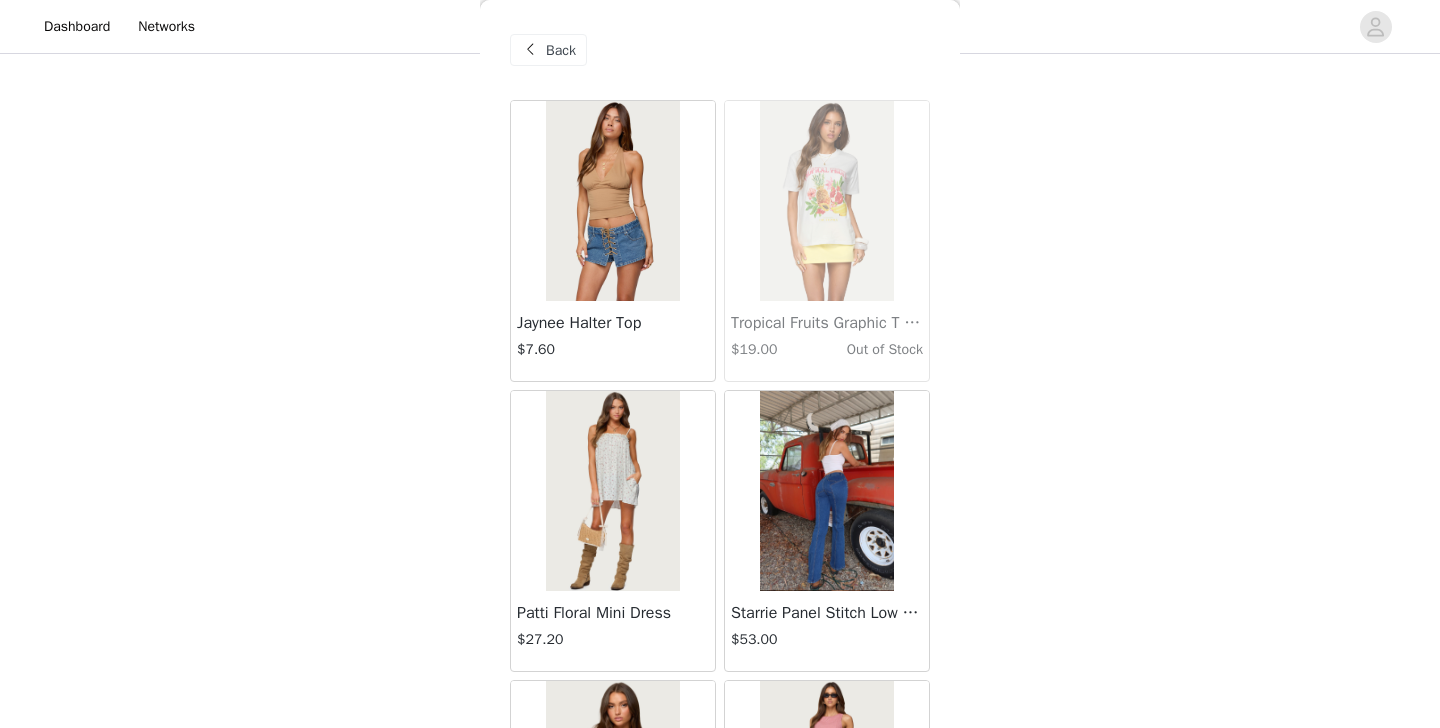 click on "Back" at bounding box center [561, 50] 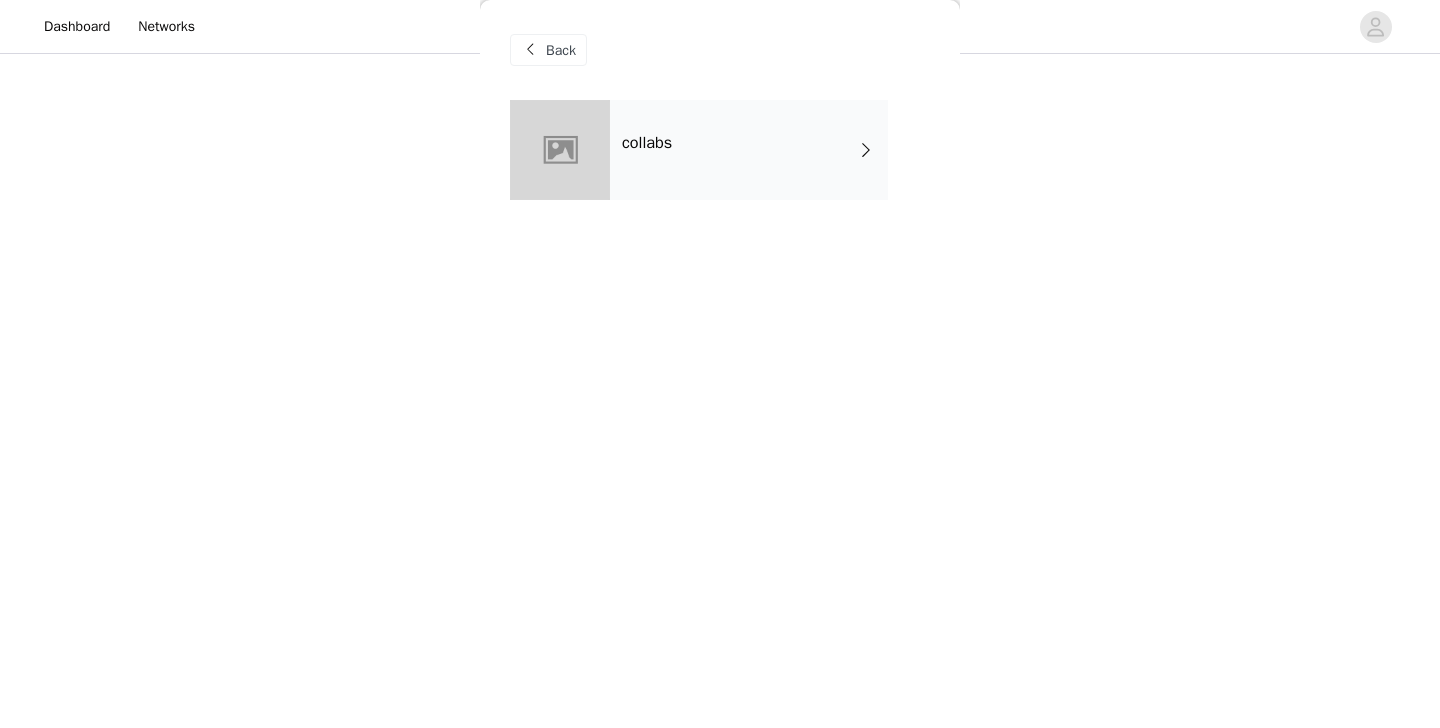click on "collabs" at bounding box center (749, 150) 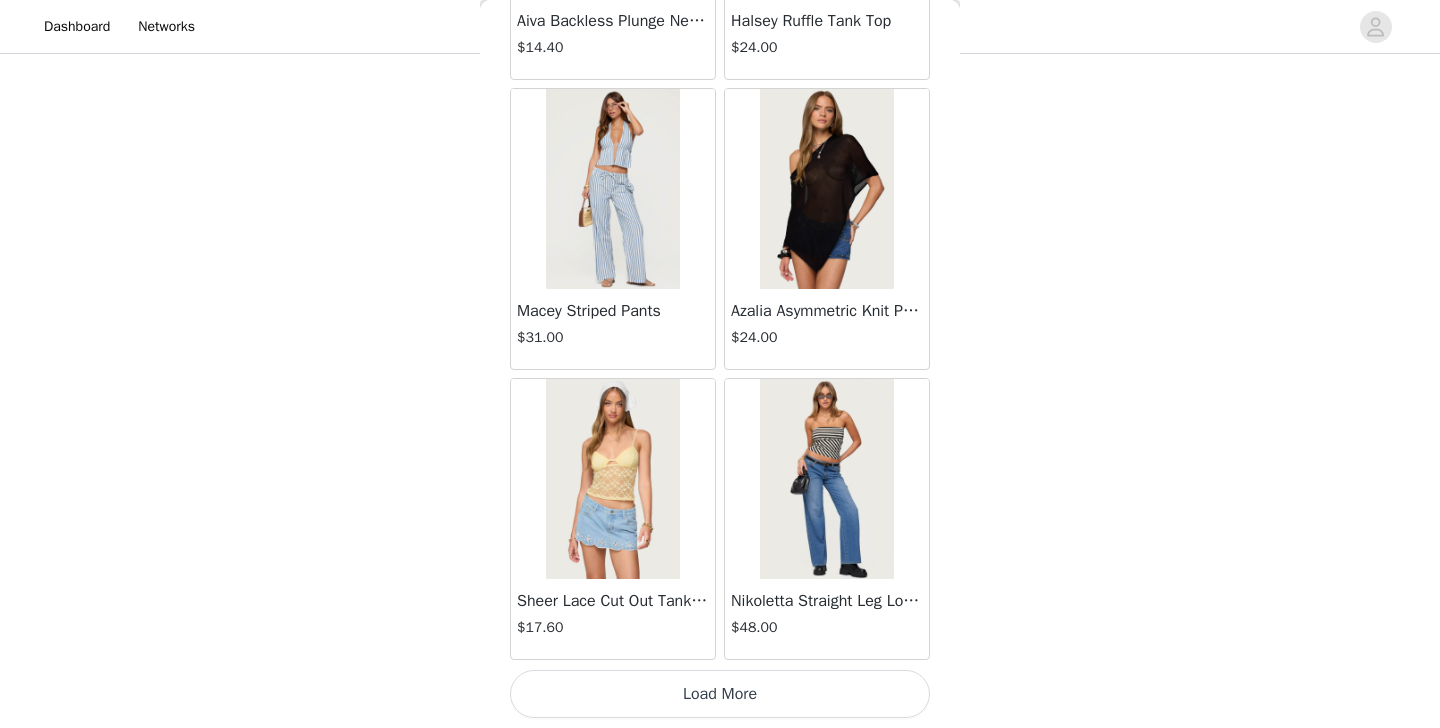 click on "Load More" at bounding box center [720, 694] 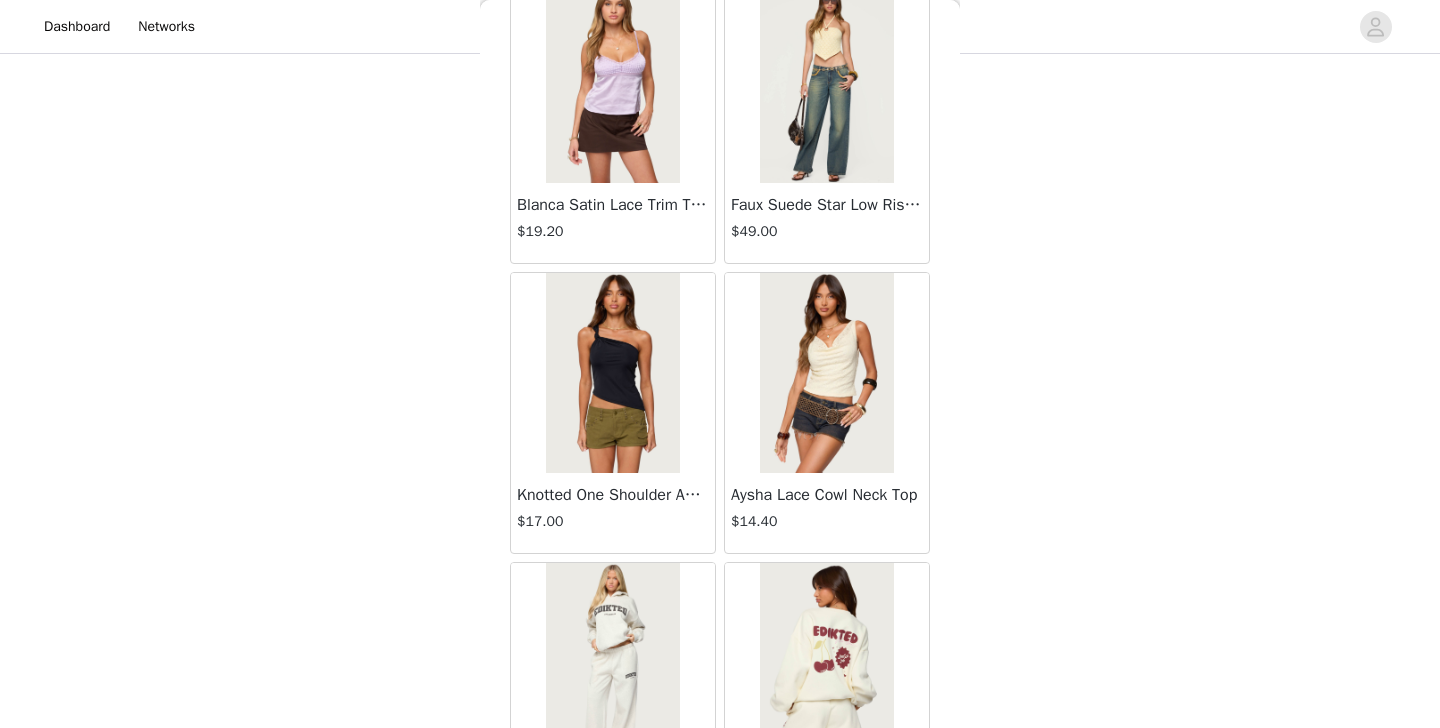 scroll, scrollTop: 5232, scrollLeft: 0, axis: vertical 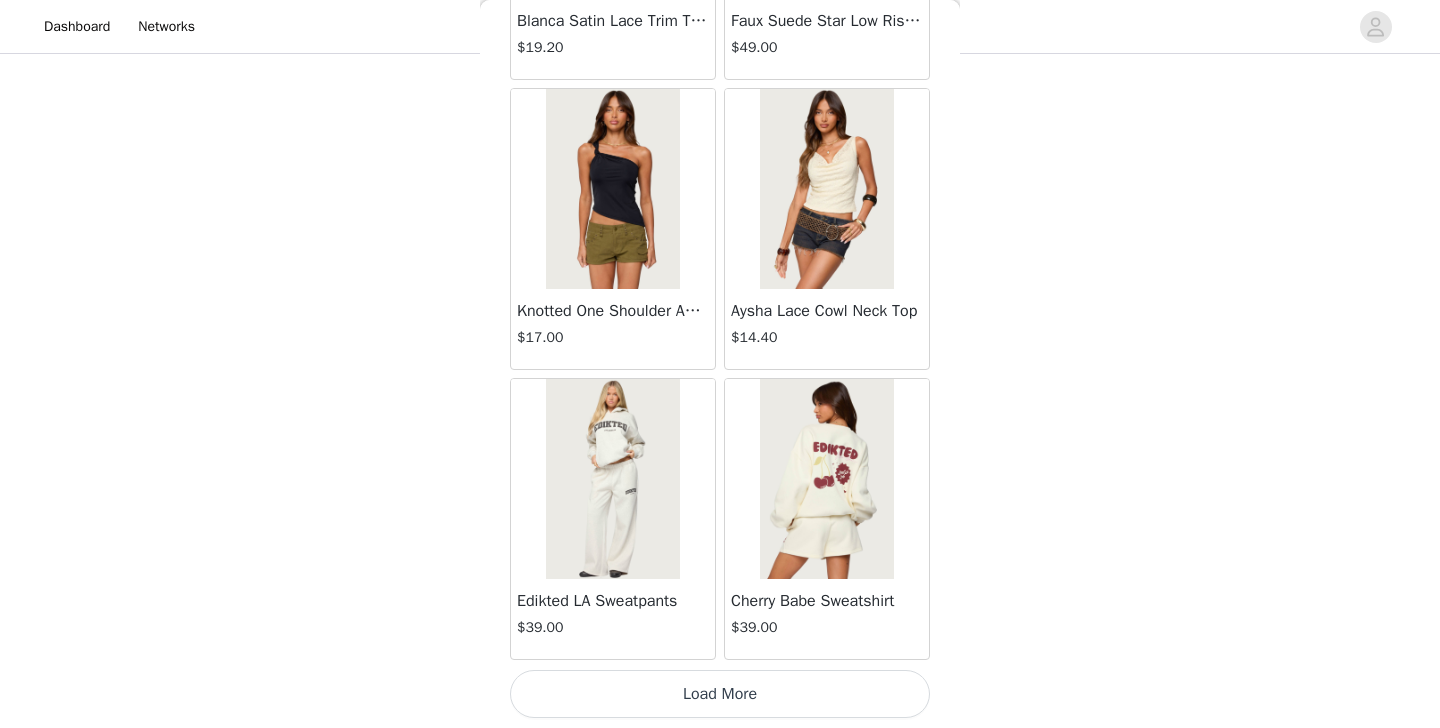 click on "Load More" at bounding box center (720, 694) 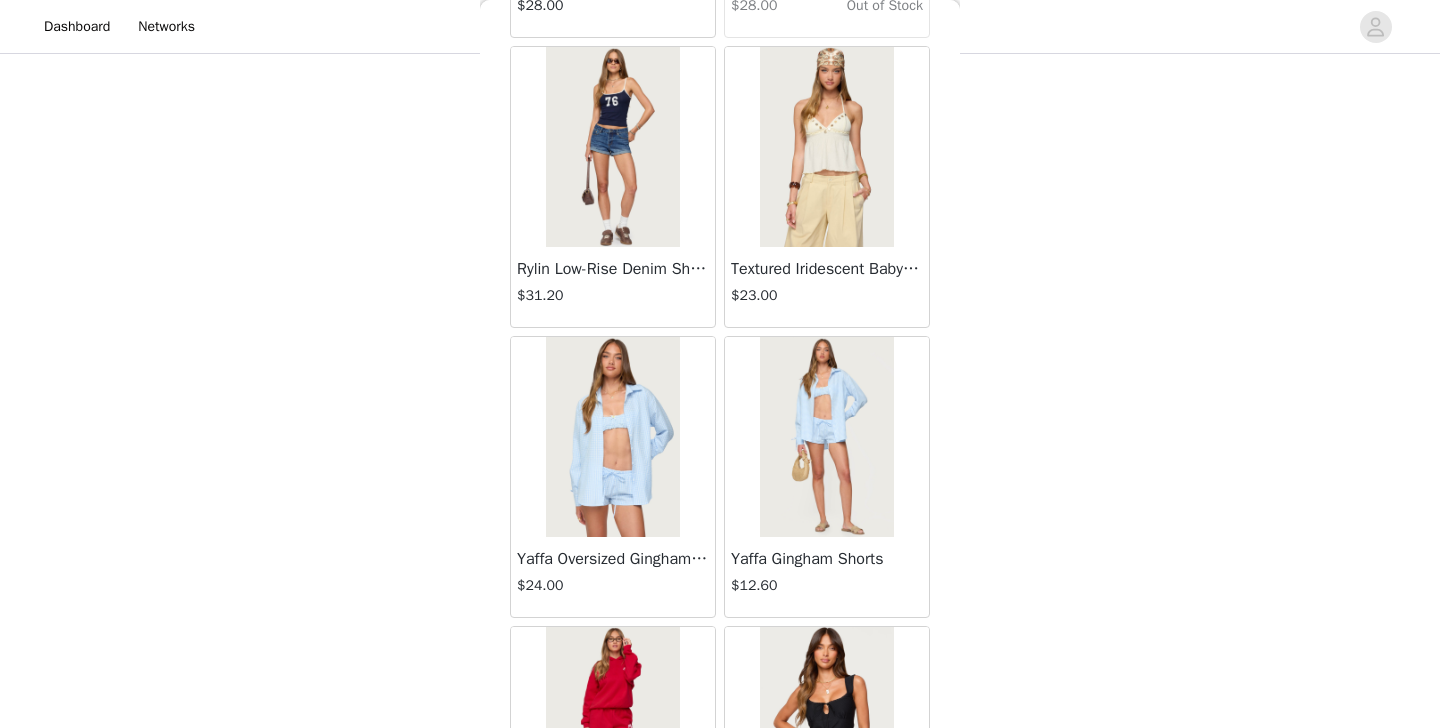 scroll, scrollTop: 7854, scrollLeft: 0, axis: vertical 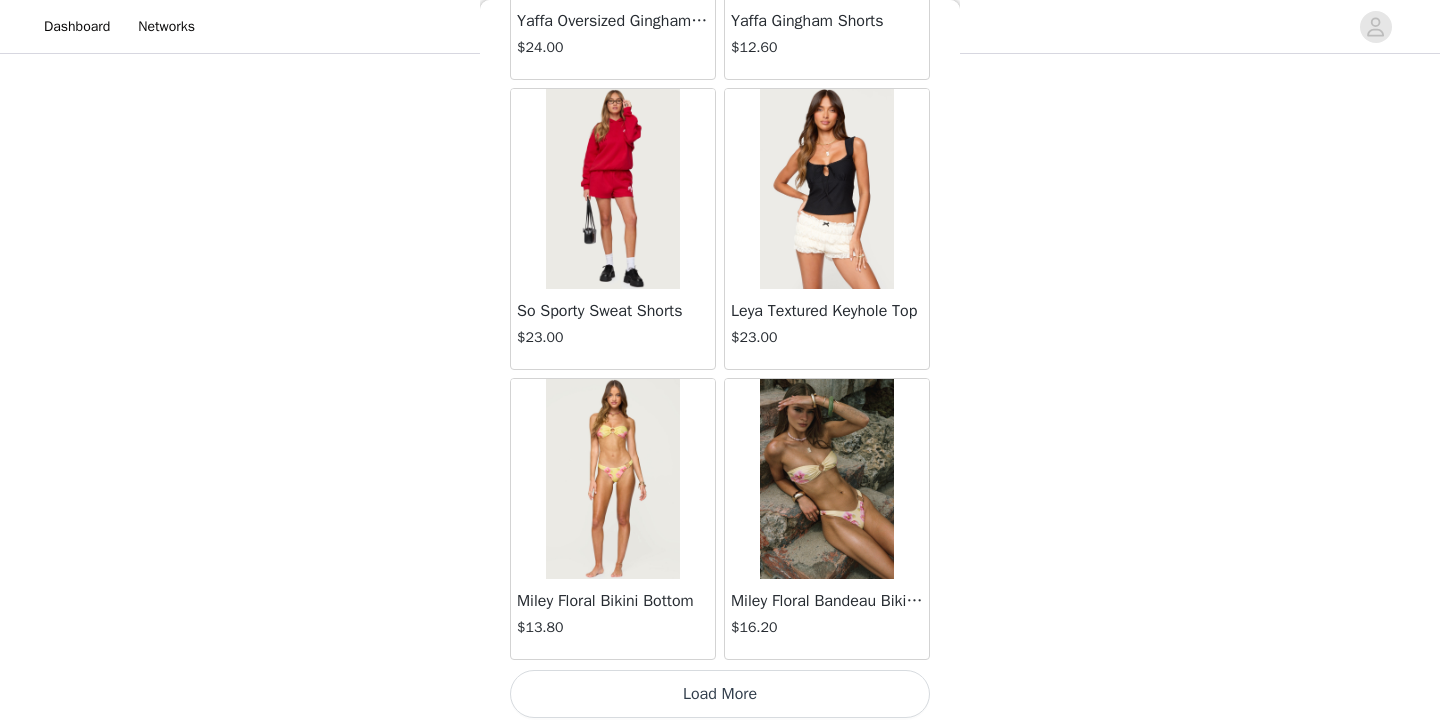 click on "Load More" at bounding box center (720, 694) 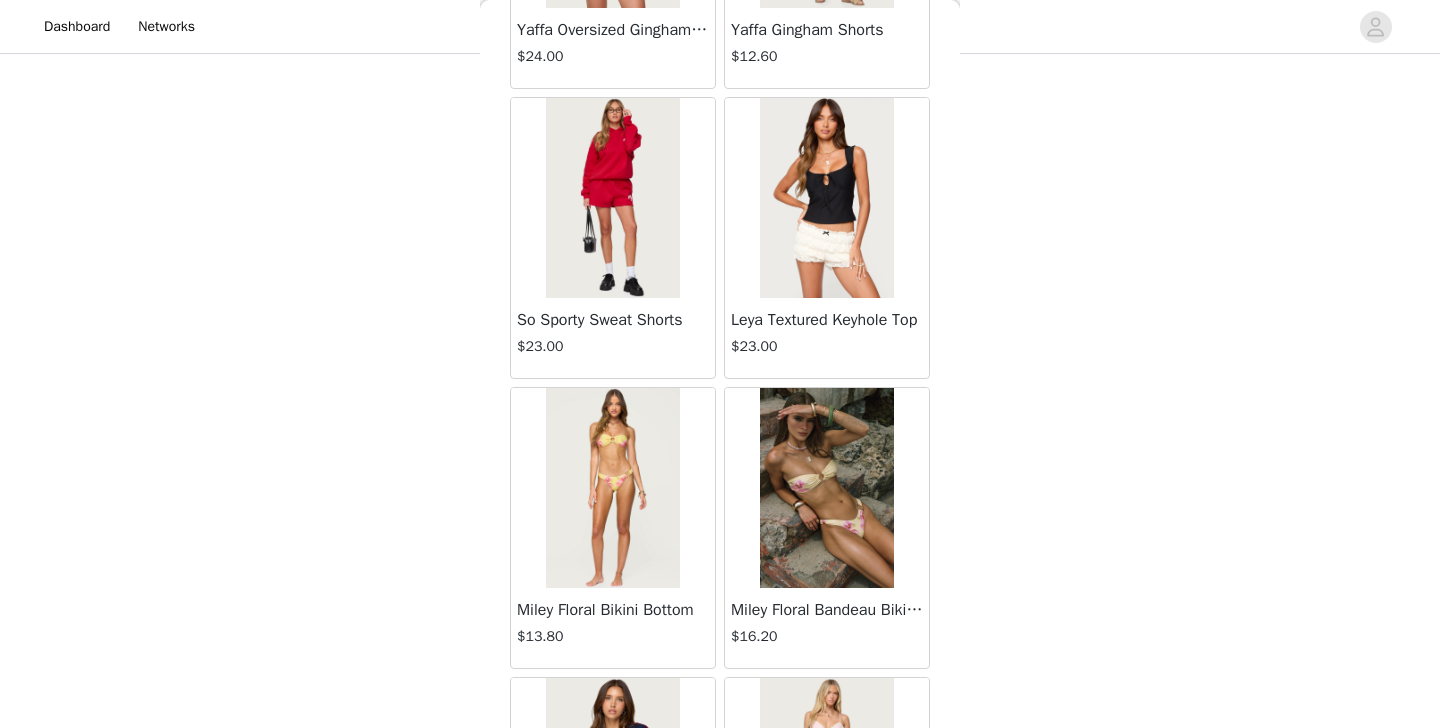 scroll, scrollTop: 181, scrollLeft: 0, axis: vertical 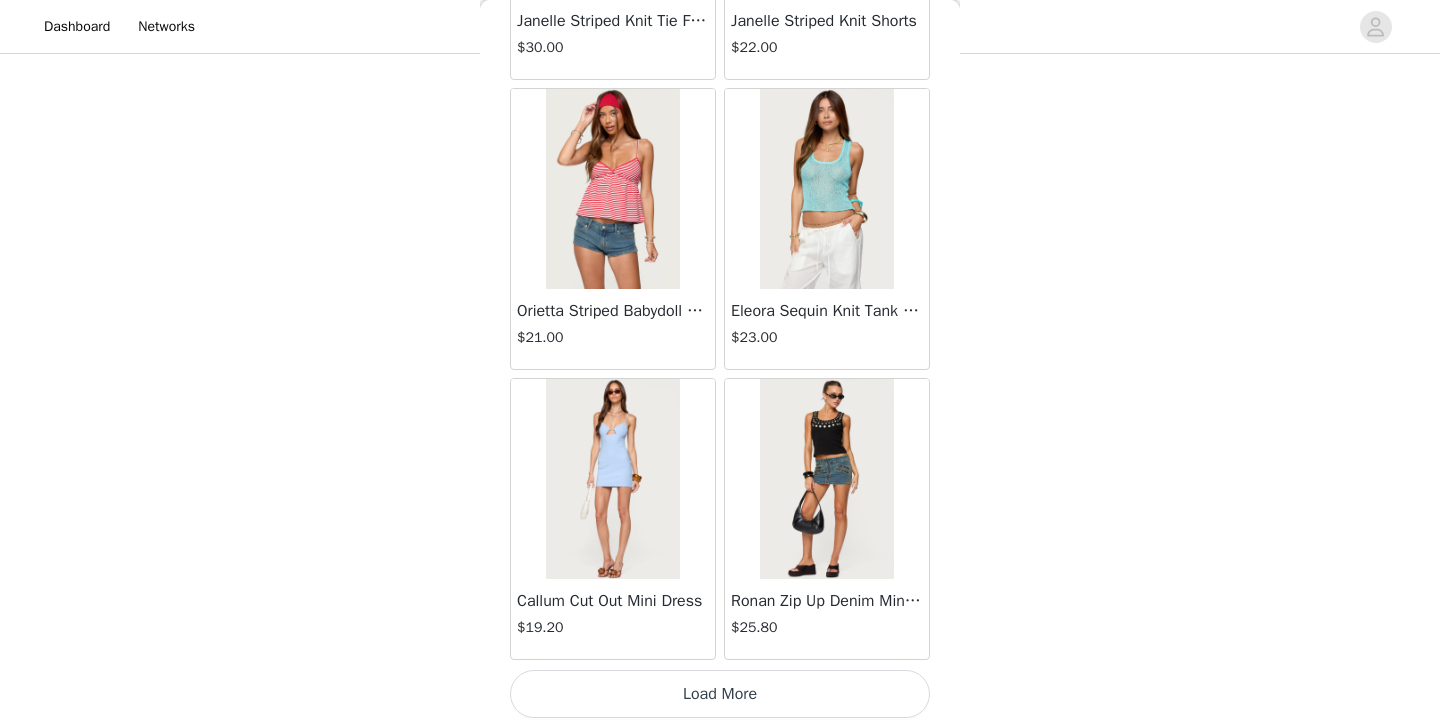 click on "Load More" at bounding box center (720, 694) 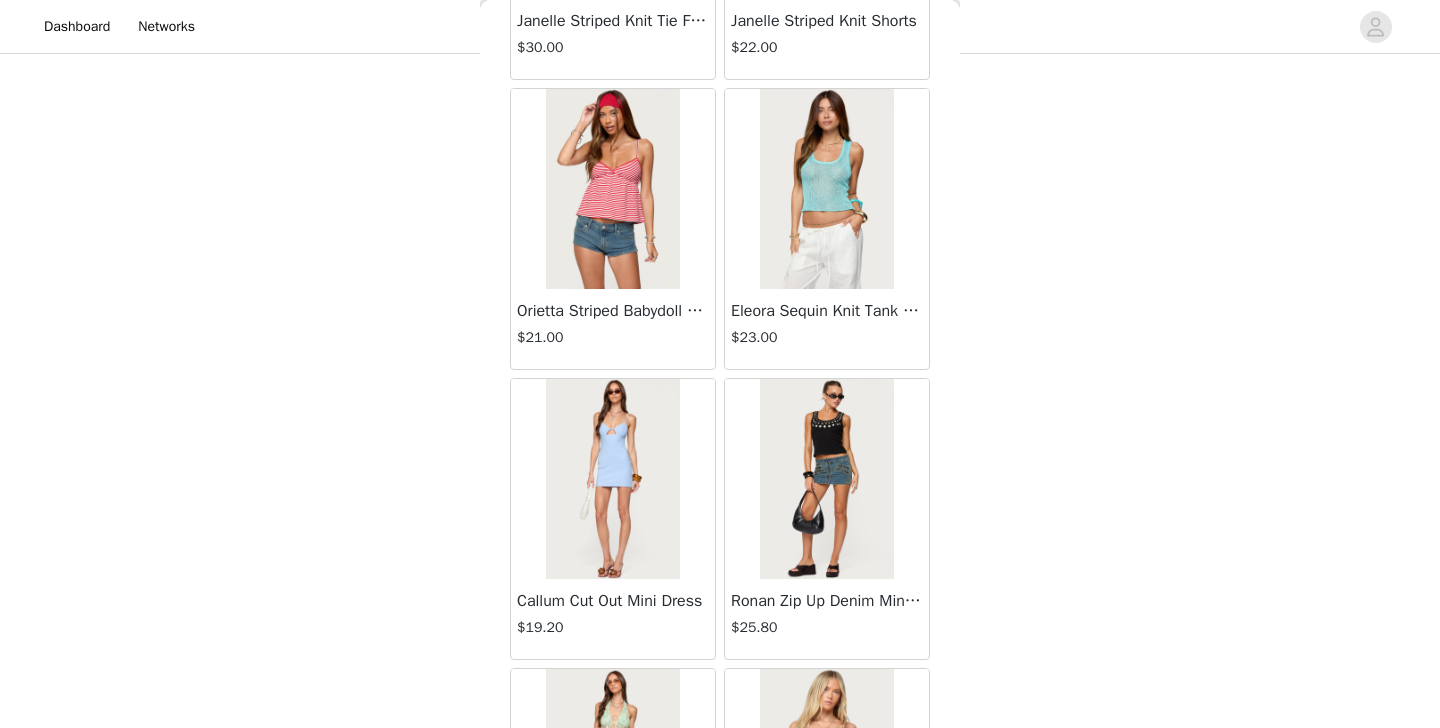 scroll, scrollTop: 187, scrollLeft: 0, axis: vertical 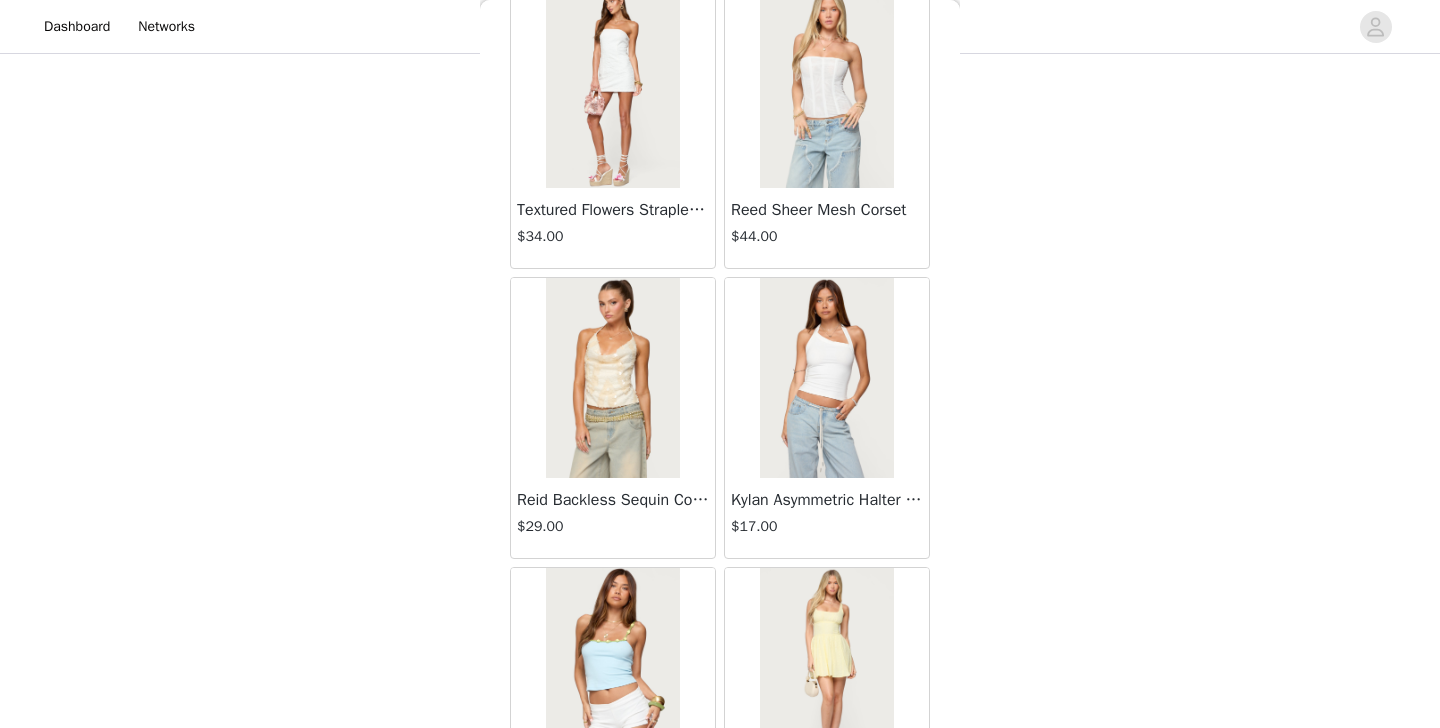 click at bounding box center (826, 378) 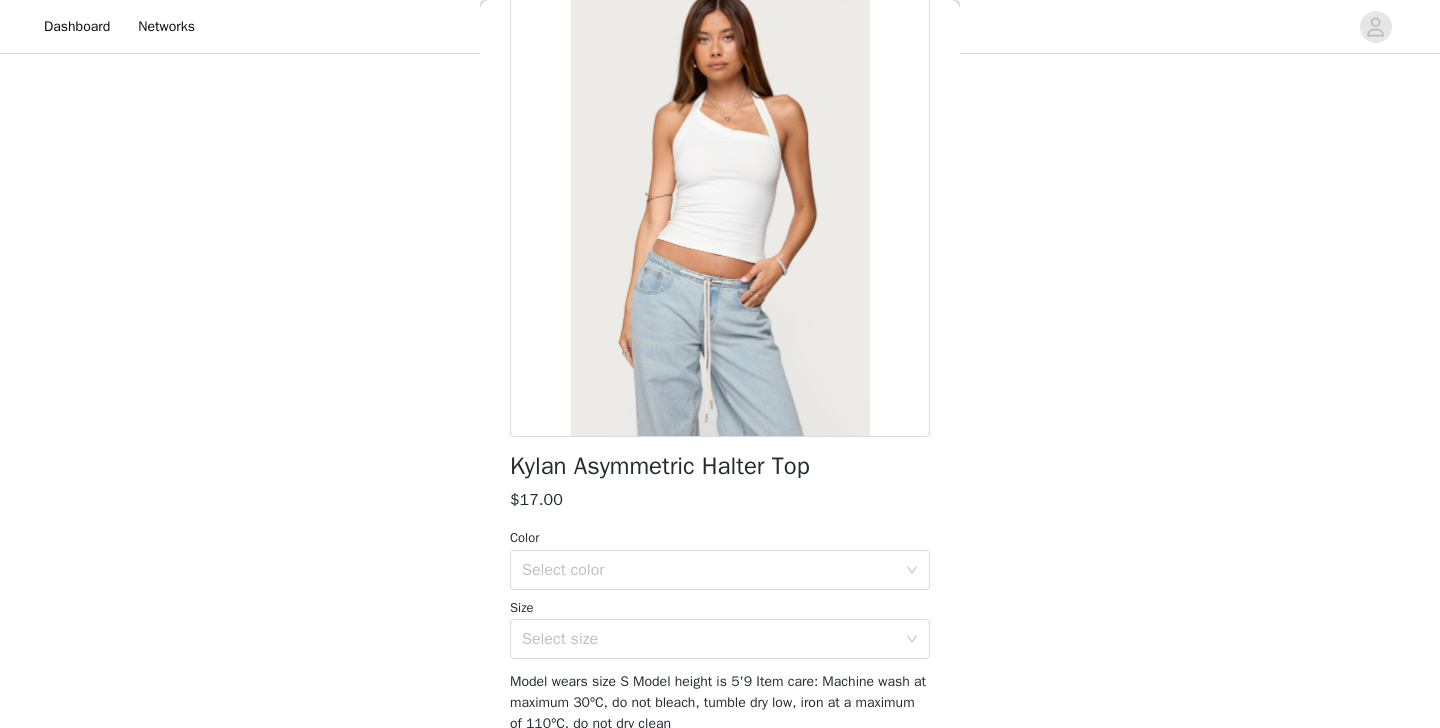 scroll, scrollTop: 127, scrollLeft: 0, axis: vertical 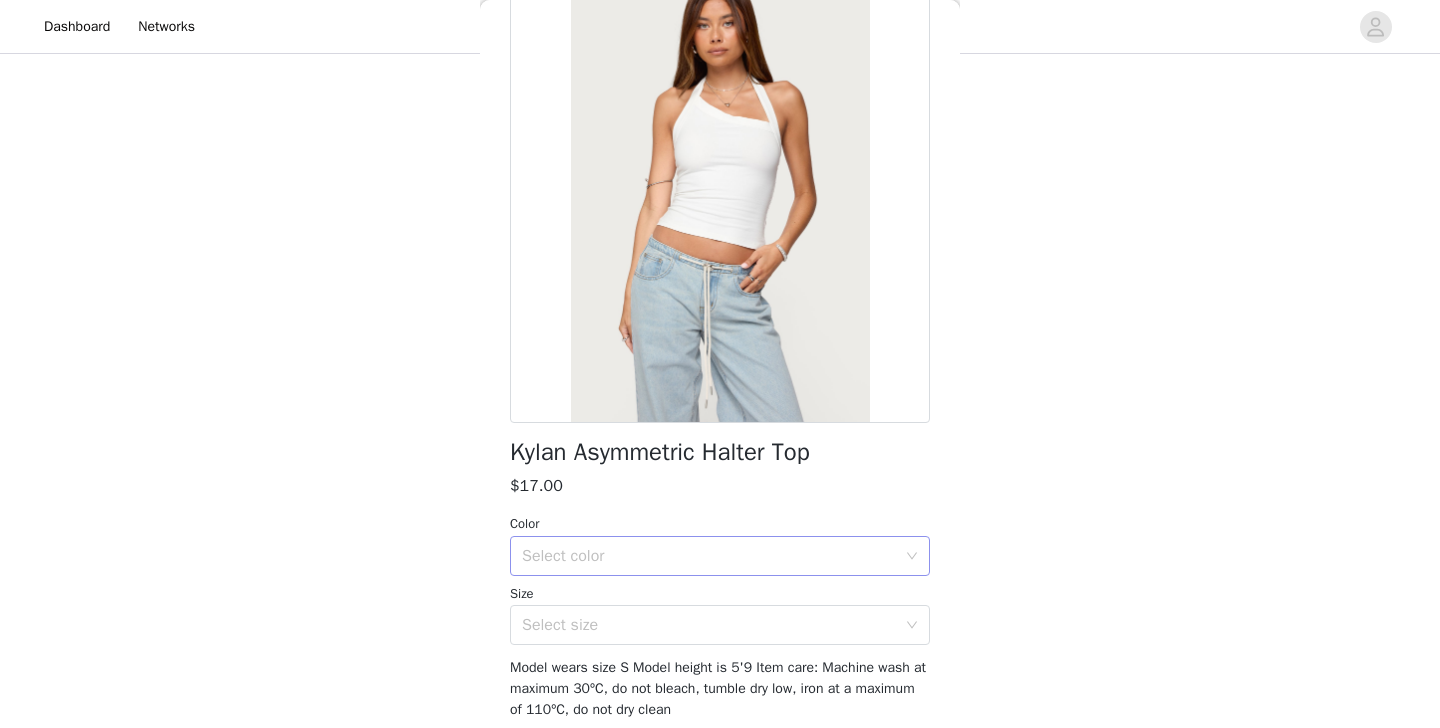 click on "Select color" at bounding box center [709, 556] 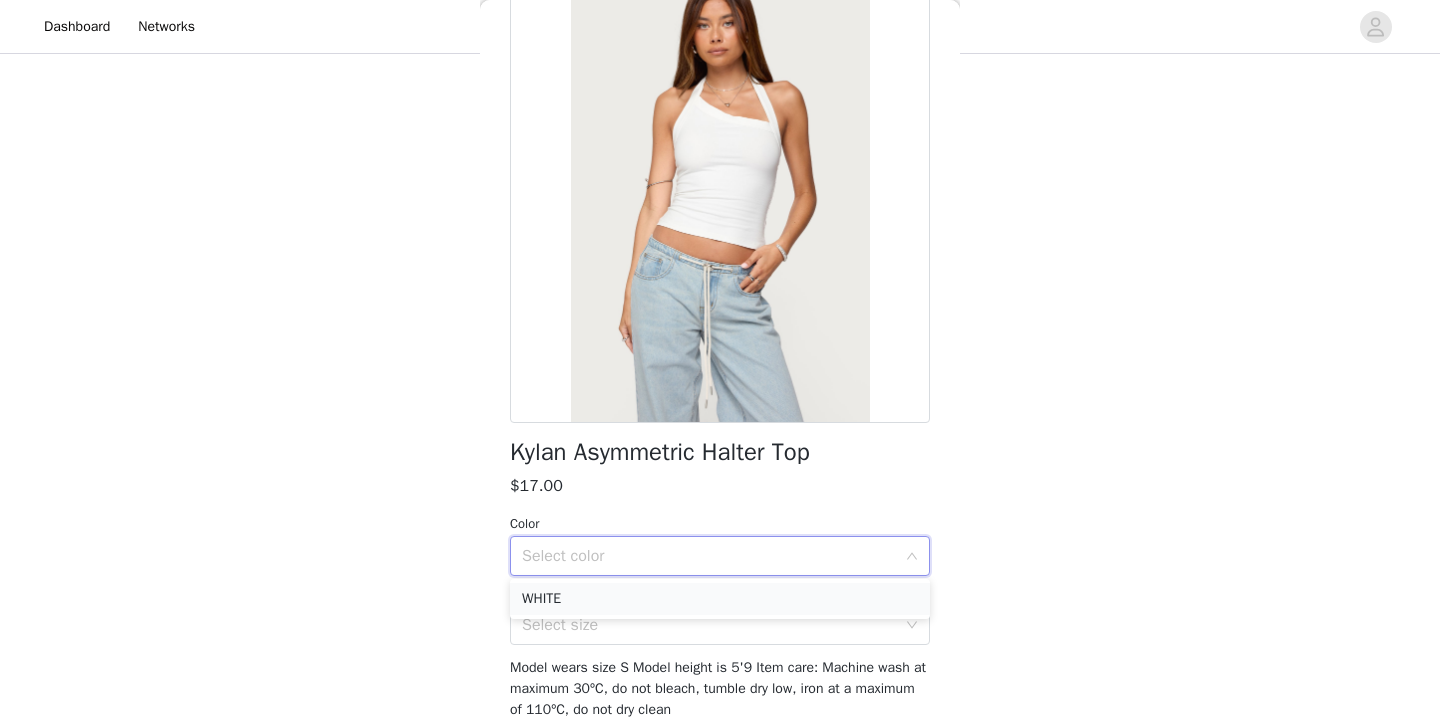 click on "WHITE" at bounding box center [720, 599] 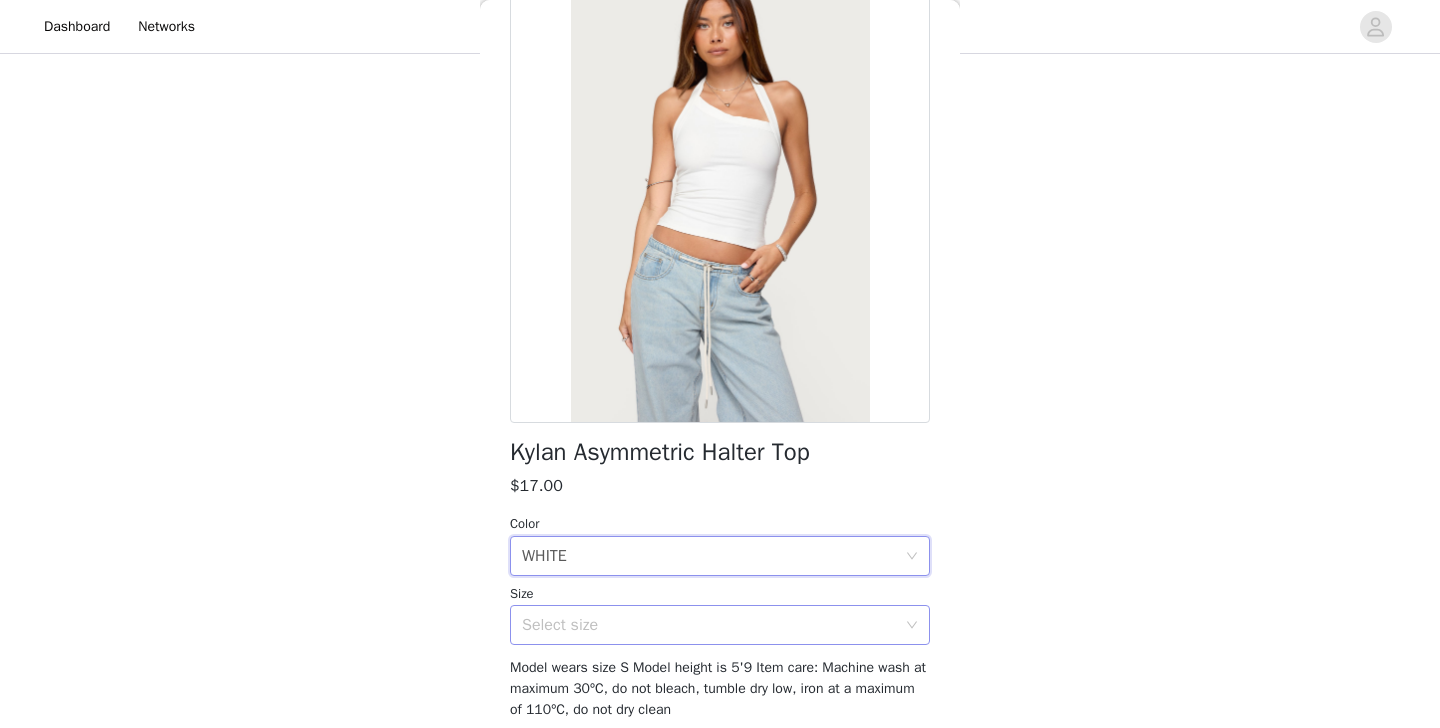 click on "Select size" at bounding box center (709, 625) 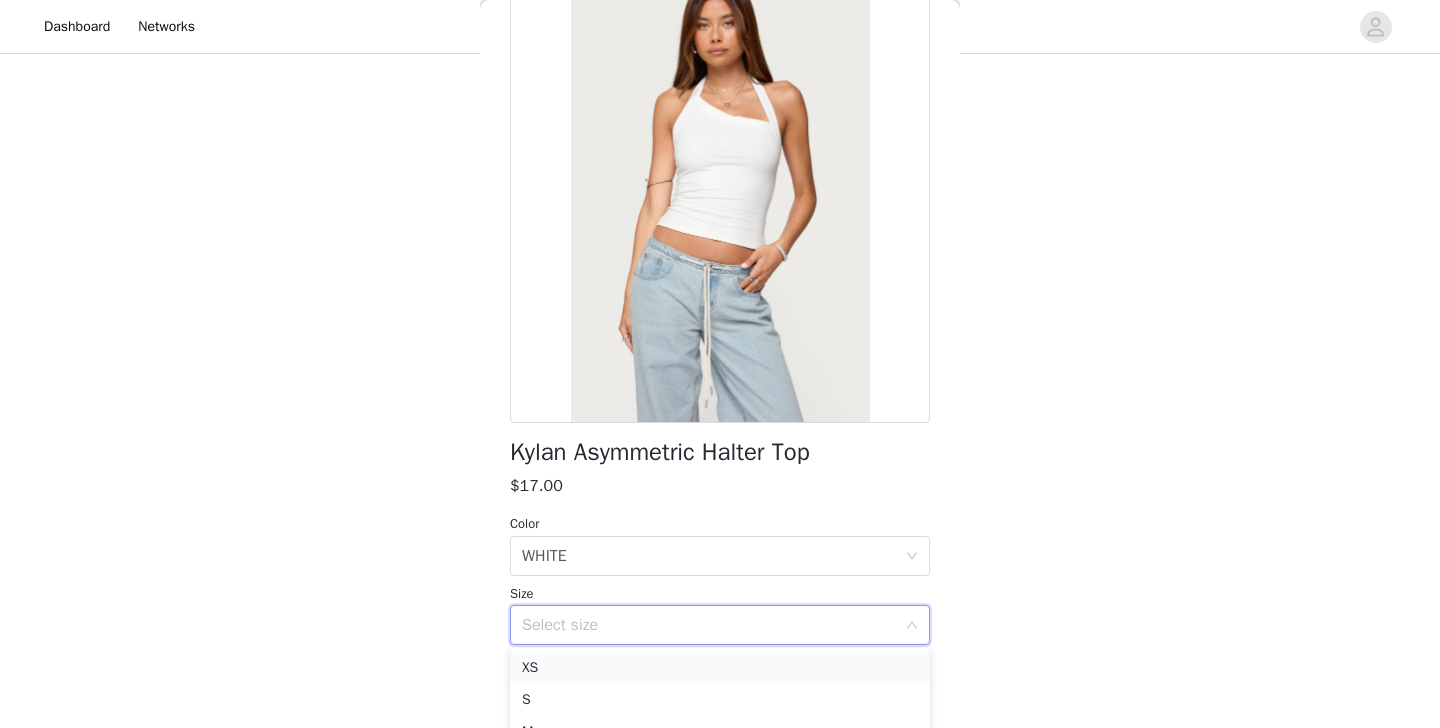 click on "XS" at bounding box center [720, 668] 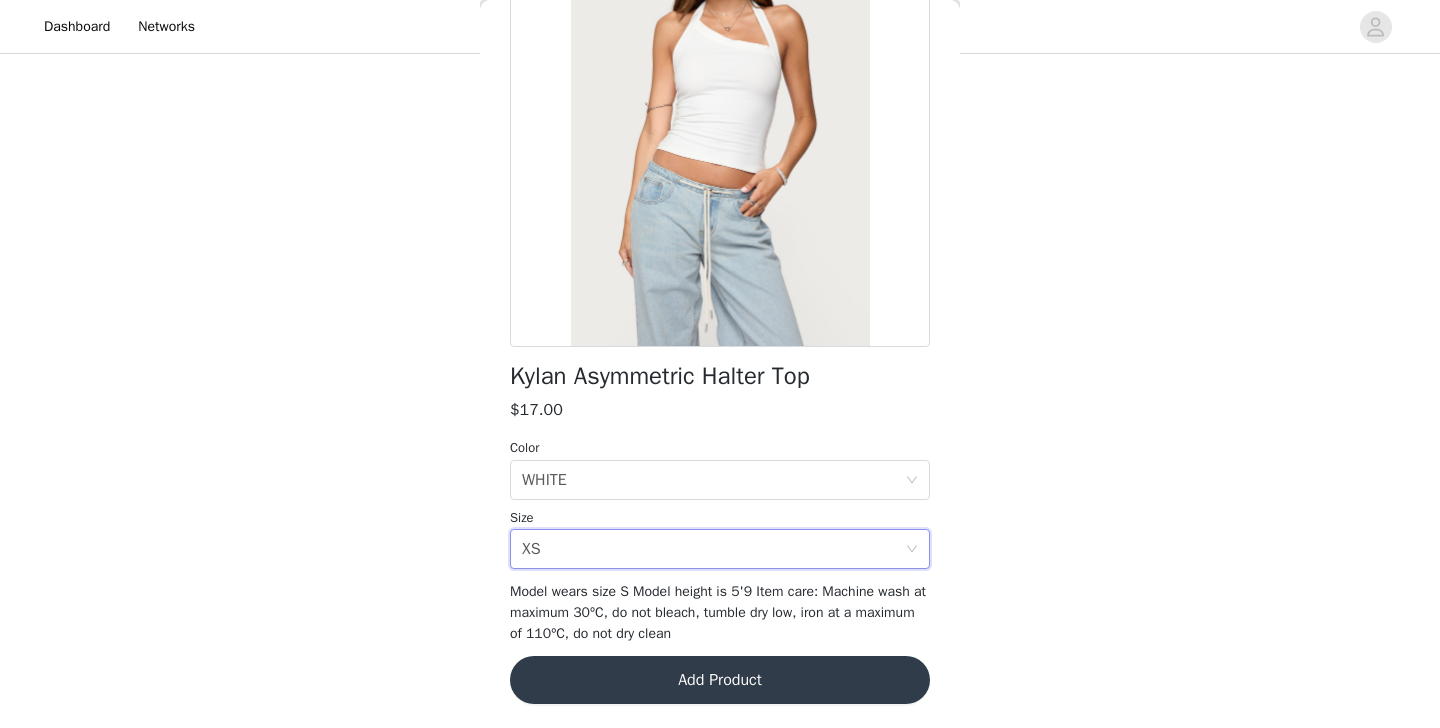 scroll, scrollTop: 223, scrollLeft: 0, axis: vertical 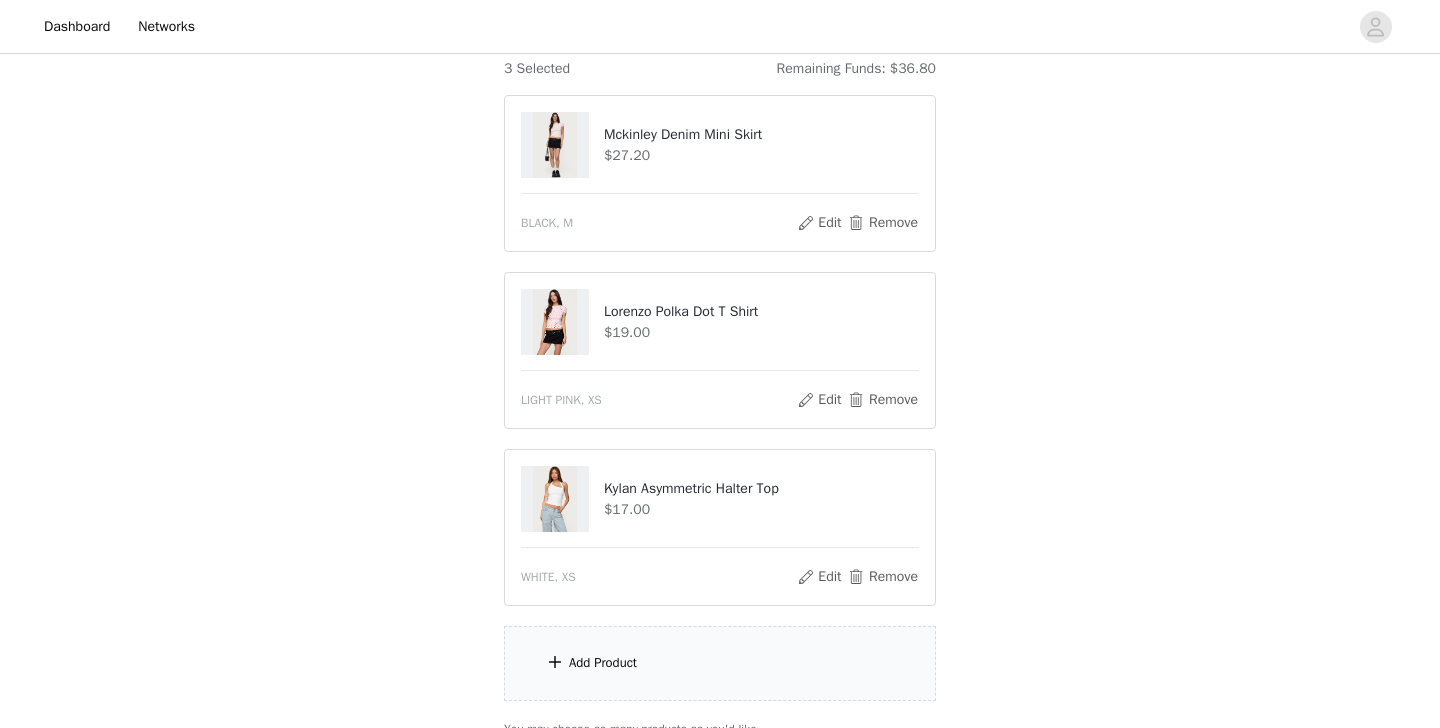 click on "Add Product" at bounding box center (603, 663) 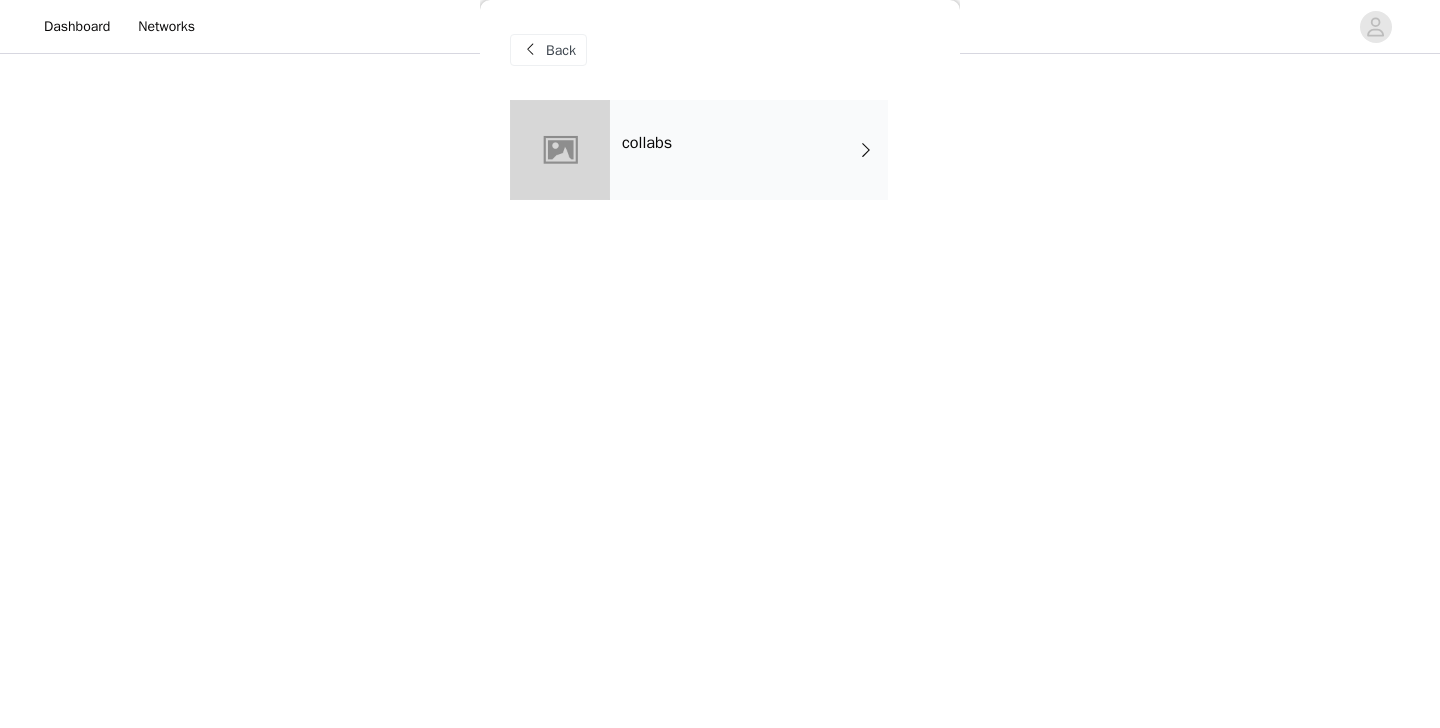 click on "collabs" at bounding box center (749, 150) 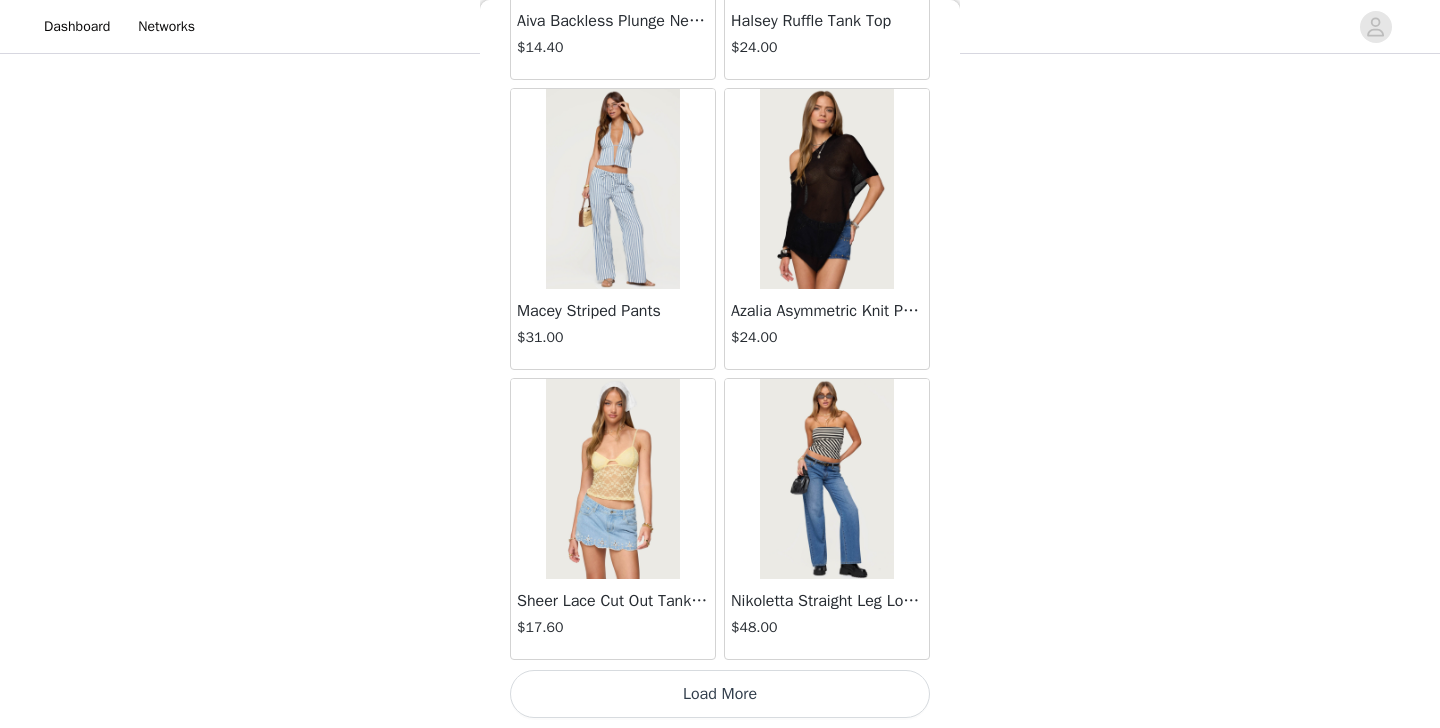 click on "Load More" at bounding box center (720, 694) 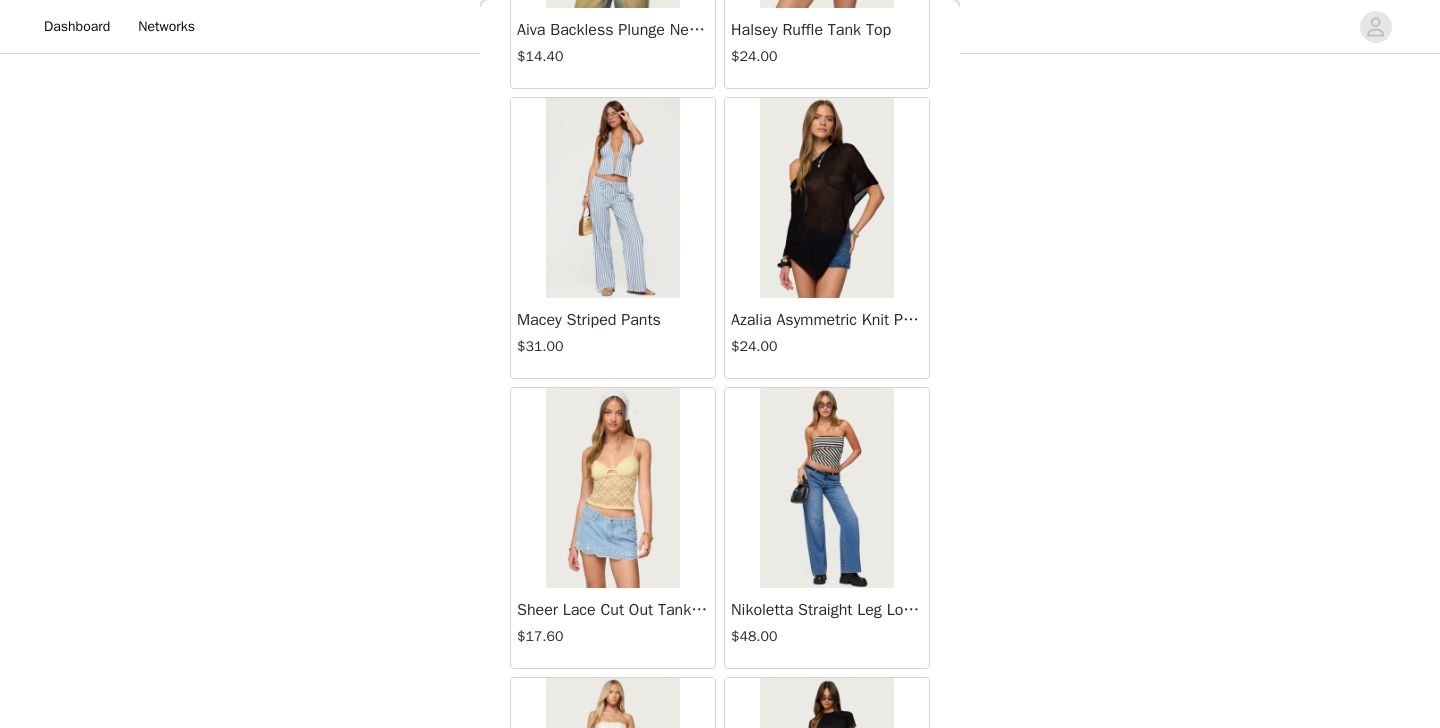 scroll, scrollTop: 2951, scrollLeft: 0, axis: vertical 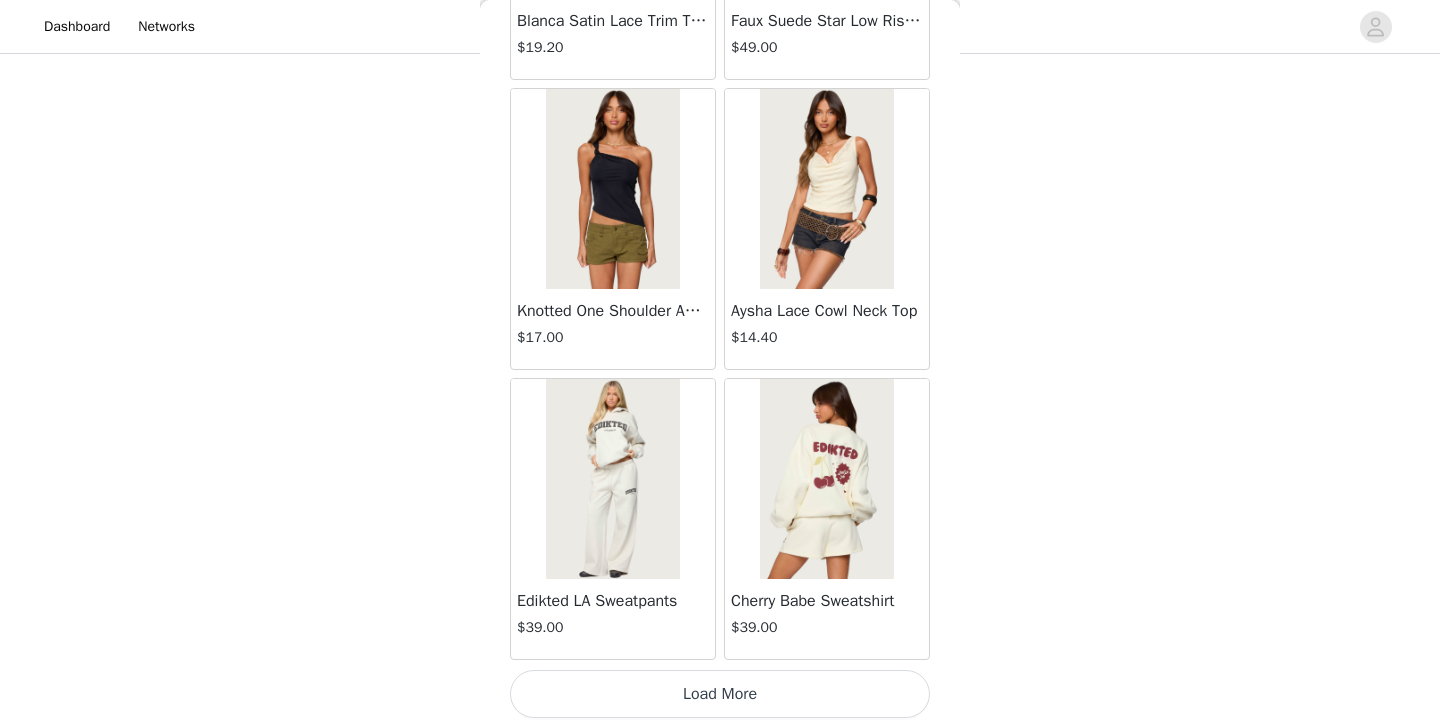 click on "Load More" at bounding box center [720, 694] 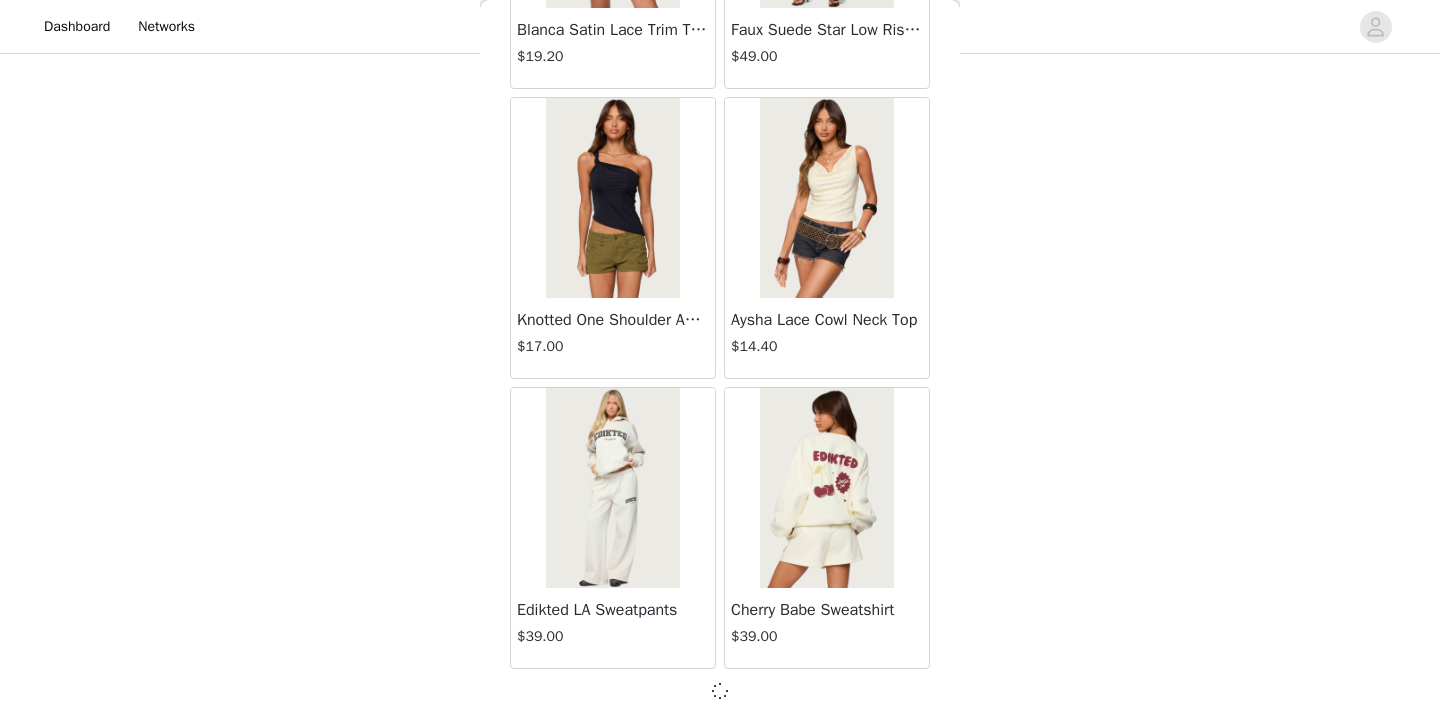 scroll, scrollTop: 5223, scrollLeft: 0, axis: vertical 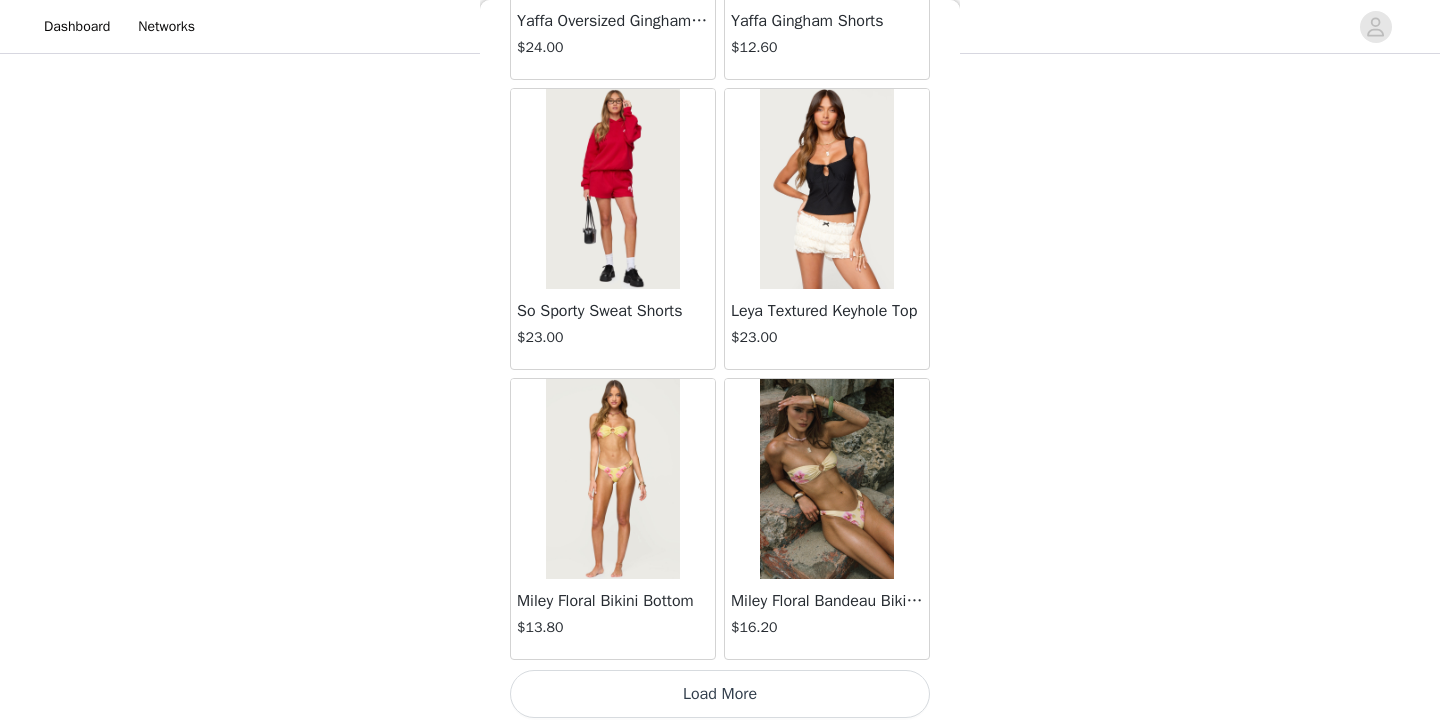 click on "Load More" at bounding box center [720, 694] 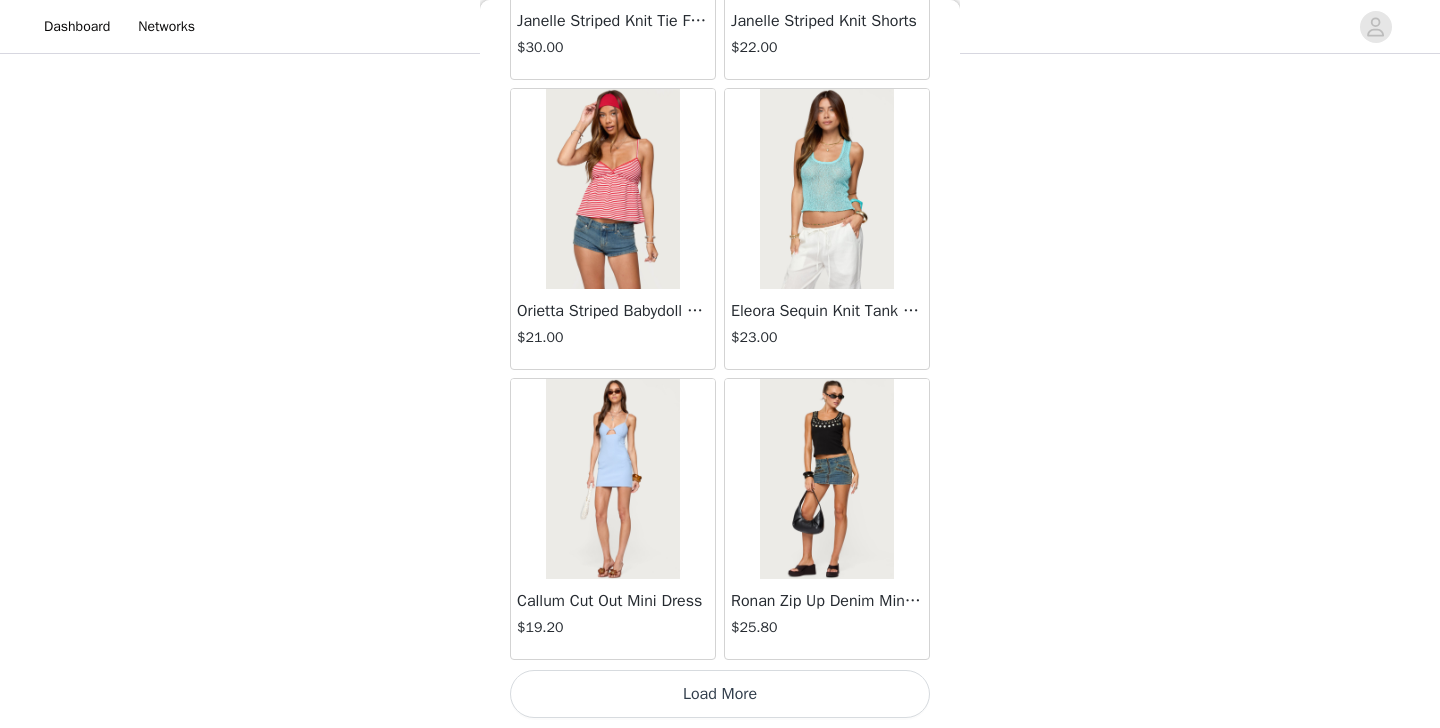 click on "Load More" at bounding box center [720, 694] 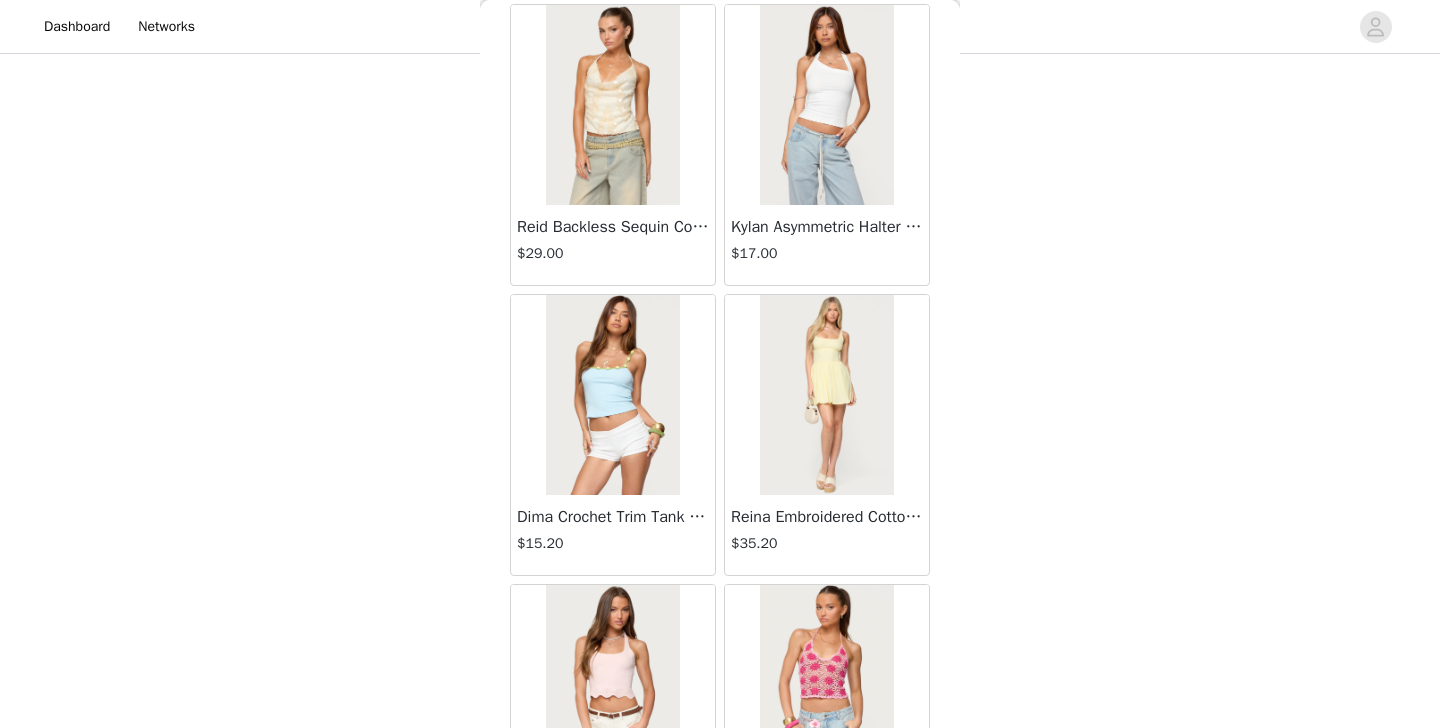 scroll, scrollTop: 12569, scrollLeft: 0, axis: vertical 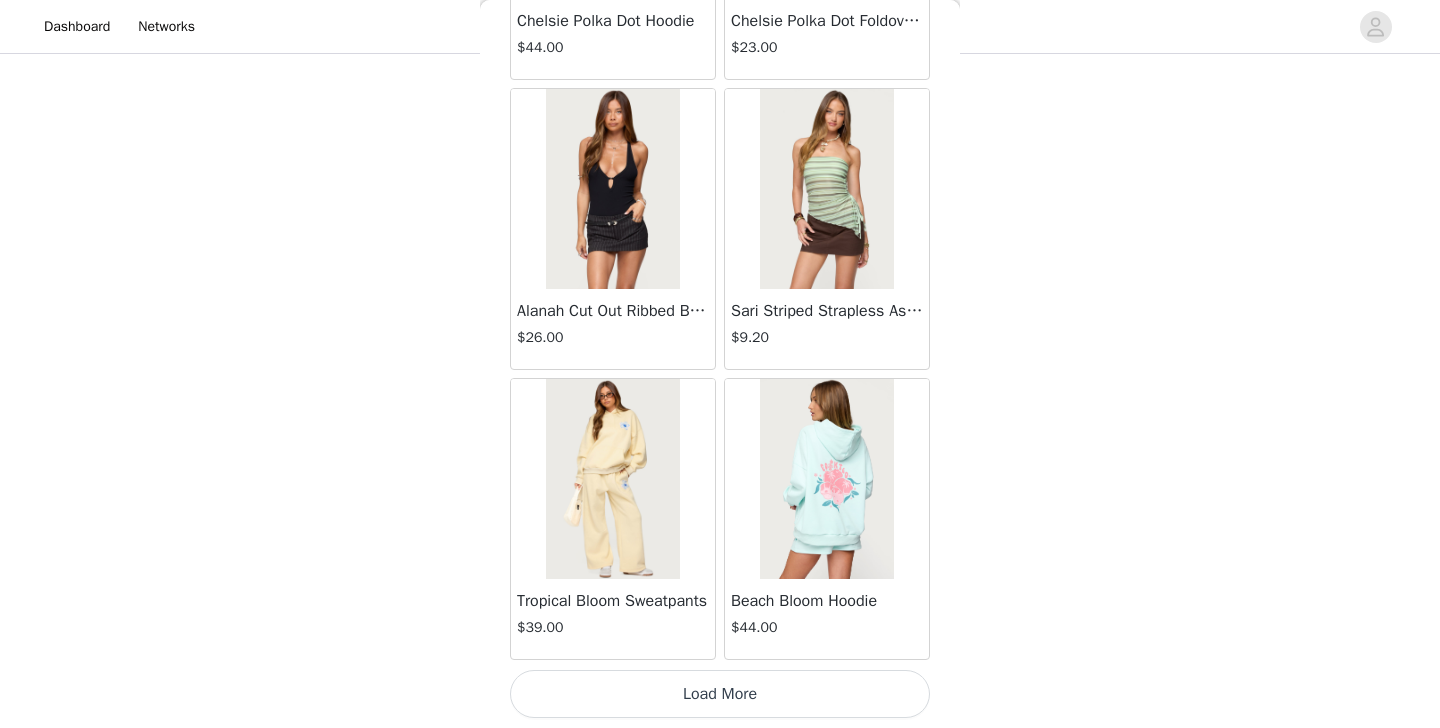 click on "Load More" at bounding box center (720, 694) 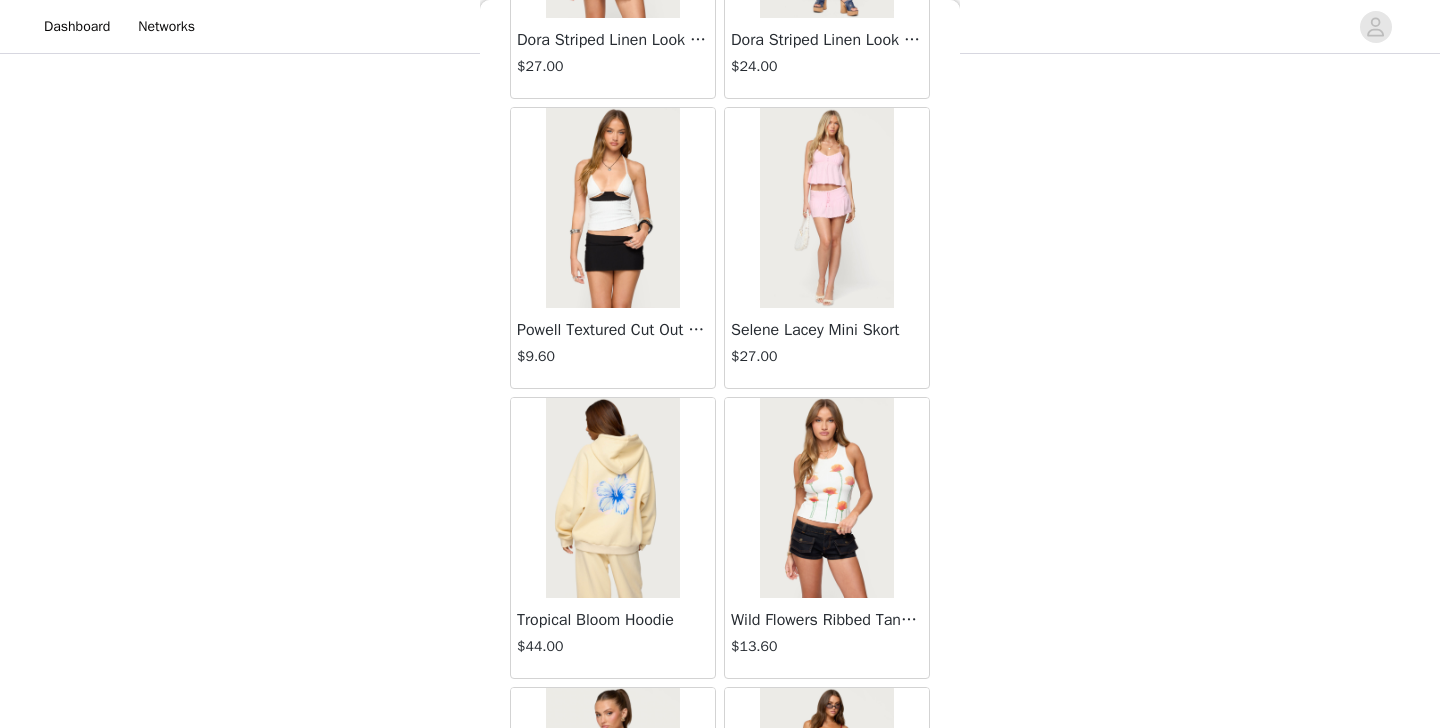 scroll, scrollTop: 15932, scrollLeft: 0, axis: vertical 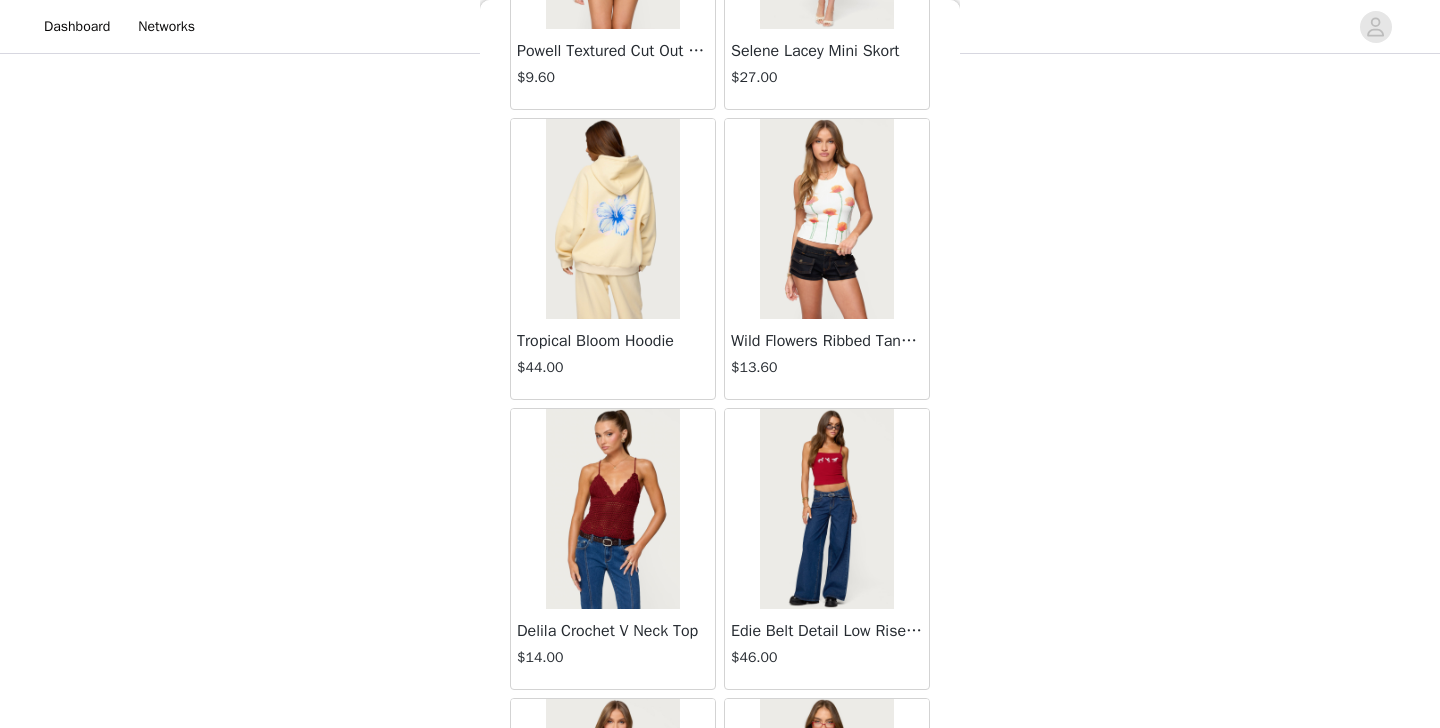 click at bounding box center [826, 219] 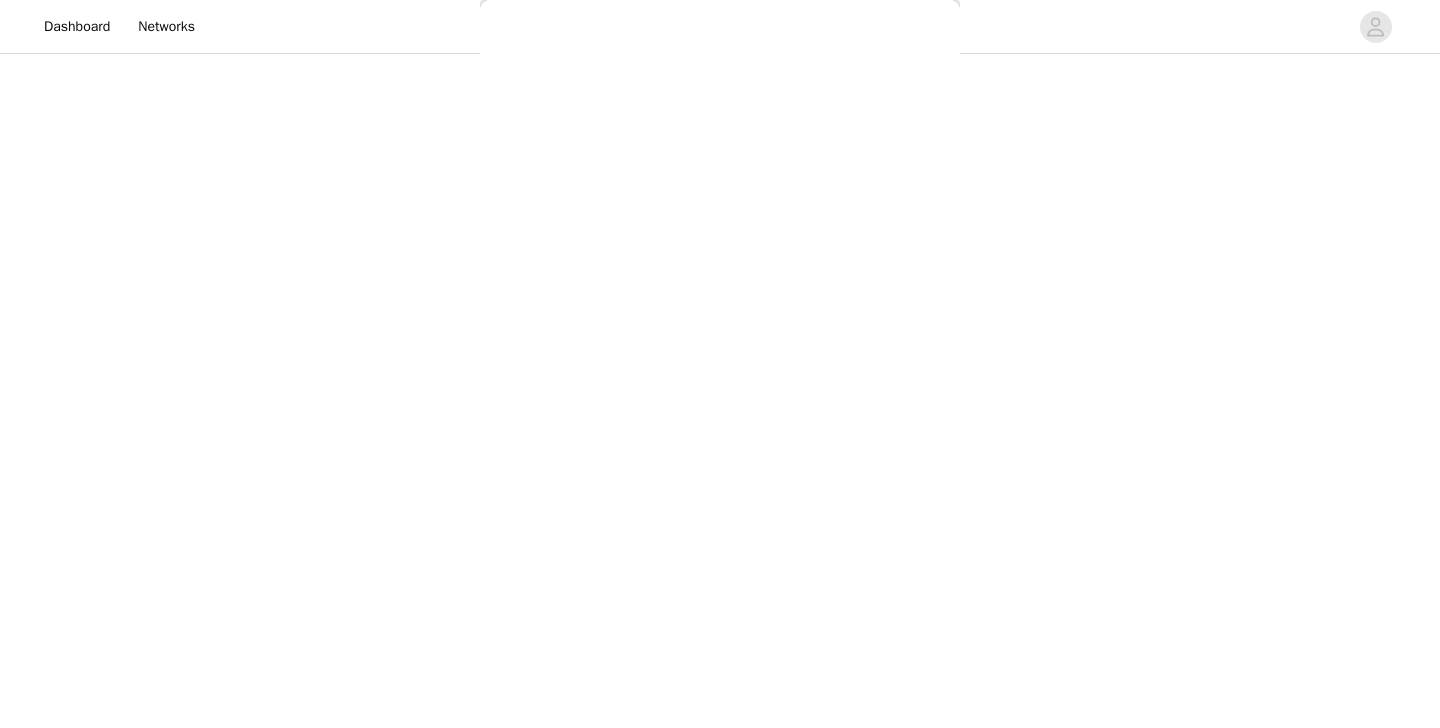scroll, scrollTop: 0, scrollLeft: 0, axis: both 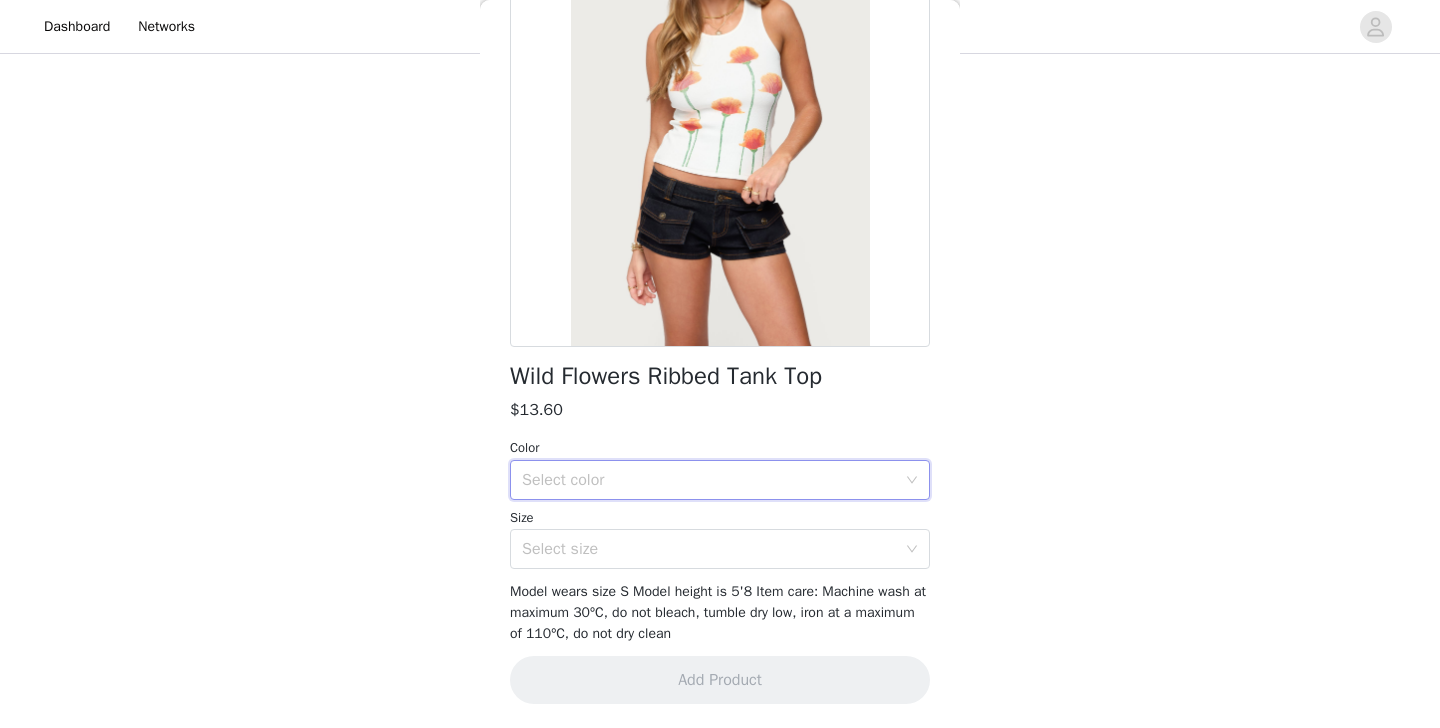 click on "Select color" at bounding box center (713, 480) 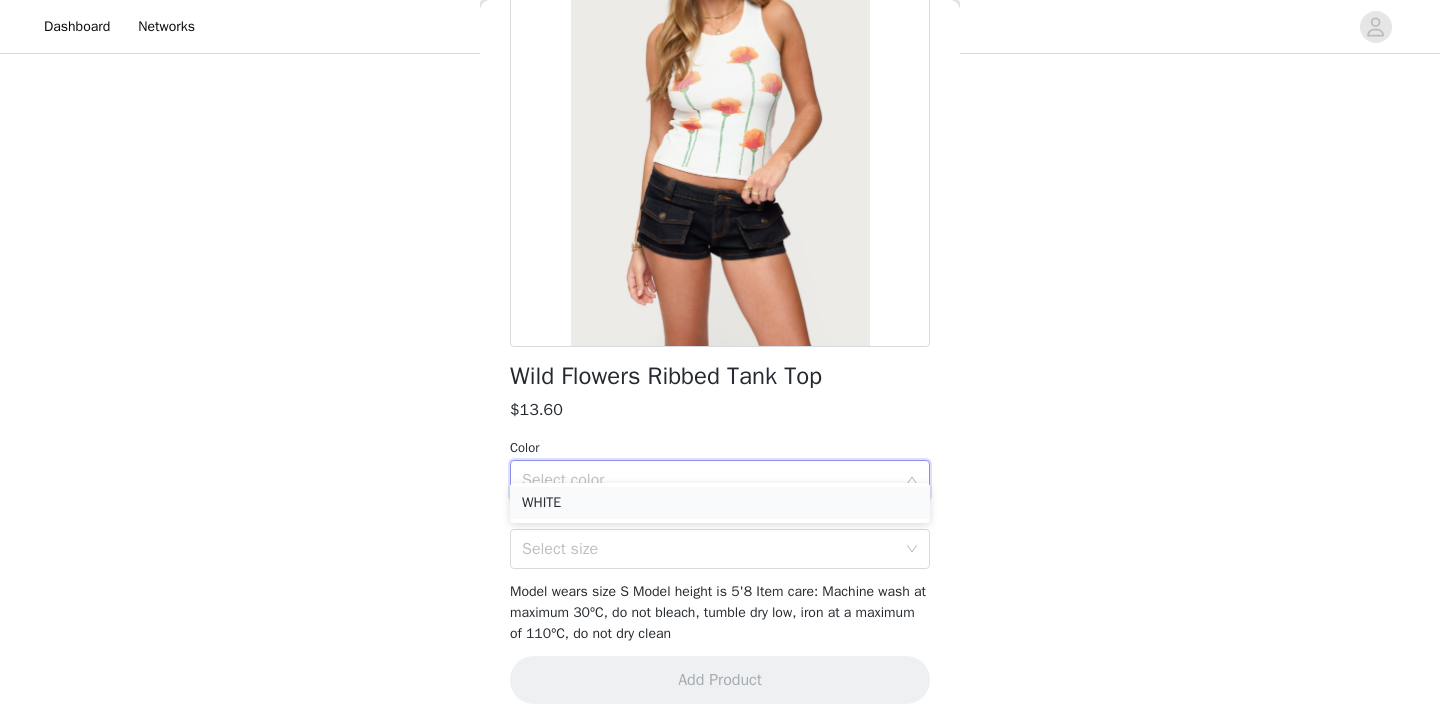 click on "WHITE" at bounding box center (720, 503) 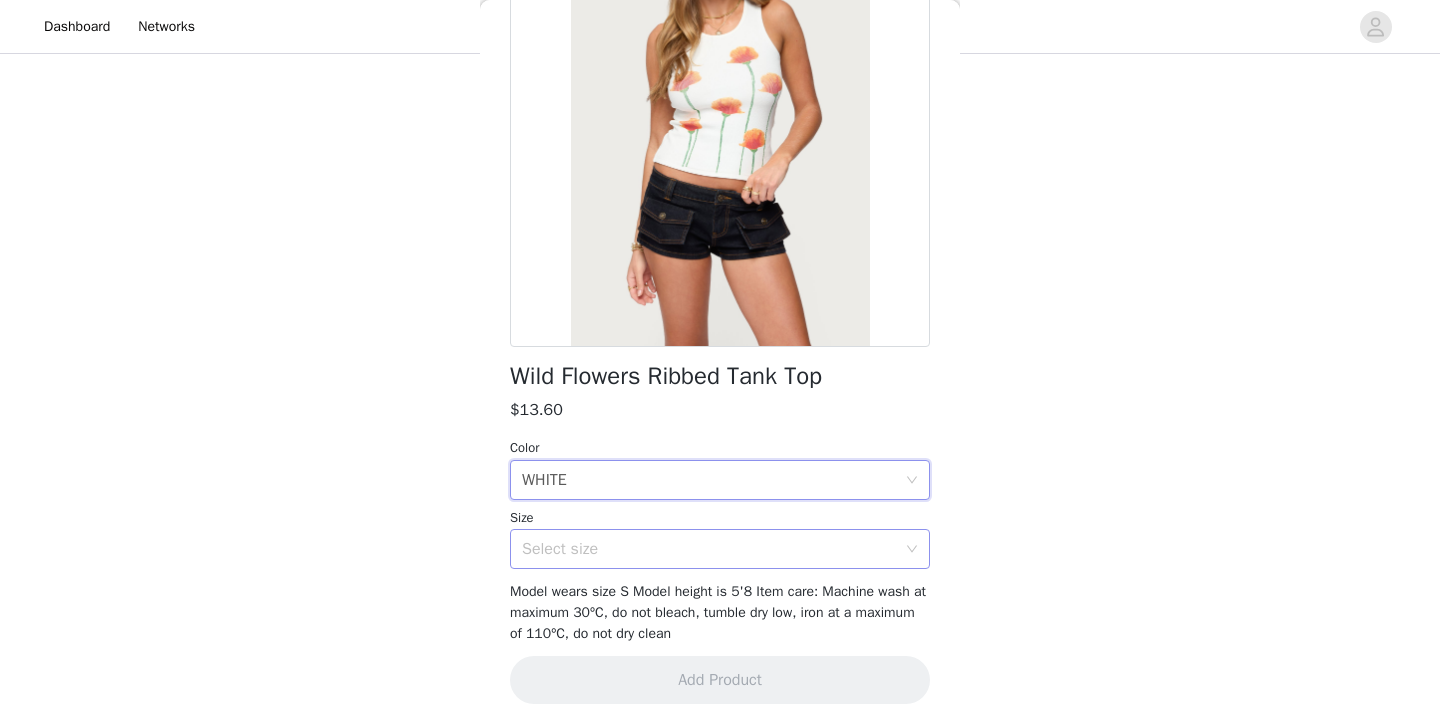 click on "Select size" at bounding box center [713, 549] 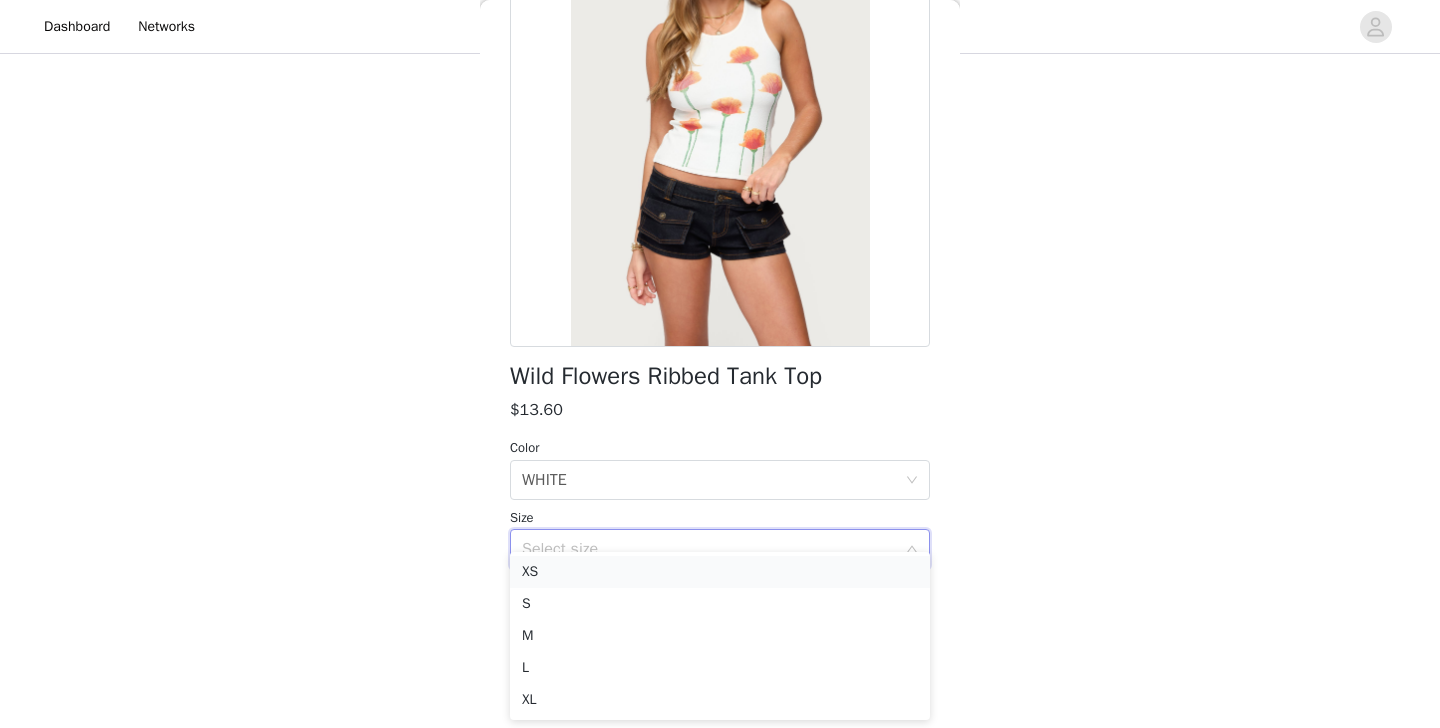 click on "XS" at bounding box center [720, 572] 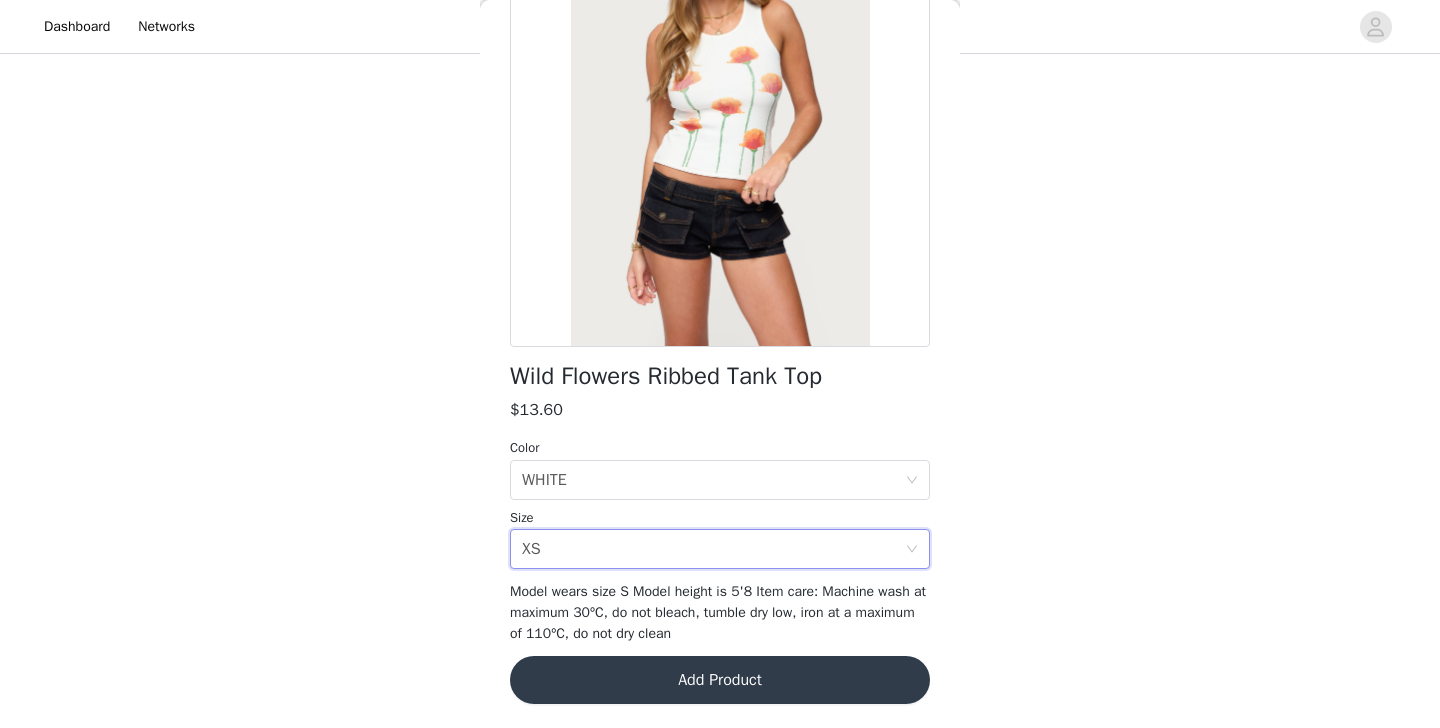 click on "Add Product" at bounding box center (720, 680) 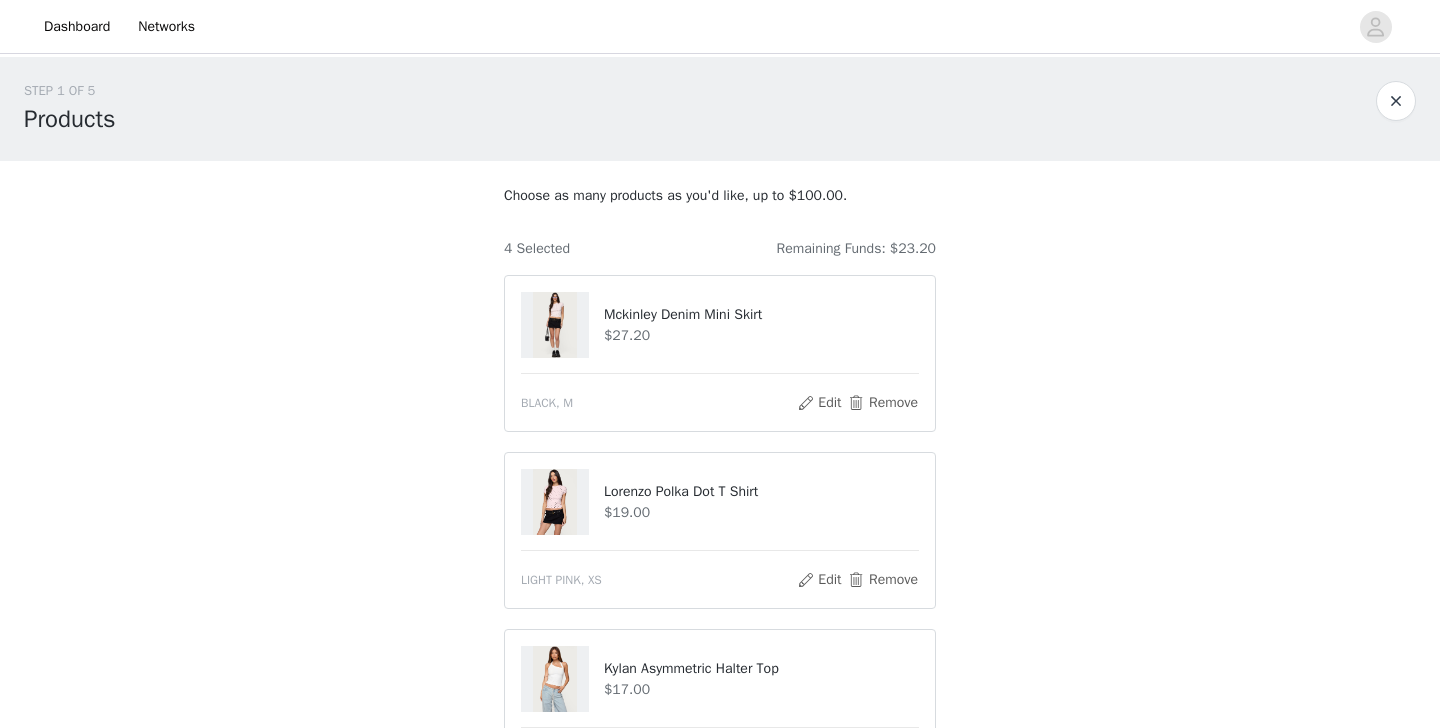 scroll, scrollTop: 0, scrollLeft: 0, axis: both 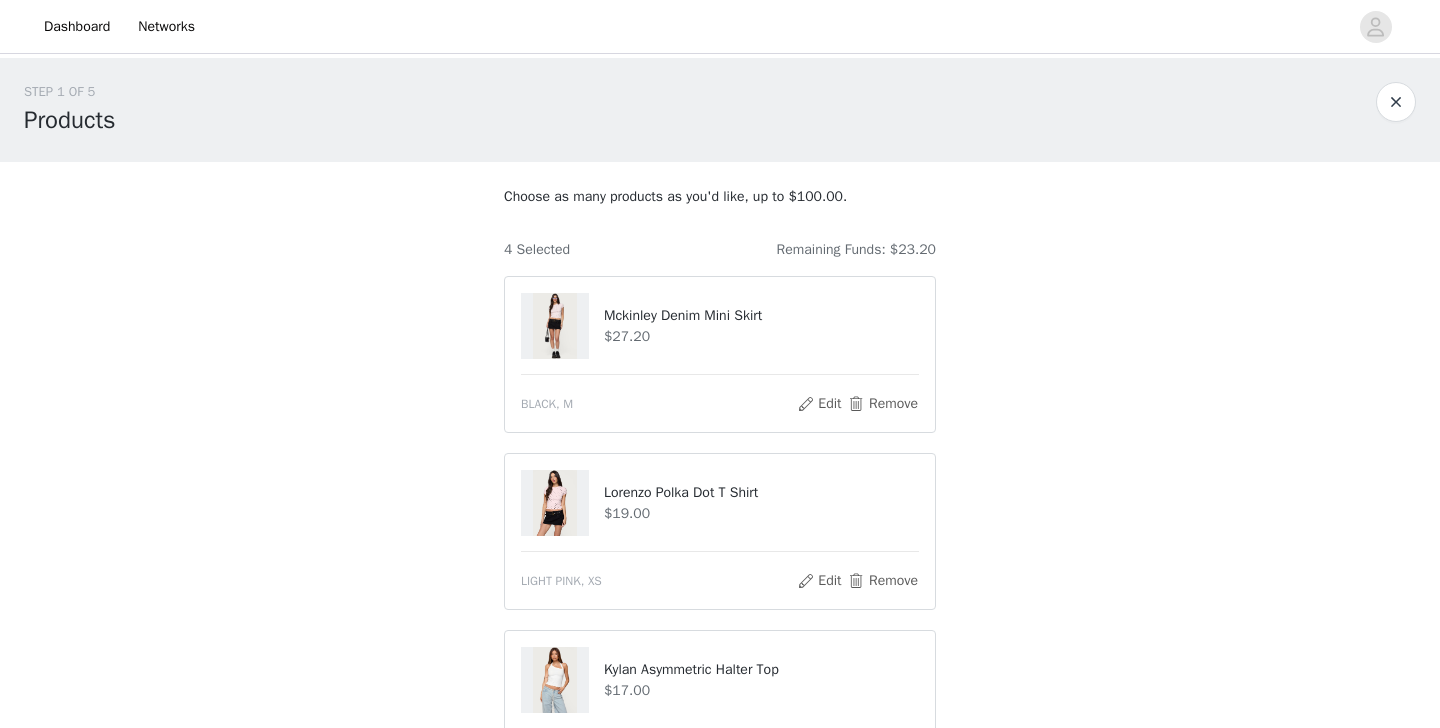 click at bounding box center [555, 326] 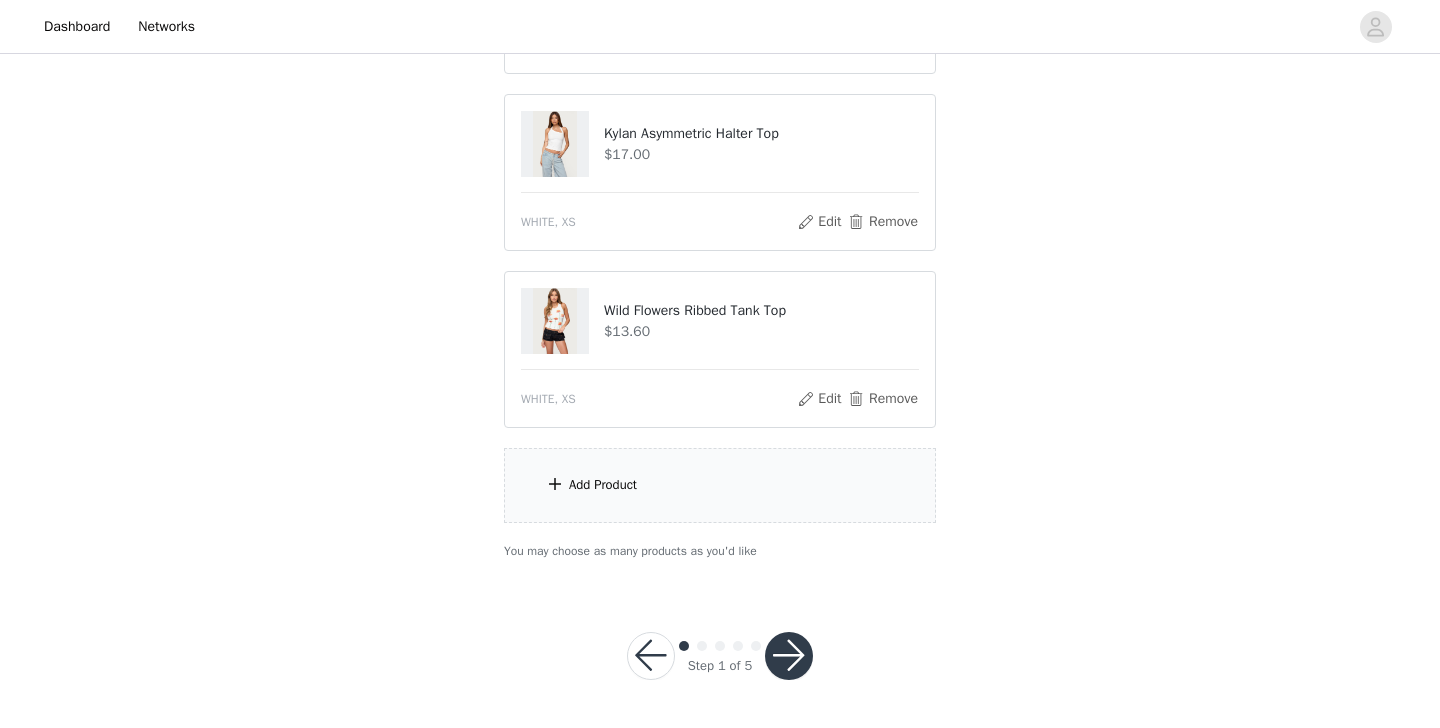 click at bounding box center [555, 484] 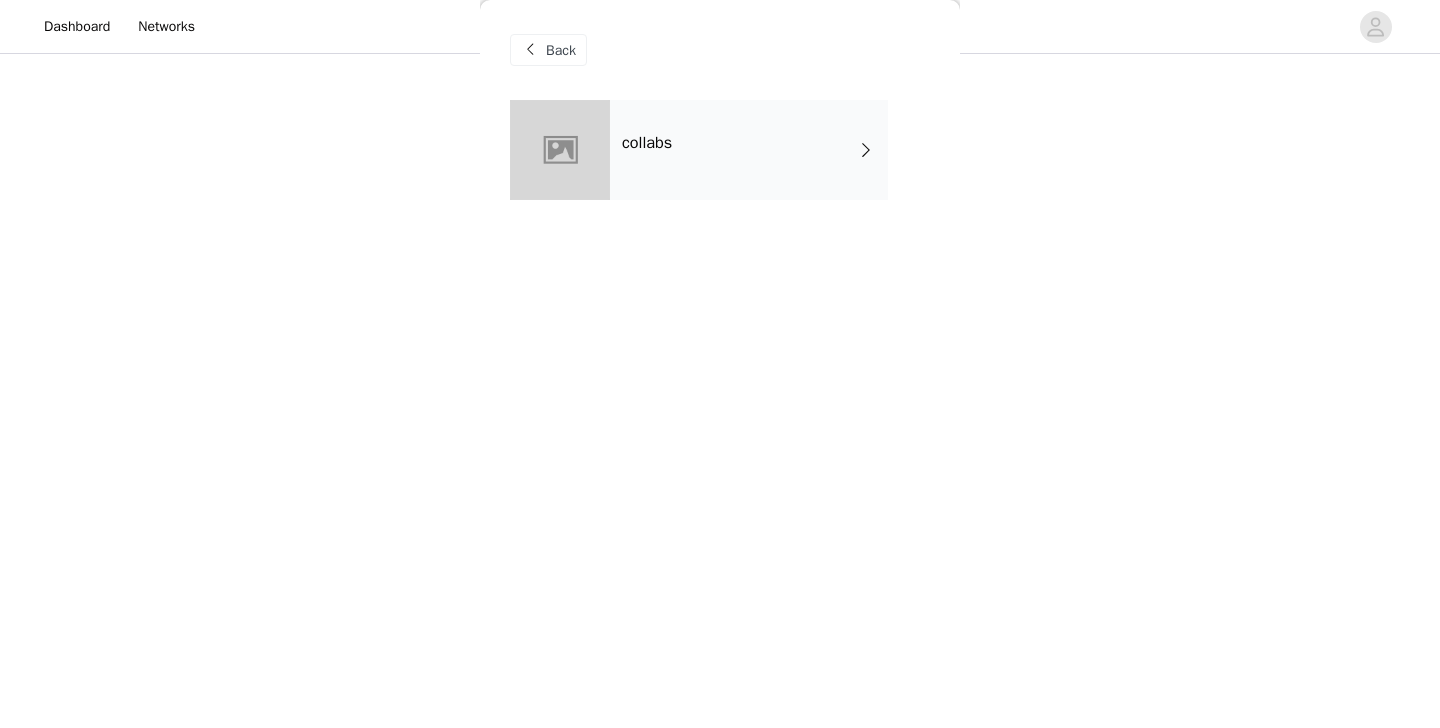 click on "collabs" at bounding box center (749, 150) 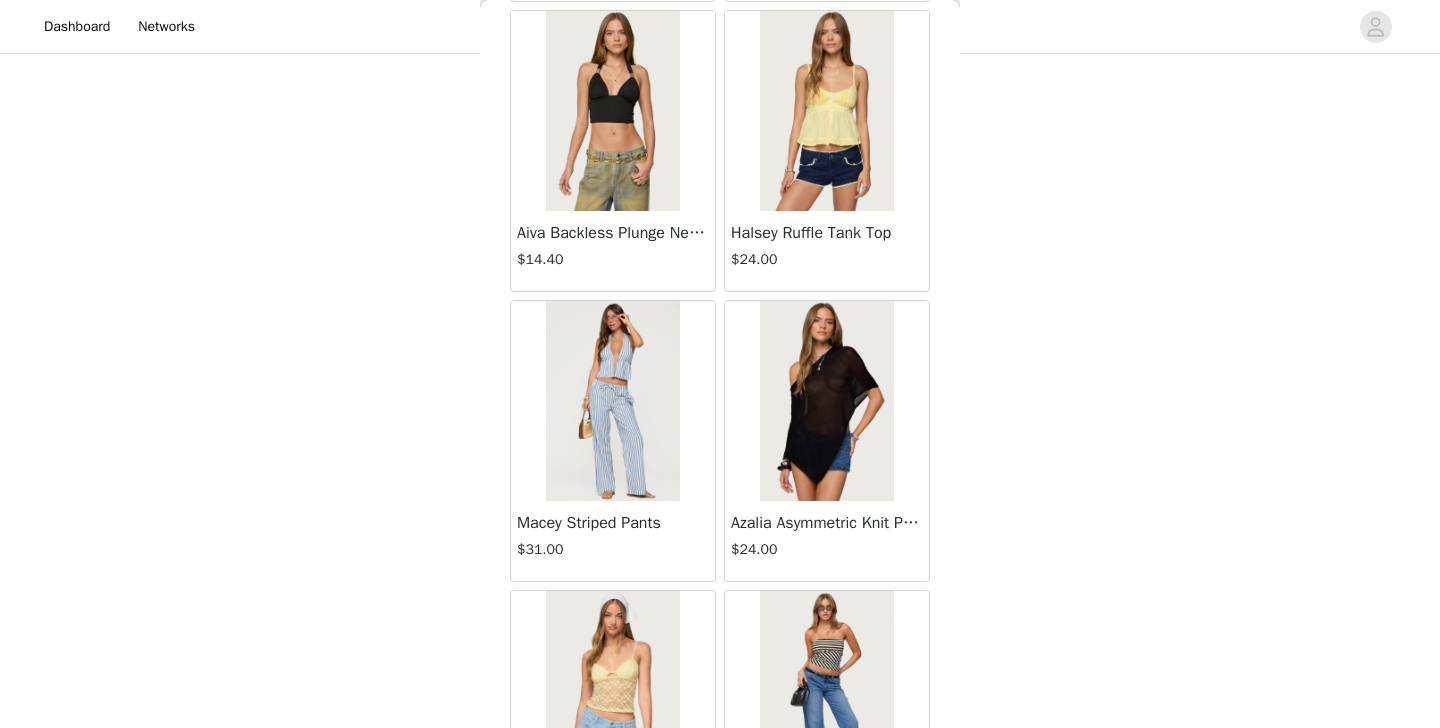 scroll, scrollTop: 2332, scrollLeft: 0, axis: vertical 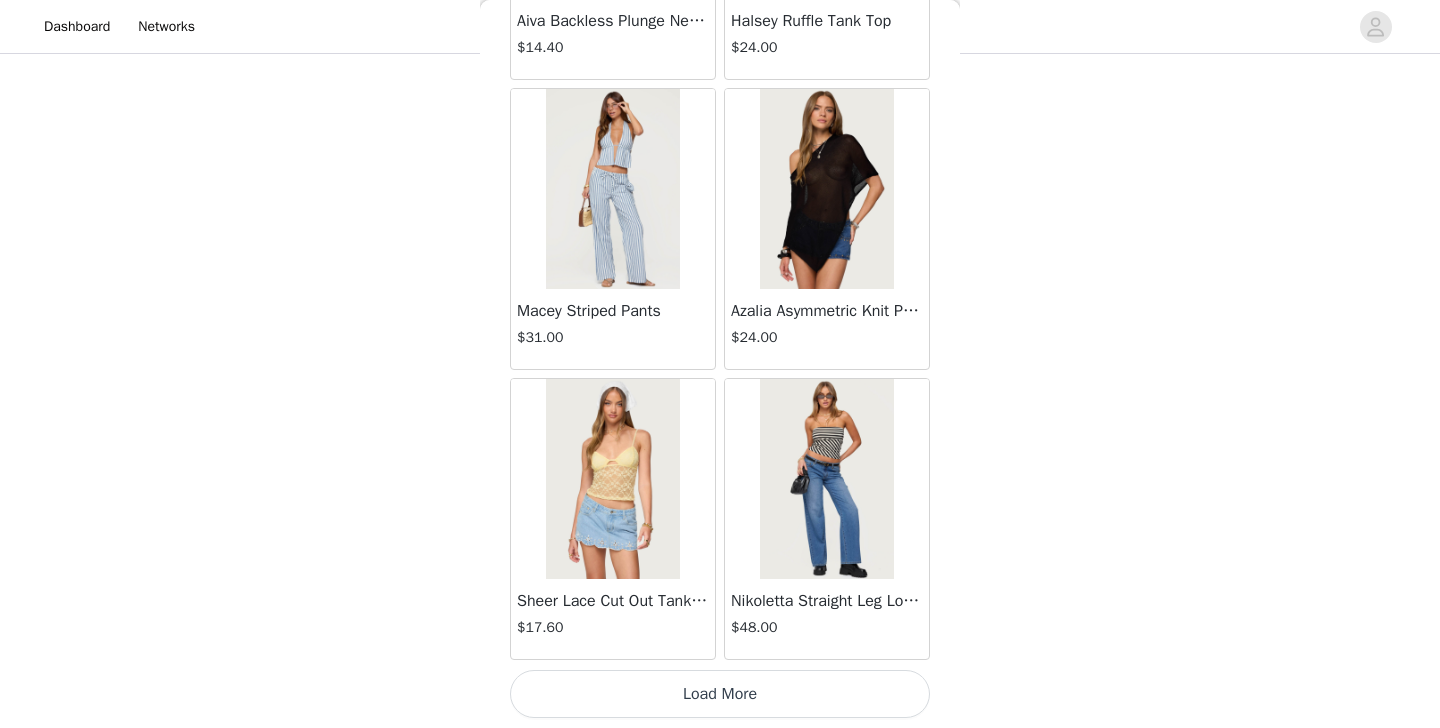 click on "Load More" at bounding box center [720, 694] 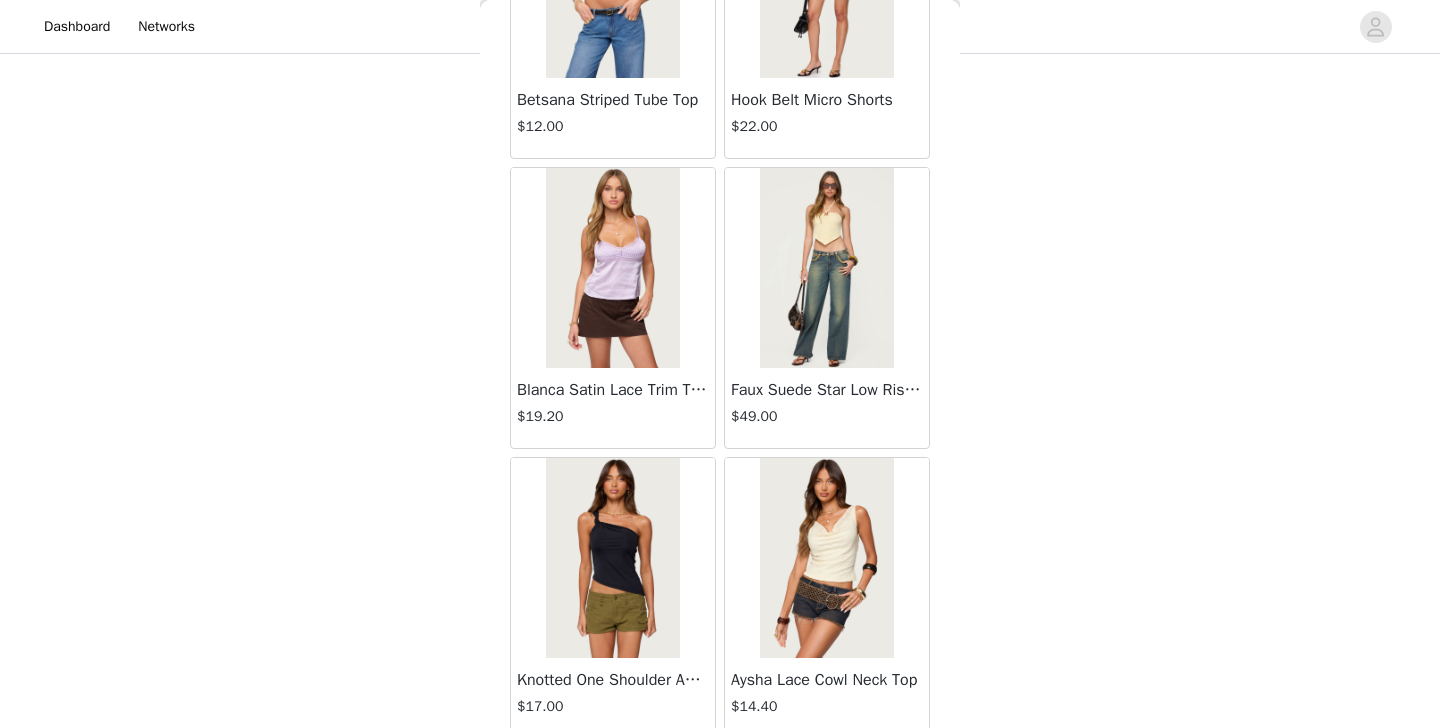 scroll, scrollTop: 5212, scrollLeft: 0, axis: vertical 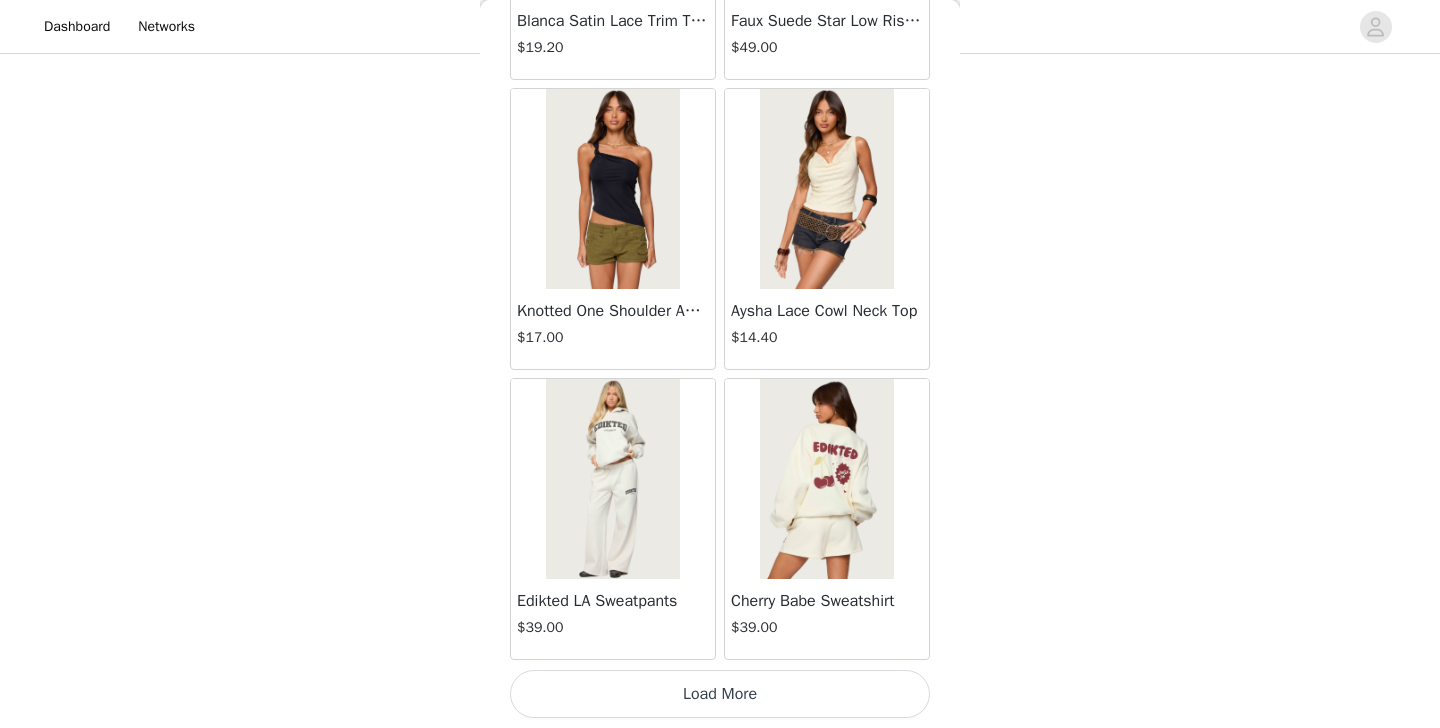 click on "Load More" at bounding box center (720, 694) 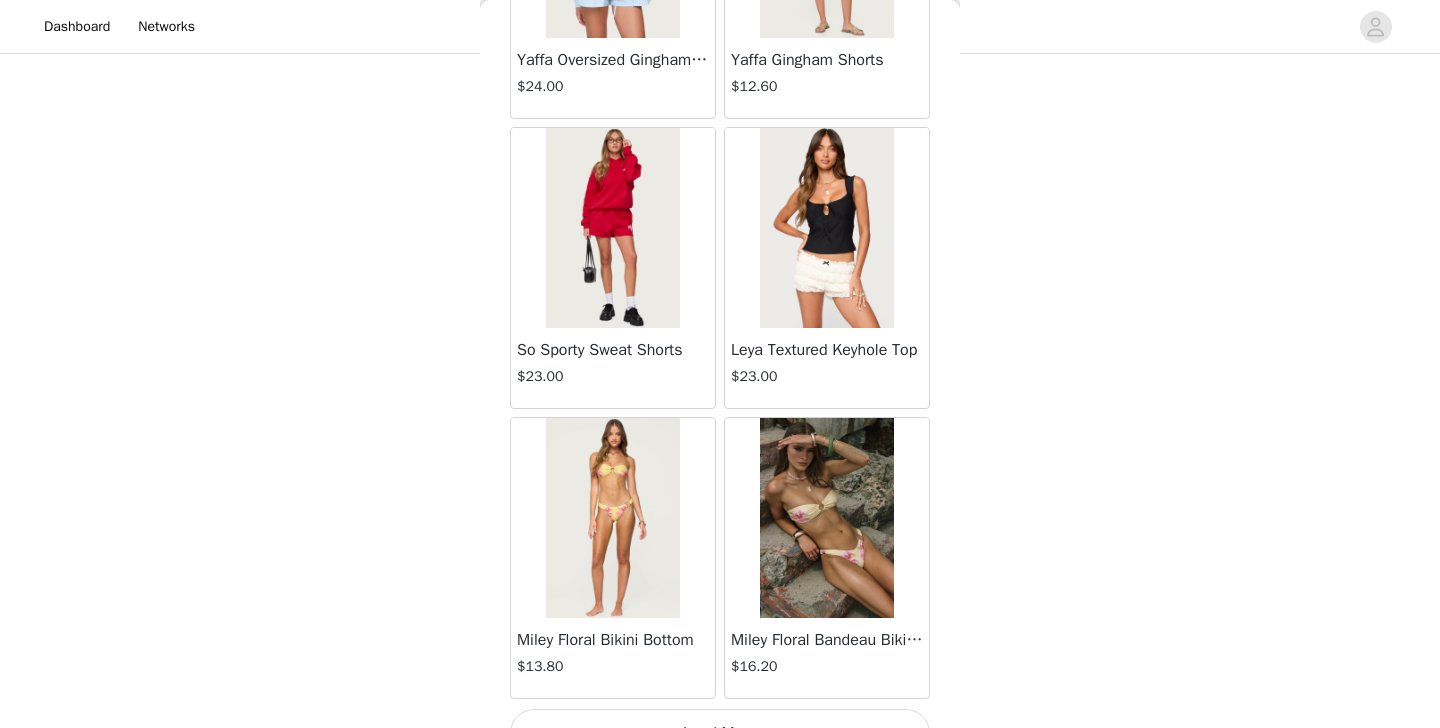 scroll, scrollTop: 8132, scrollLeft: 0, axis: vertical 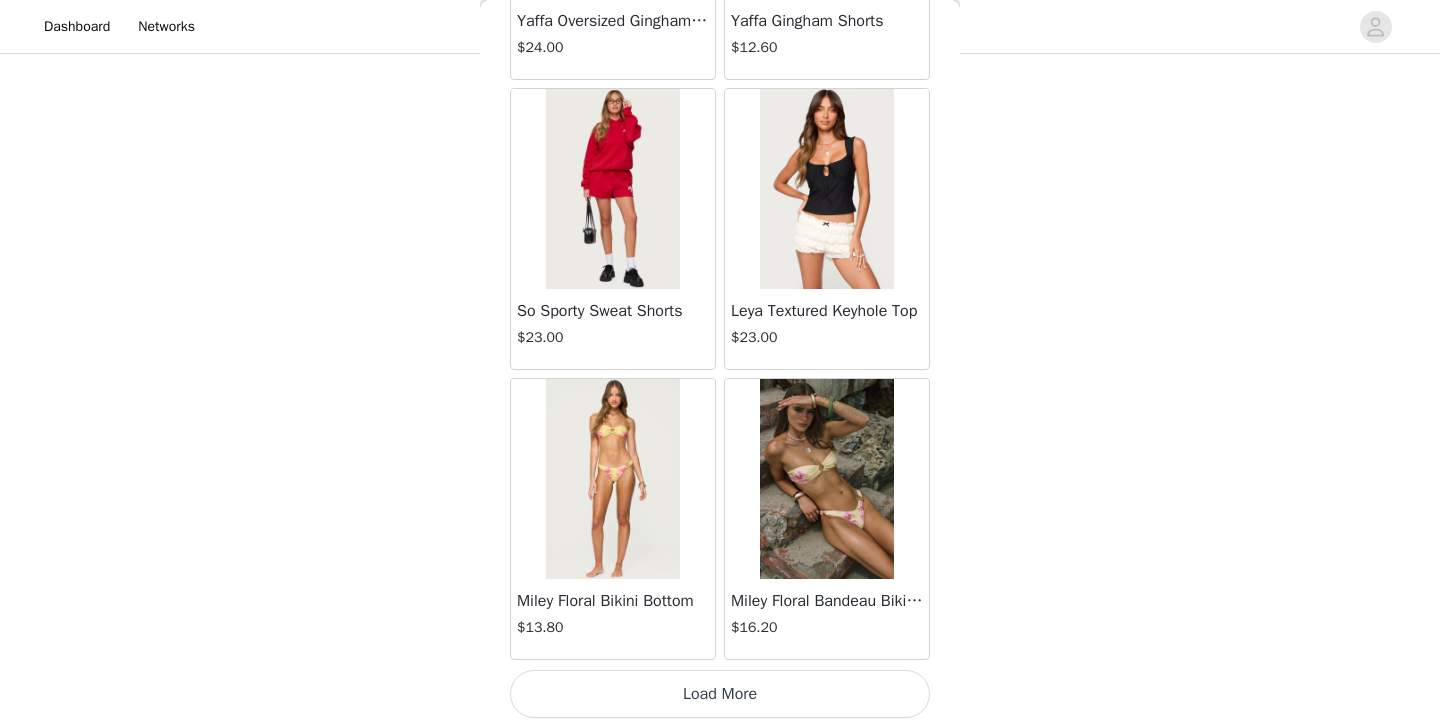 click on "Load More" at bounding box center (720, 694) 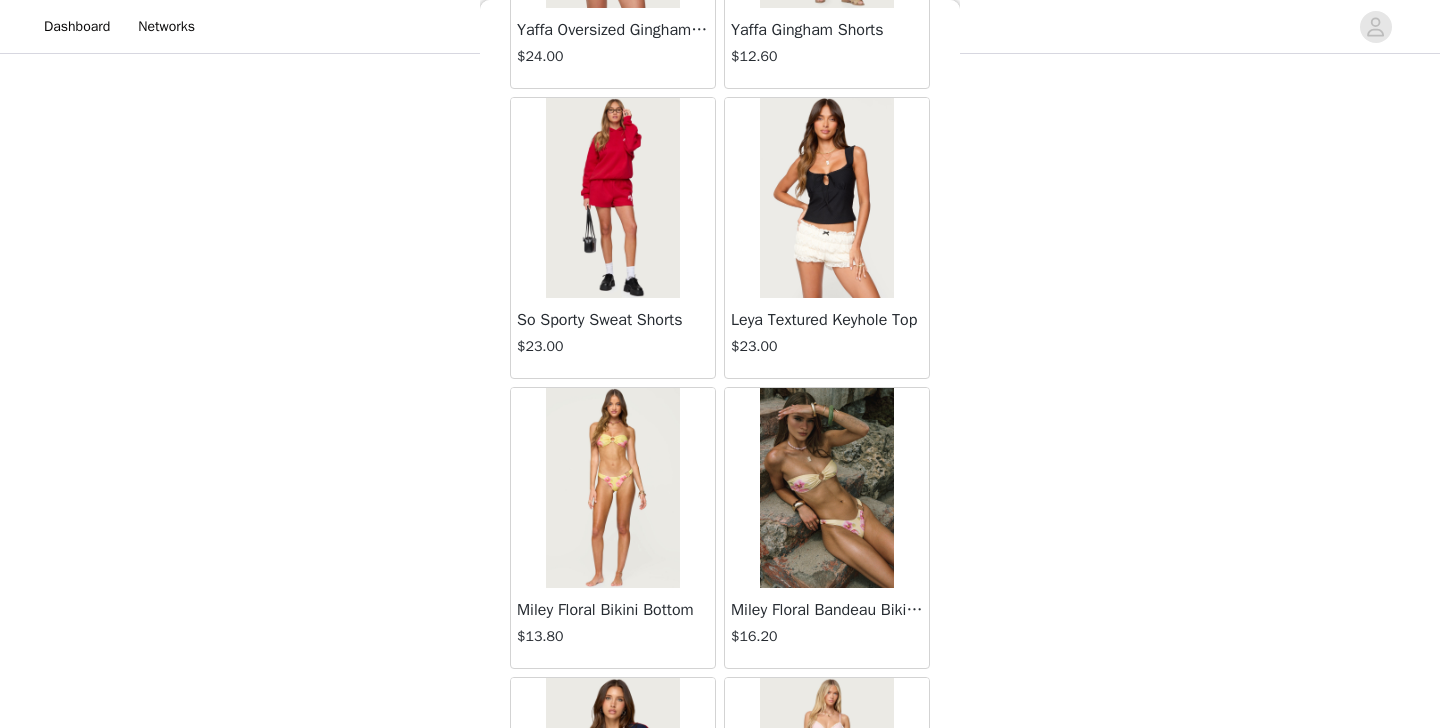scroll, scrollTop: 535, scrollLeft: 0, axis: vertical 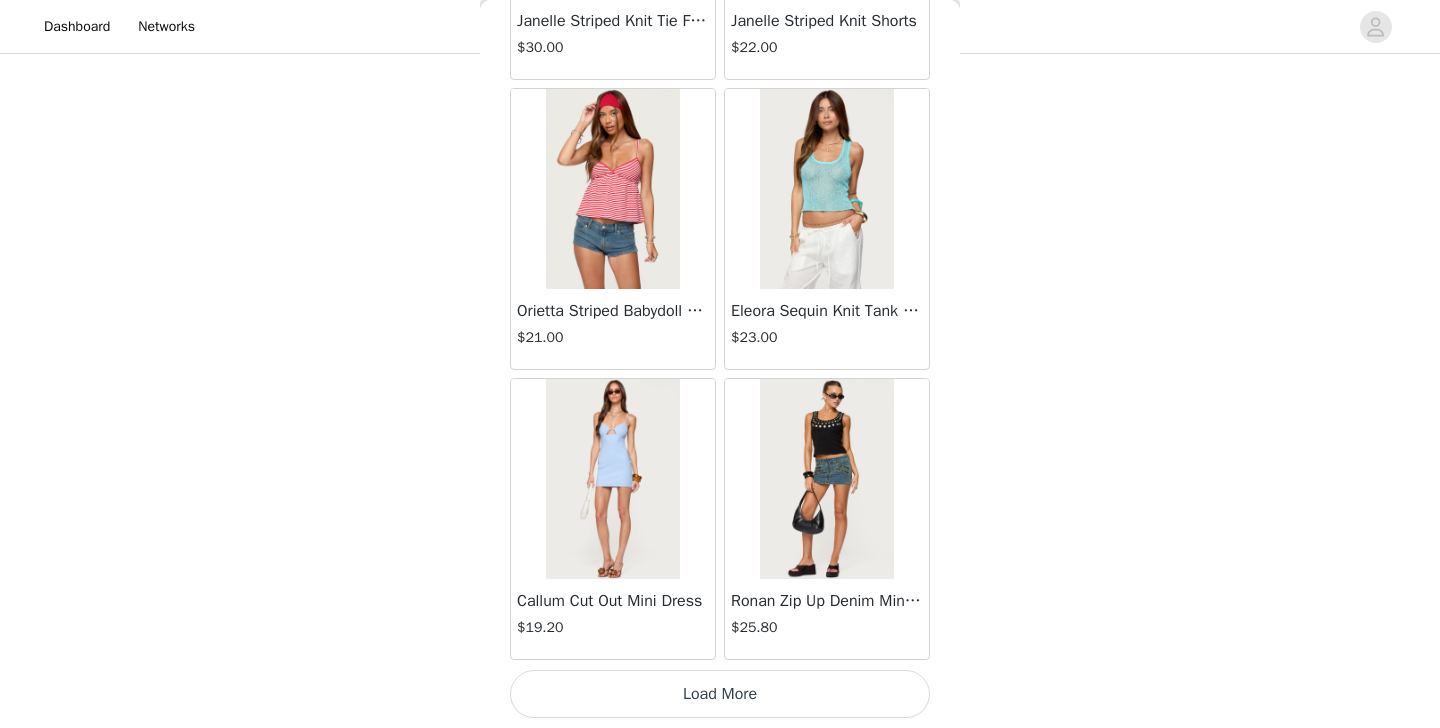 click on "Load More" at bounding box center [720, 694] 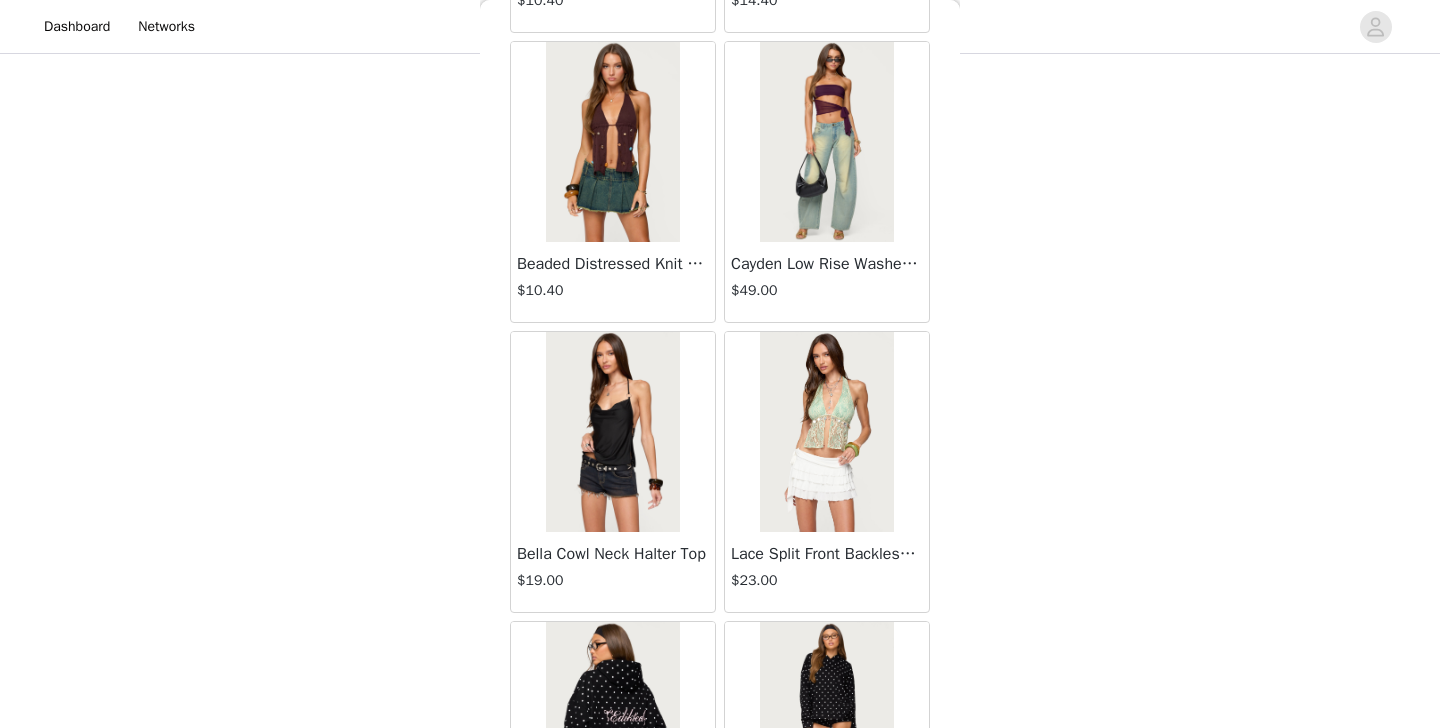 scroll, scrollTop: 13289, scrollLeft: 0, axis: vertical 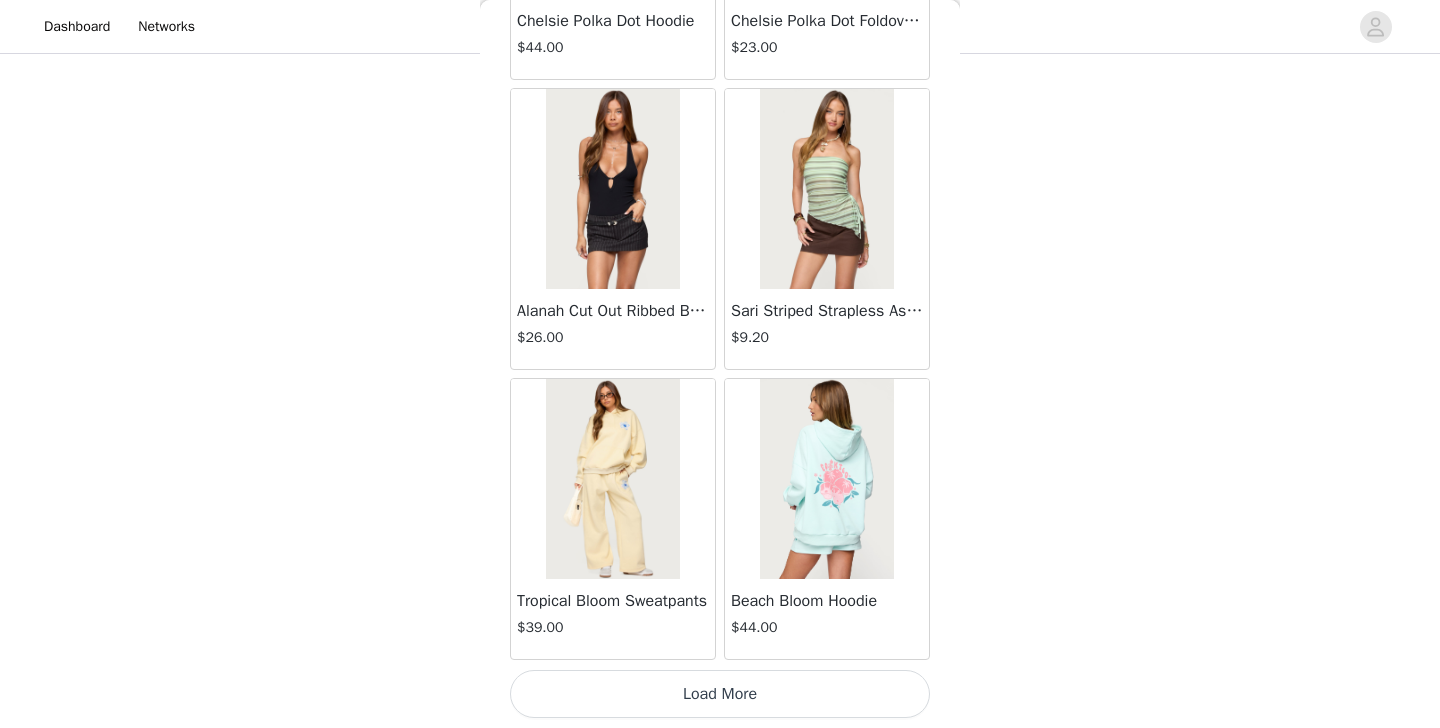 click on "Load More" at bounding box center [720, 694] 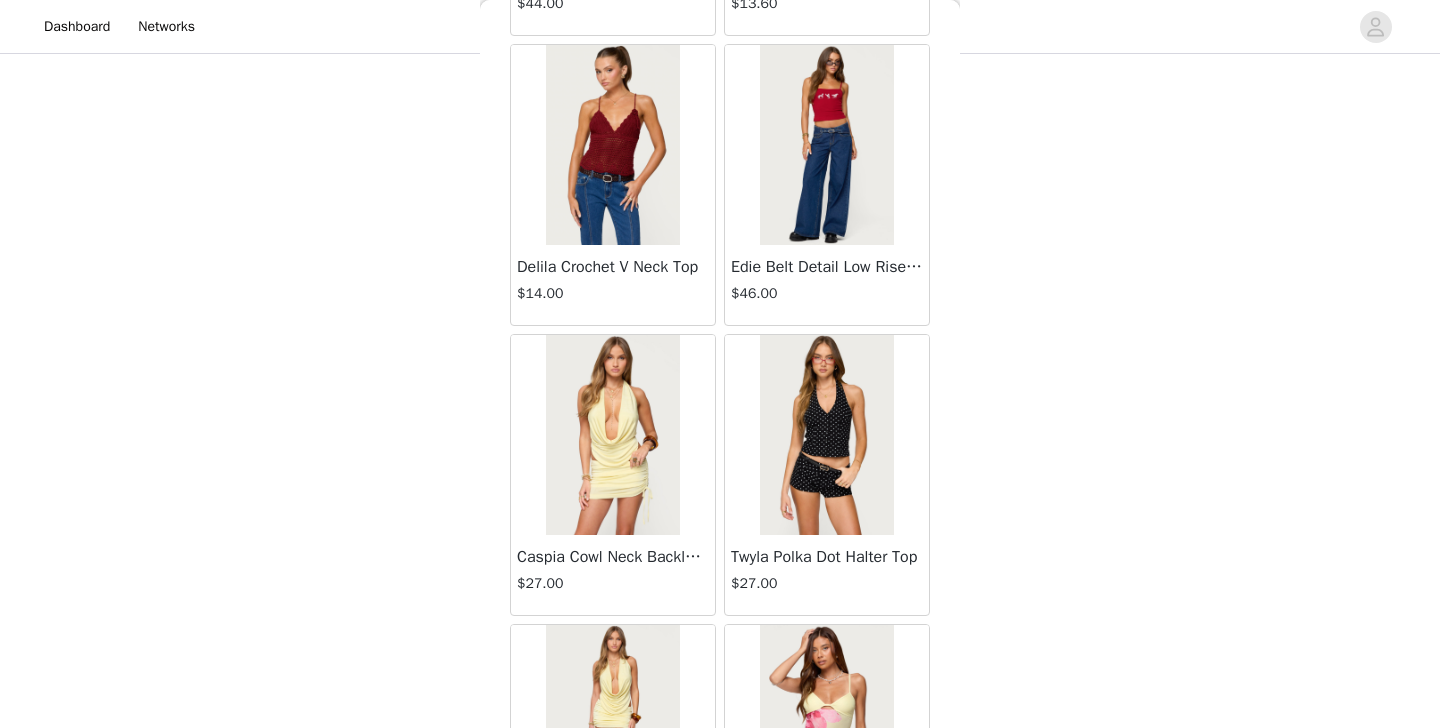 scroll, scrollTop: 16504, scrollLeft: 0, axis: vertical 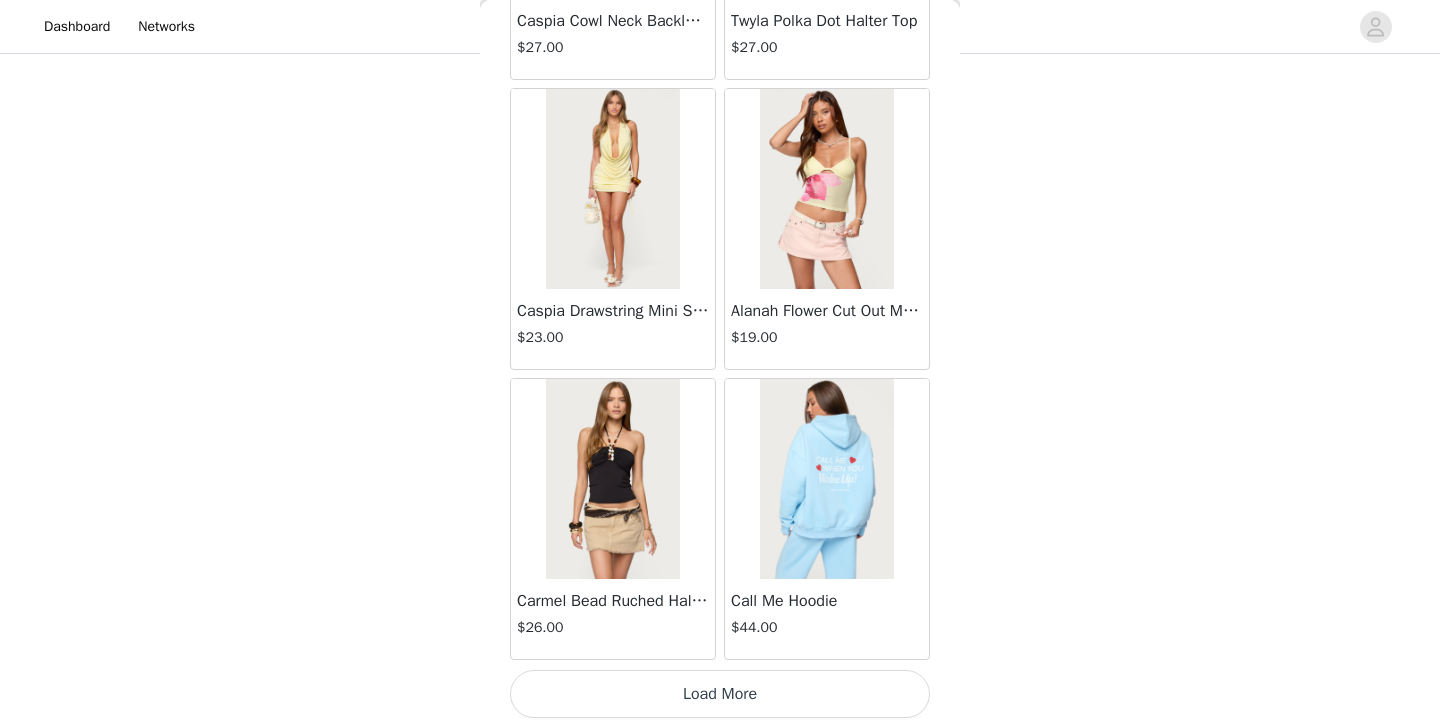 click on "Load More" at bounding box center (720, 694) 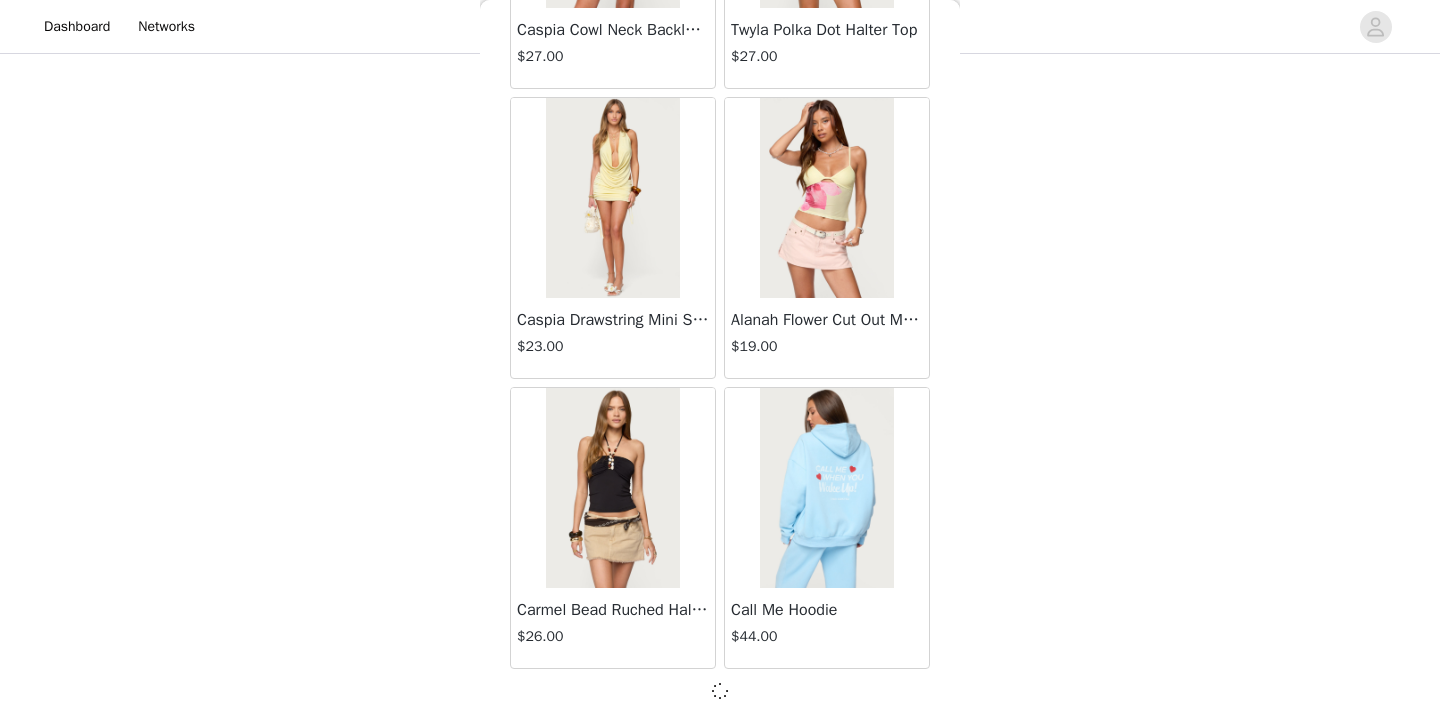 scroll, scrollTop: 16823, scrollLeft: 0, axis: vertical 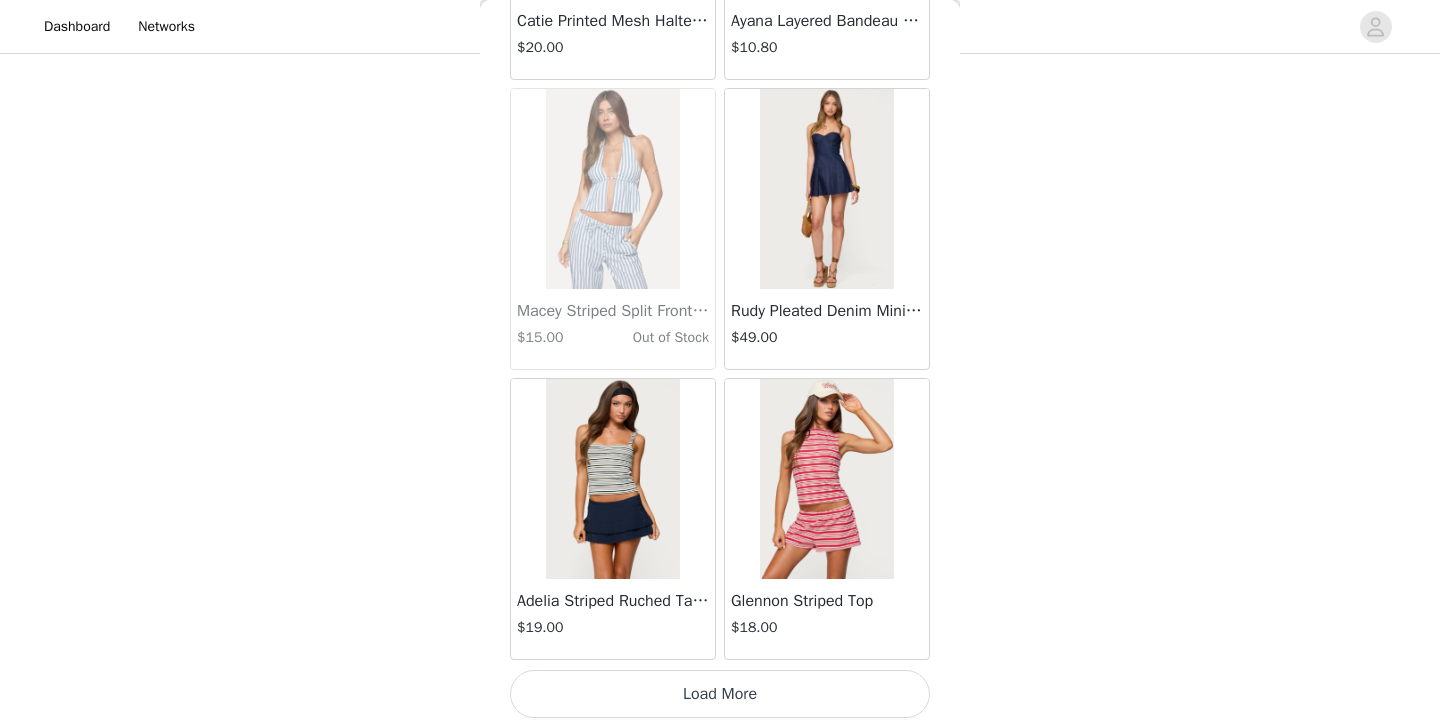 click on "Load More" at bounding box center (720, 694) 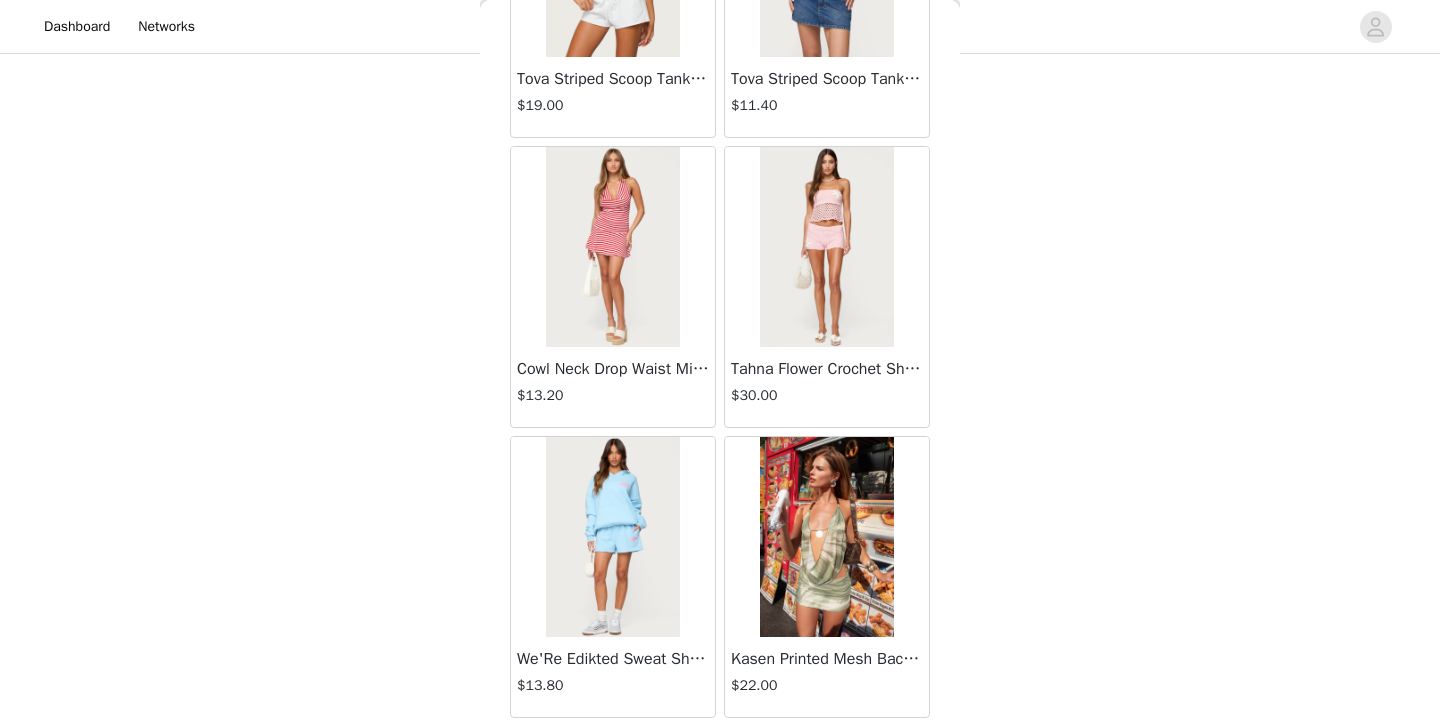scroll, scrollTop: 22632, scrollLeft: 0, axis: vertical 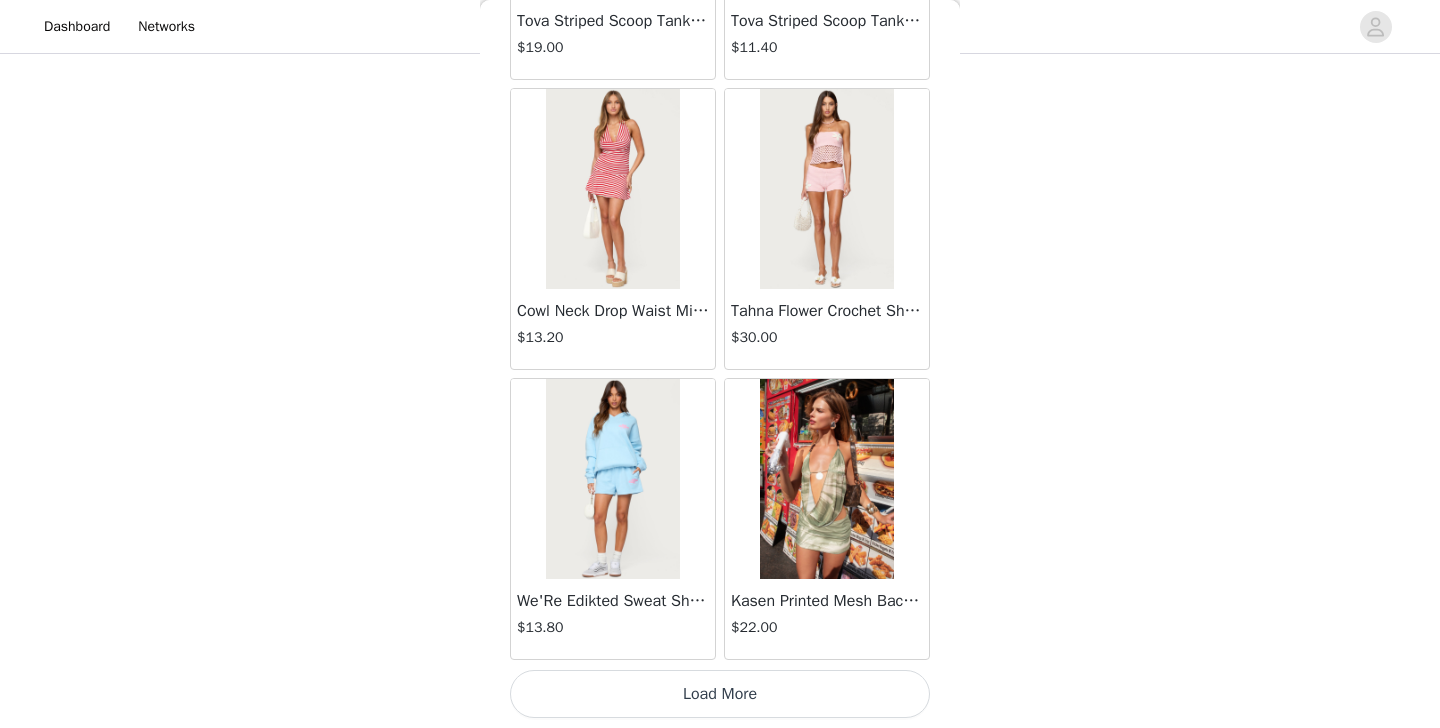 click on "Load More" at bounding box center (720, 694) 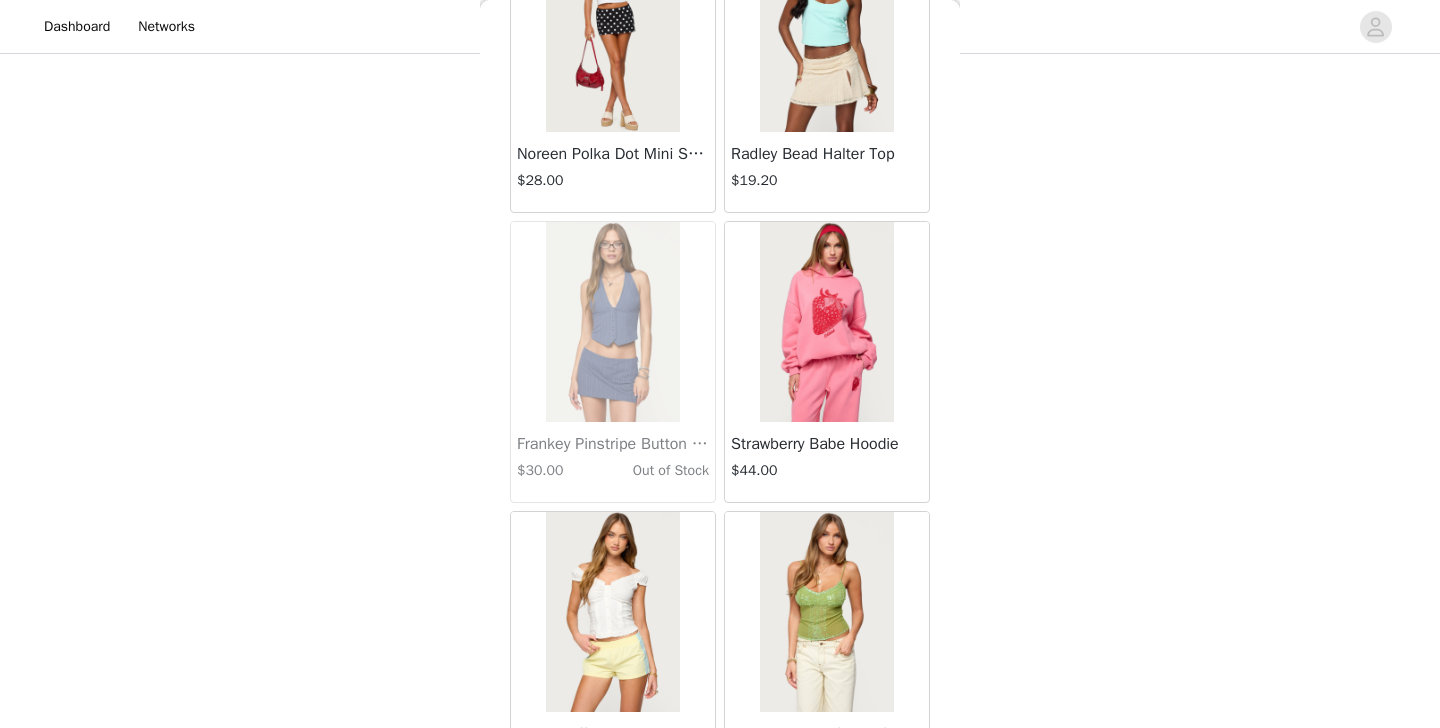 scroll, scrollTop: 25473, scrollLeft: 0, axis: vertical 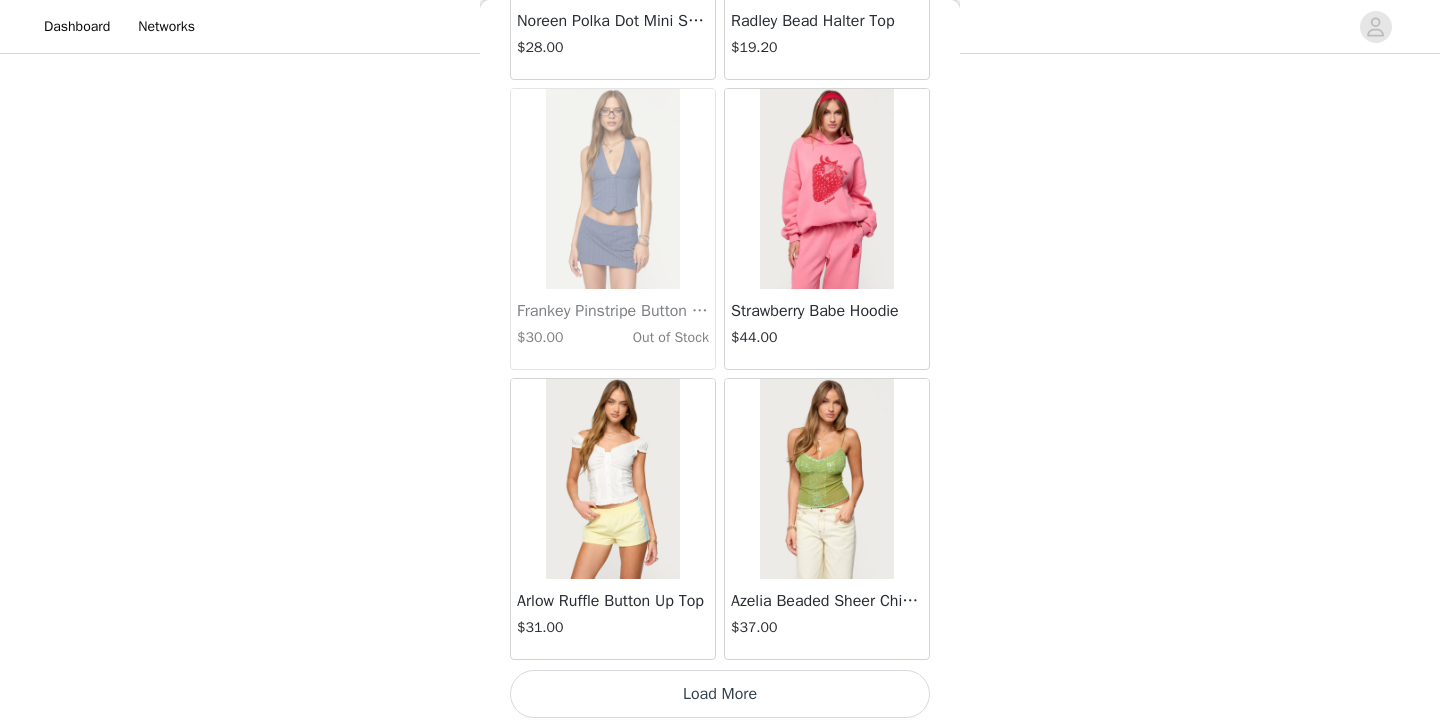 click on "Load More" at bounding box center [720, 694] 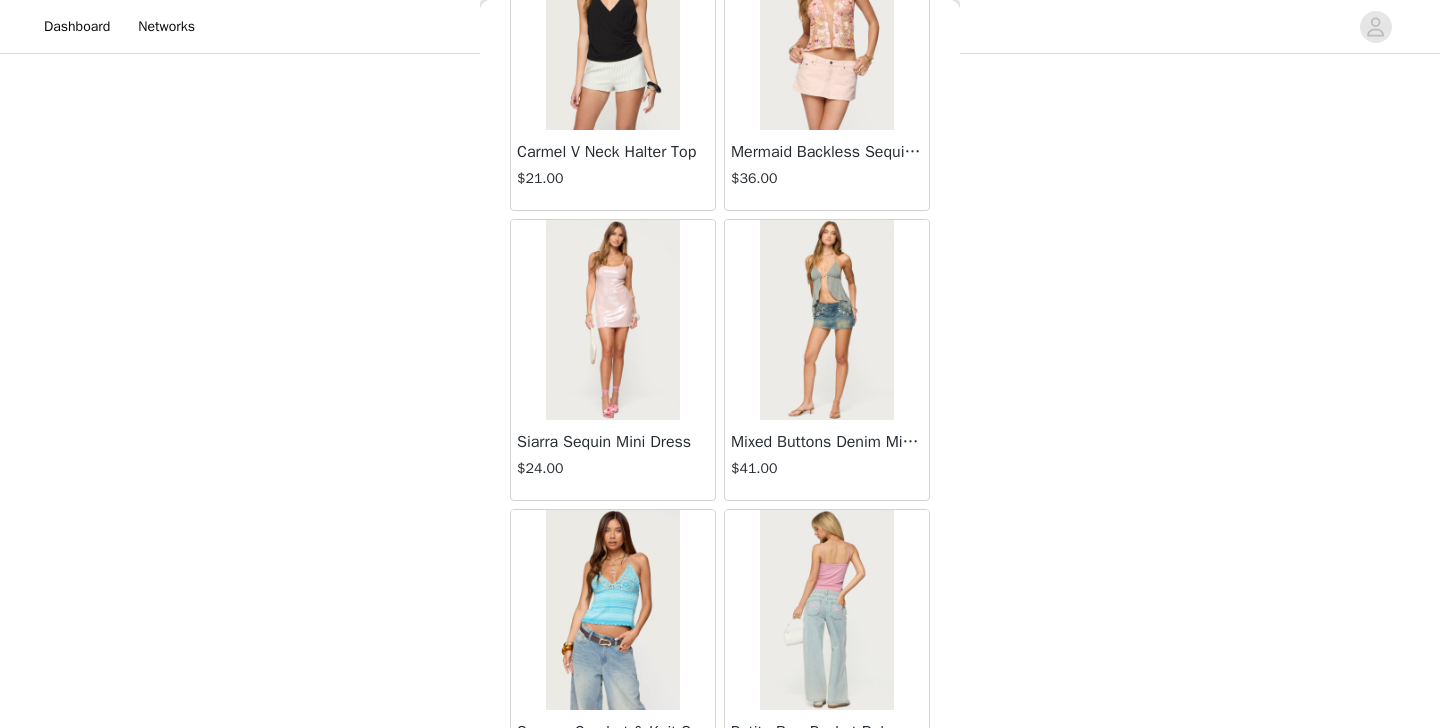 scroll, scrollTop: 28432, scrollLeft: 0, axis: vertical 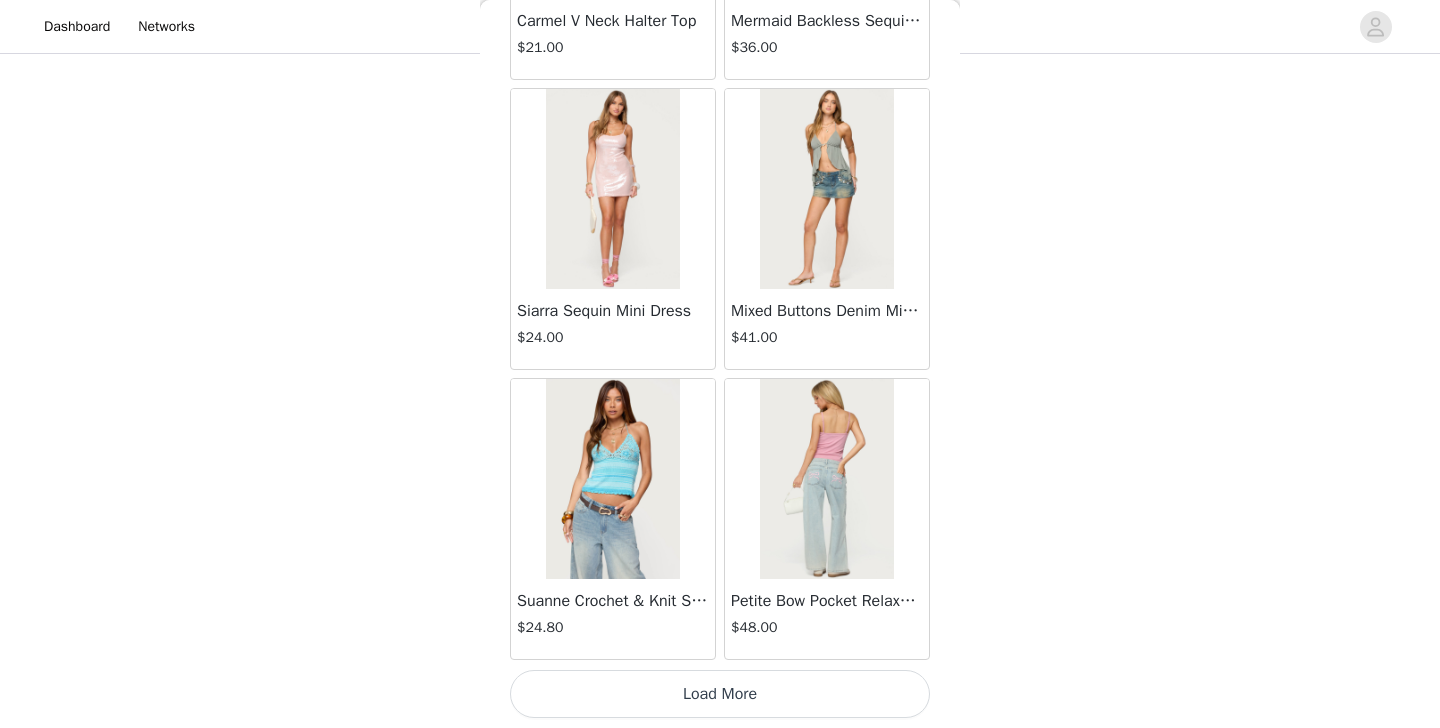 click on "Load More" at bounding box center (720, 694) 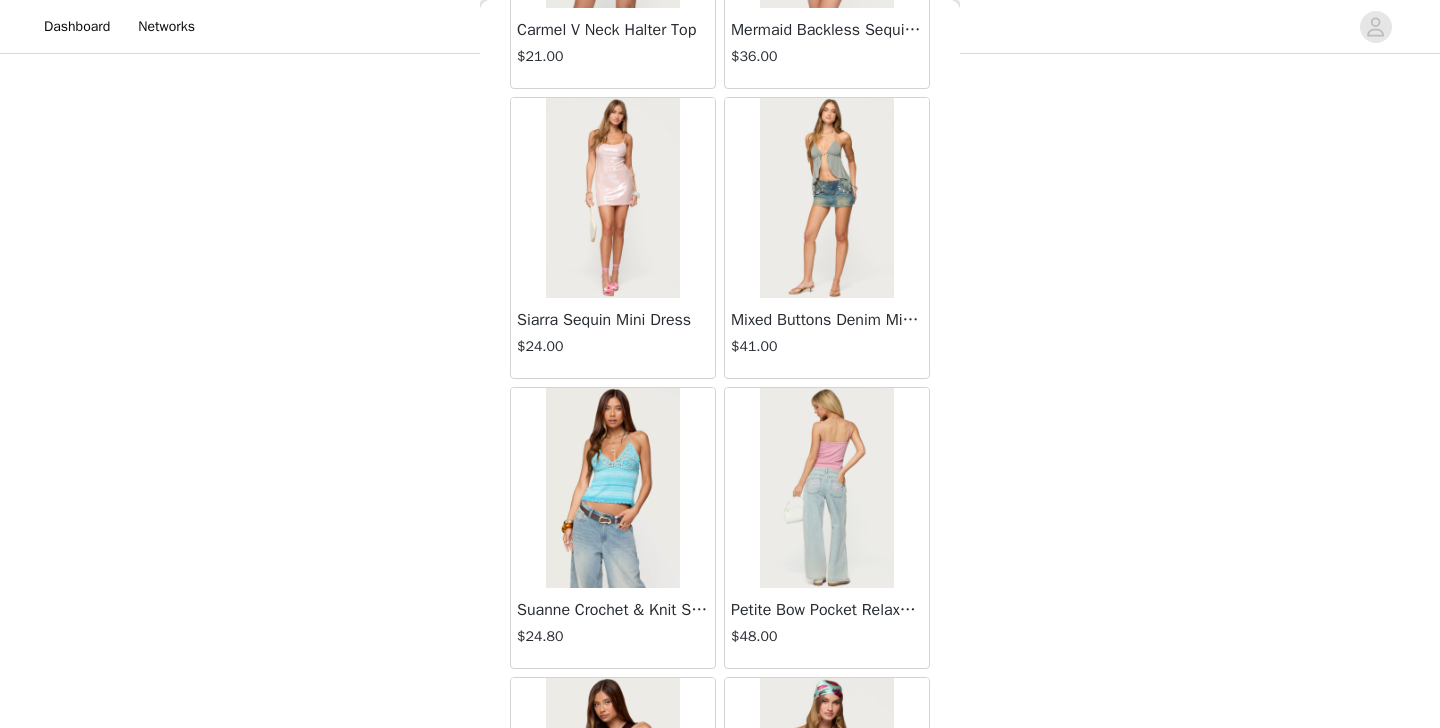 scroll, scrollTop: 535, scrollLeft: 0, axis: vertical 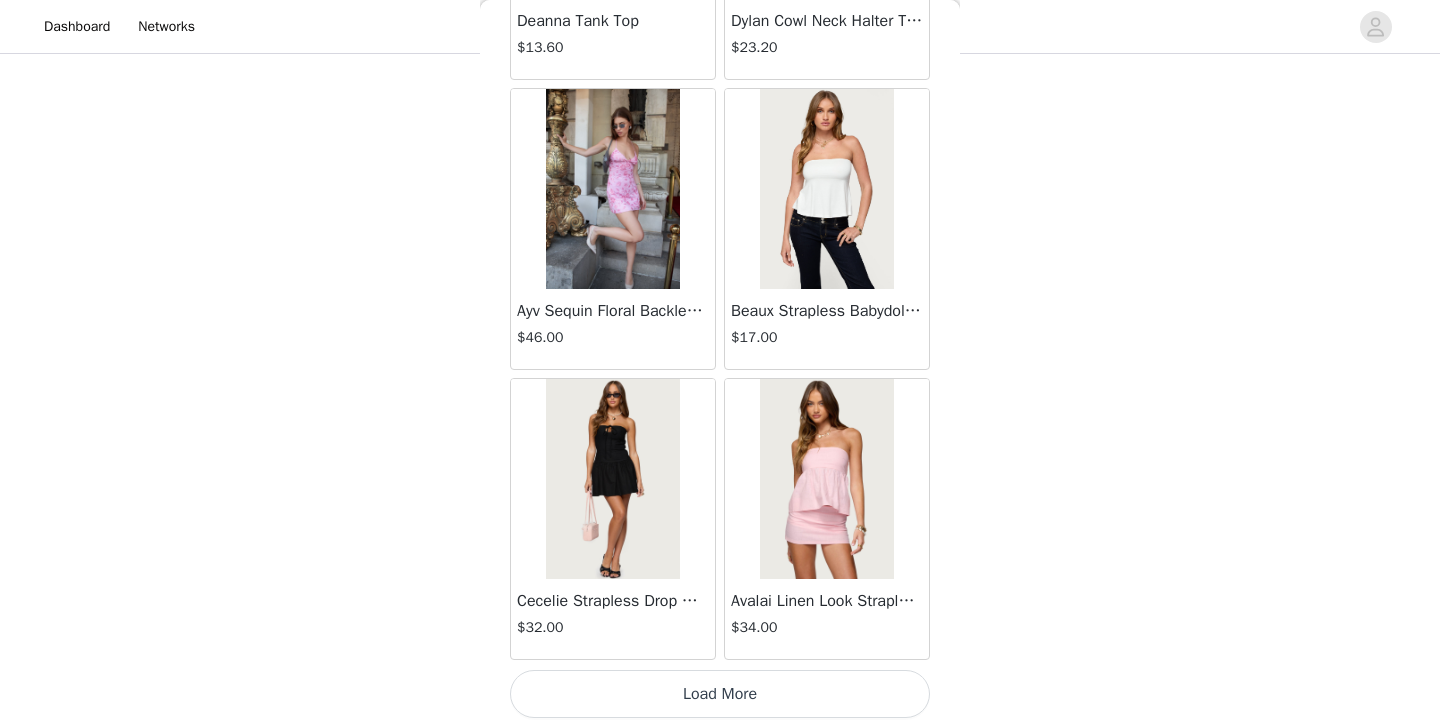 click on "Load More" at bounding box center [720, 694] 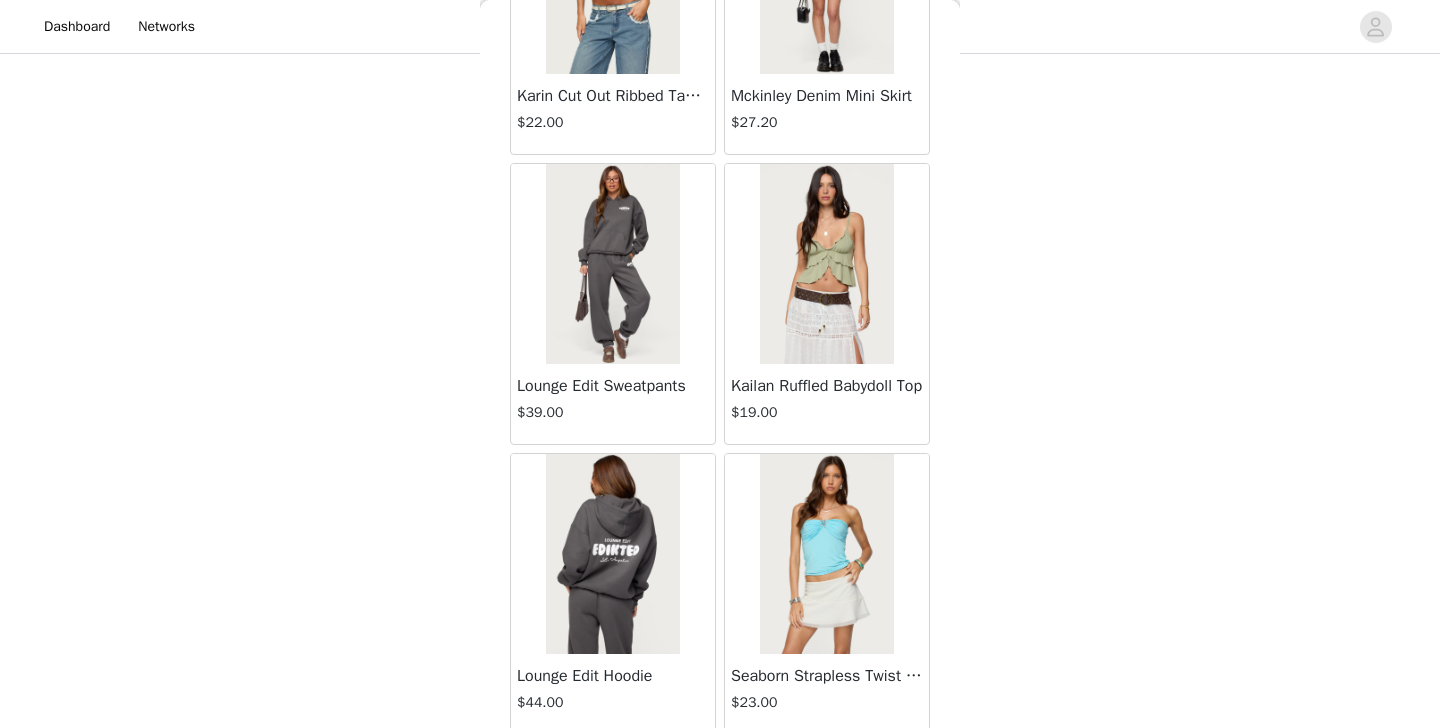scroll, scrollTop: 34232, scrollLeft: 0, axis: vertical 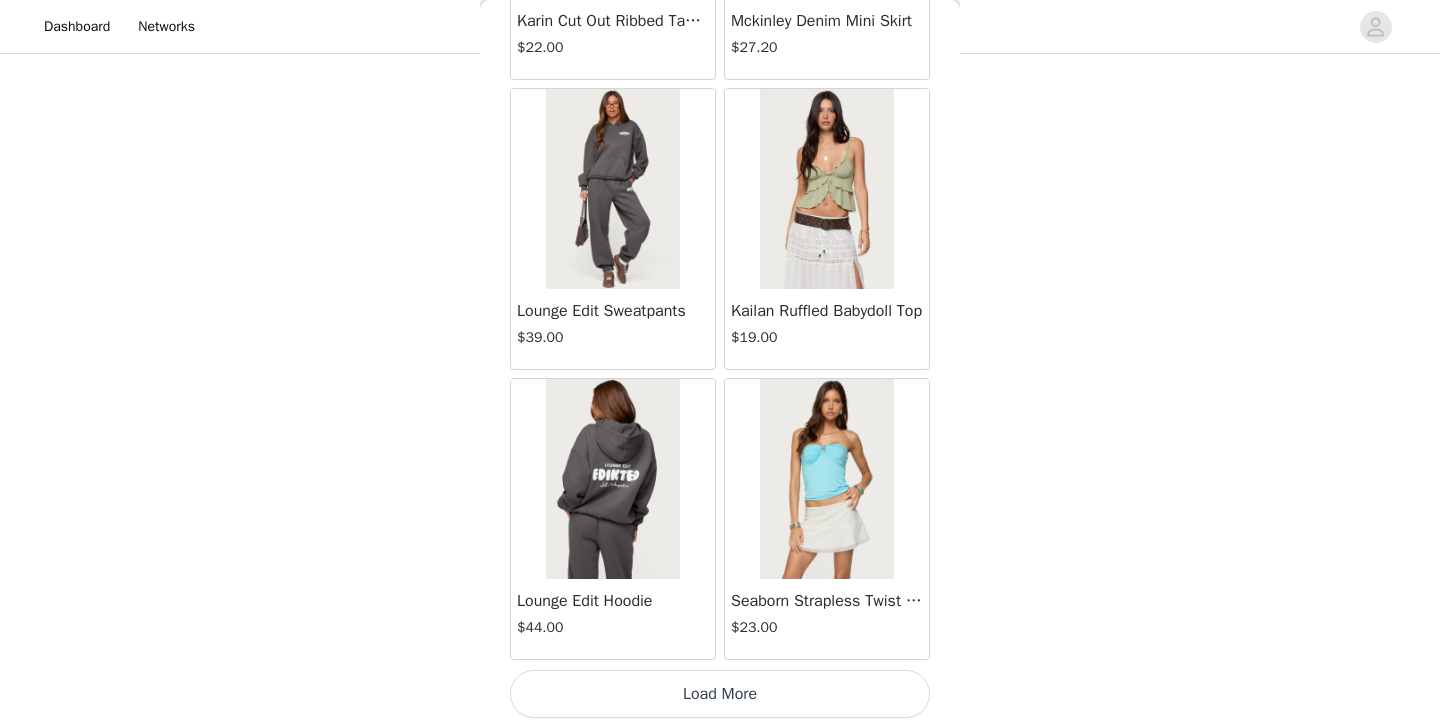 click on "Load More" at bounding box center (720, 694) 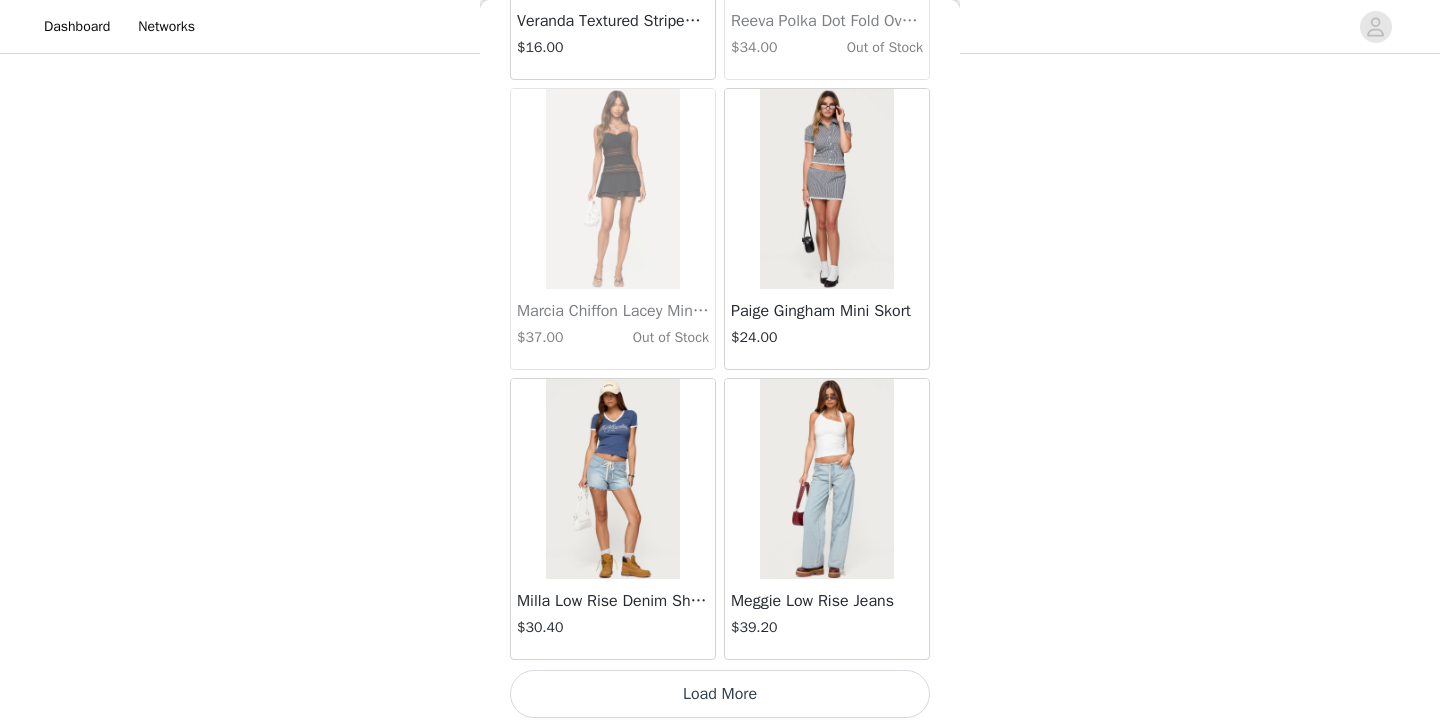 scroll, scrollTop: 37132, scrollLeft: 0, axis: vertical 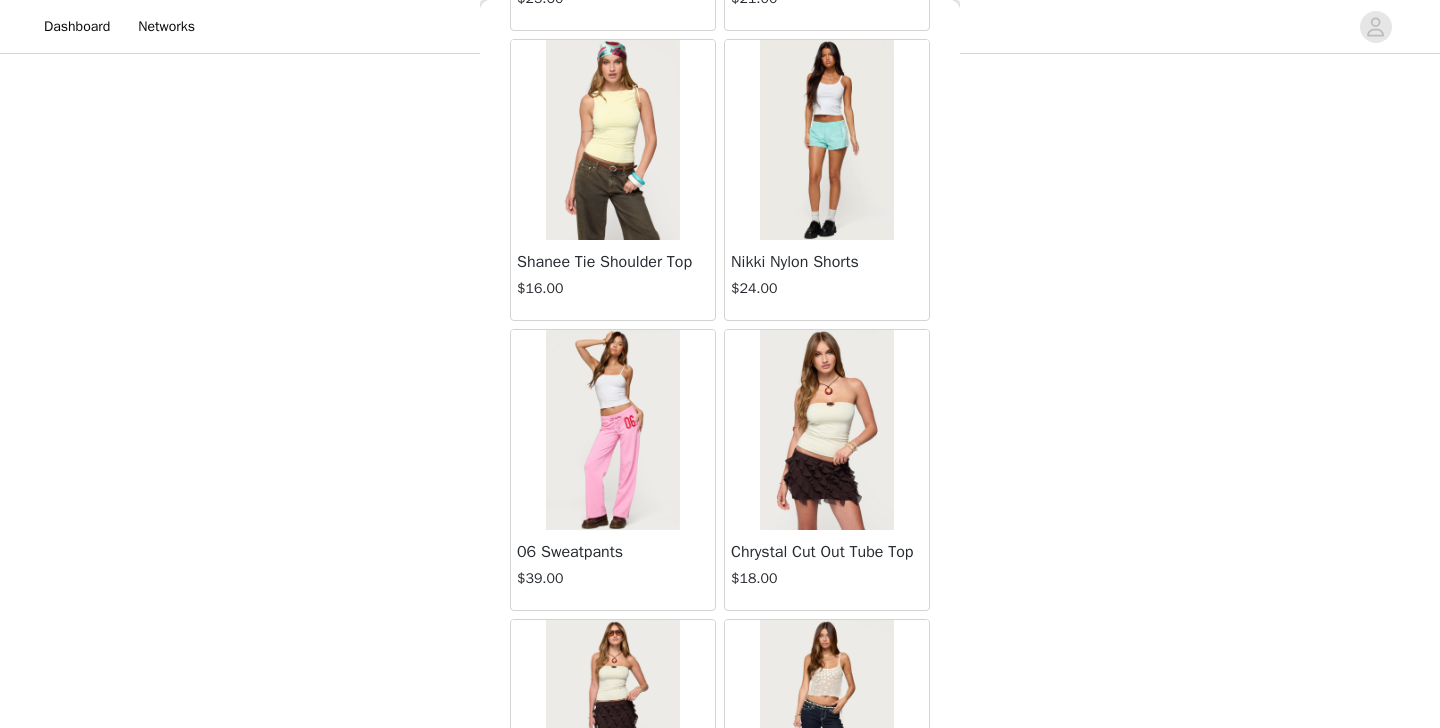 click at bounding box center [612, 140] 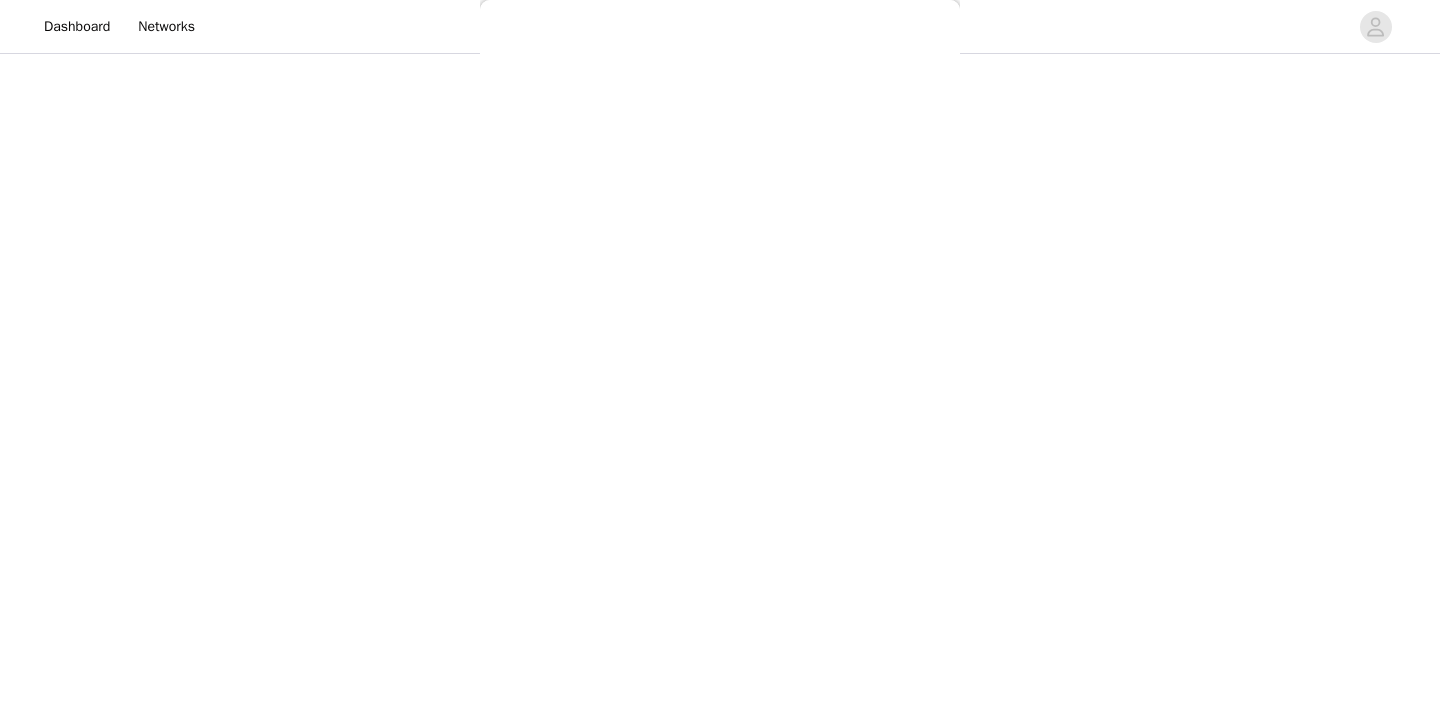 scroll, scrollTop: 223, scrollLeft: 0, axis: vertical 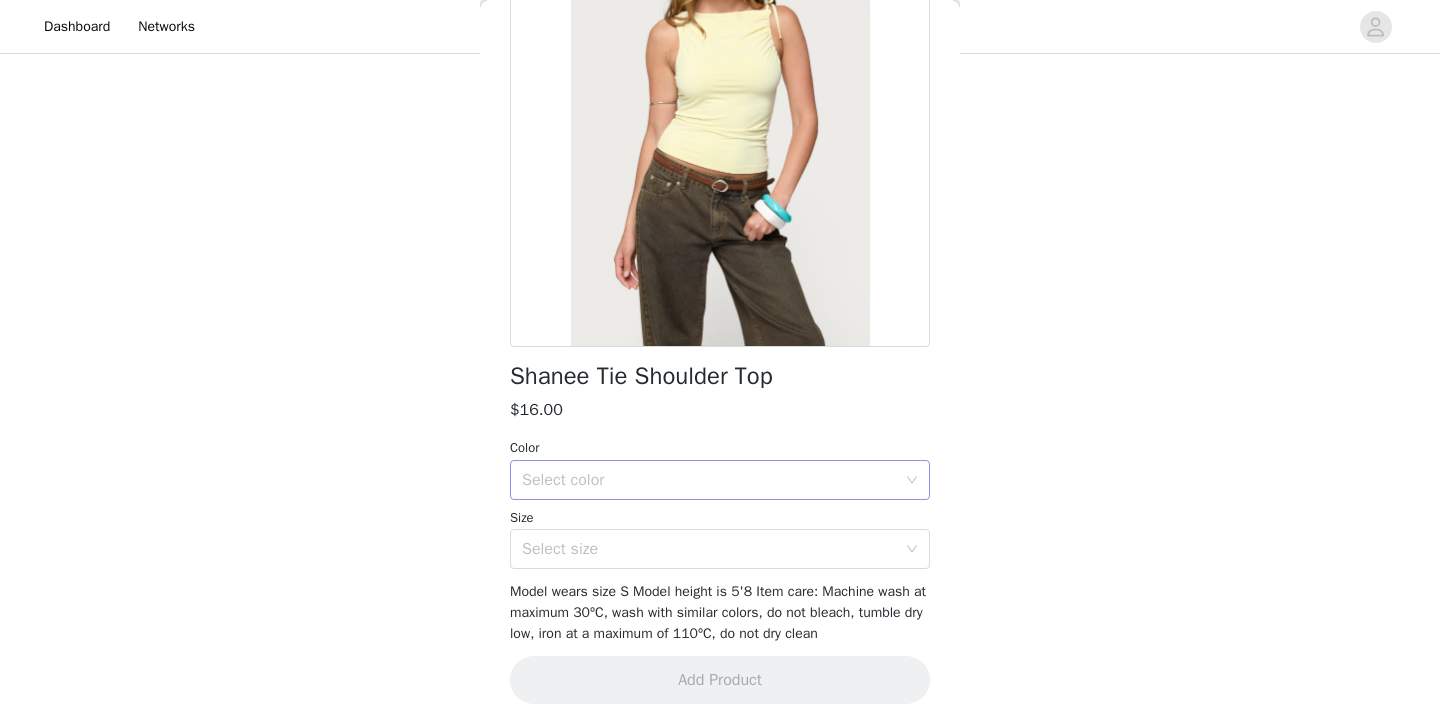 click on "Select color" at bounding box center (709, 480) 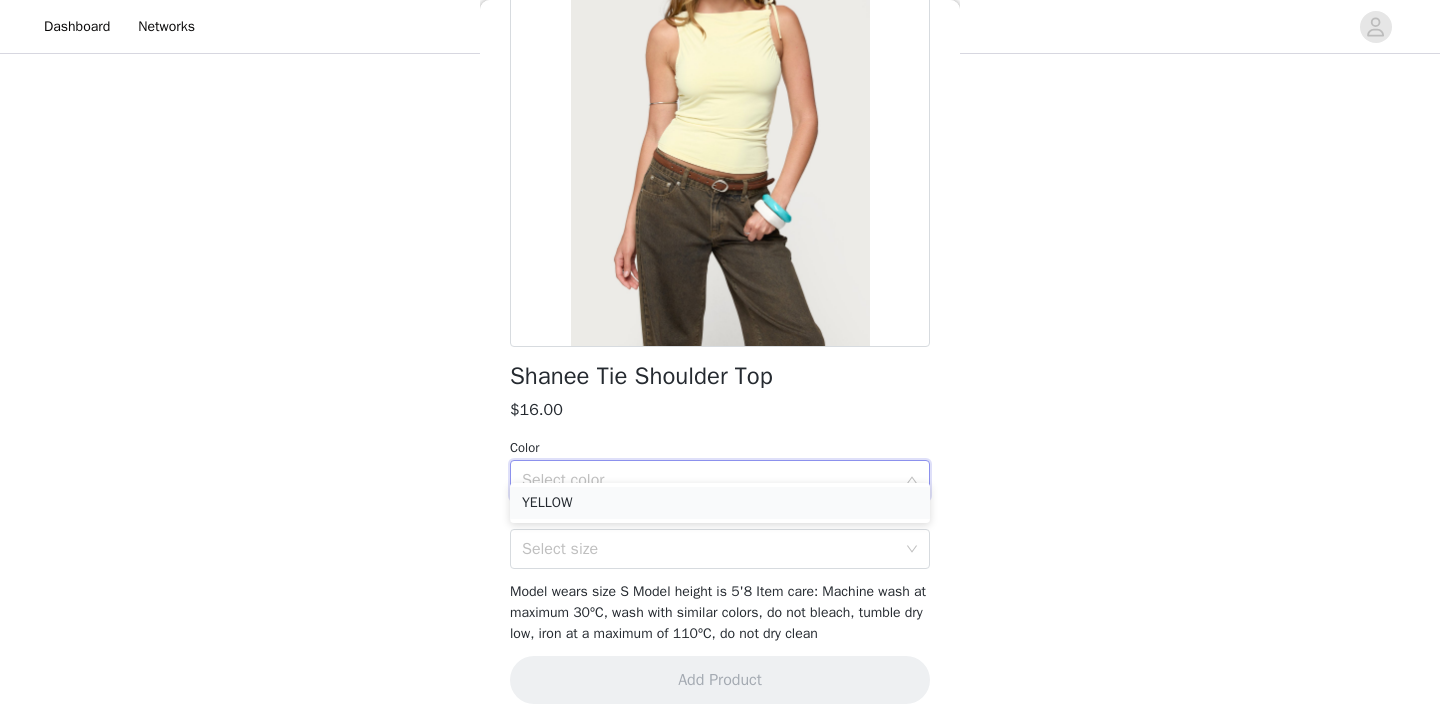 click on "YELLOW" at bounding box center (720, 503) 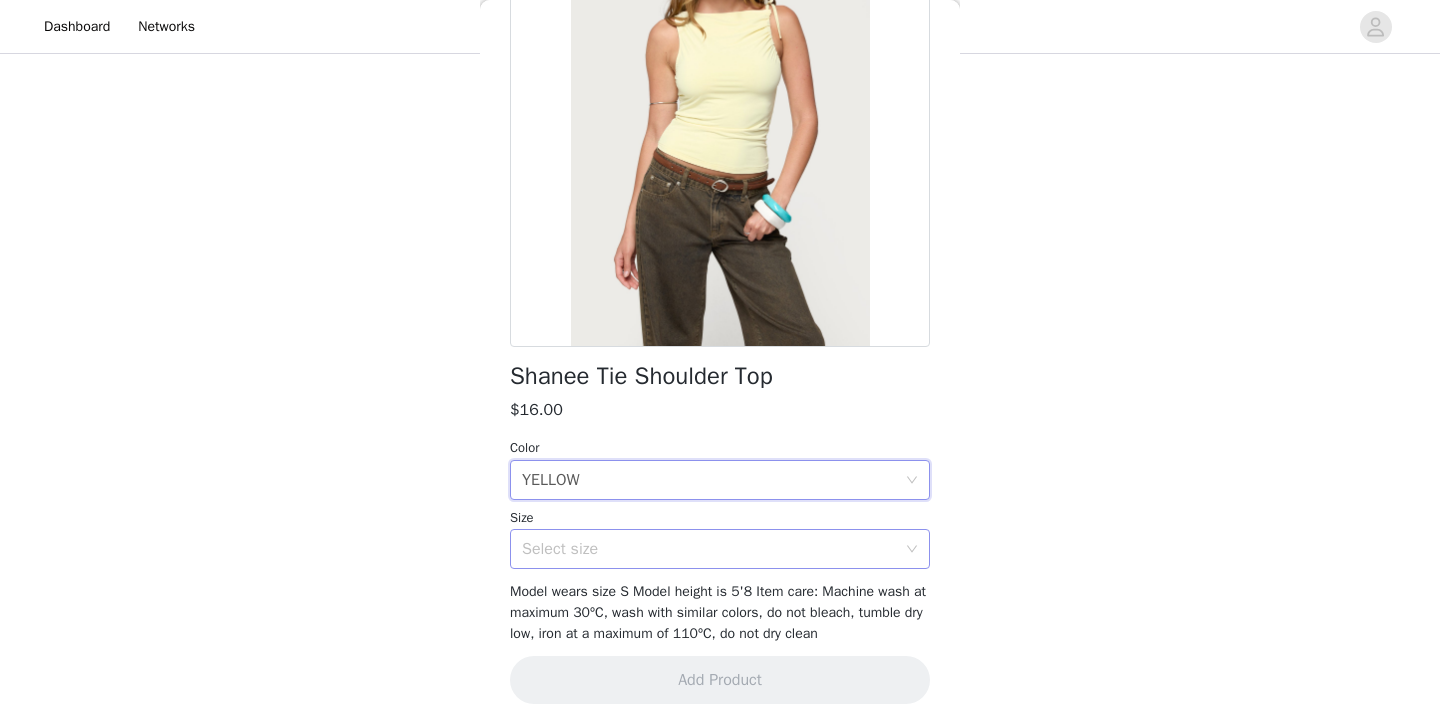 click on "Select size" at bounding box center (713, 549) 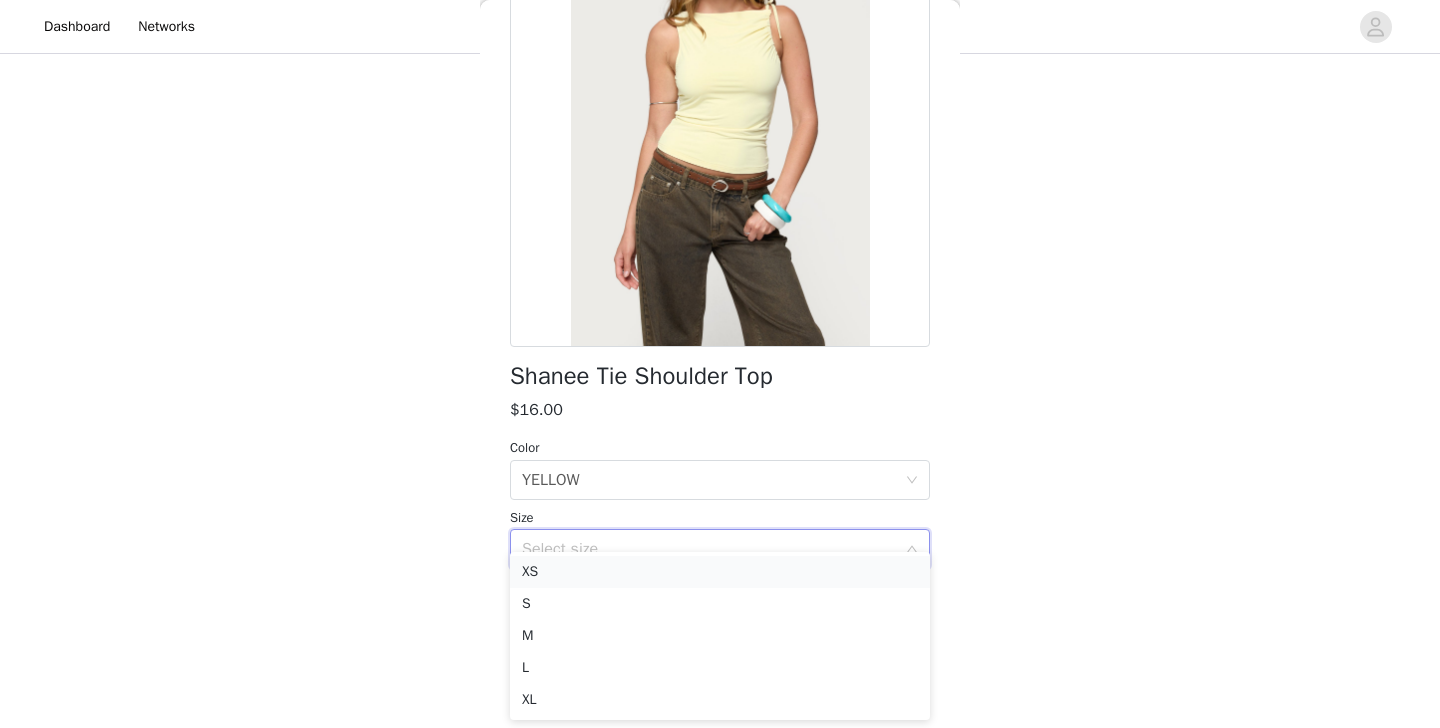 click on "XS" at bounding box center [720, 572] 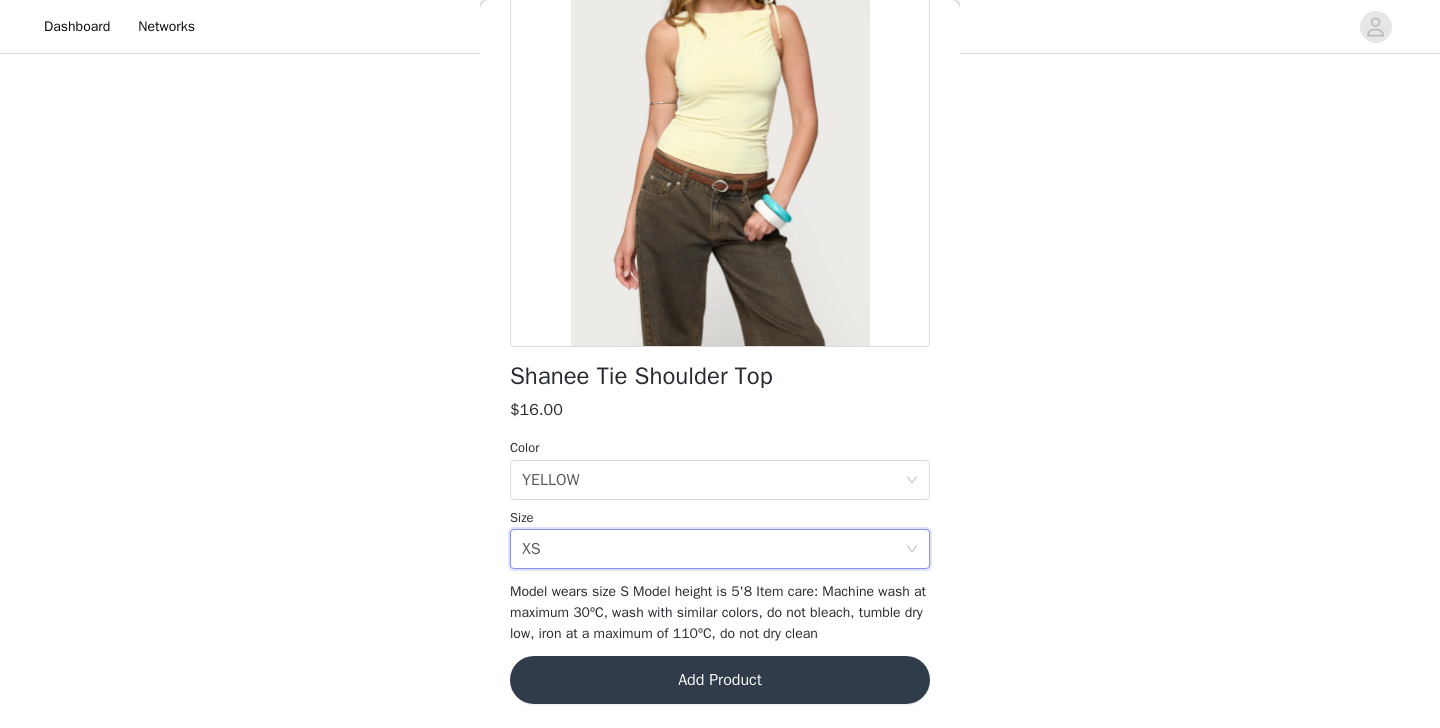click on "Add Product" at bounding box center (720, 680) 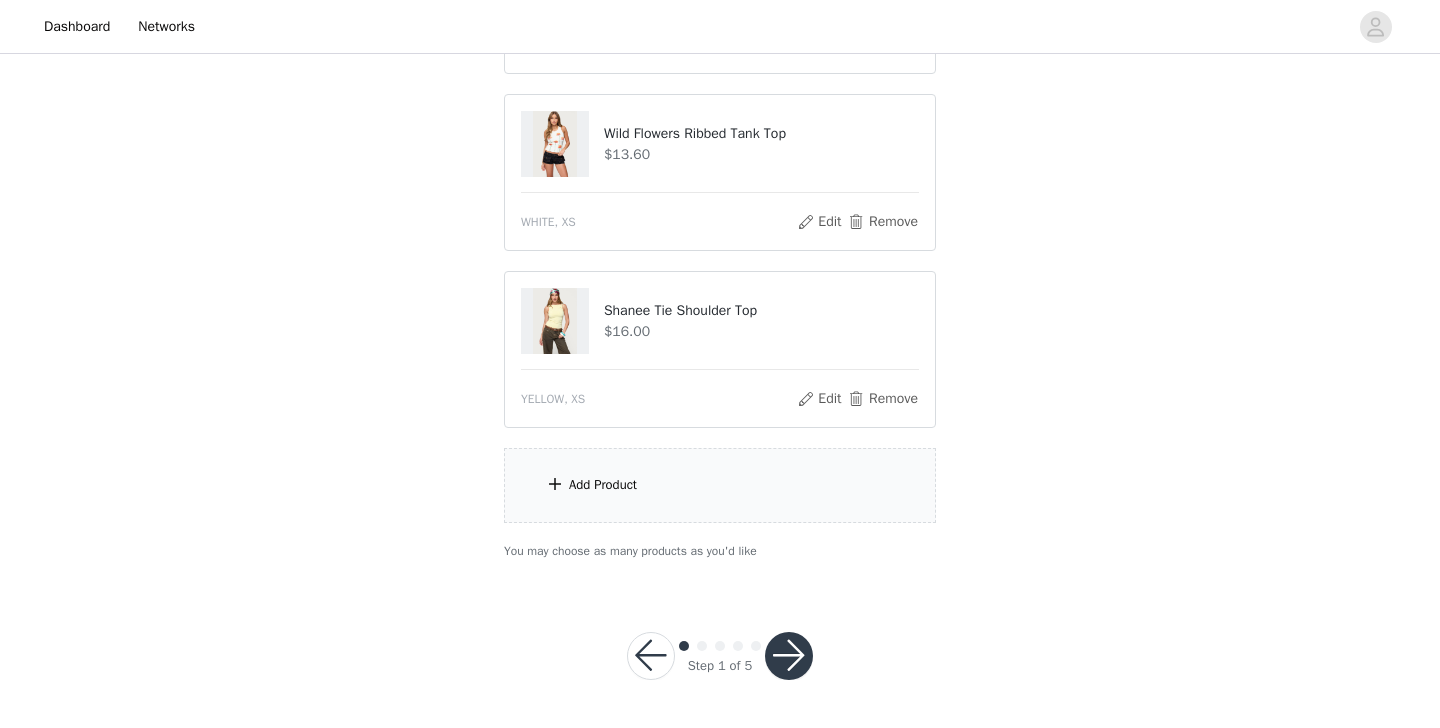 scroll, scrollTop: 712, scrollLeft: 0, axis: vertical 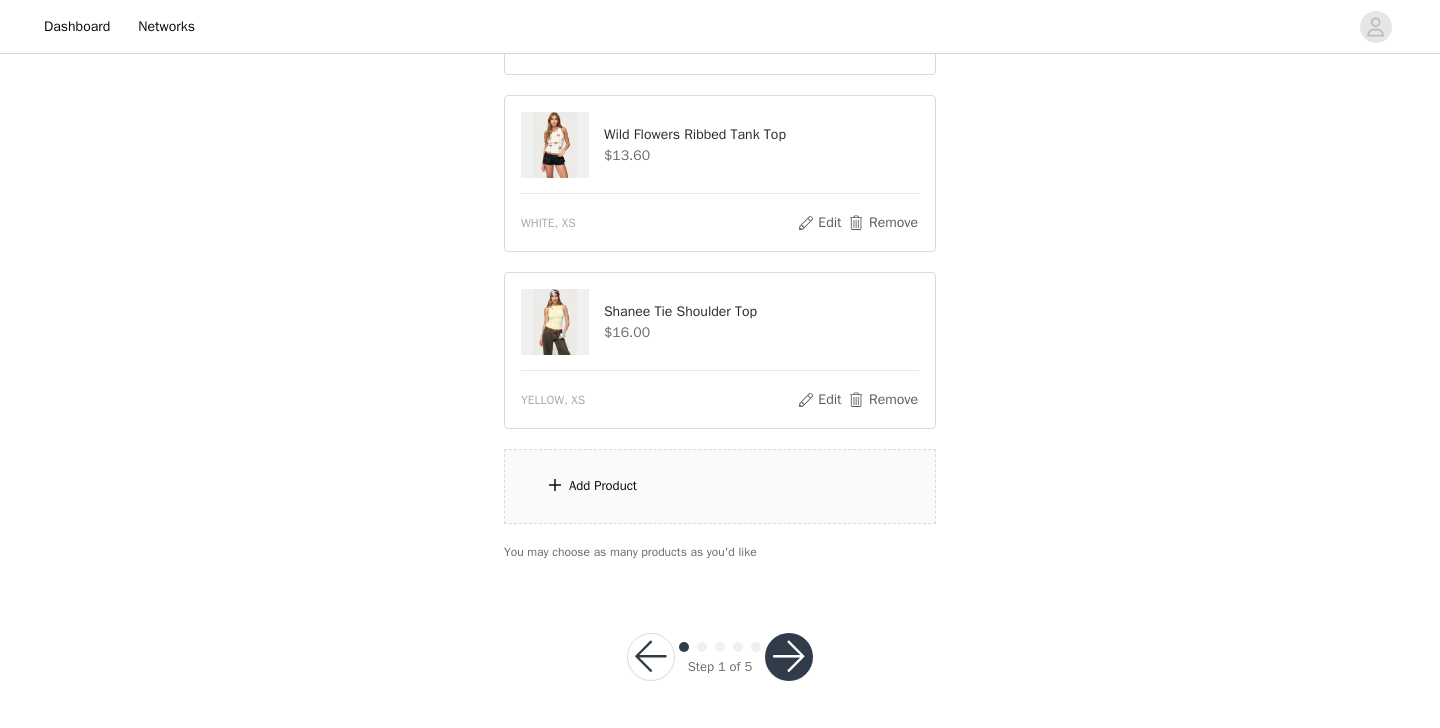 click at bounding box center (789, 657) 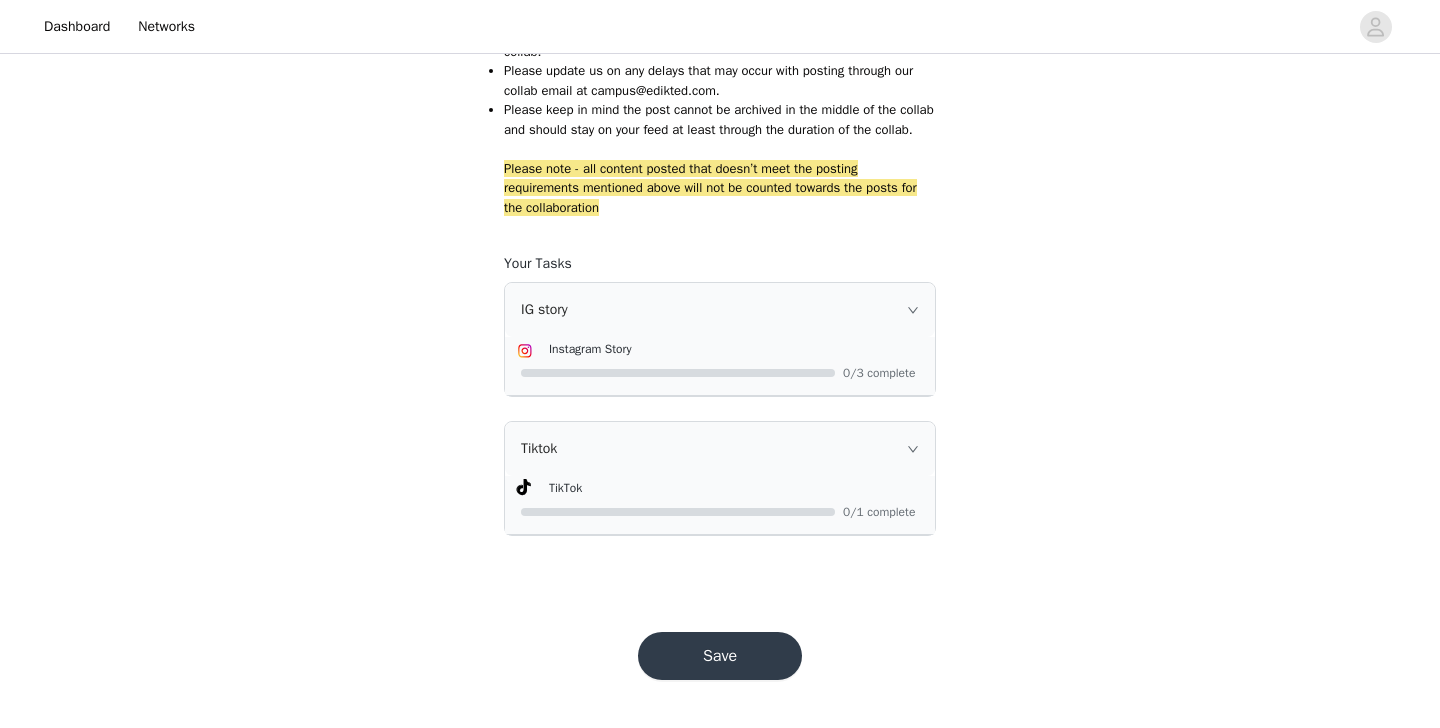 scroll, scrollTop: 2161, scrollLeft: 0, axis: vertical 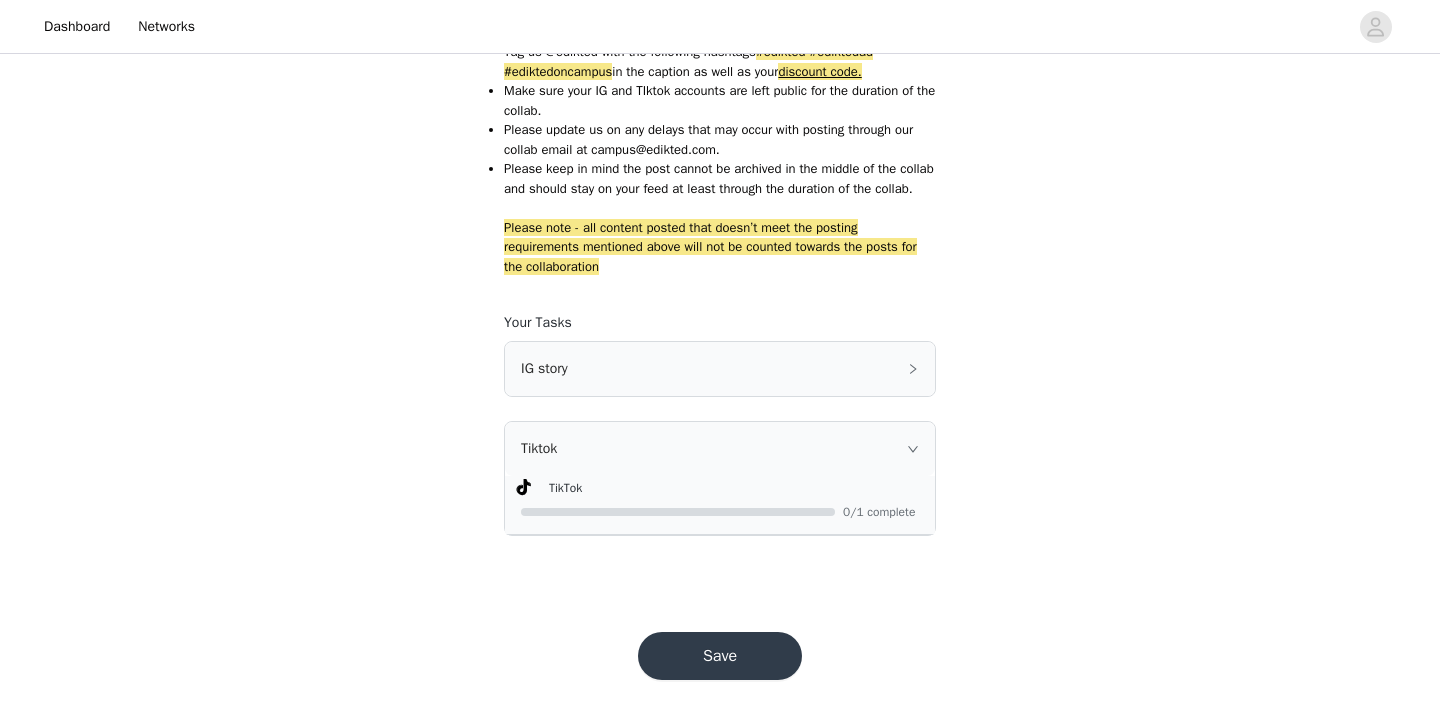 click on "IG story" at bounding box center [720, 369] 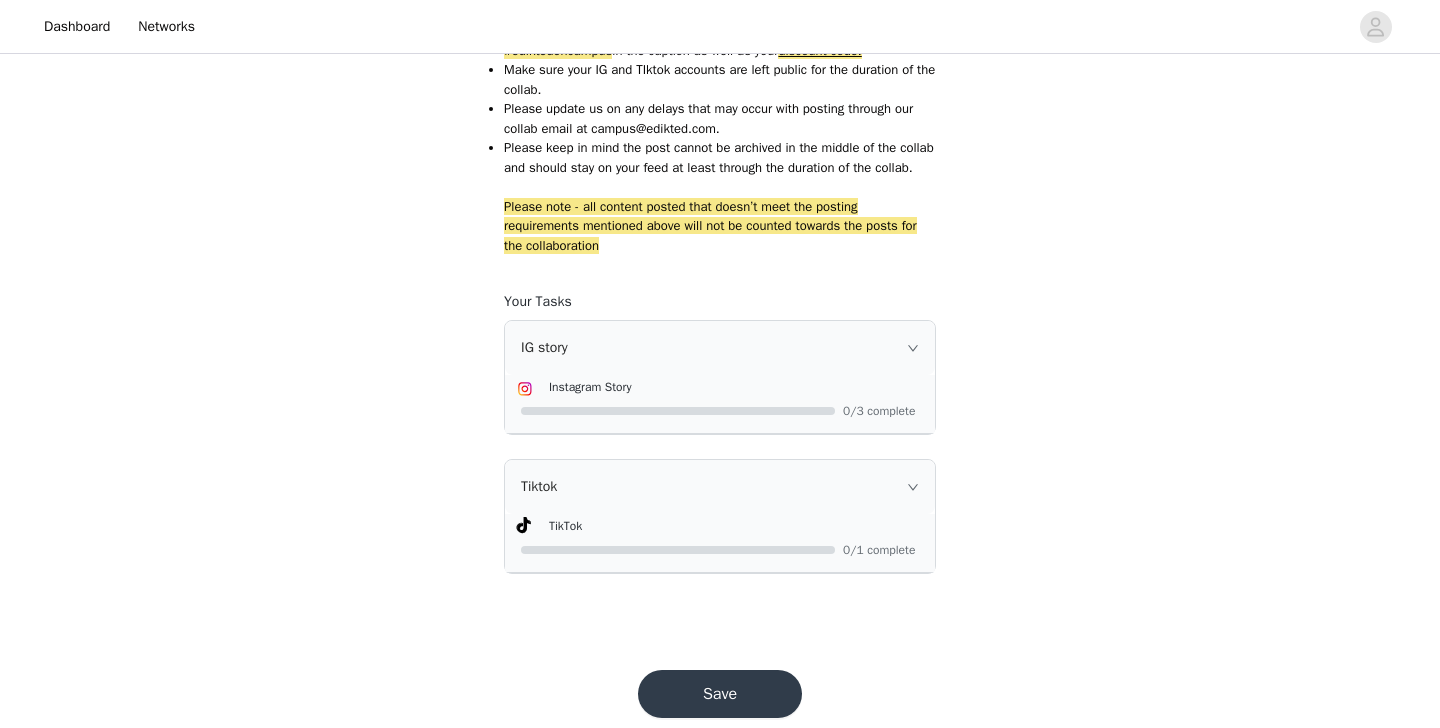 click on "Tiktok" at bounding box center (720, 487) 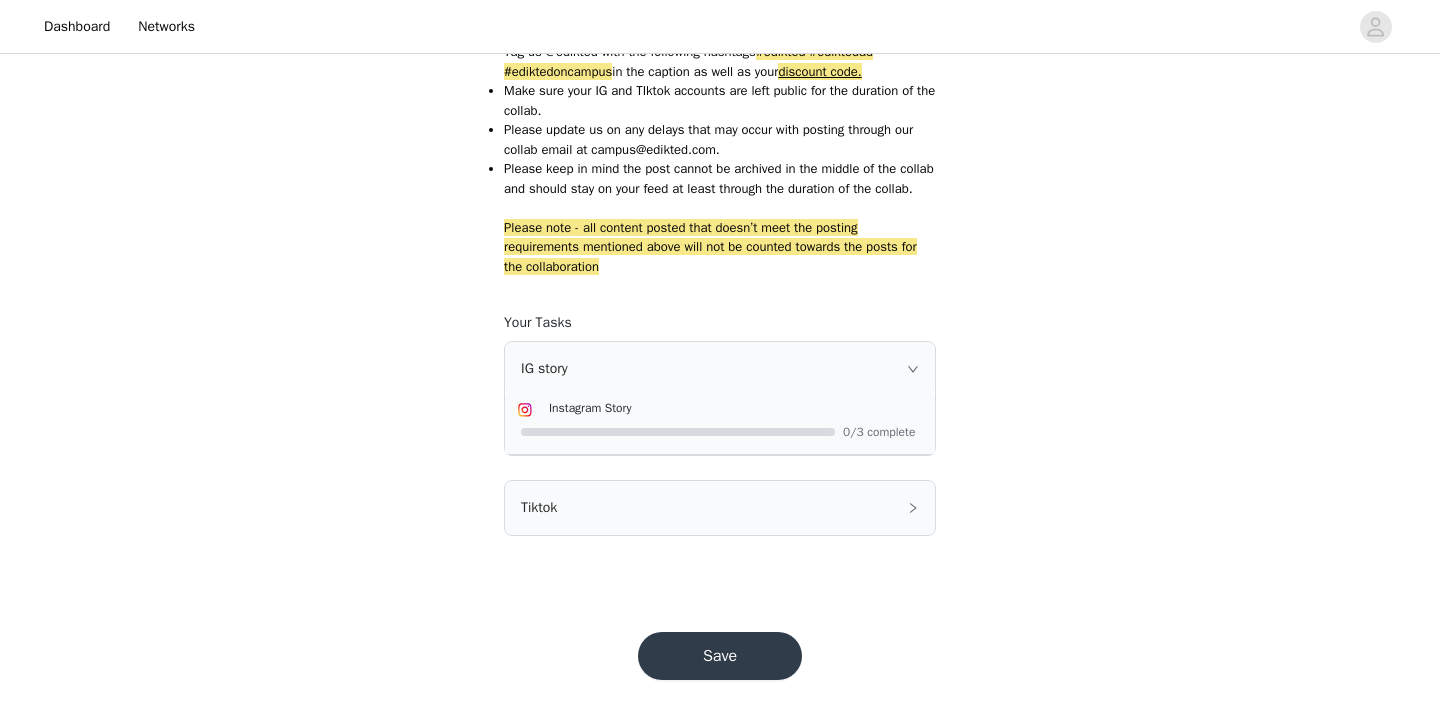 click on "Tiktok" at bounding box center [720, 508] 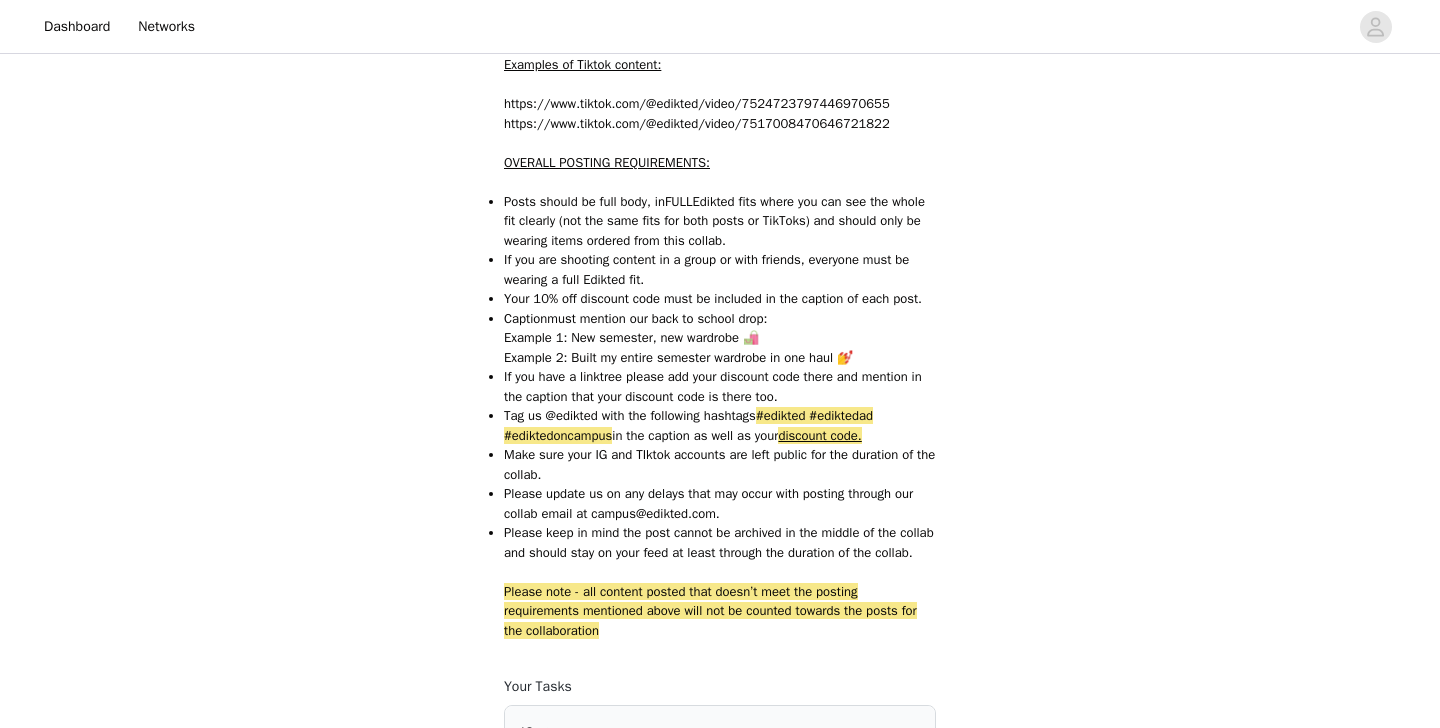 scroll, scrollTop: 1774, scrollLeft: 0, axis: vertical 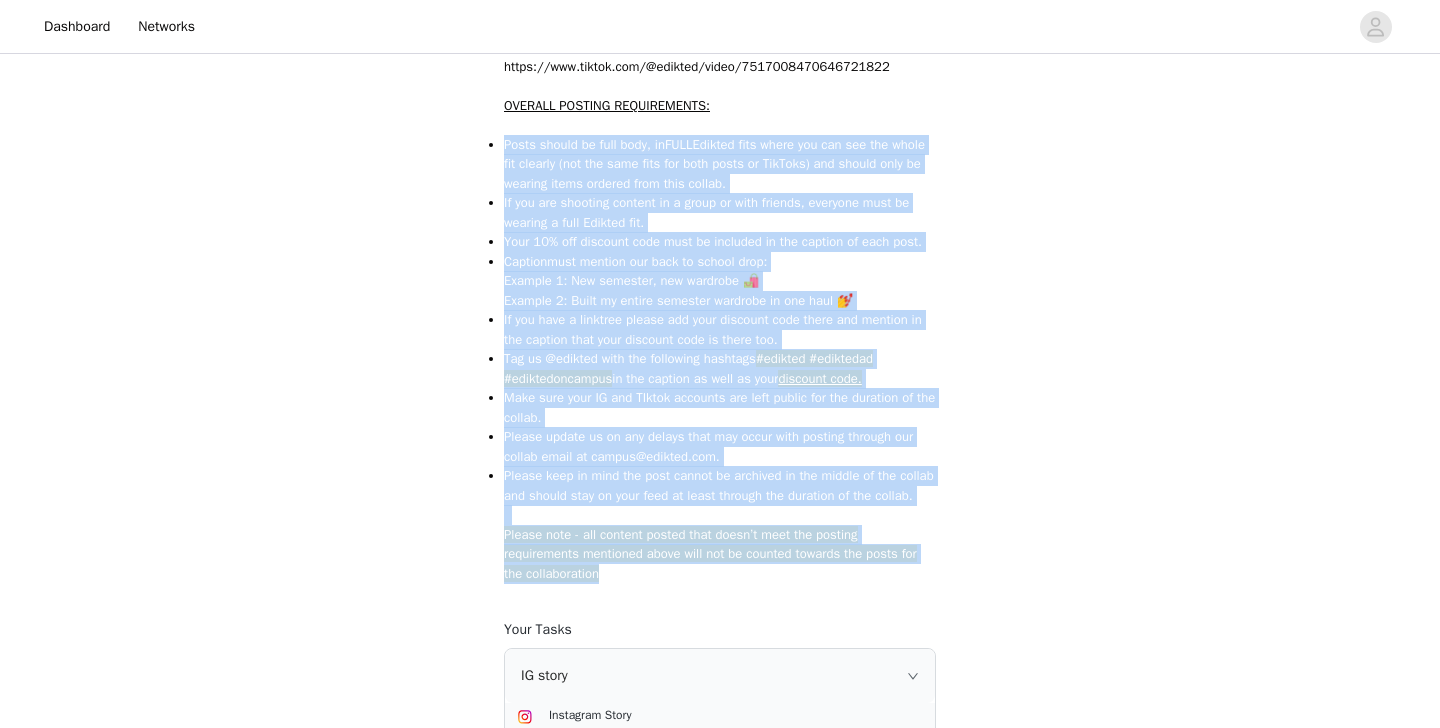 drag, startPoint x: 498, startPoint y: 135, endPoint x: 761, endPoint y: 590, distance: 525.5416 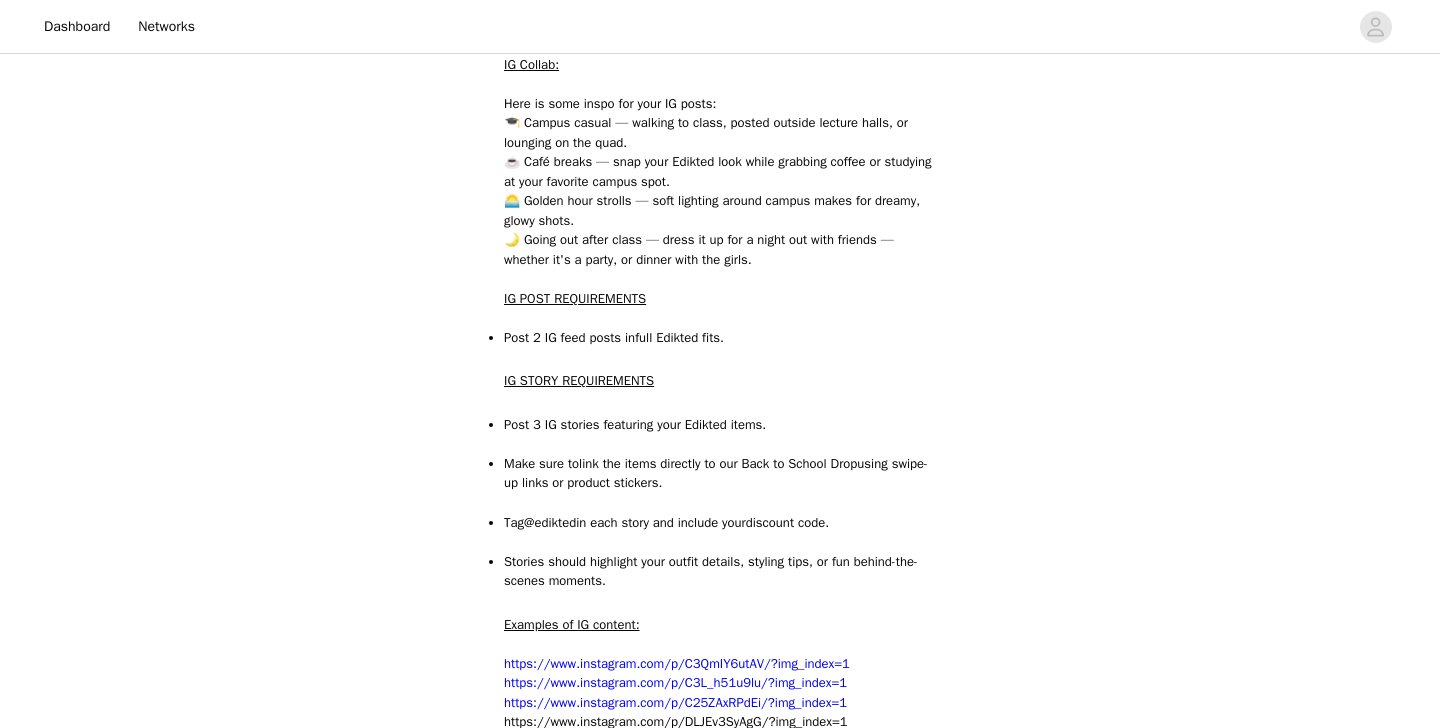 scroll, scrollTop: 752, scrollLeft: 0, axis: vertical 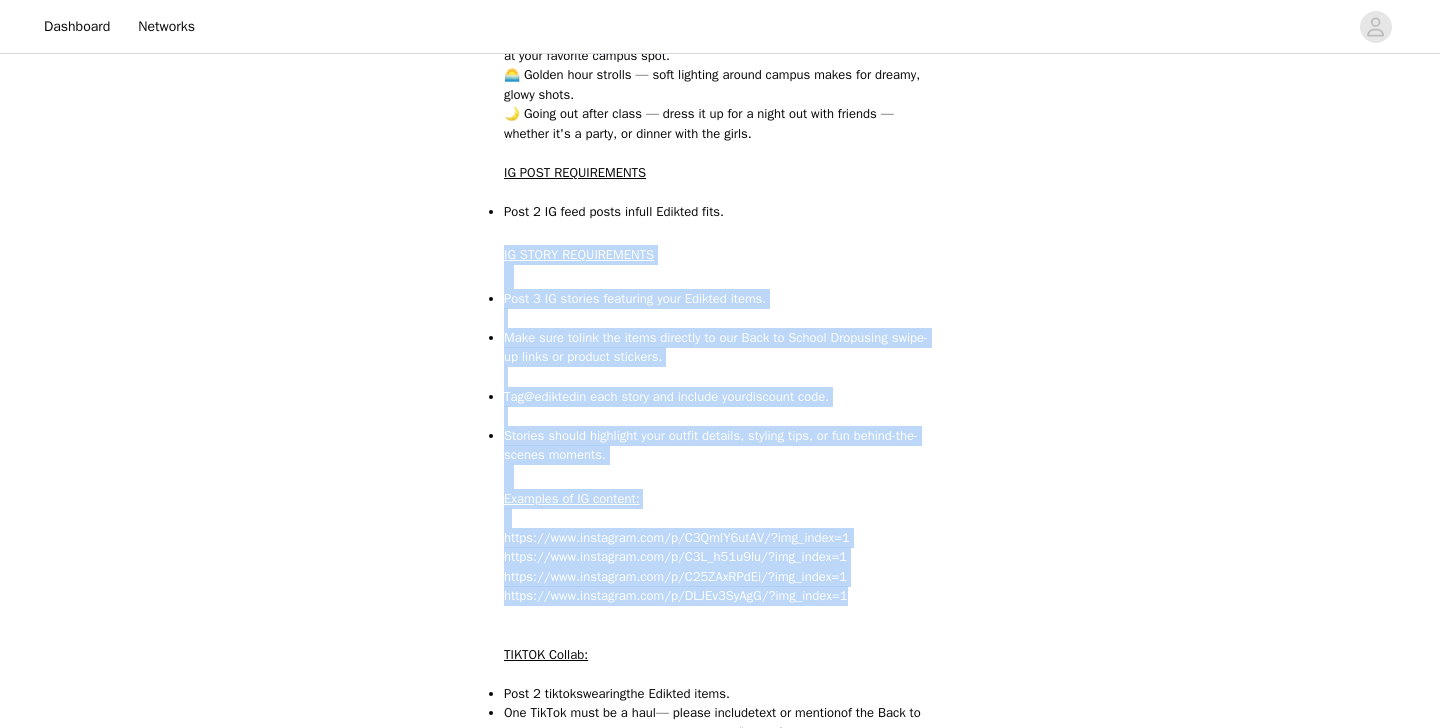 drag, startPoint x: 501, startPoint y: 260, endPoint x: 872, endPoint y: 596, distance: 500.5367 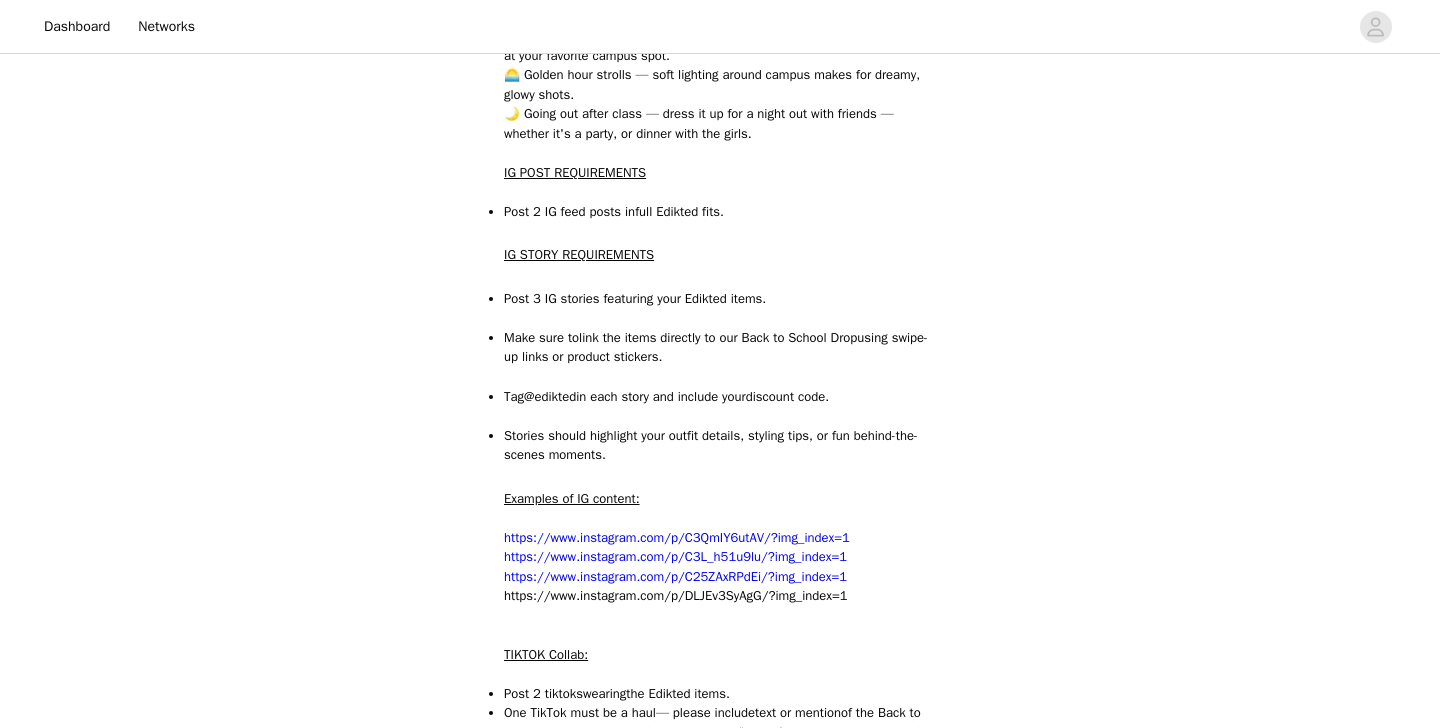 drag, startPoint x: 895, startPoint y: 611, endPoint x: 453, endPoint y: 269, distance: 558.86316 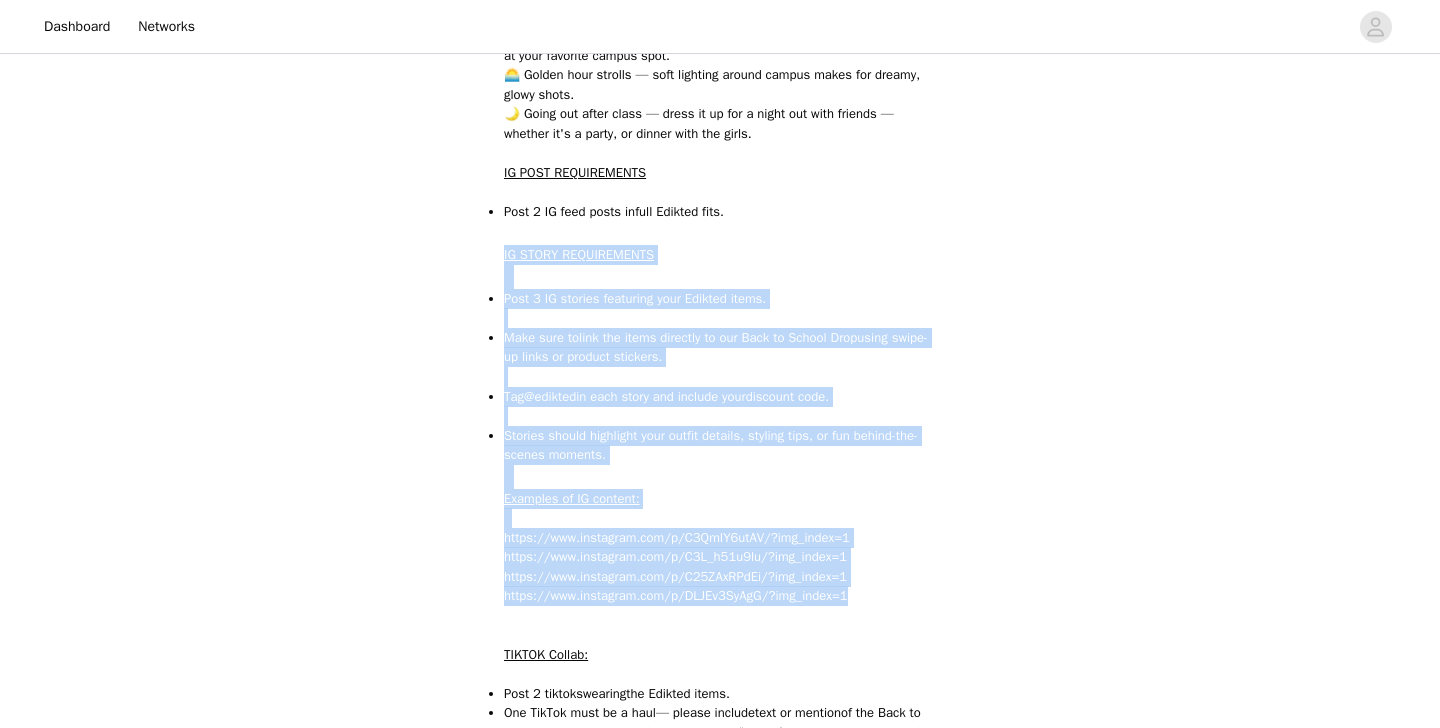 drag, startPoint x: 503, startPoint y: 260, endPoint x: 882, endPoint y: 596, distance: 506.4948 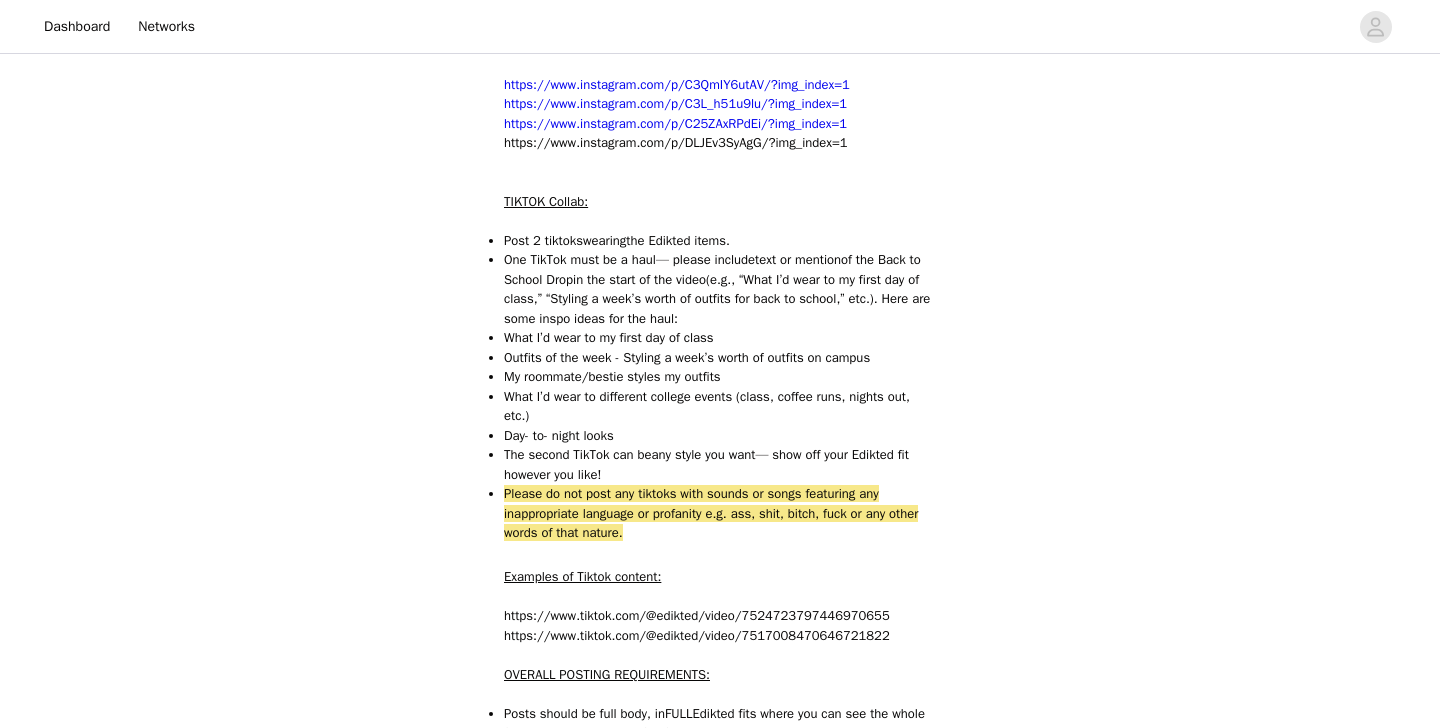 scroll, scrollTop: 1211, scrollLeft: 0, axis: vertical 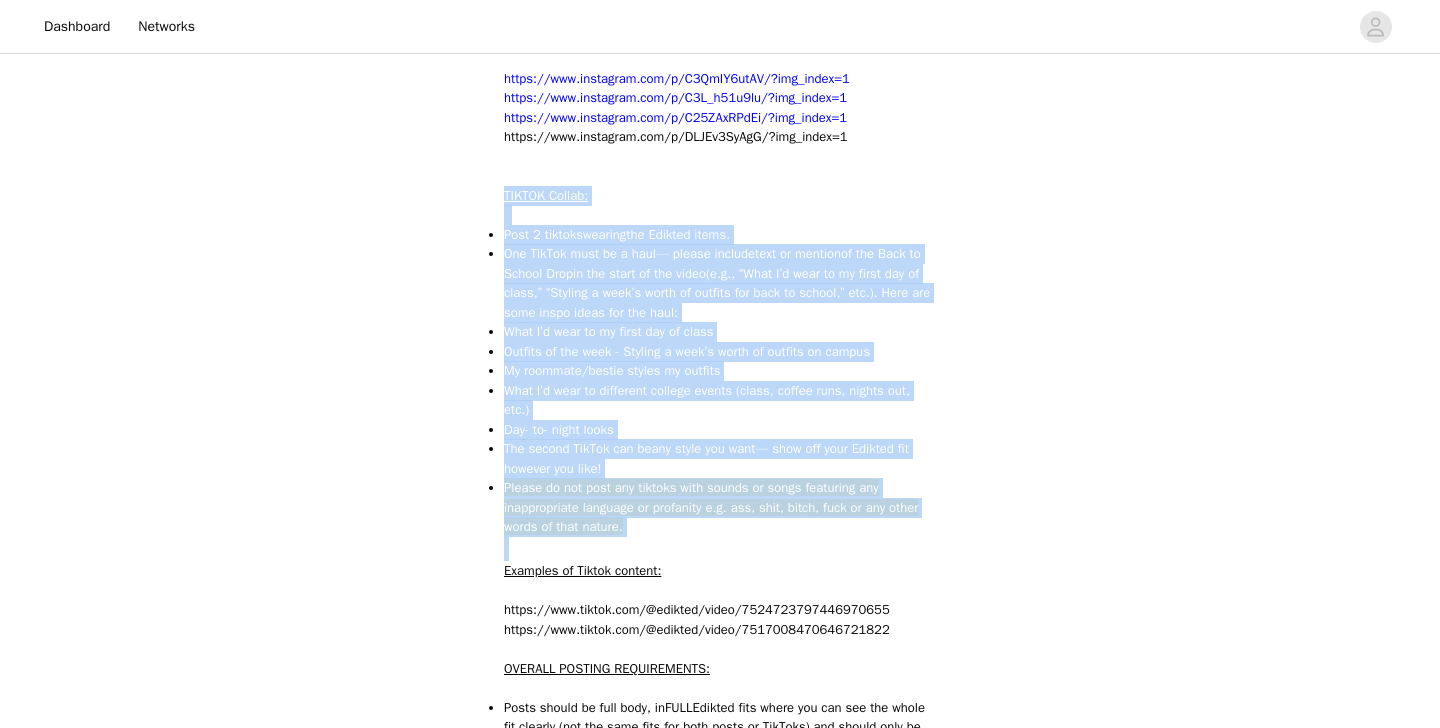 drag, startPoint x: 506, startPoint y: 195, endPoint x: 730, endPoint y: 537, distance: 408.8276 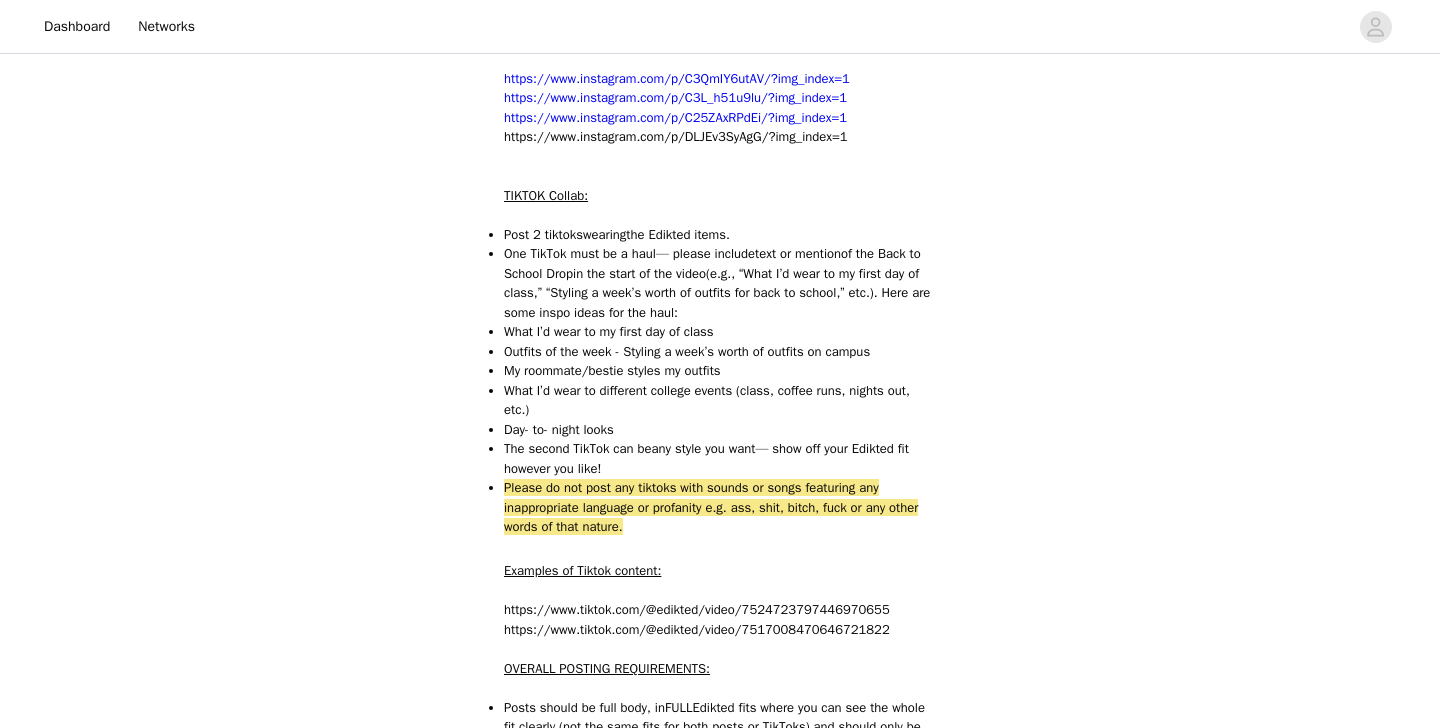 click on "https://www.tiktok.com/@edikted/video/7524723797446970655" at bounding box center [720, 610] 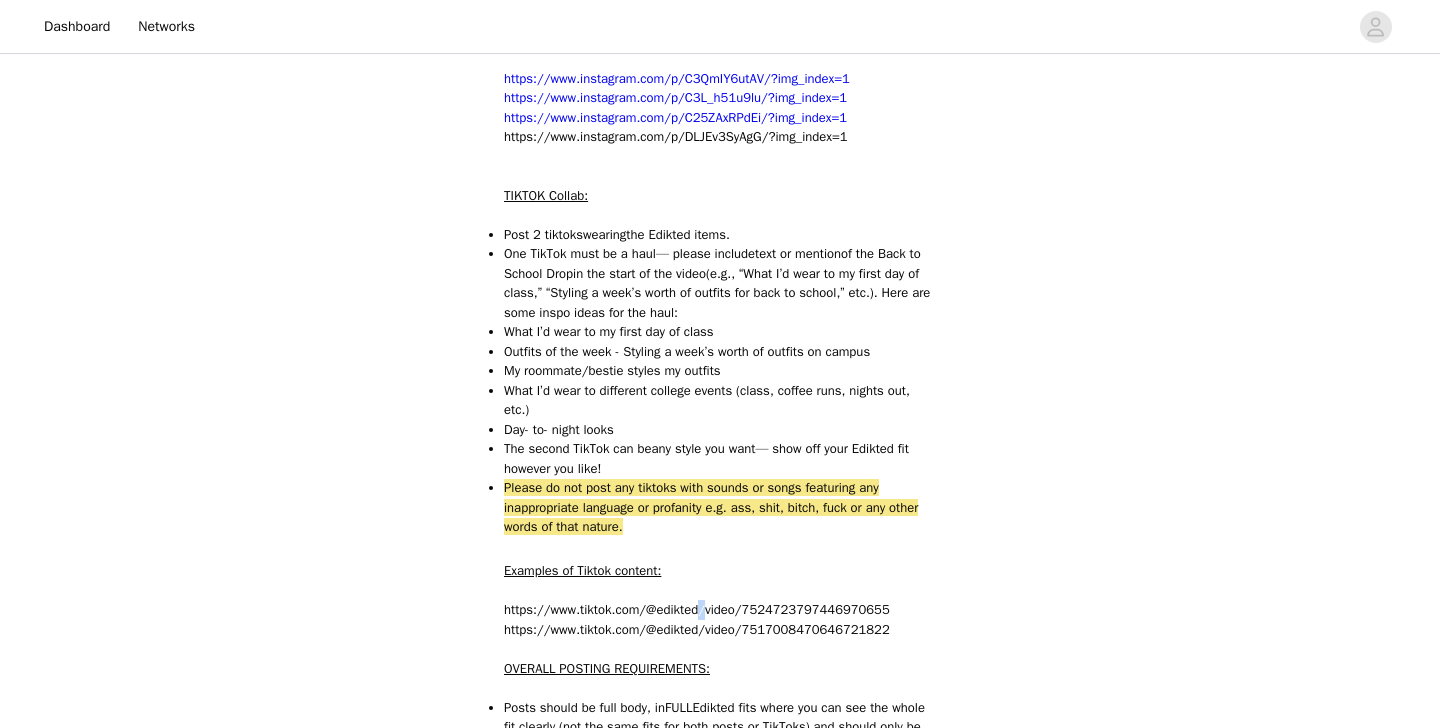 click on "https://www.tiktok.com/@edikted/video/7524723797446970655" at bounding box center [720, 610] 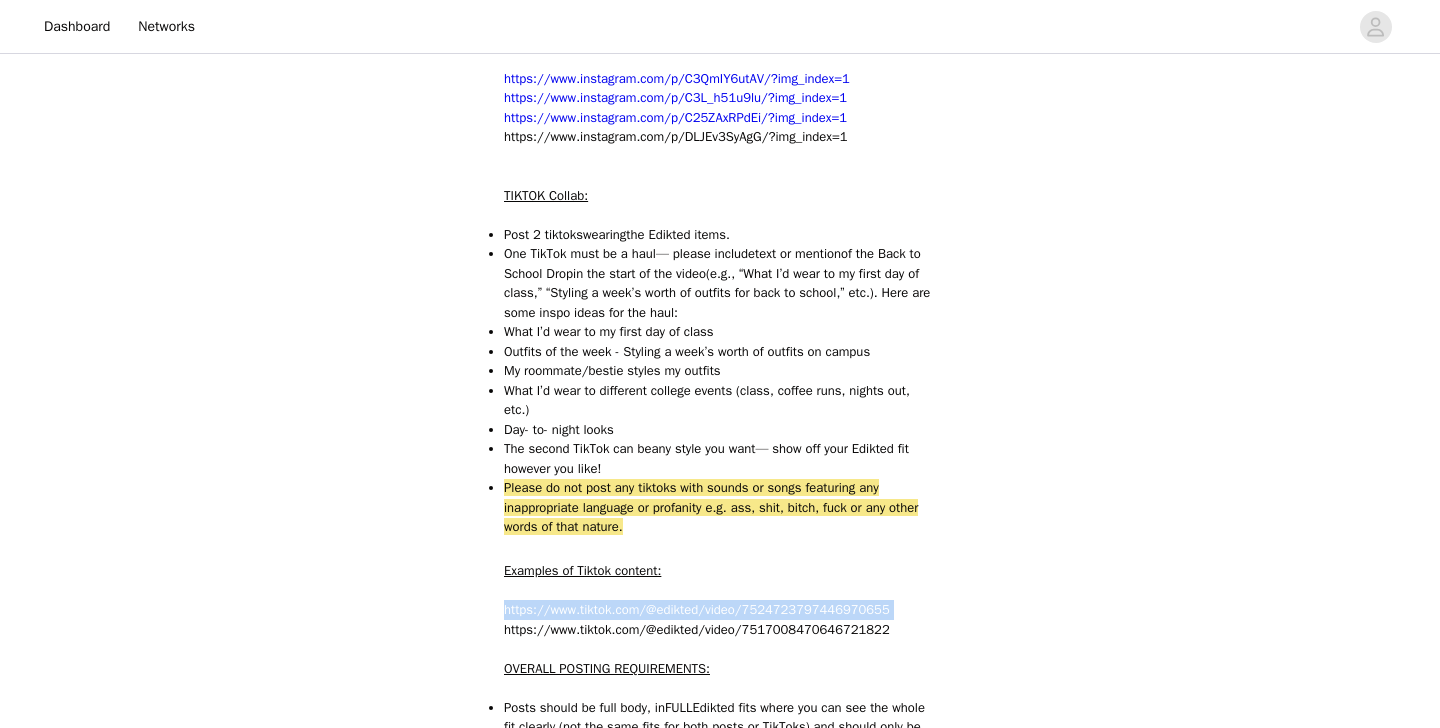 click on "https://www.tiktok.com/@edikted/video/7524723797446970655" at bounding box center [720, 610] 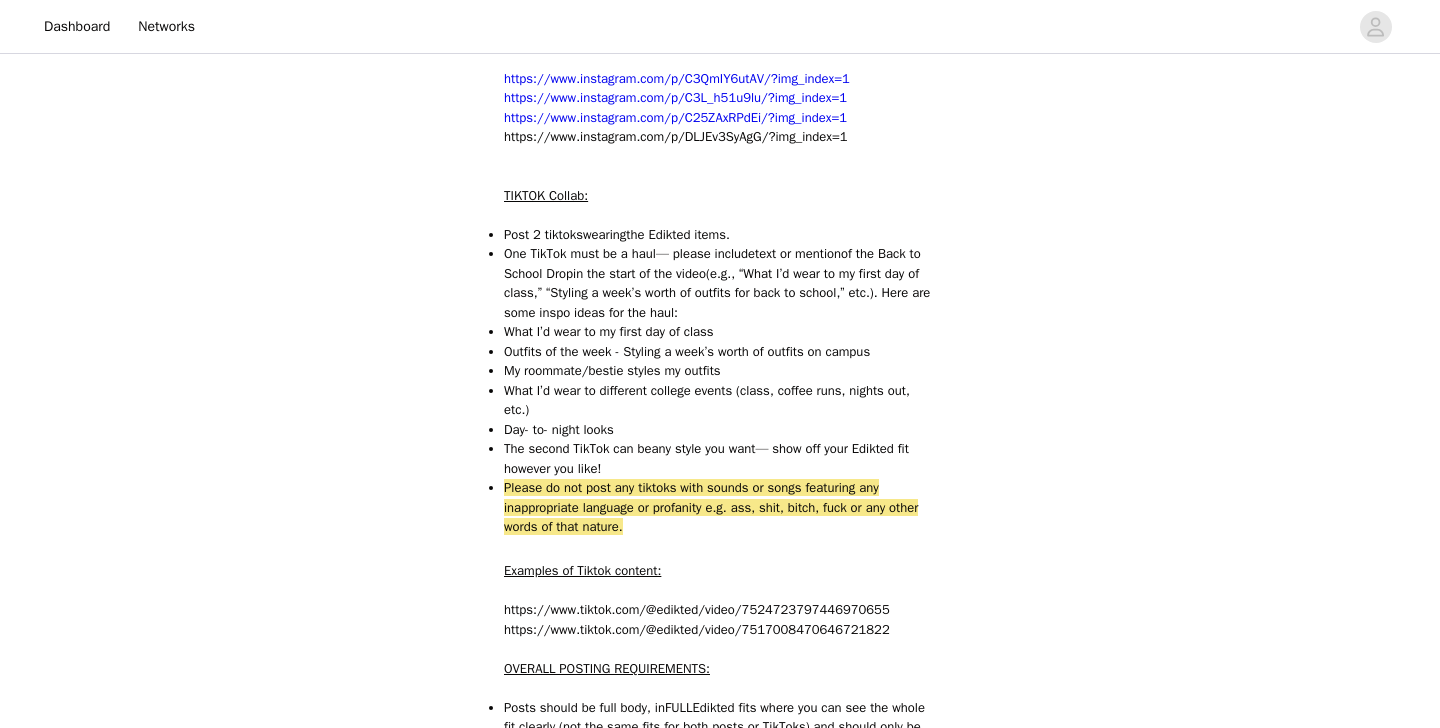 click on "STEP 2 OF 5
Posting requirements
All content must include the following information in your caption as well as your discount code    Hashtag in the captions:    #edikted, #ediktedad, #ediktedoncampus    Mention in the caption:    @edikted
Your TikTok invite link will be created after your proposal is accepted.
Task Instructions   The goal of this collaboration is to spotlight our Back to School Drop in an engaging and authentic way that channels the energy of a new semester —   bold outfits, new routines, and standout campus style. Your content should reflect your personal aesthetic while capturing the excitement of heading back to school in full Edikted looks. Please carefully review the posting requirements below to ensure your content aligns with all campaign guidelines.
Please refer to our initial email sent for your exact content requirements.
IG Collab:" at bounding box center (720, 180) 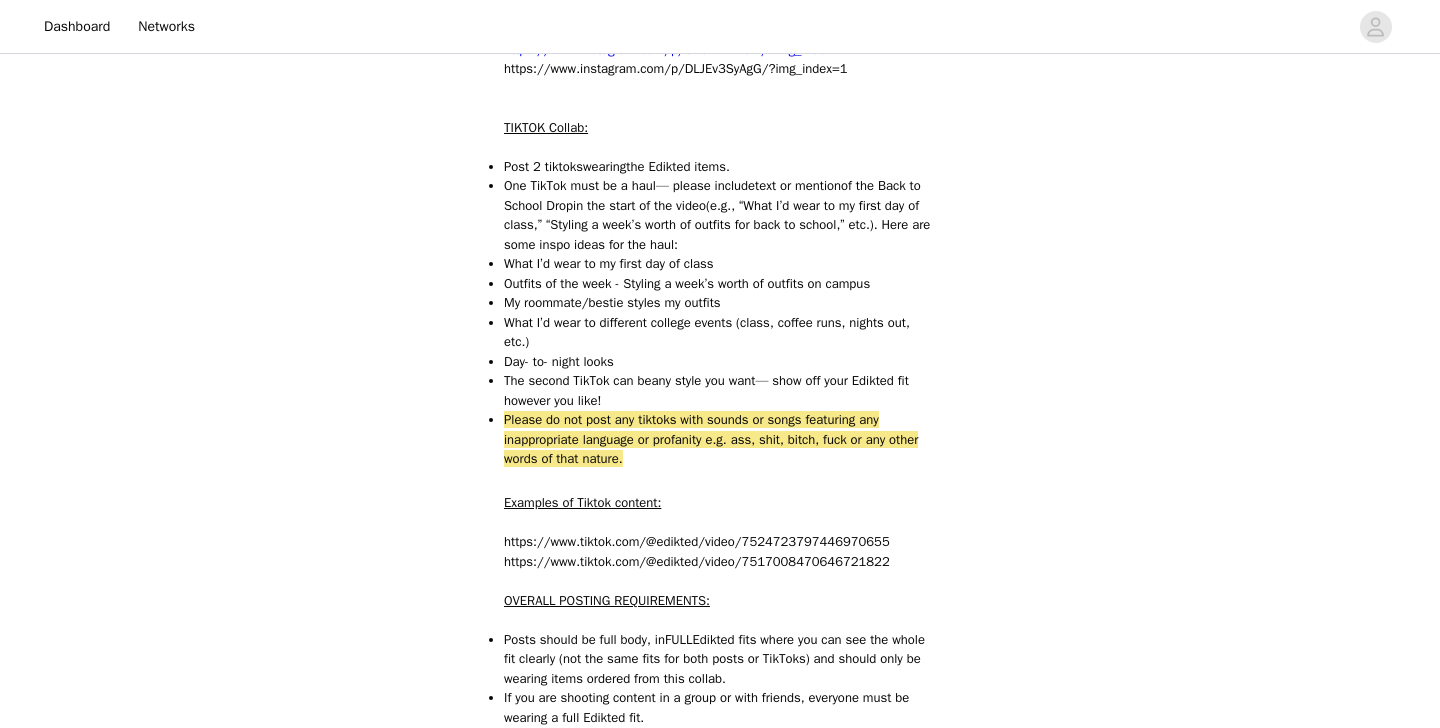 scroll, scrollTop: 1307, scrollLeft: 0, axis: vertical 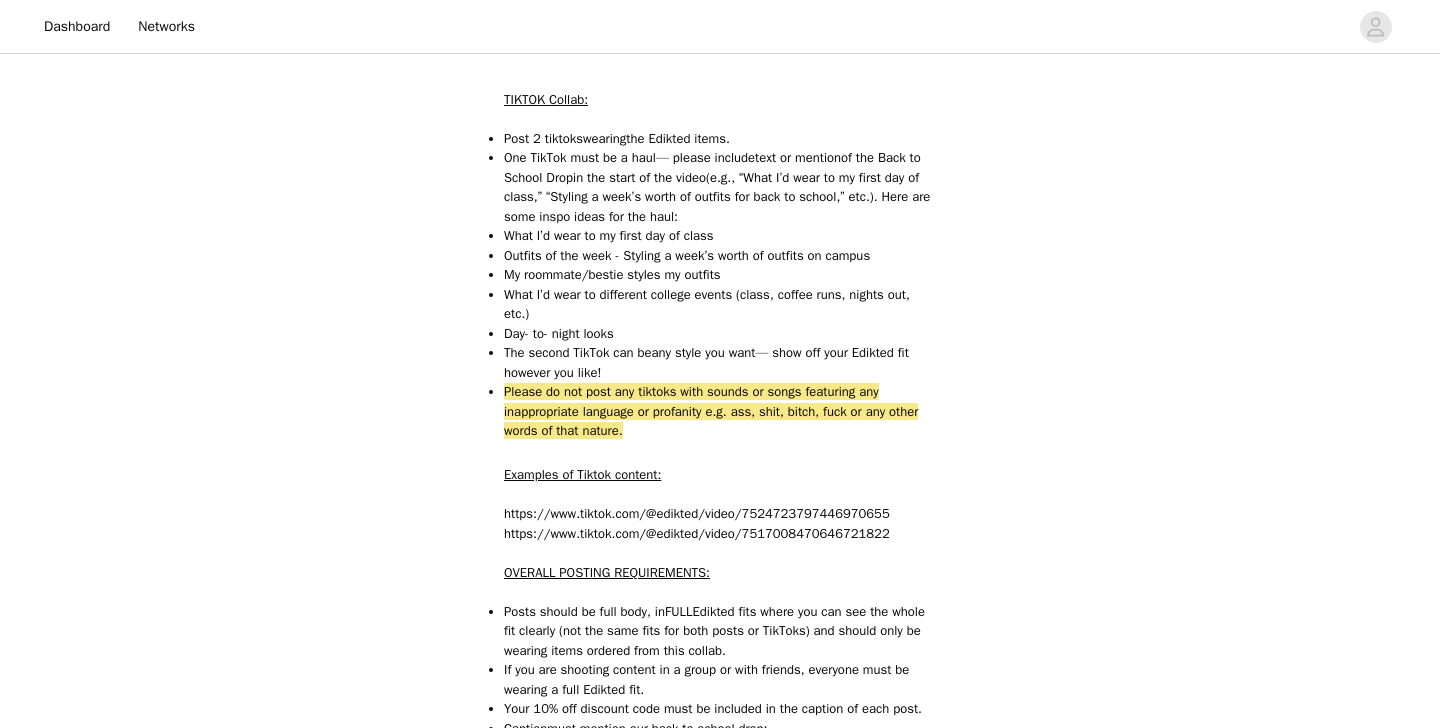 click on "https://www.tiktok.com/@edikted/video/7517008470646721822" at bounding box center [720, 534] 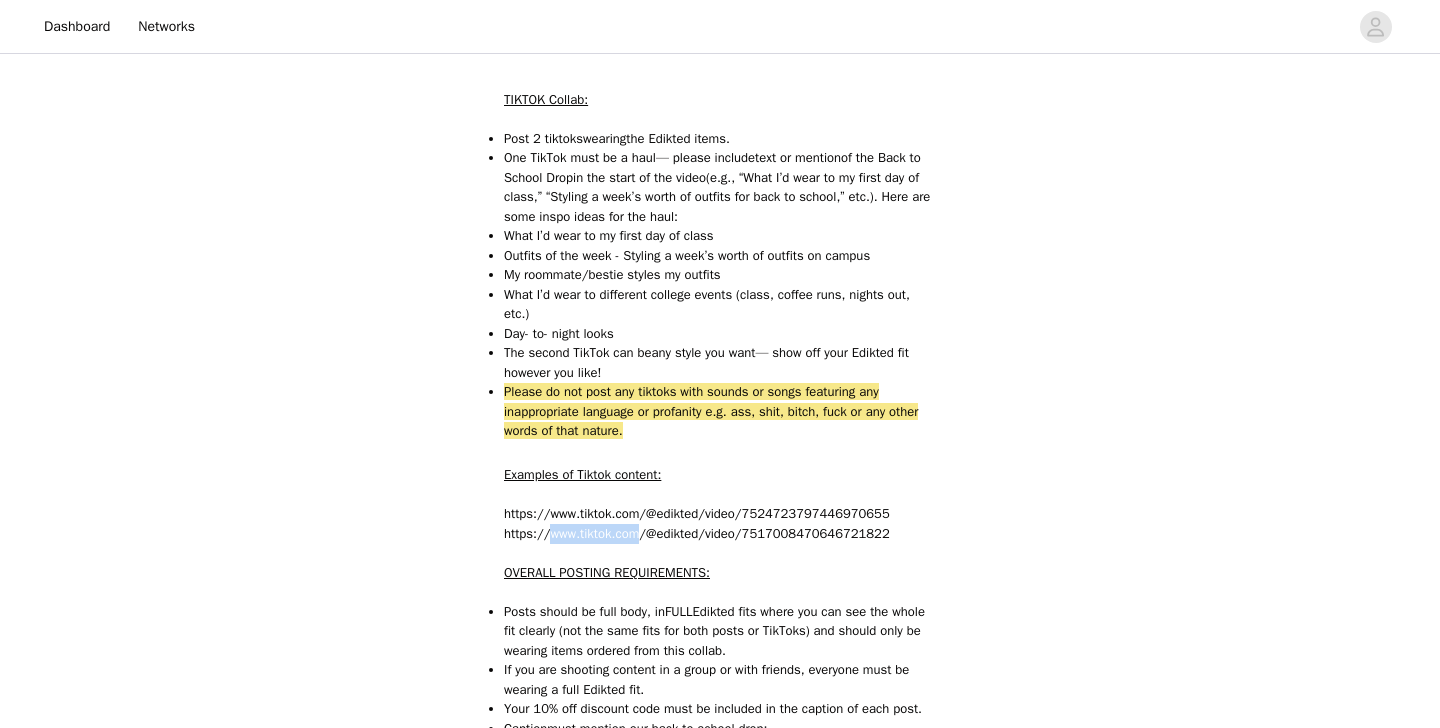 click on "https://www.tiktok.com/@edikted/video/7517008470646721822" at bounding box center (720, 534) 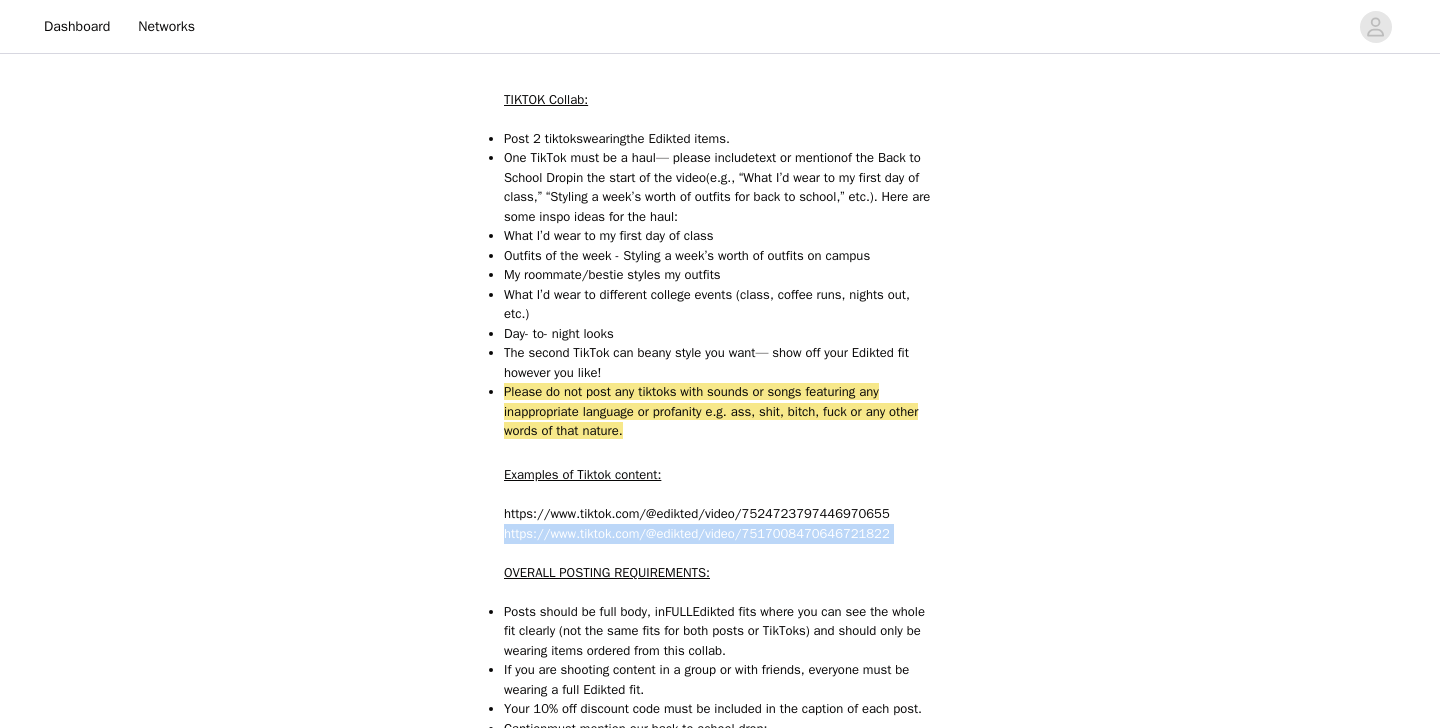 click on "https://www.tiktok.com/@edikted/video/7517008470646721822" at bounding box center [720, 534] 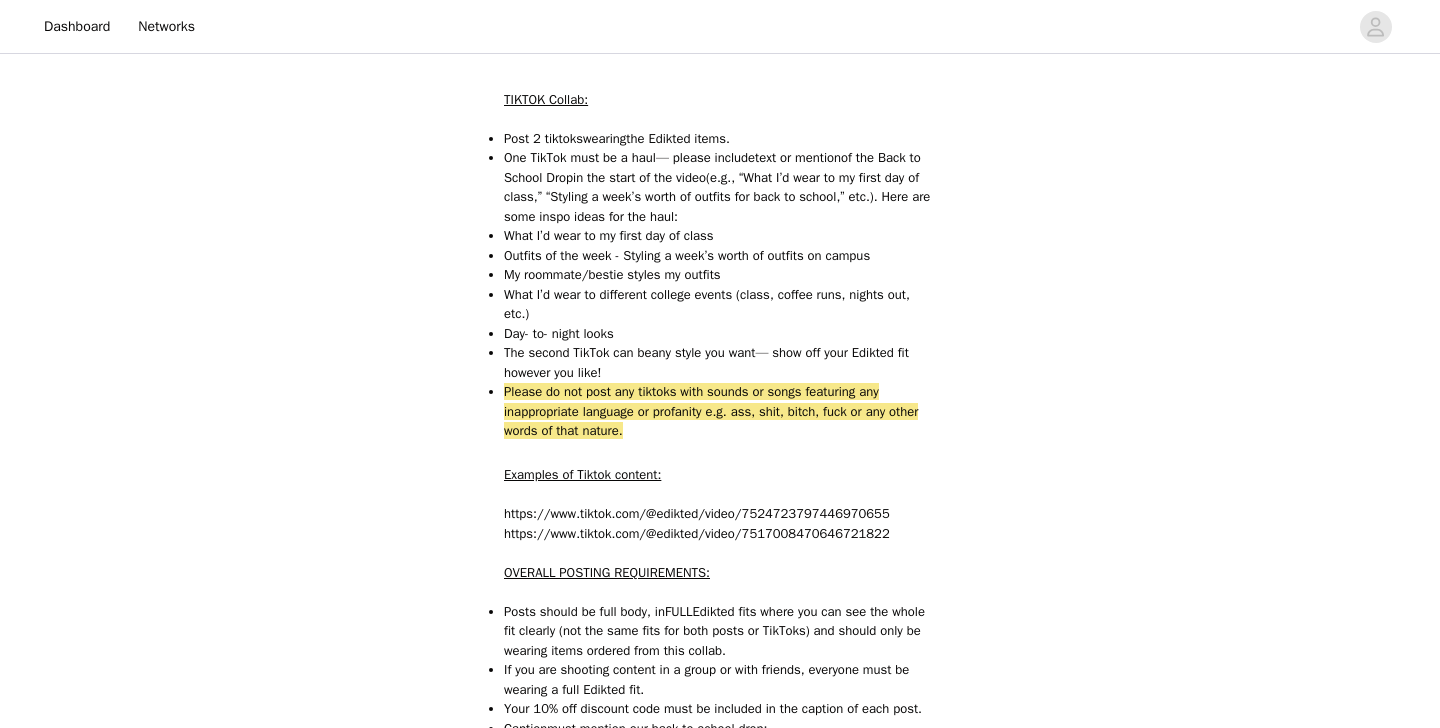 click on "The second TikTok can be  any style you want  — show off your Edikted fit however you like!" at bounding box center (720, 362) 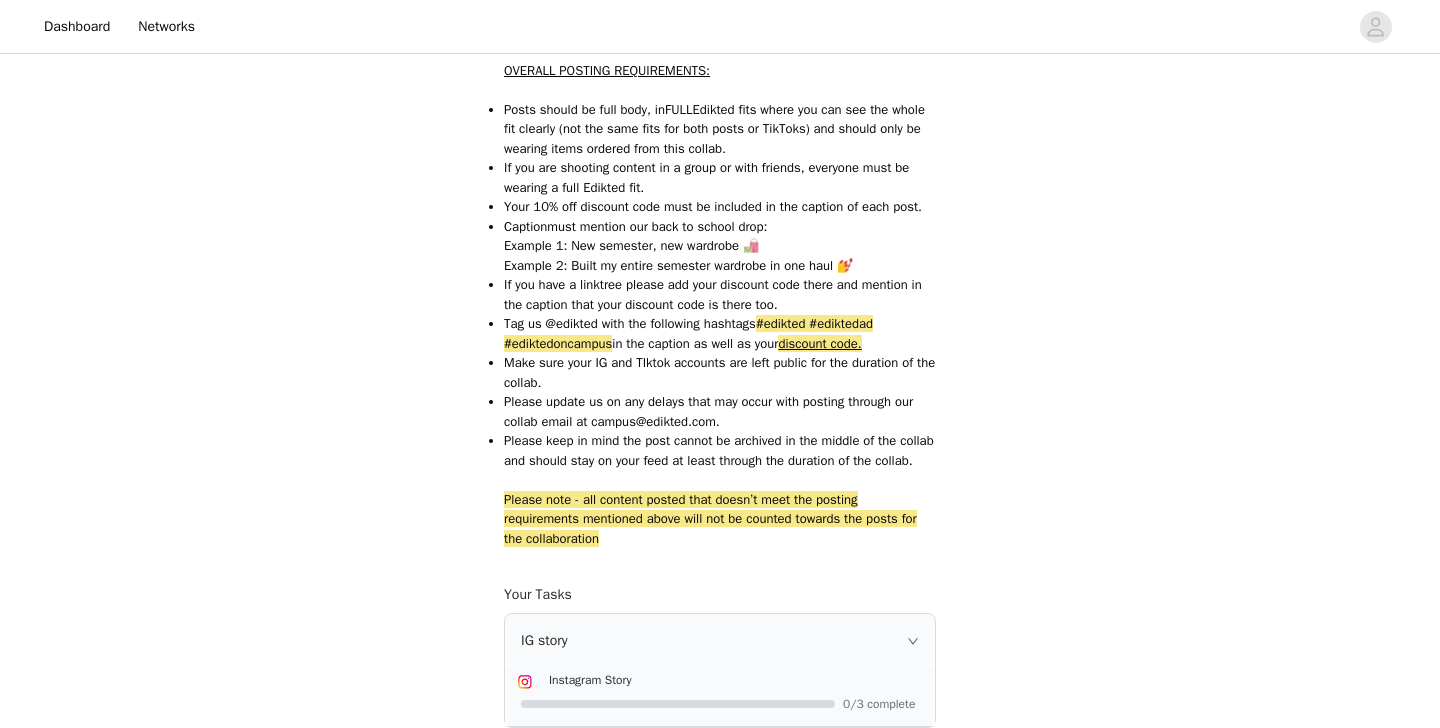 scroll, scrollTop: 1815, scrollLeft: 0, axis: vertical 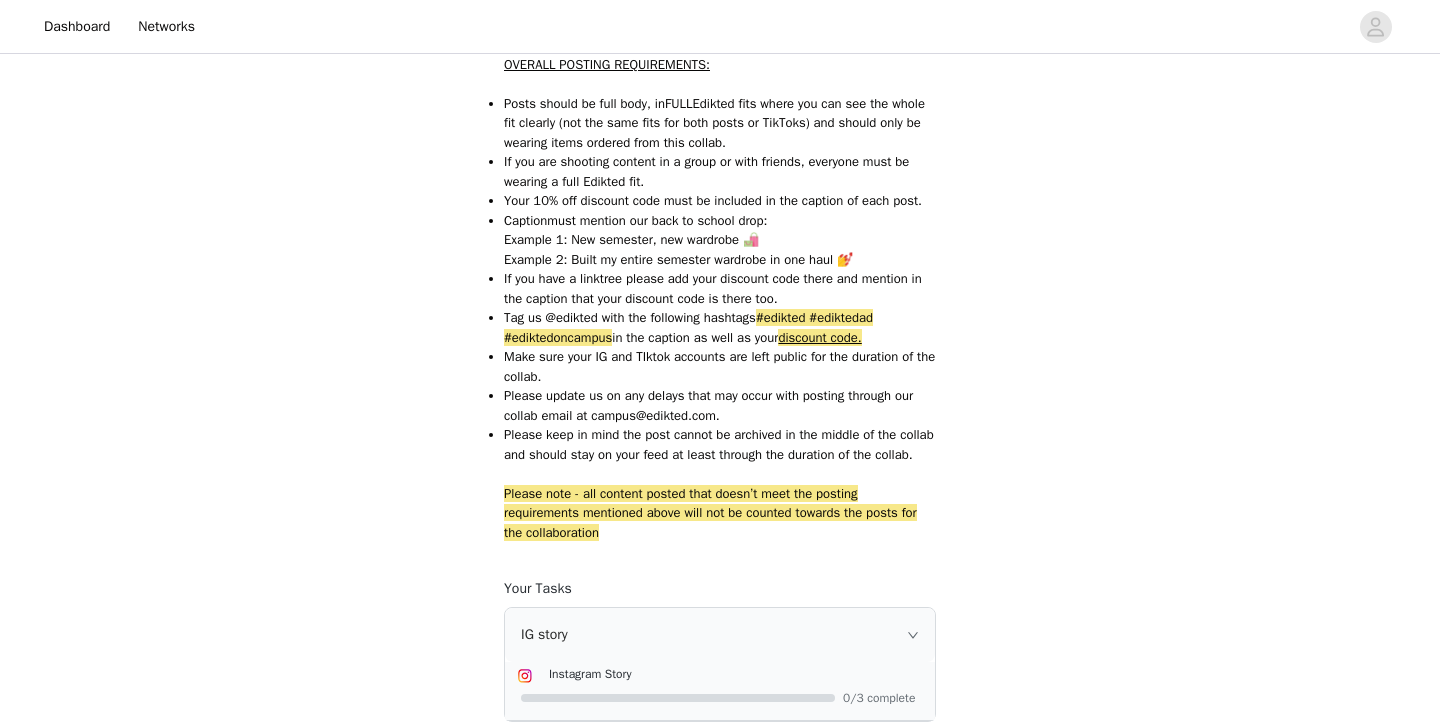 click on "Example 1: New semester, new wardrobe 🛍️" at bounding box center [720, 240] 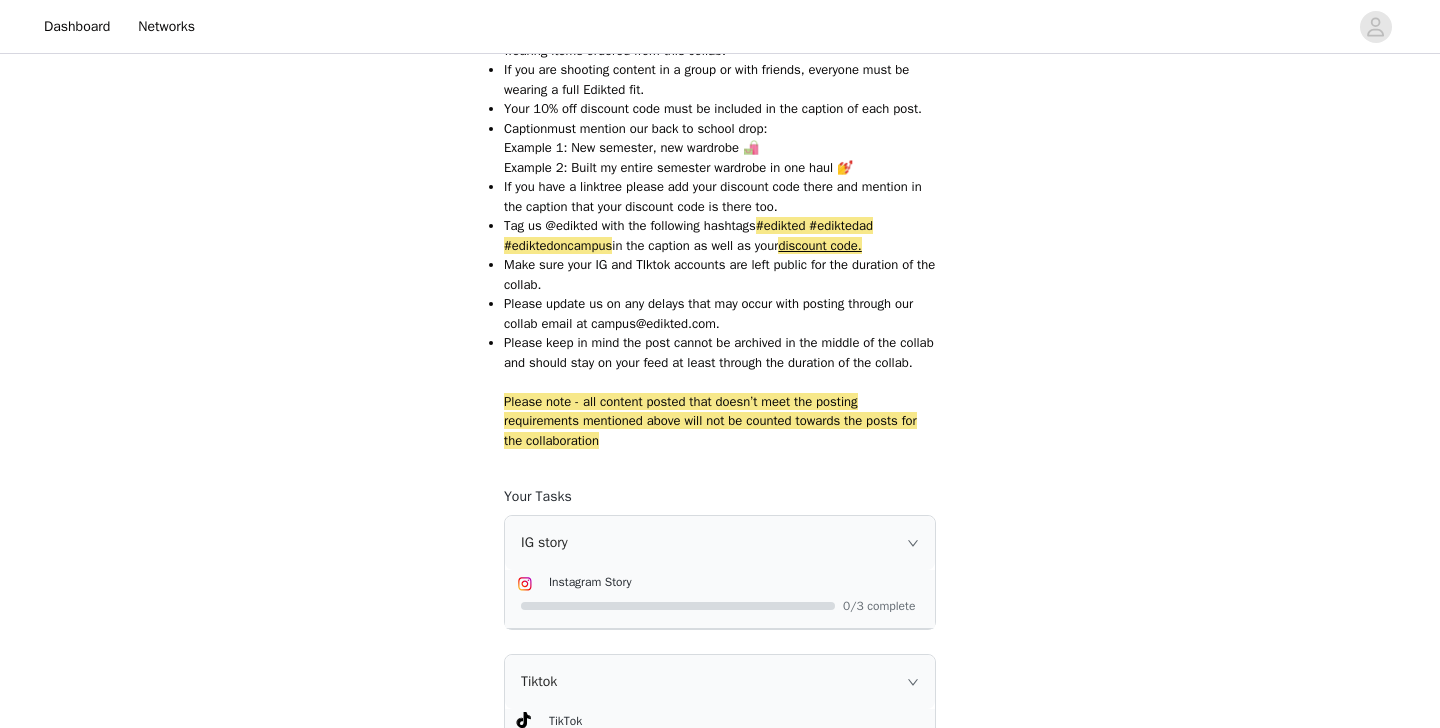scroll, scrollTop: 1948, scrollLeft: 0, axis: vertical 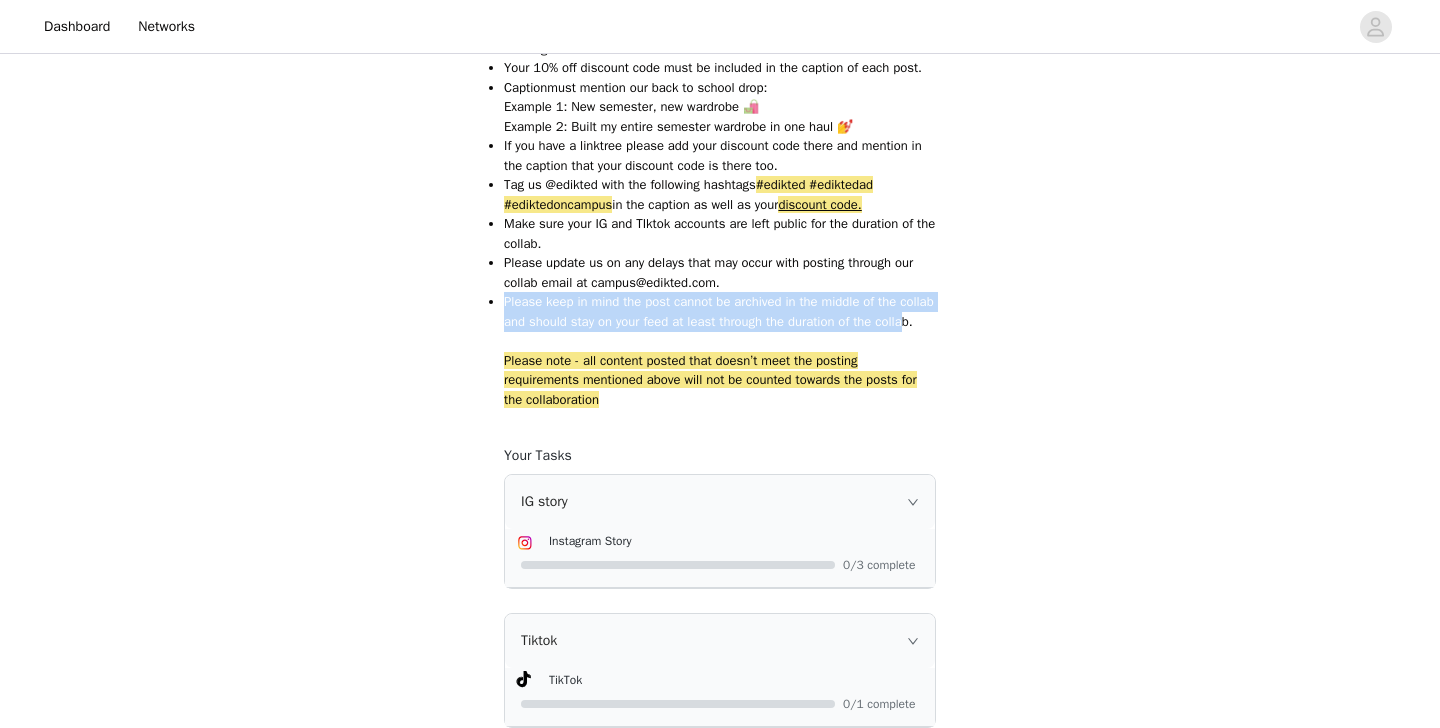drag, startPoint x: 506, startPoint y: 305, endPoint x: 533, endPoint y: 335, distance: 40.36087 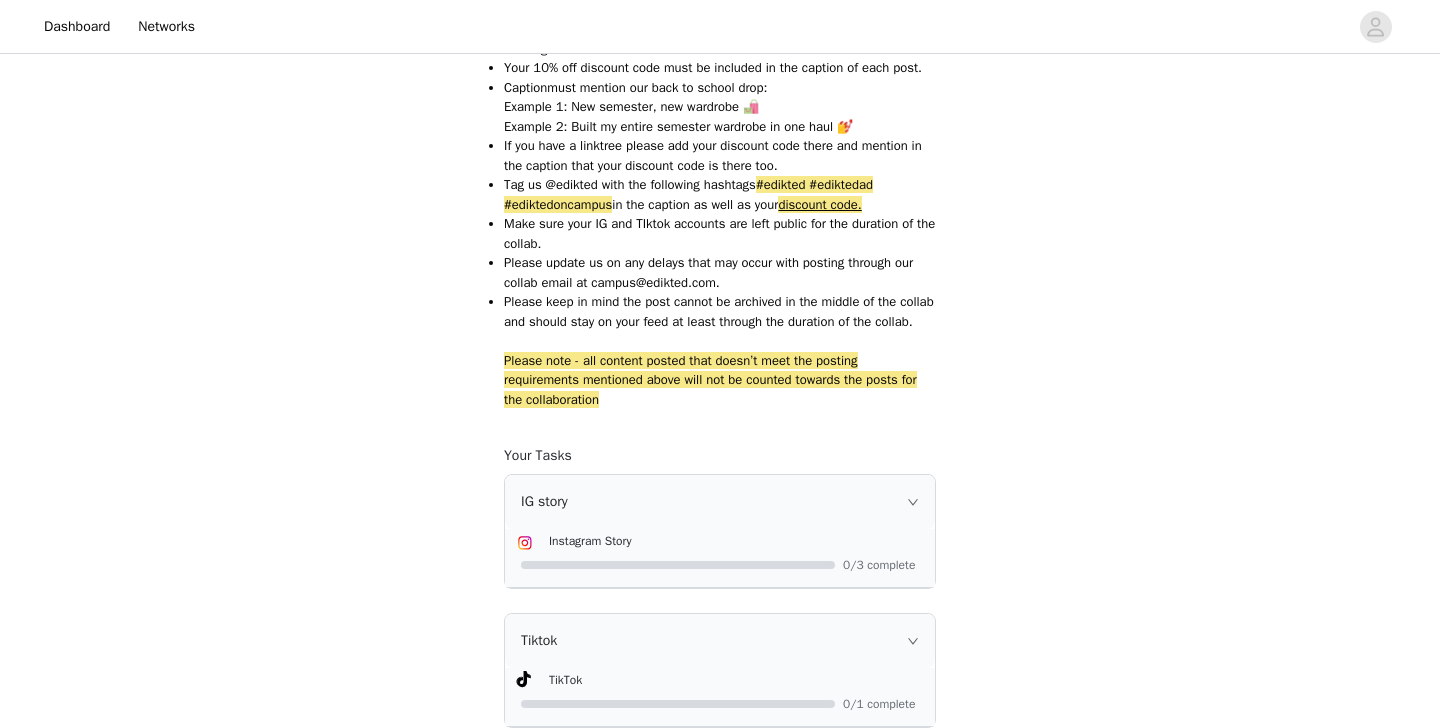 click on "Please keep in mind the post cannot be archived in the middle of the collab and should stay on your feed at least through the duration of the collab." at bounding box center (720, 311) 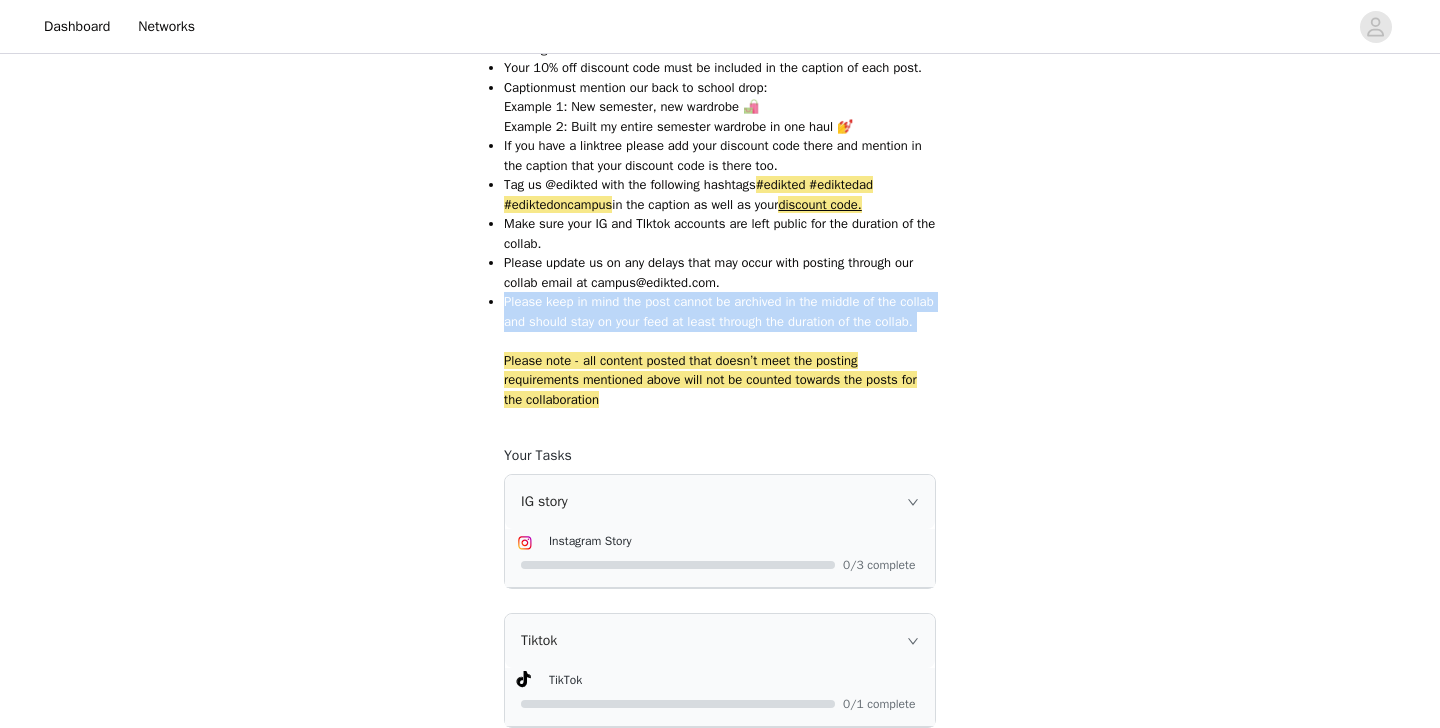 drag, startPoint x: 548, startPoint y: 354, endPoint x: 496, endPoint y: 300, distance: 74.96666 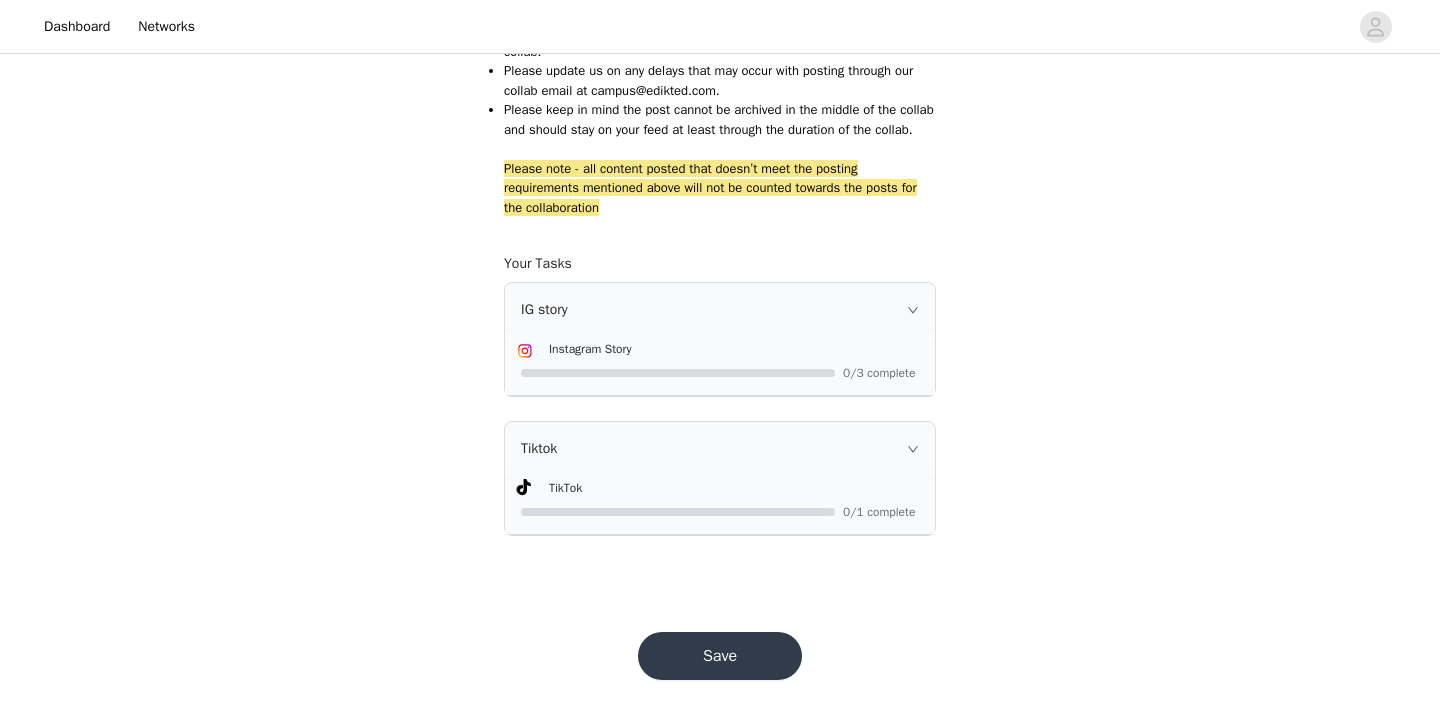 scroll, scrollTop: 2161, scrollLeft: 0, axis: vertical 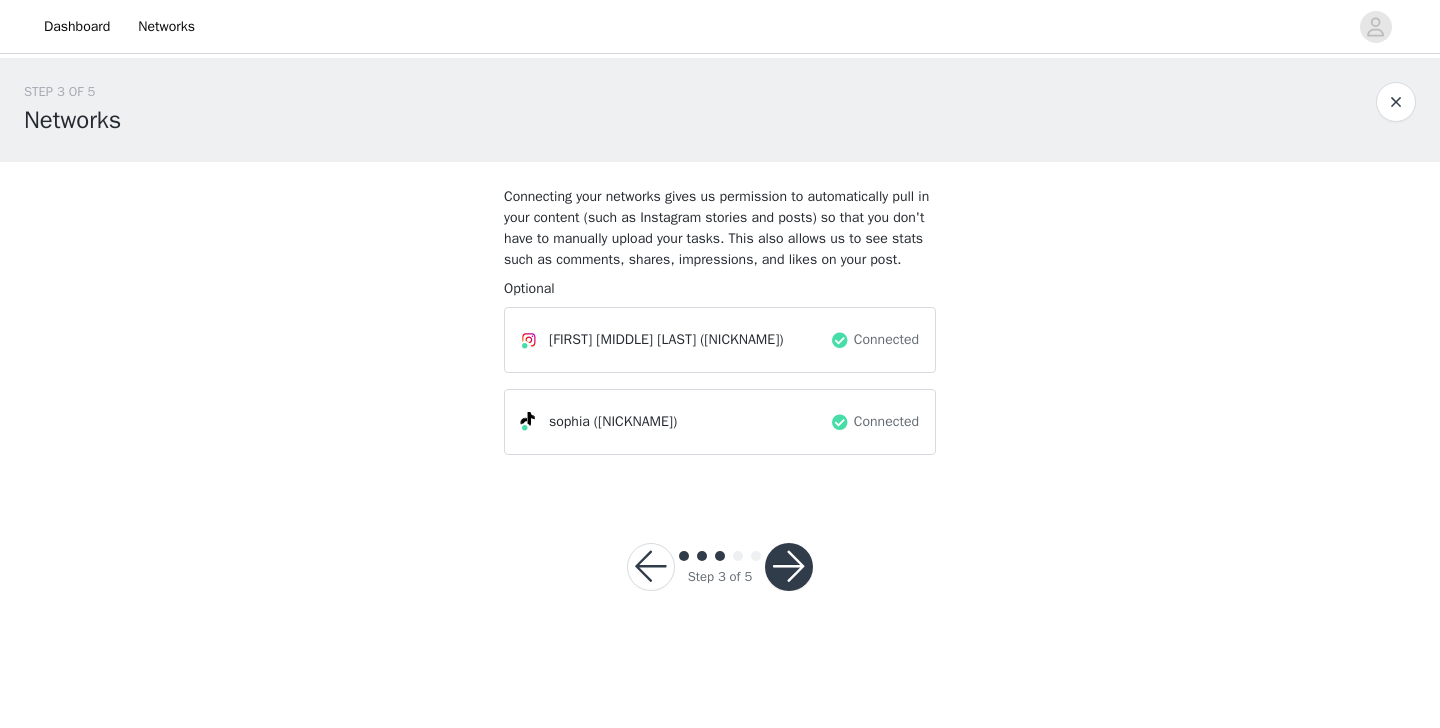 click at bounding box center (789, 567) 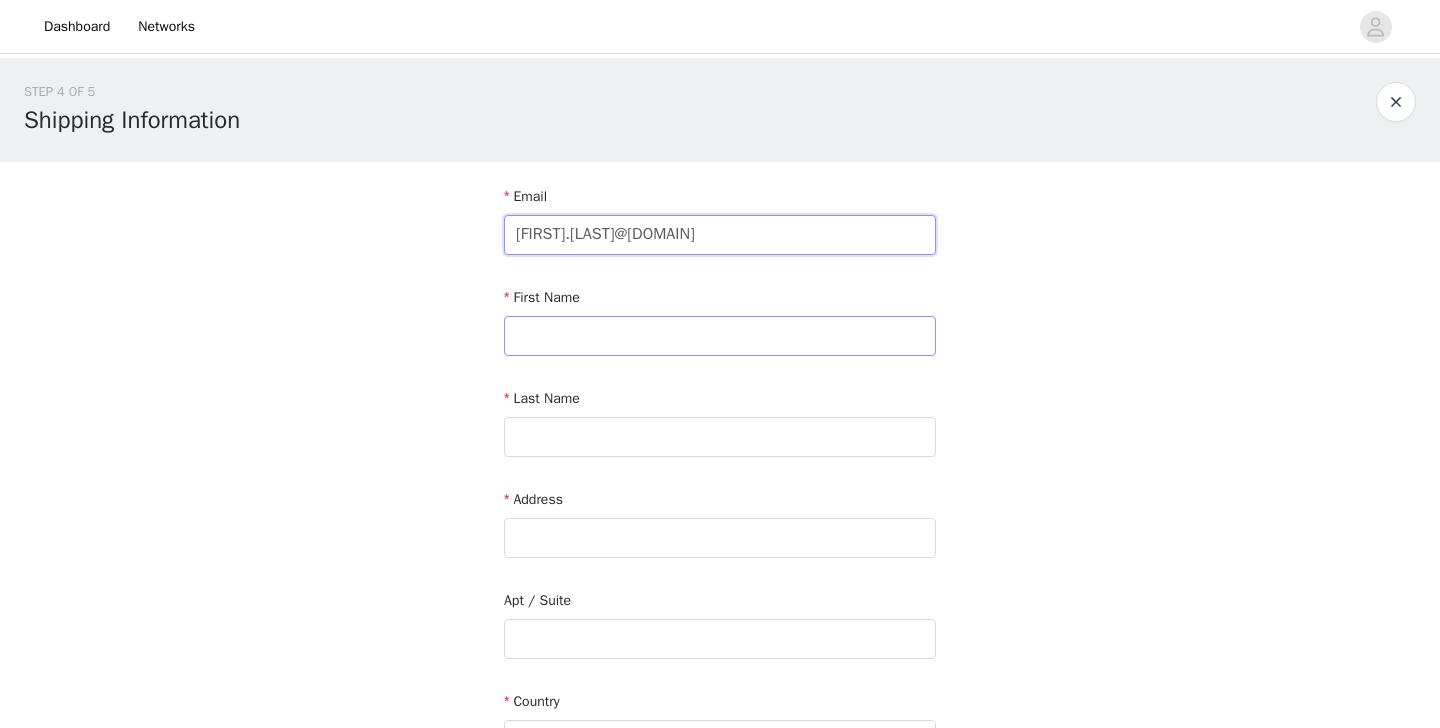 type on "[FIRST].[LAST]@[DOMAIN]" 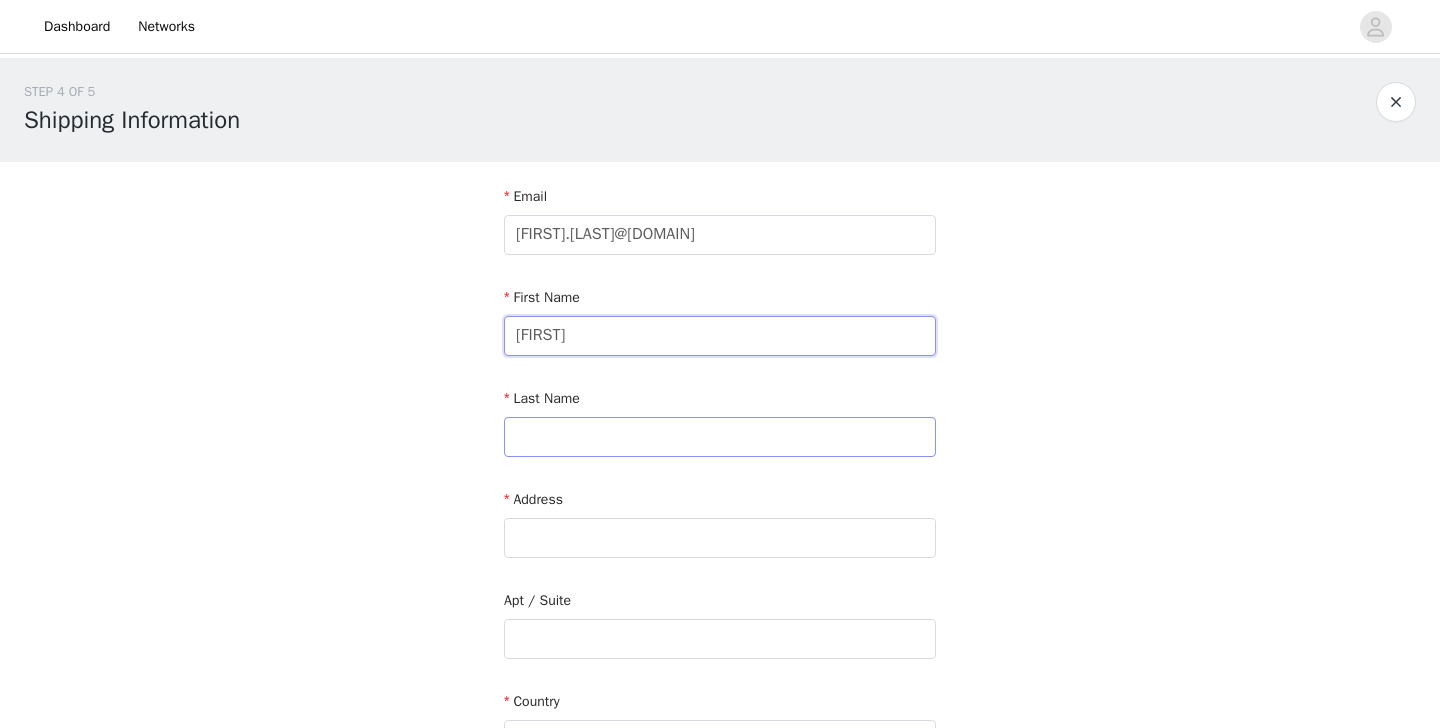 type on "[FIRST]" 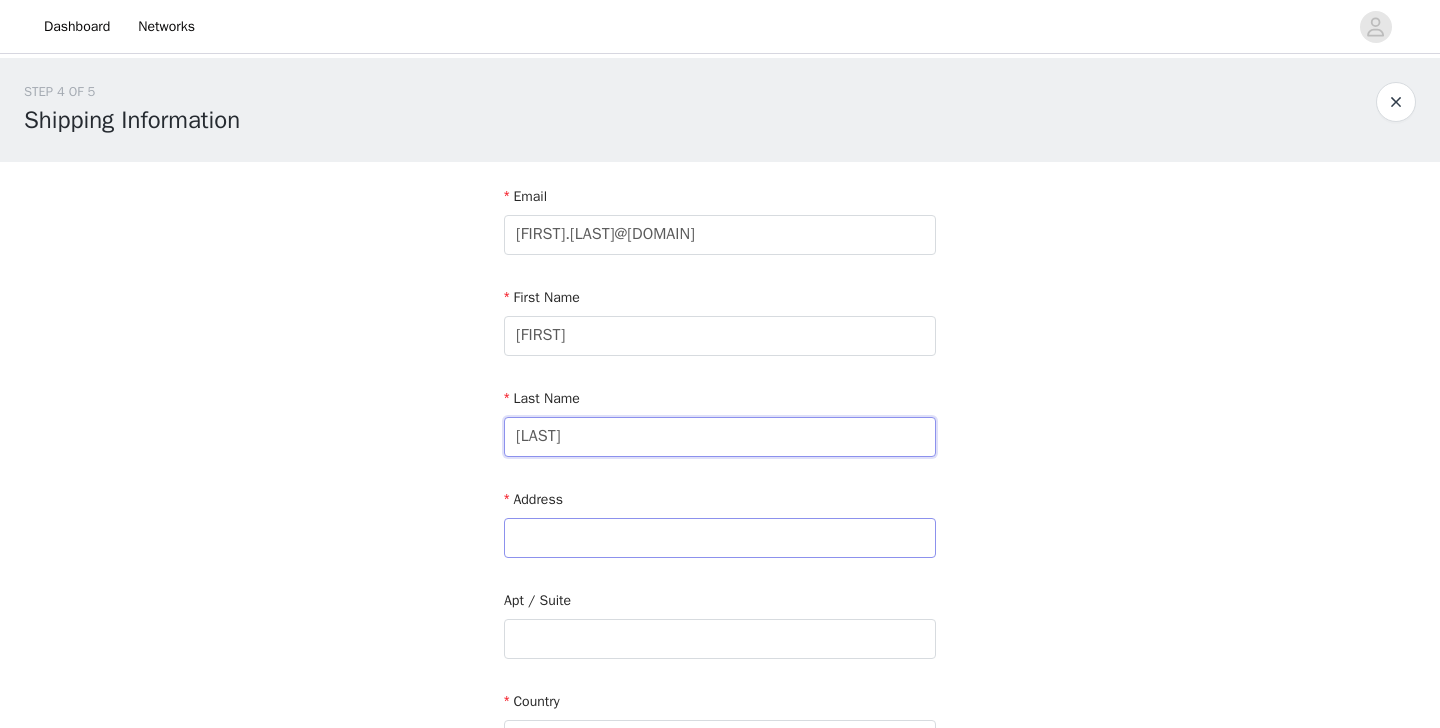 type on "[LAST]" 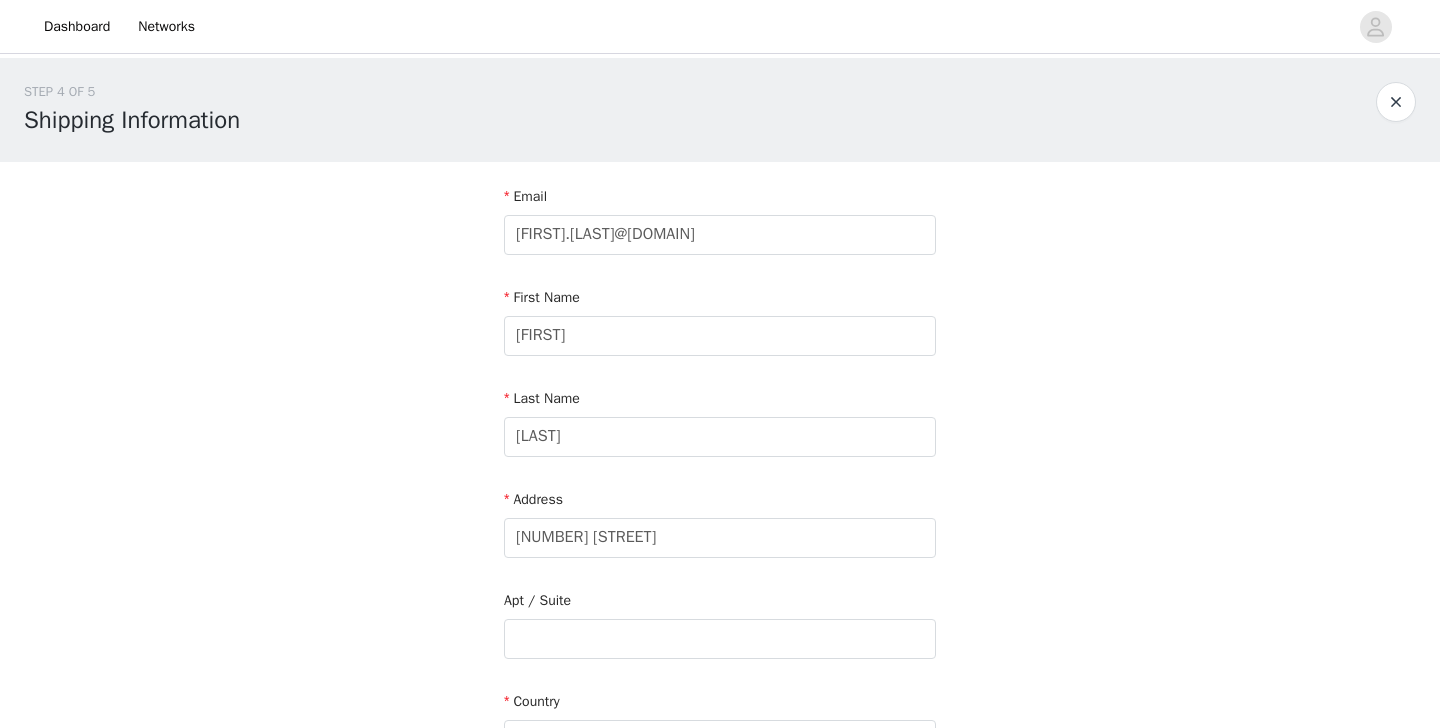 click on "STEP 4 OF 5
Shipping Information
Email [EMAIL]   First Name [FIRST]   Last Name [LAST]   Address [NUMBER] [STREET]   Apt / Suite   Country     City [CITY]     Postcode [ZIP]   Phone Number [PHONE]" at bounding box center [720, 588] 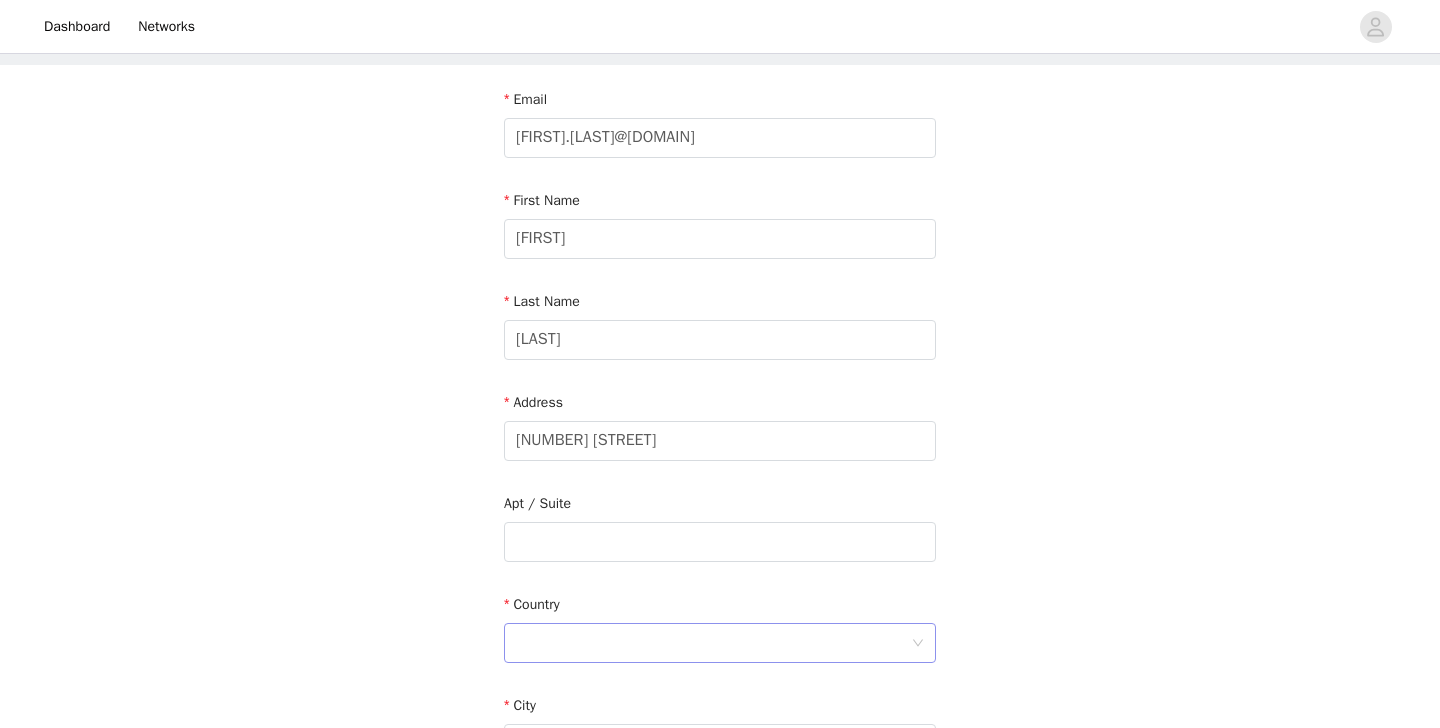 click at bounding box center [713, 643] 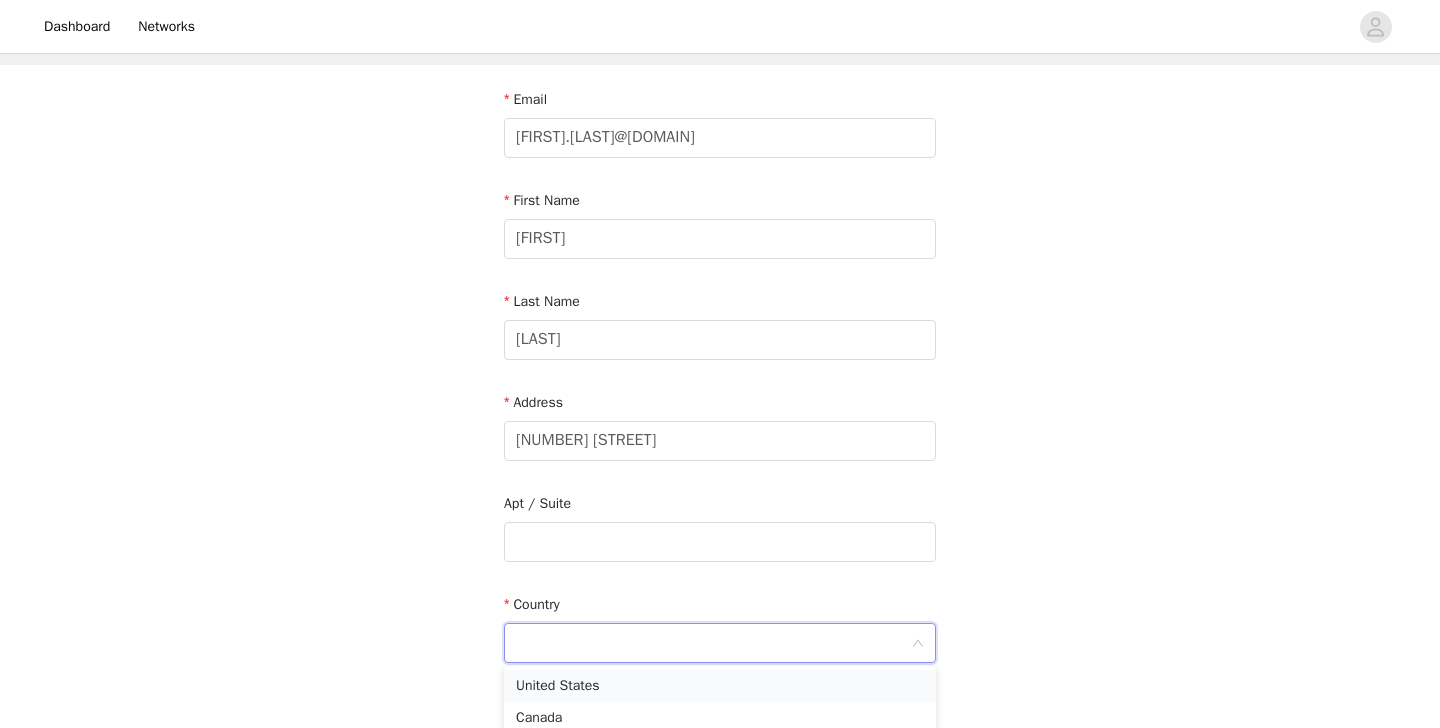click on "United States" at bounding box center (720, 686) 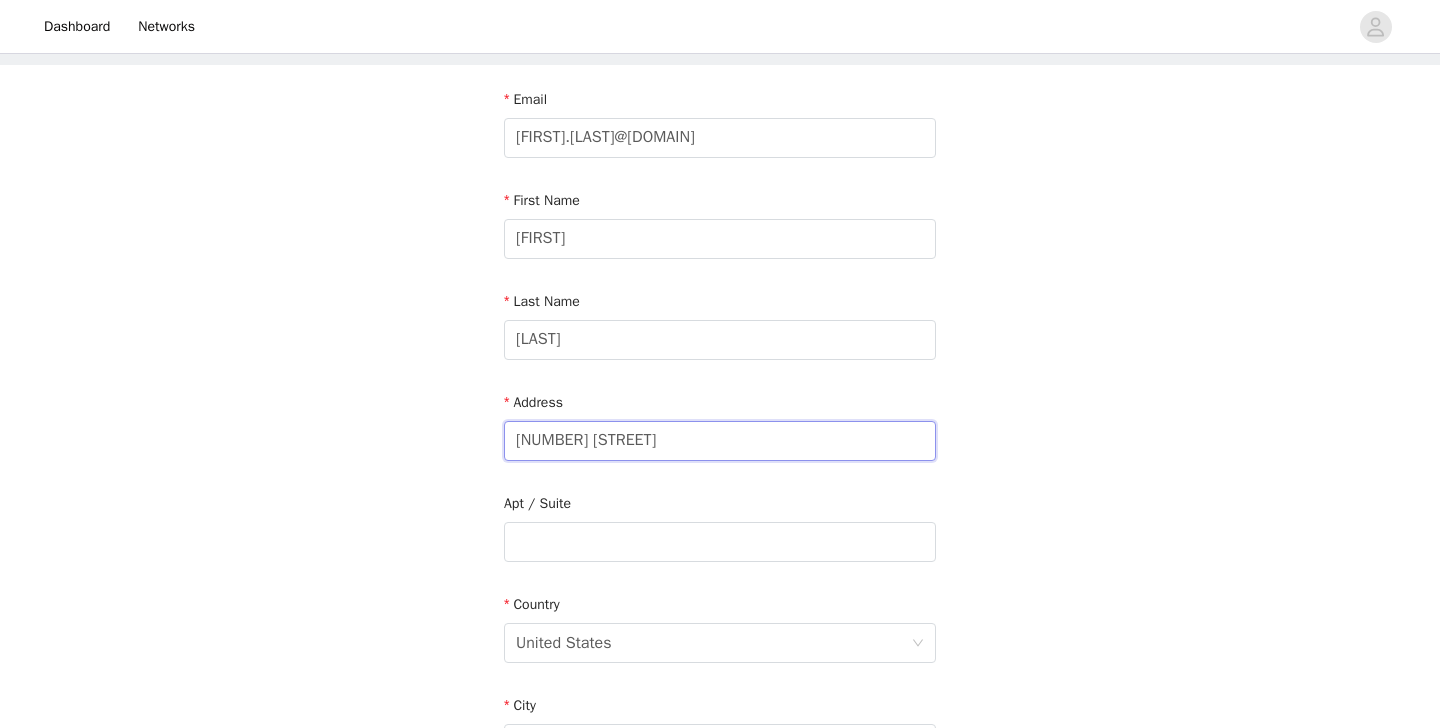 click on "[NUMBER] [STREET]" at bounding box center [720, 441] 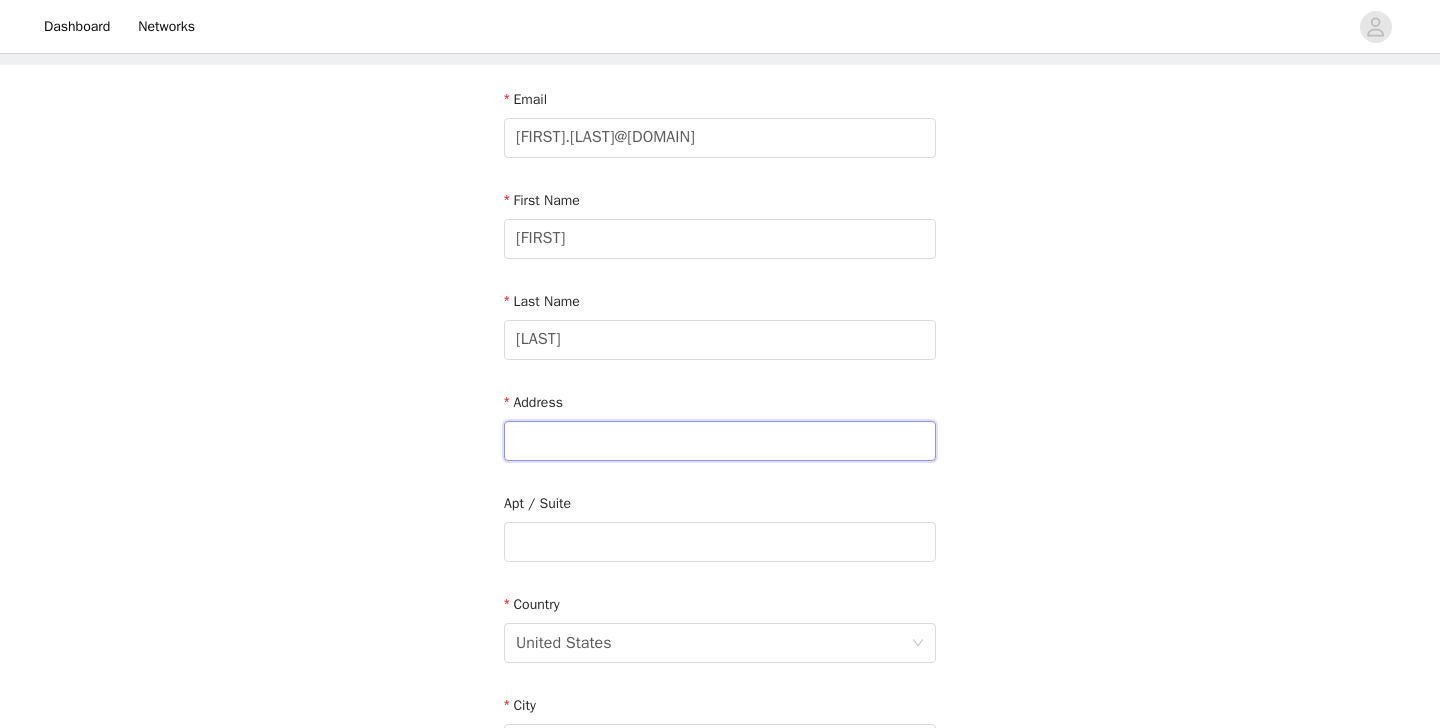 type on "[NUMBER] [STREET]" 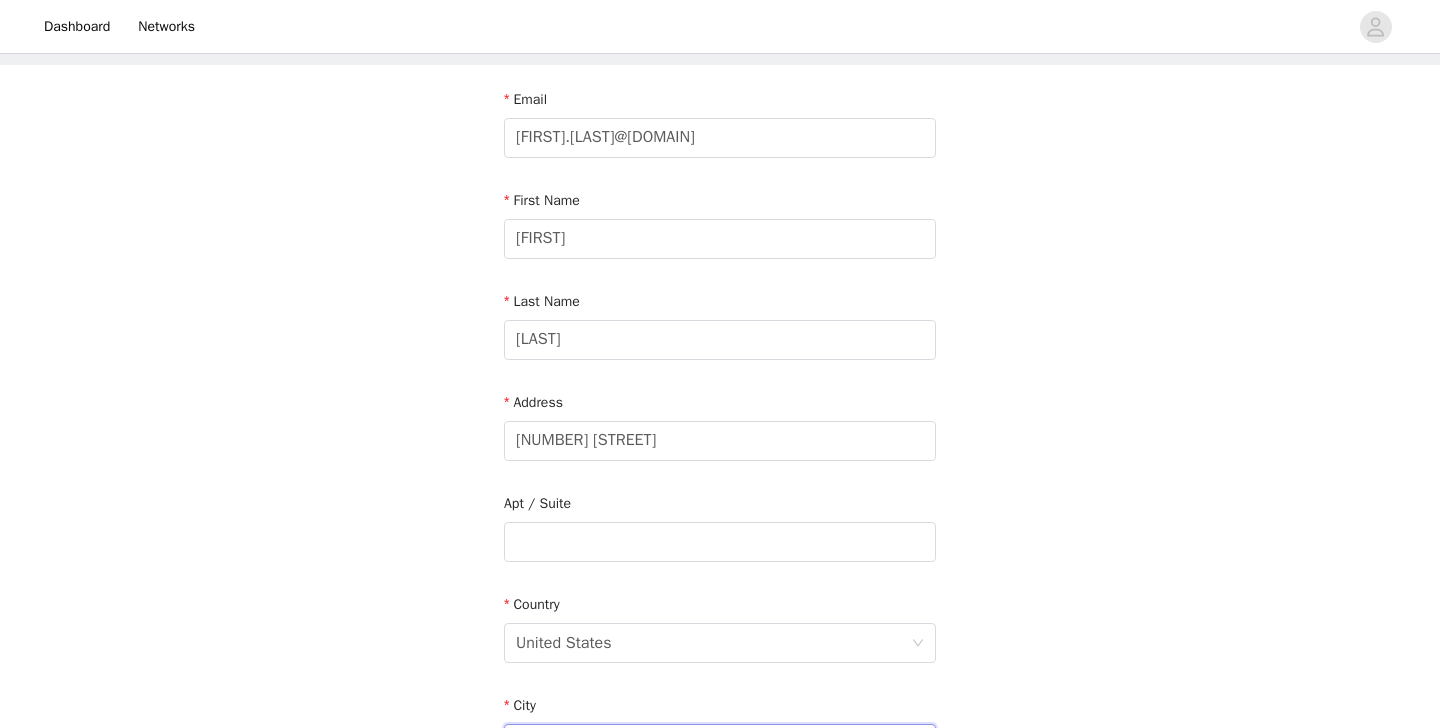 type on "[CITY]" 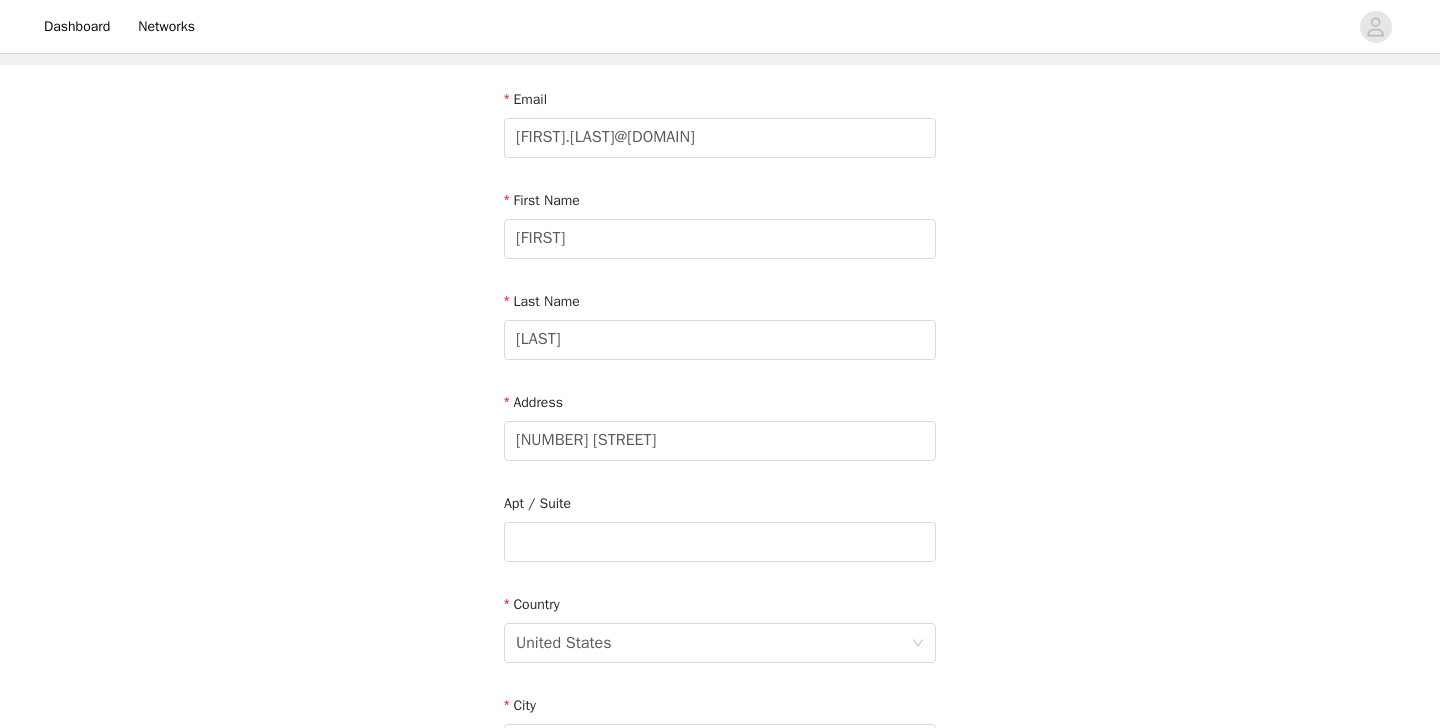 type on "[ZIPCODE]" 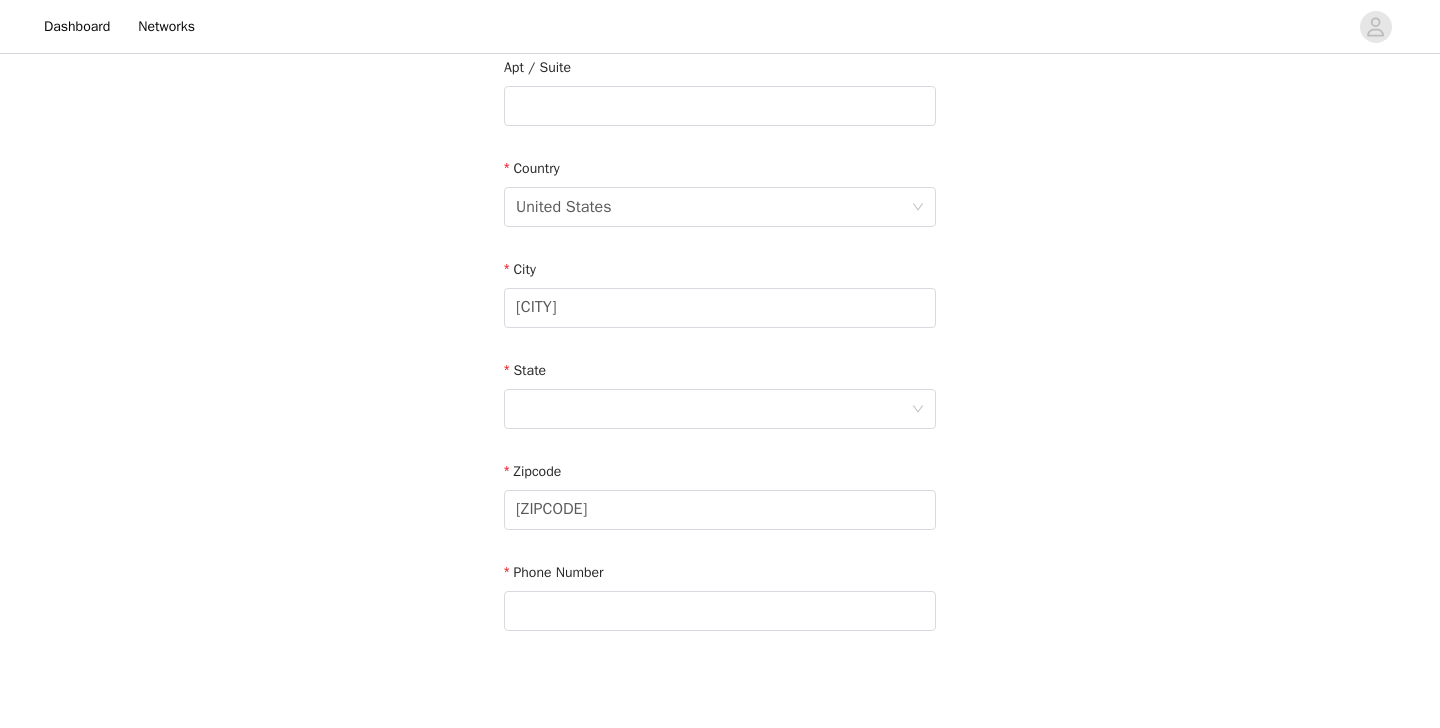 scroll, scrollTop: 557, scrollLeft: 0, axis: vertical 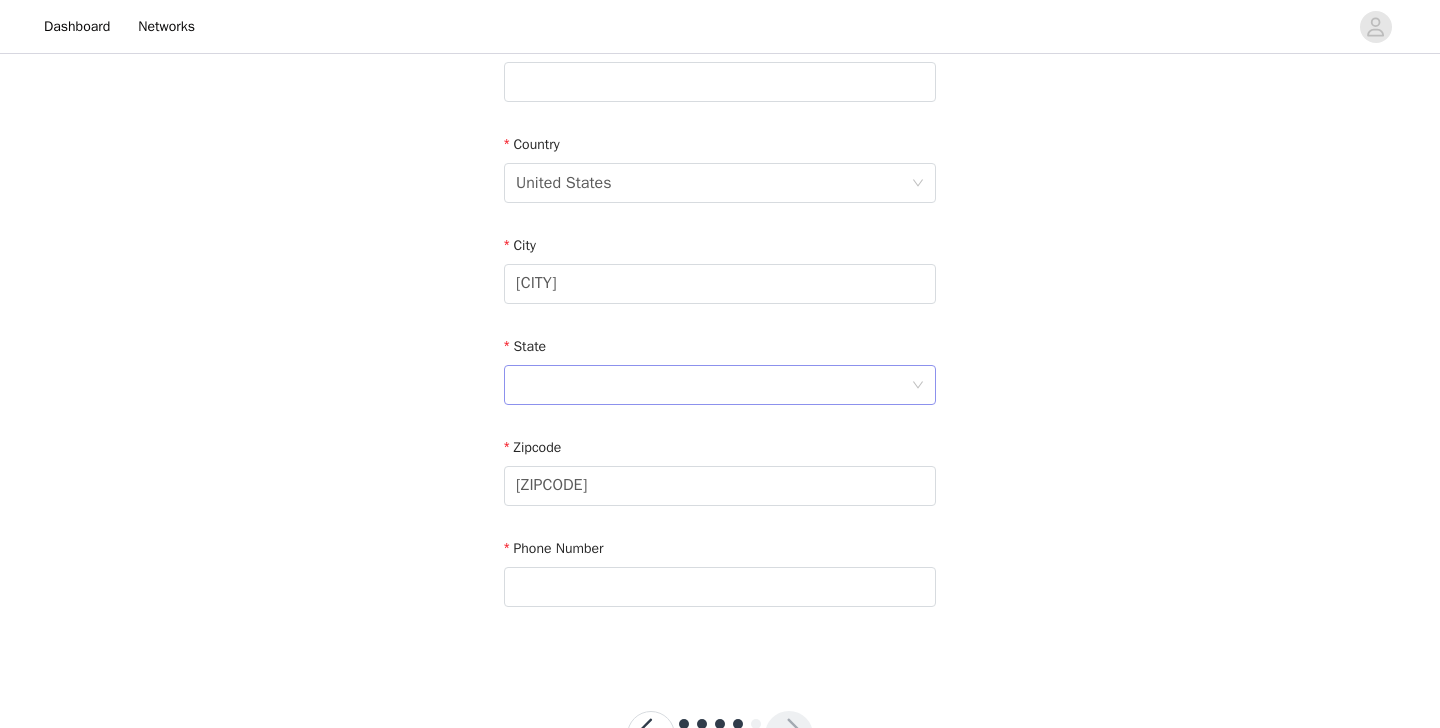 click at bounding box center (713, 385) 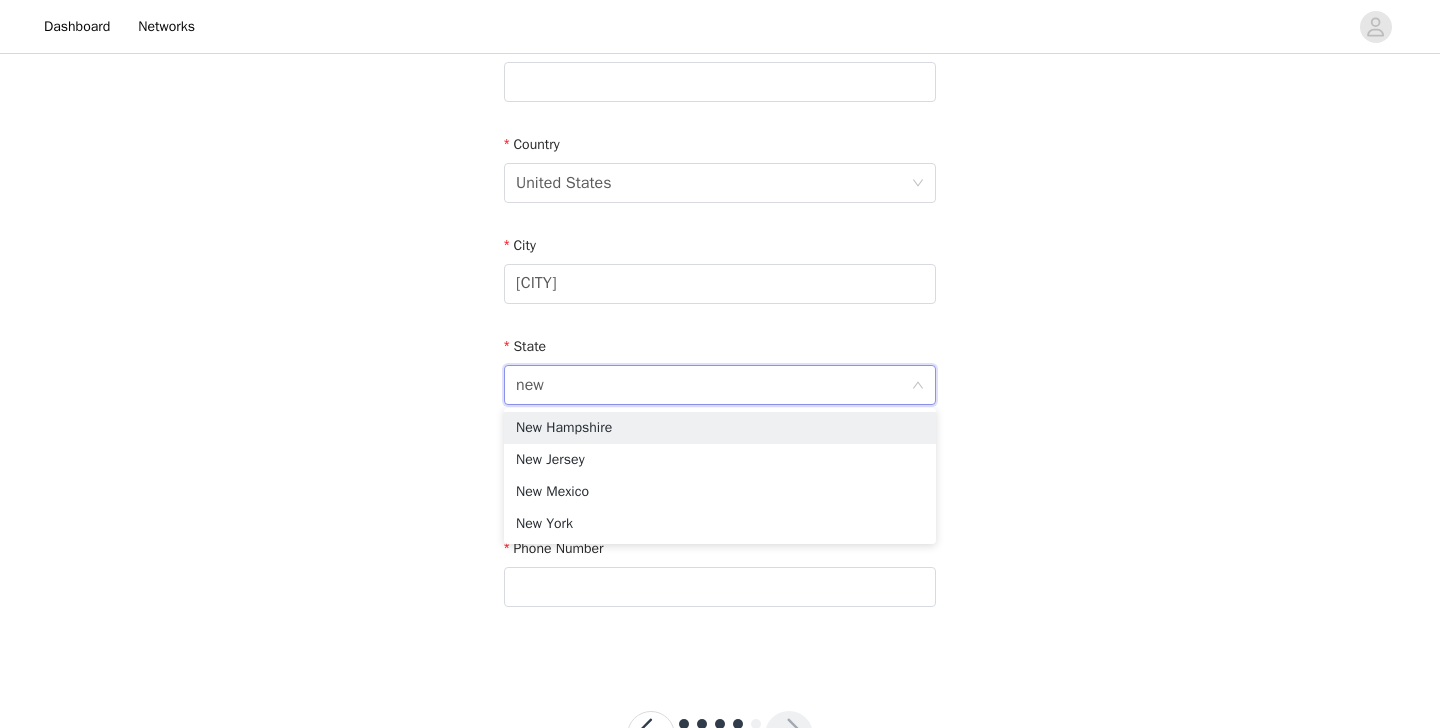 type on "new j" 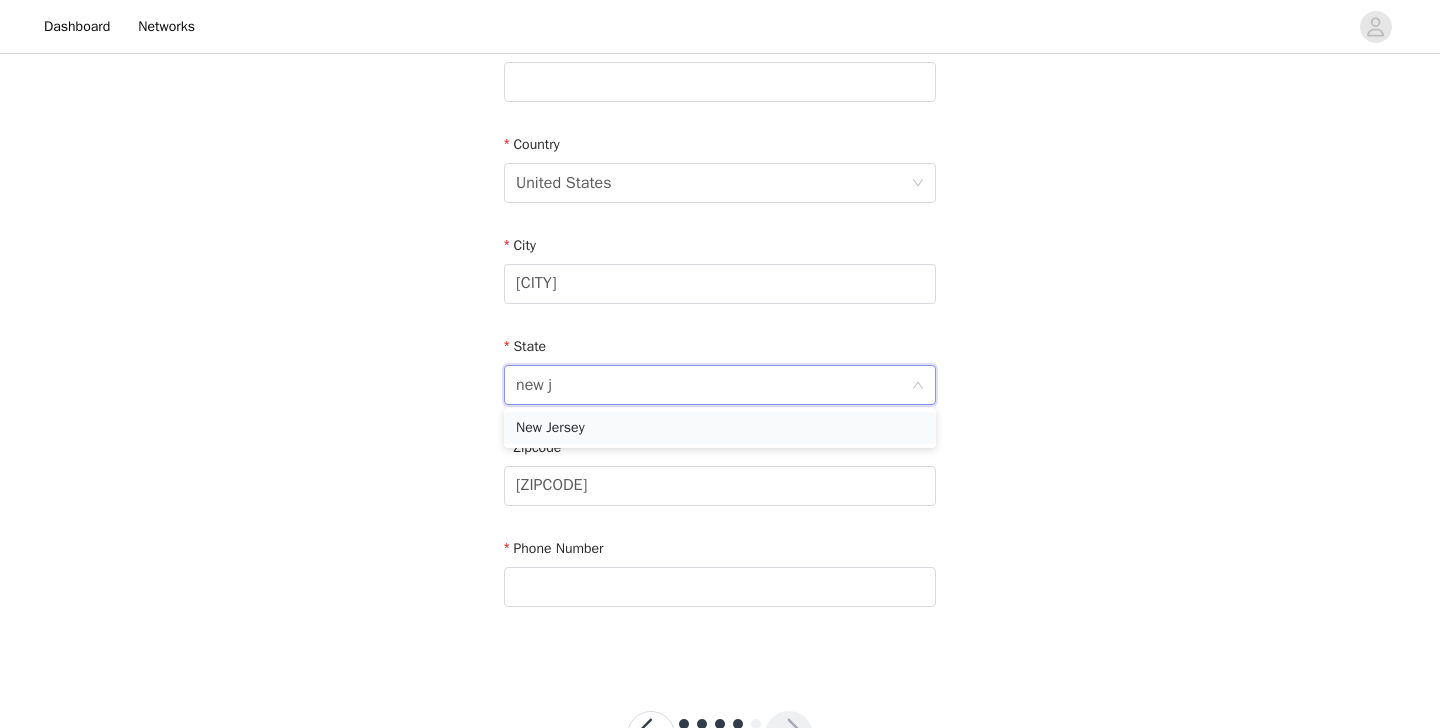 click on "New Jersey" at bounding box center [720, 428] 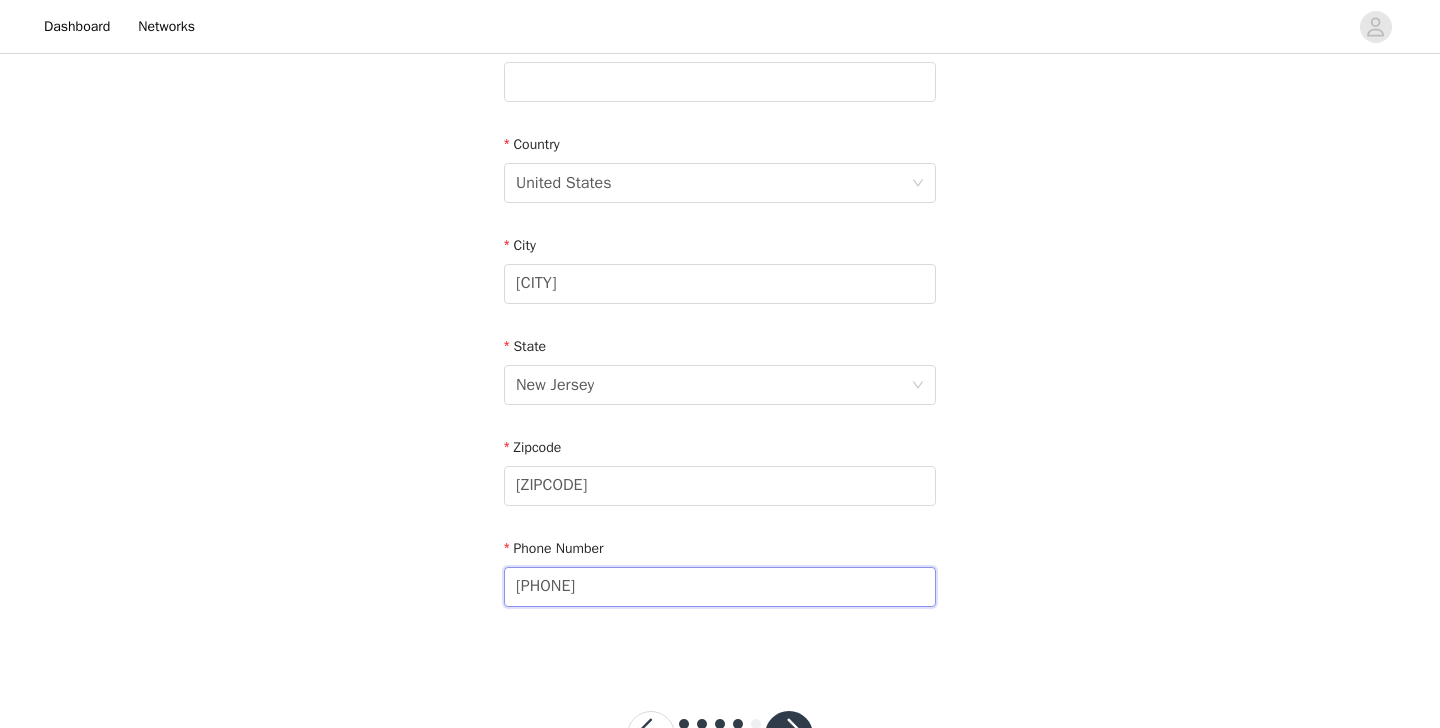 type on "[PHONE]" 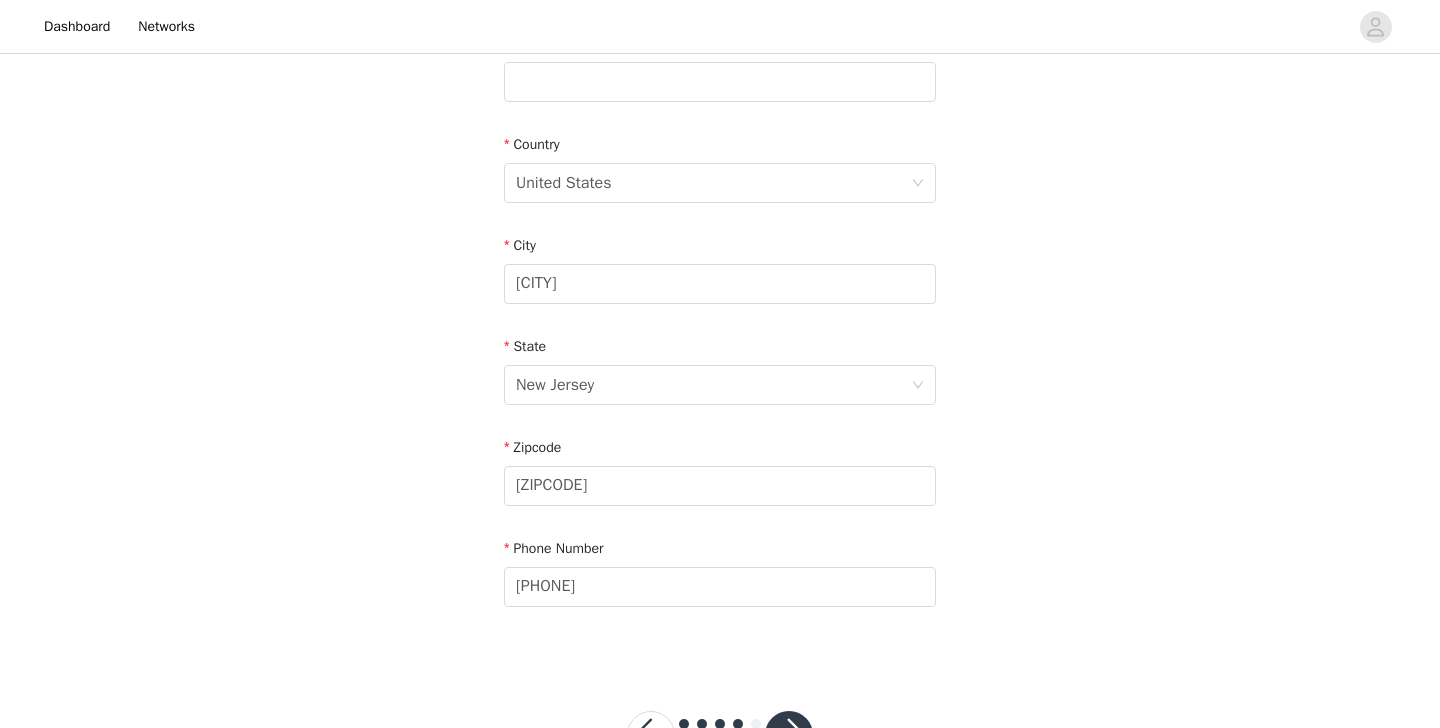 click on "STEP 4 OF 5
Shipping Information
Email [EMAIL]   First Name [FIRST]   Last Name [LAST]   Address [NUMBER] [STREET]   Apt / Suite   Country
United States
City [CITY]   State
New Jersey
Zipcode [ZIPCODE]   Phone Number [PHONE]" at bounding box center (720, 82) 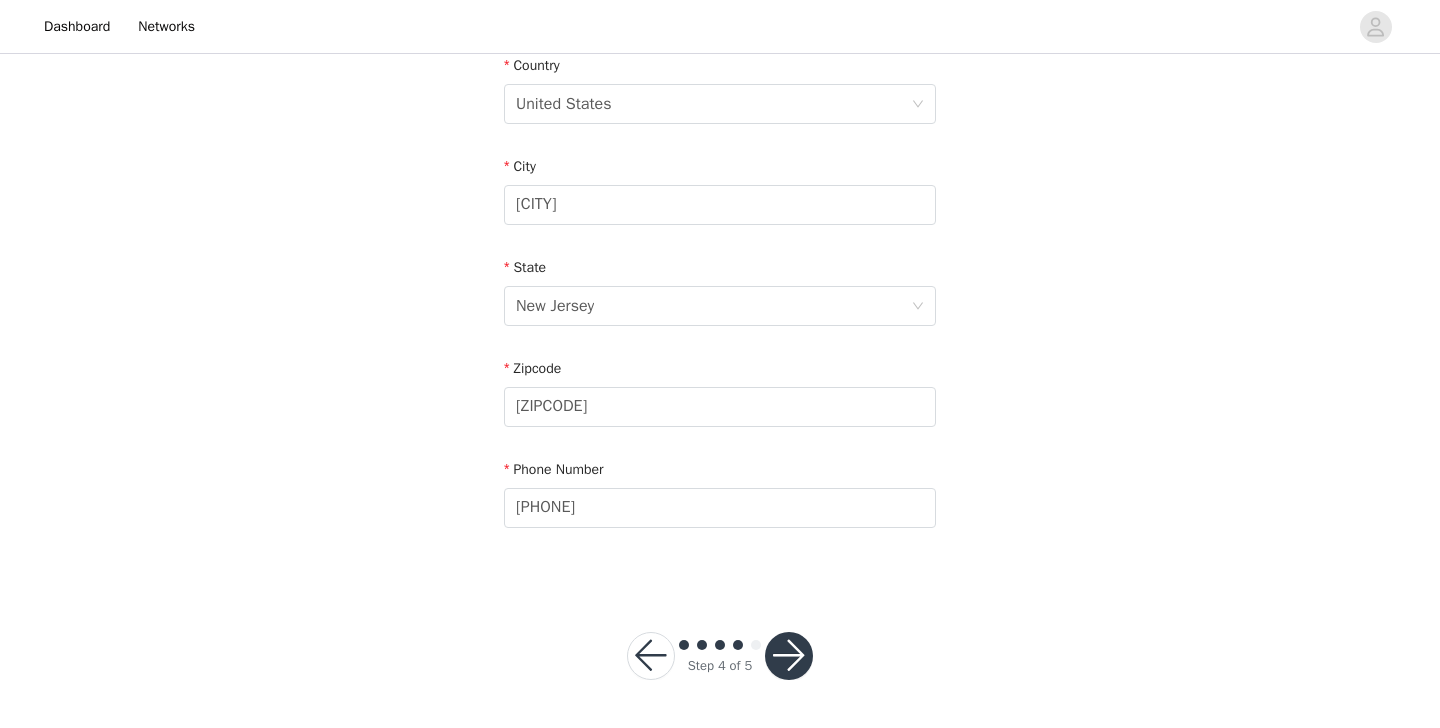 scroll, scrollTop: 635, scrollLeft: 0, axis: vertical 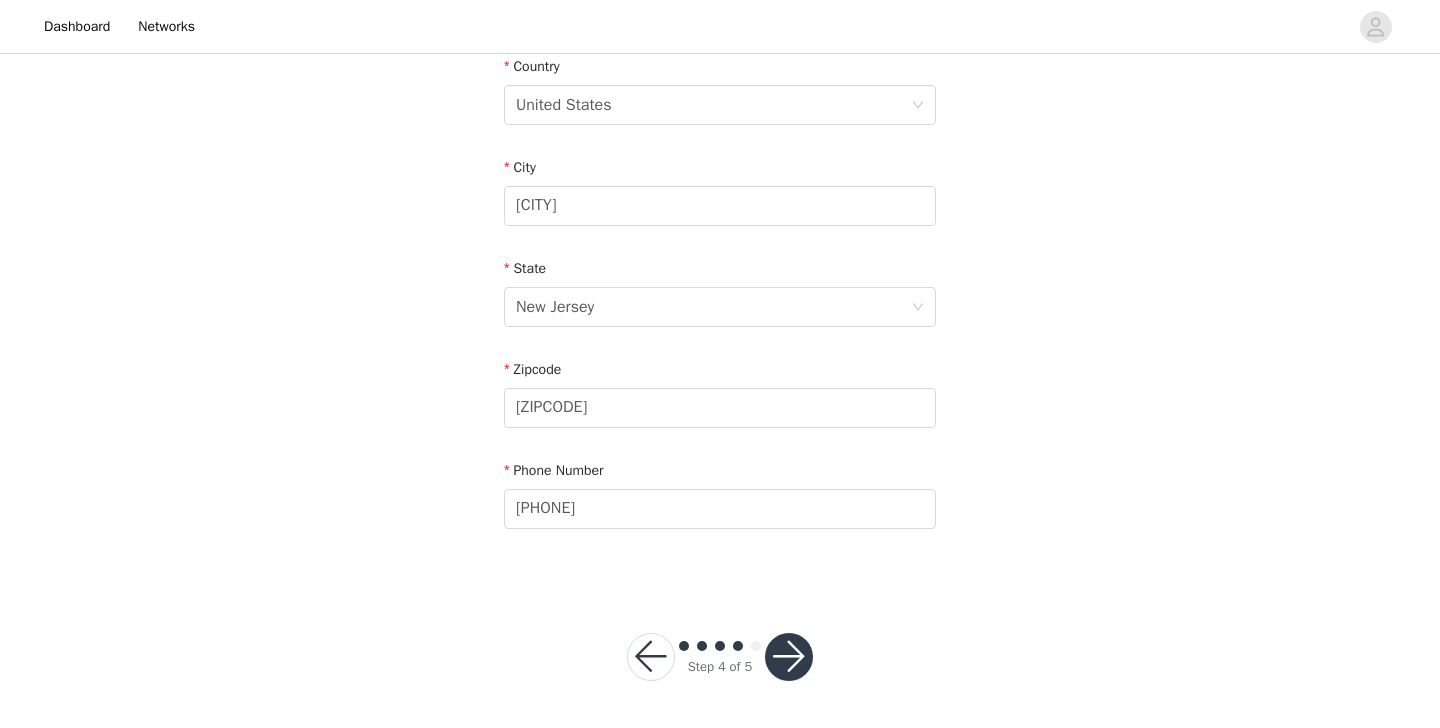 click at bounding box center [789, 657] 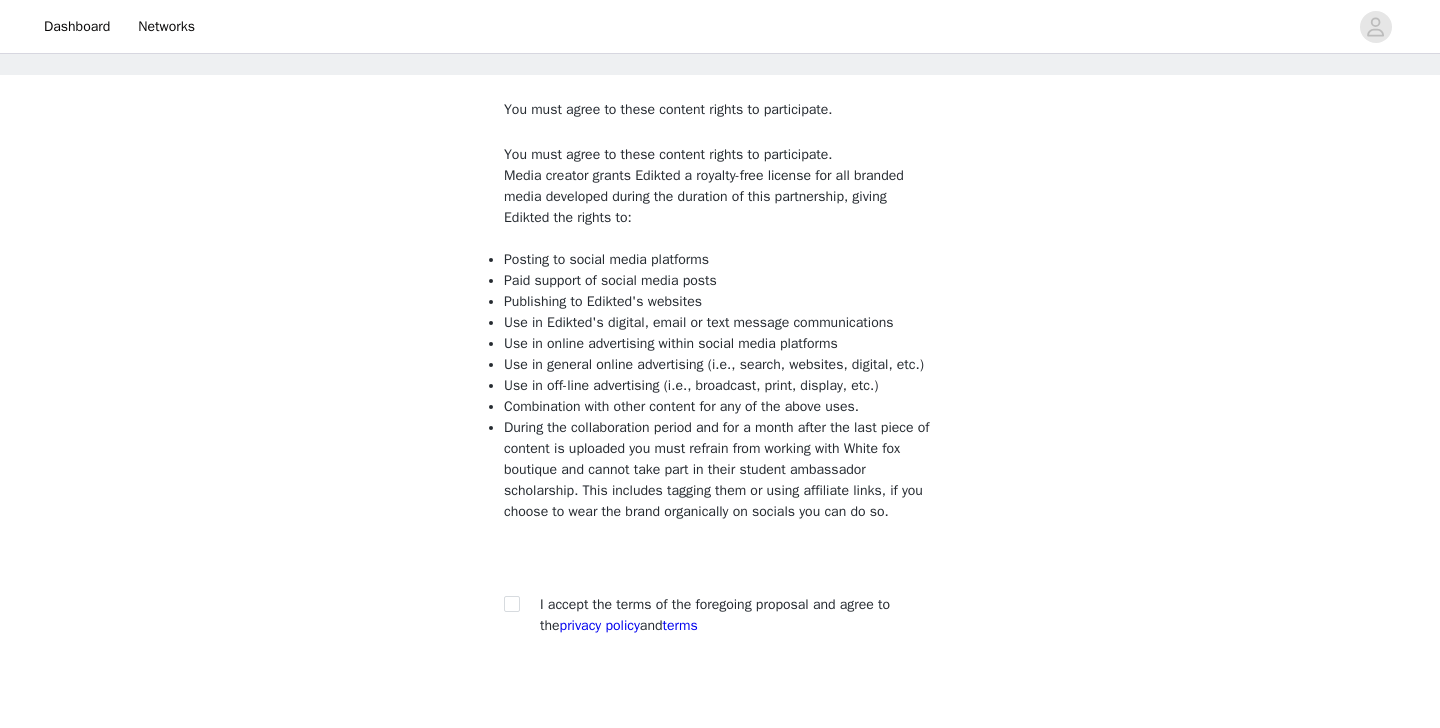 scroll, scrollTop: 93, scrollLeft: 0, axis: vertical 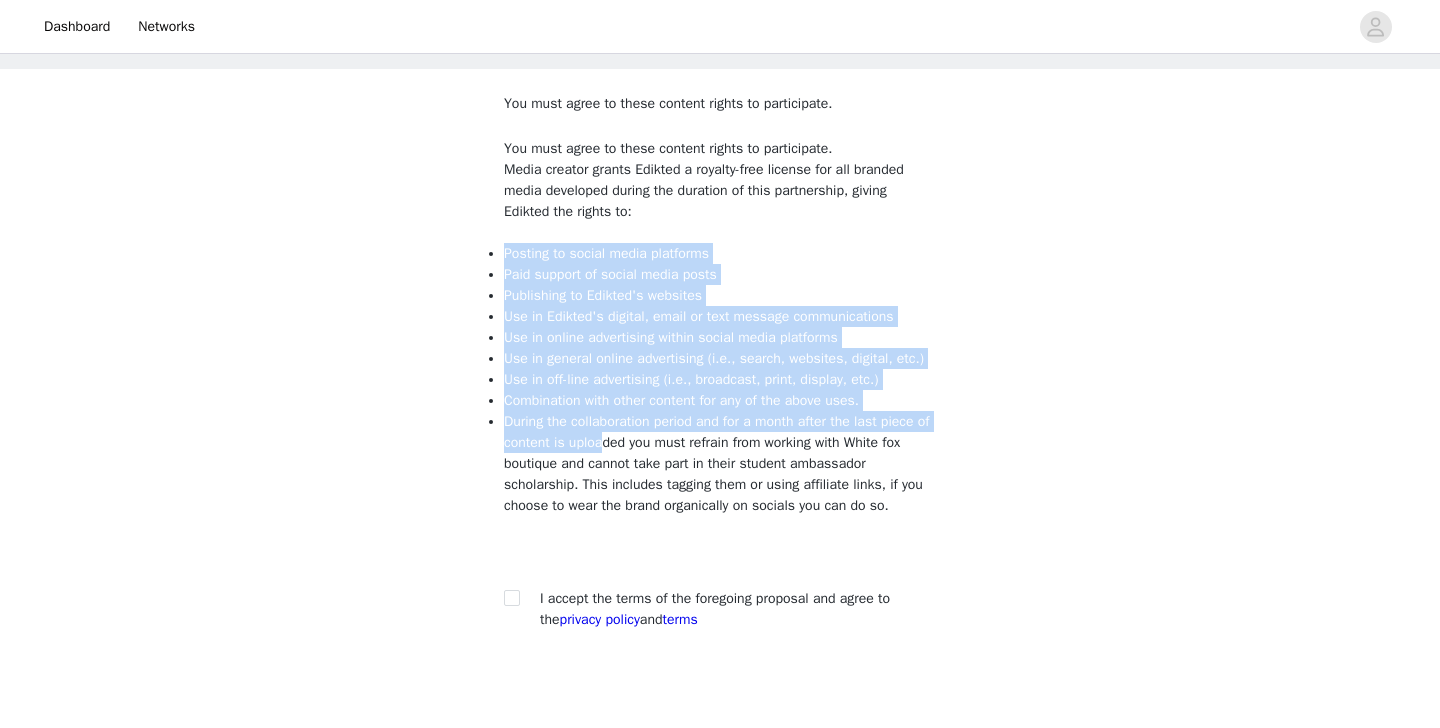 drag, startPoint x: 503, startPoint y: 246, endPoint x: 626, endPoint y: 453, distance: 240.78621 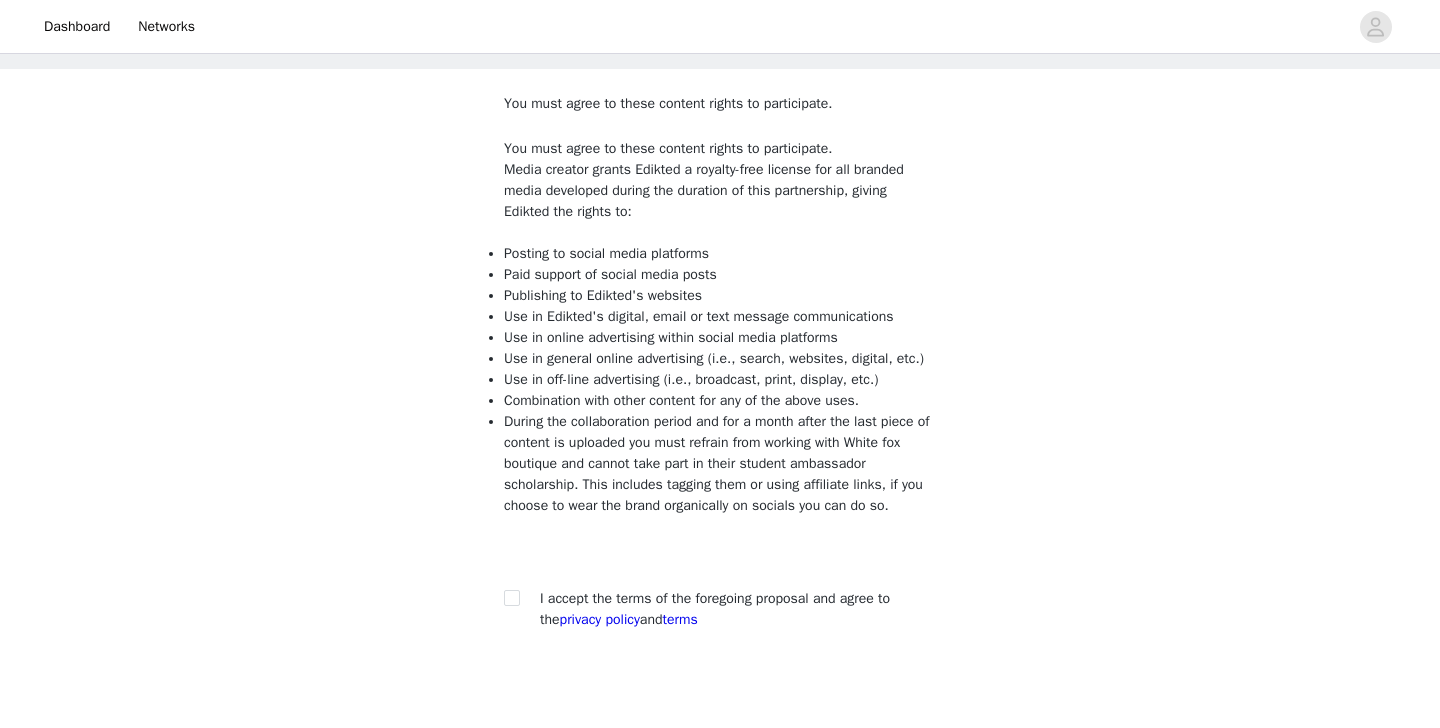 click on "You must agree to these content rights to participate.
You must agree to these content rights to participate.
Media creator grants Edikted a royalty-free license for all branded media developed during the duration of this partnership, giving Edikted the rights to:
Posting to social media platforms
Paid support of social media posts
Publishing to Edikted's websites
Use in Edikted's digital, email or text message communications
Use in online advertising within social media platforms
Use in general online advertising (i.e., search, websites, digital, etc.)
Use in off-line advertising (i.e., broadcast, print, display, etc.)
Combination with other content for any of the above uses.
I accept the terms of the foregoing proposal and agree to the
privacy policy
and
terms" at bounding box center (720, 377) 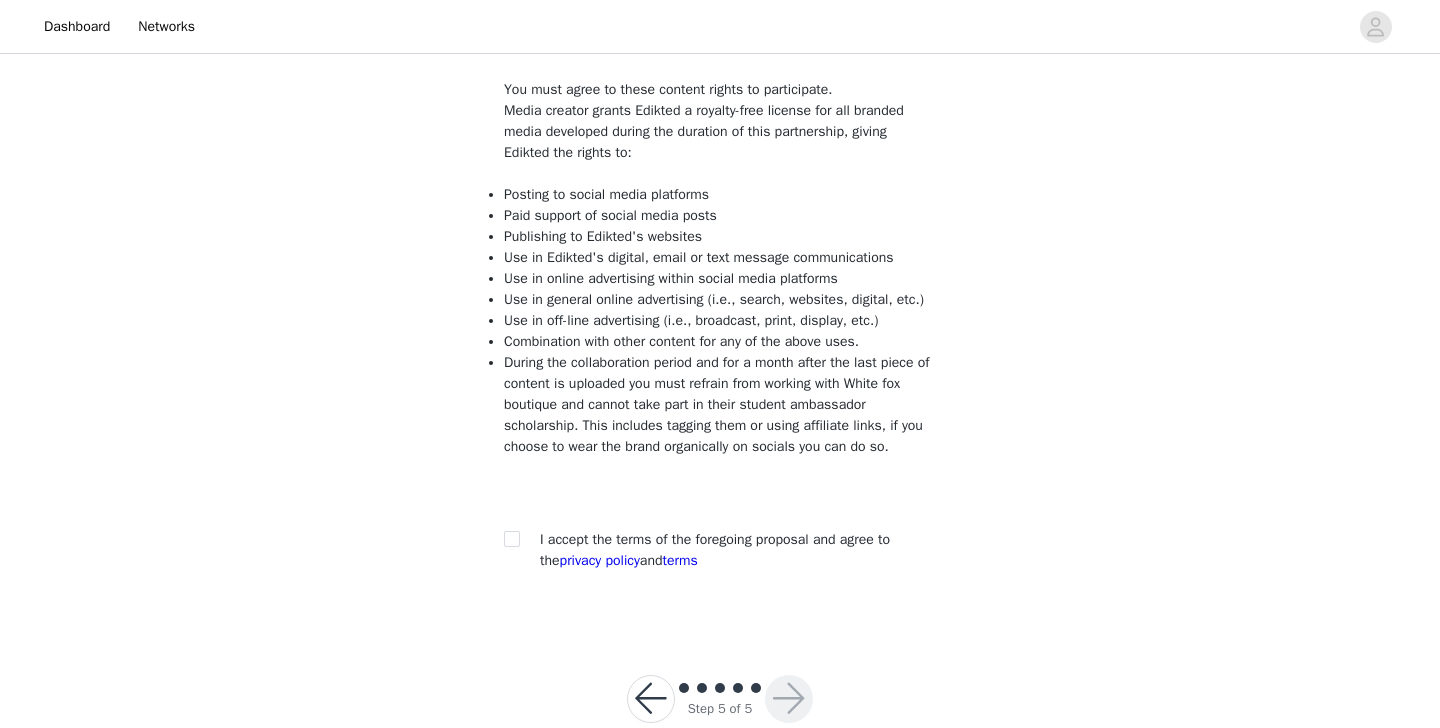 scroll, scrollTop: 172, scrollLeft: 0, axis: vertical 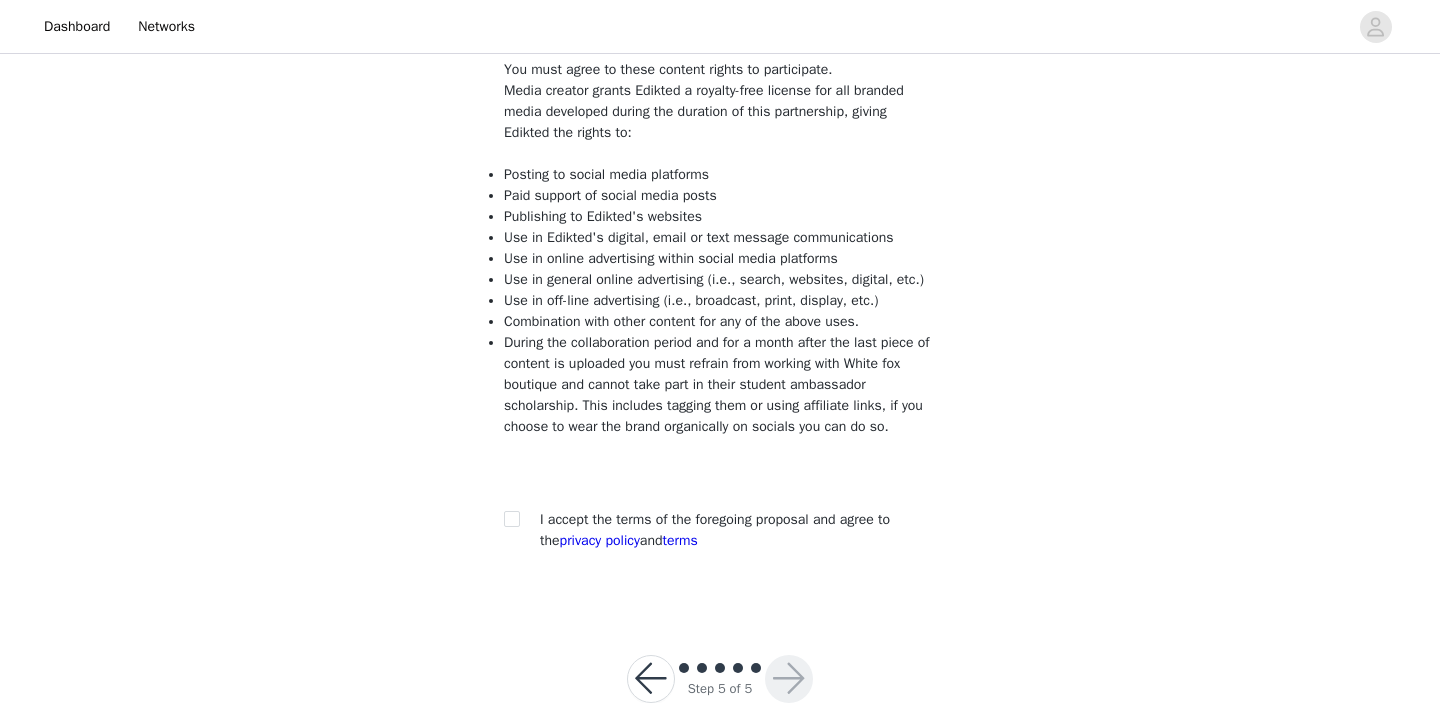 click on "You must agree to these content rights to participate.
You must agree to these content rights to participate.
Media creator grants Edikted a royalty-free license for all branded media developed during the duration of this partnership, giving Edikted the rights to:
Posting to social media platforms
Paid support of social media posts
Publishing to Edikted's websites
Use in Edikted's digital, email or text message communications
Use in online advertising within social media platforms
Use in general online advertising (i.e., search, websites, digital, etc.)
Use in off-line advertising (i.e., broadcast, print, display, etc.)
Combination with other content for any of the above uses.
I accept the terms of the foregoing proposal and agree to the
privacy policy
and
terms" at bounding box center [720, 298] 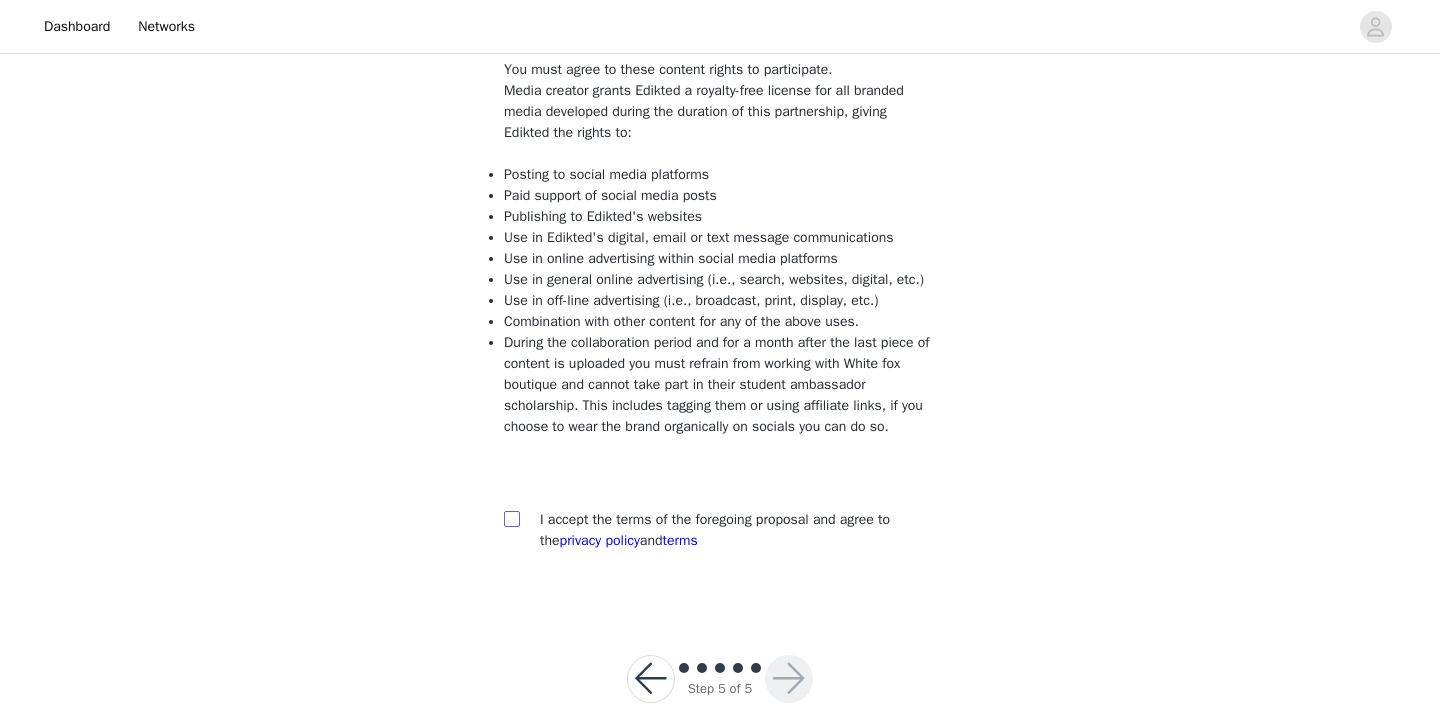 click at bounding box center (512, 519) 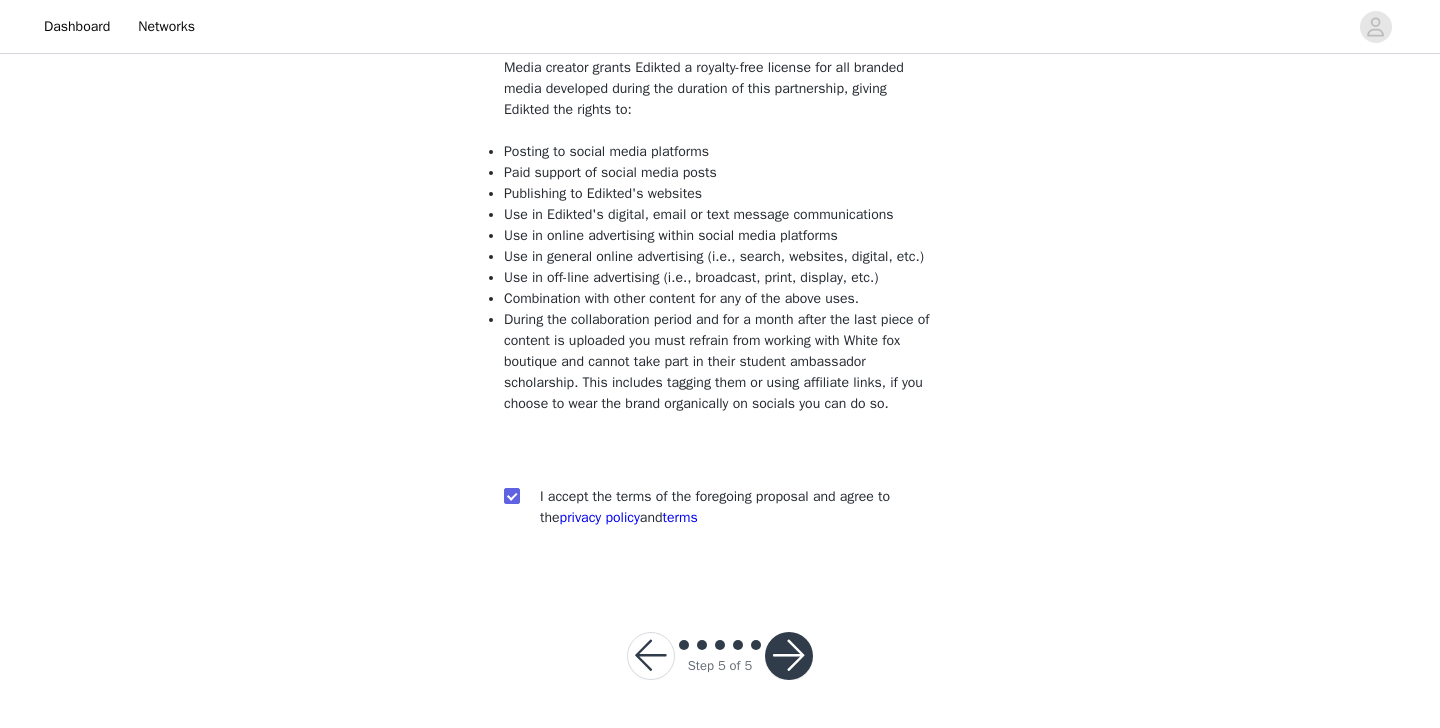 scroll, scrollTop: 236, scrollLeft: 0, axis: vertical 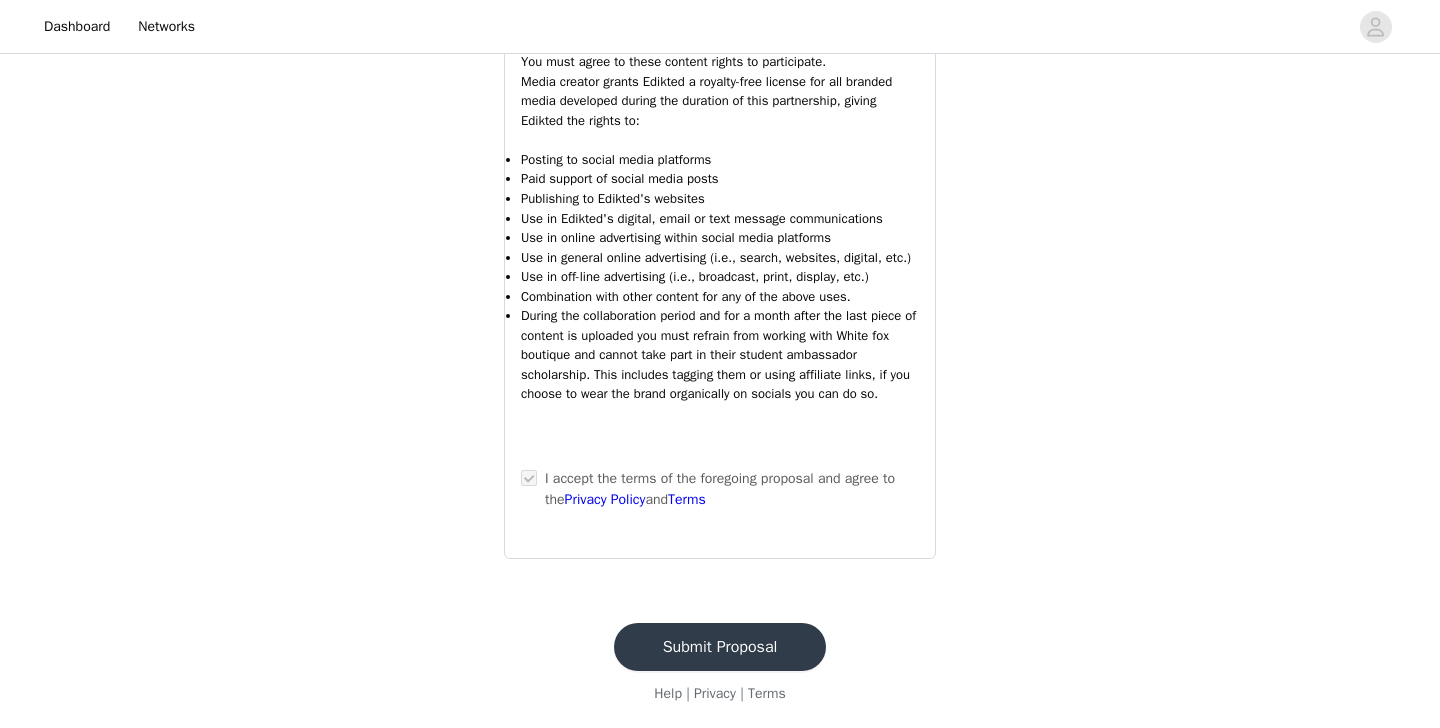 click on "Submit Proposal" at bounding box center [720, 647] 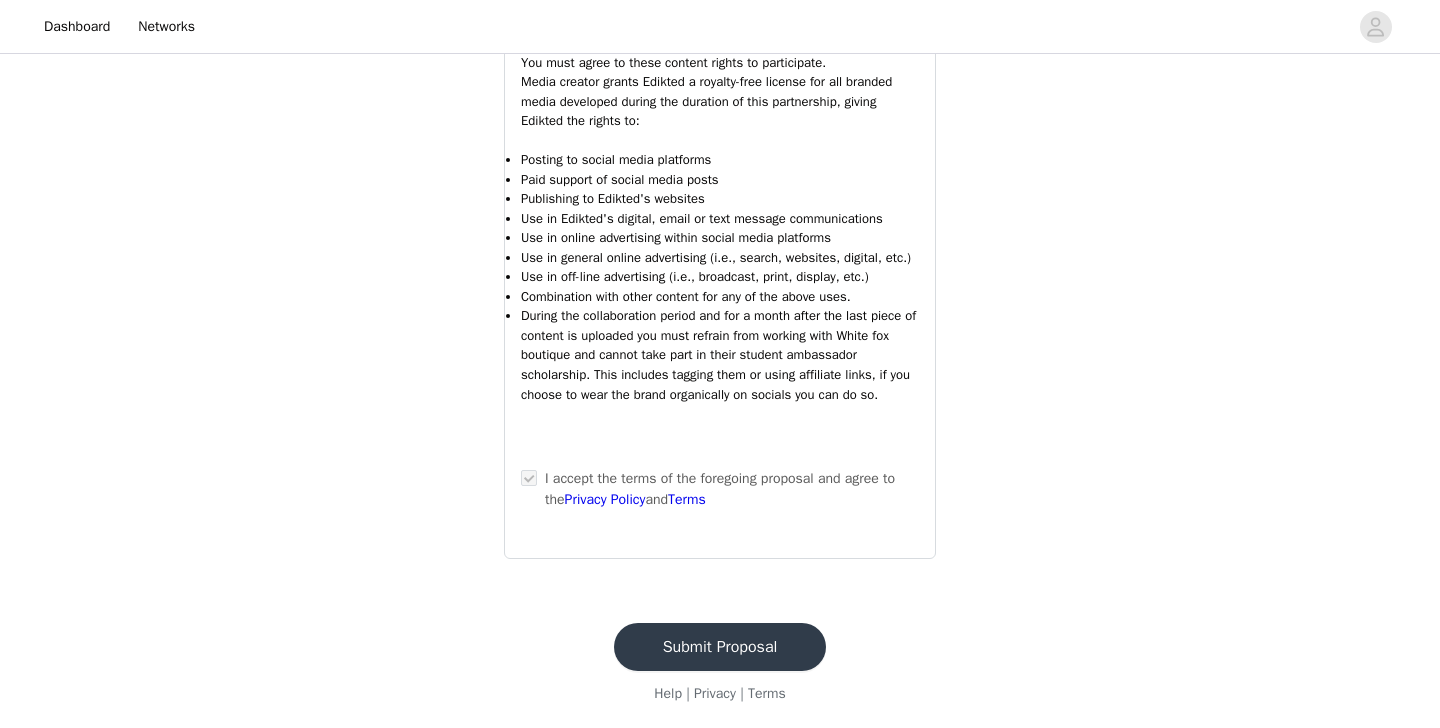 scroll, scrollTop: 0, scrollLeft: 0, axis: both 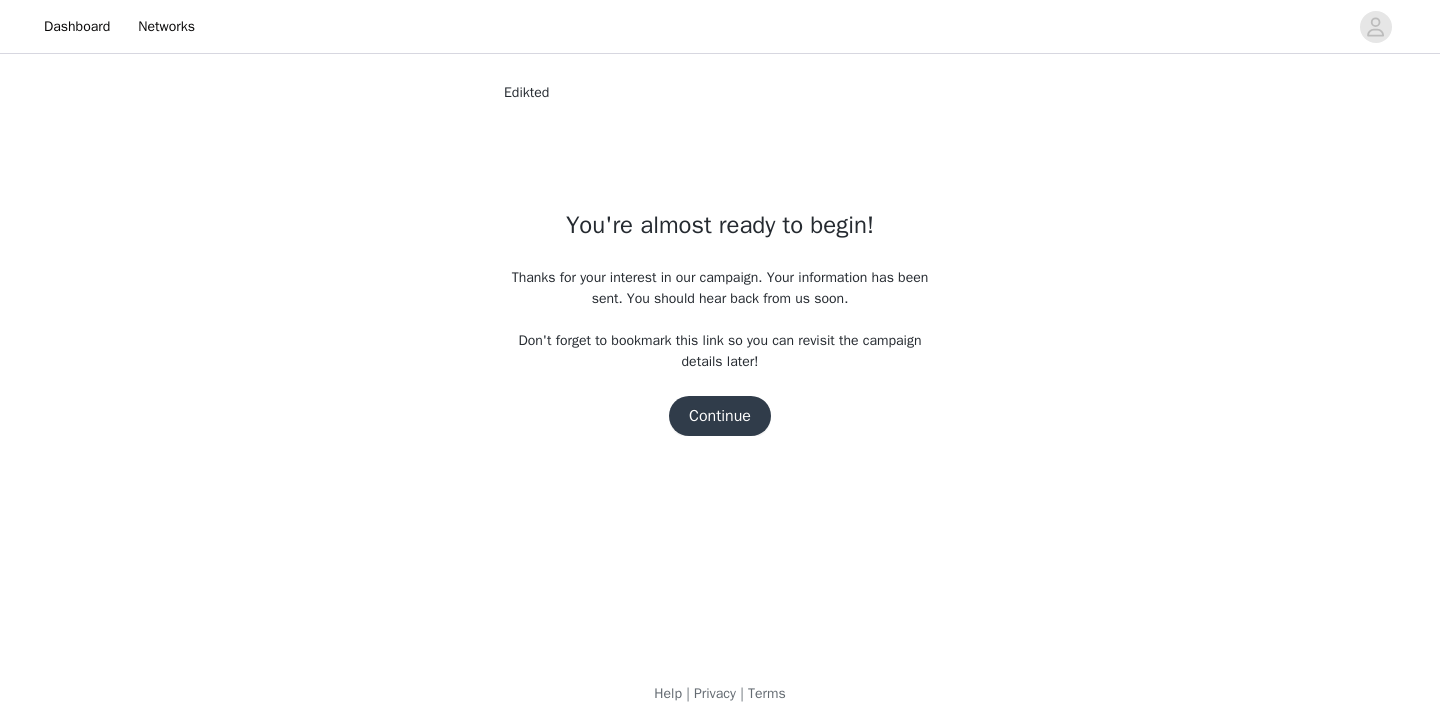 click on "Continue" at bounding box center (720, 416) 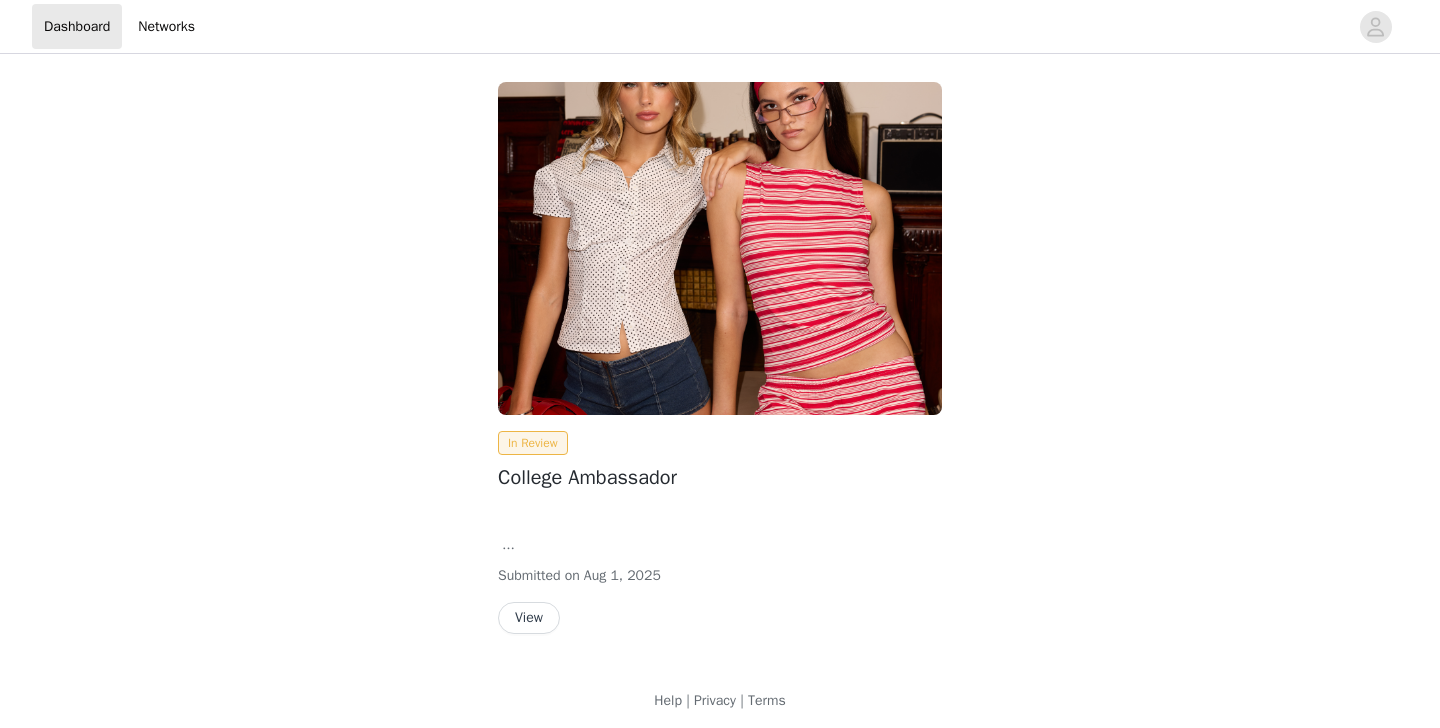 scroll, scrollTop: 0, scrollLeft: 0, axis: both 